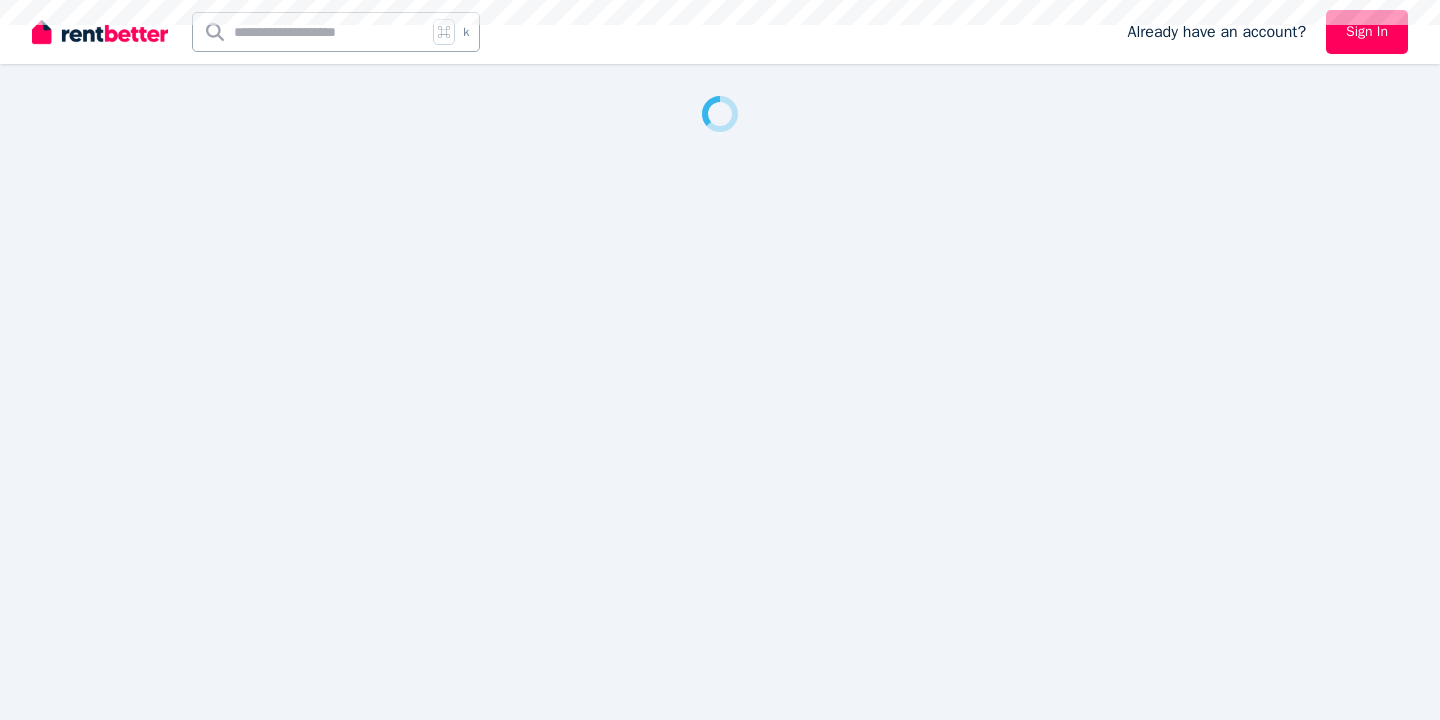 scroll, scrollTop: 0, scrollLeft: 0, axis: both 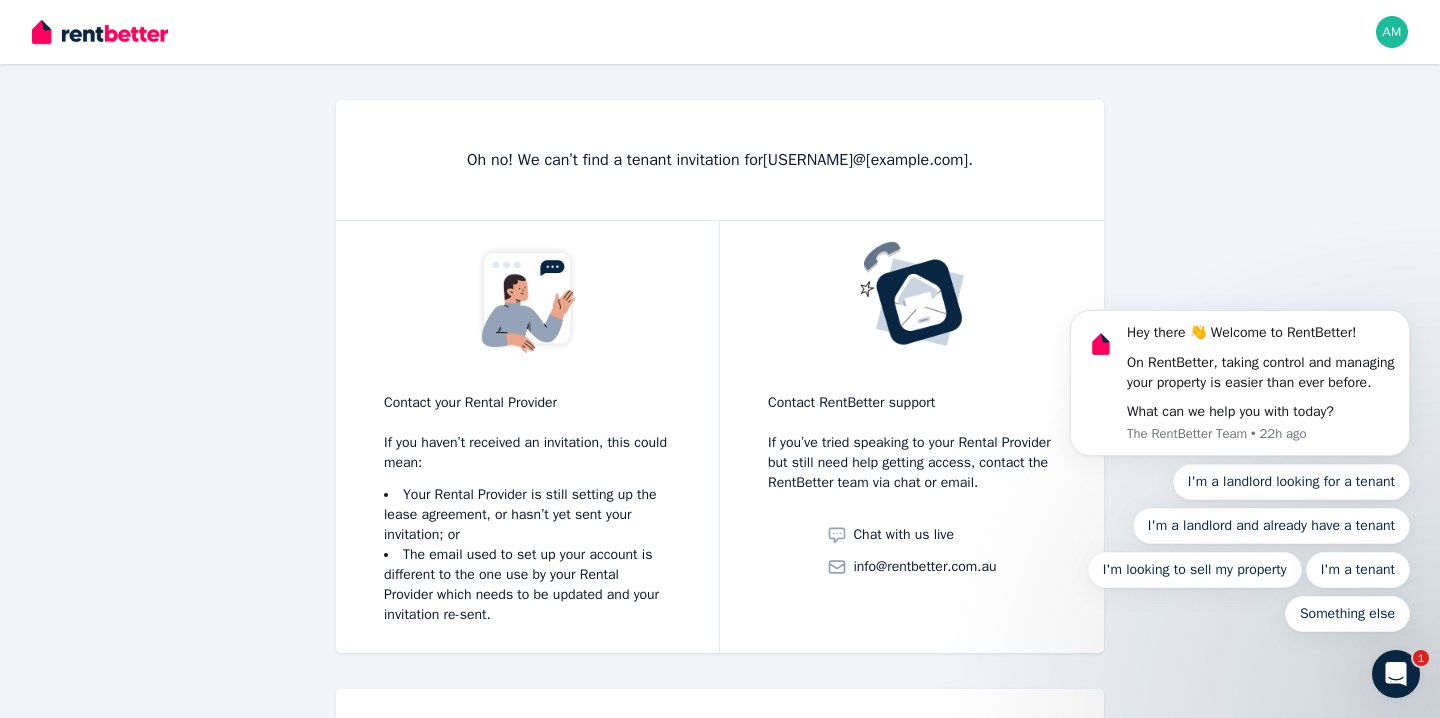 click at bounding box center [100, 32] 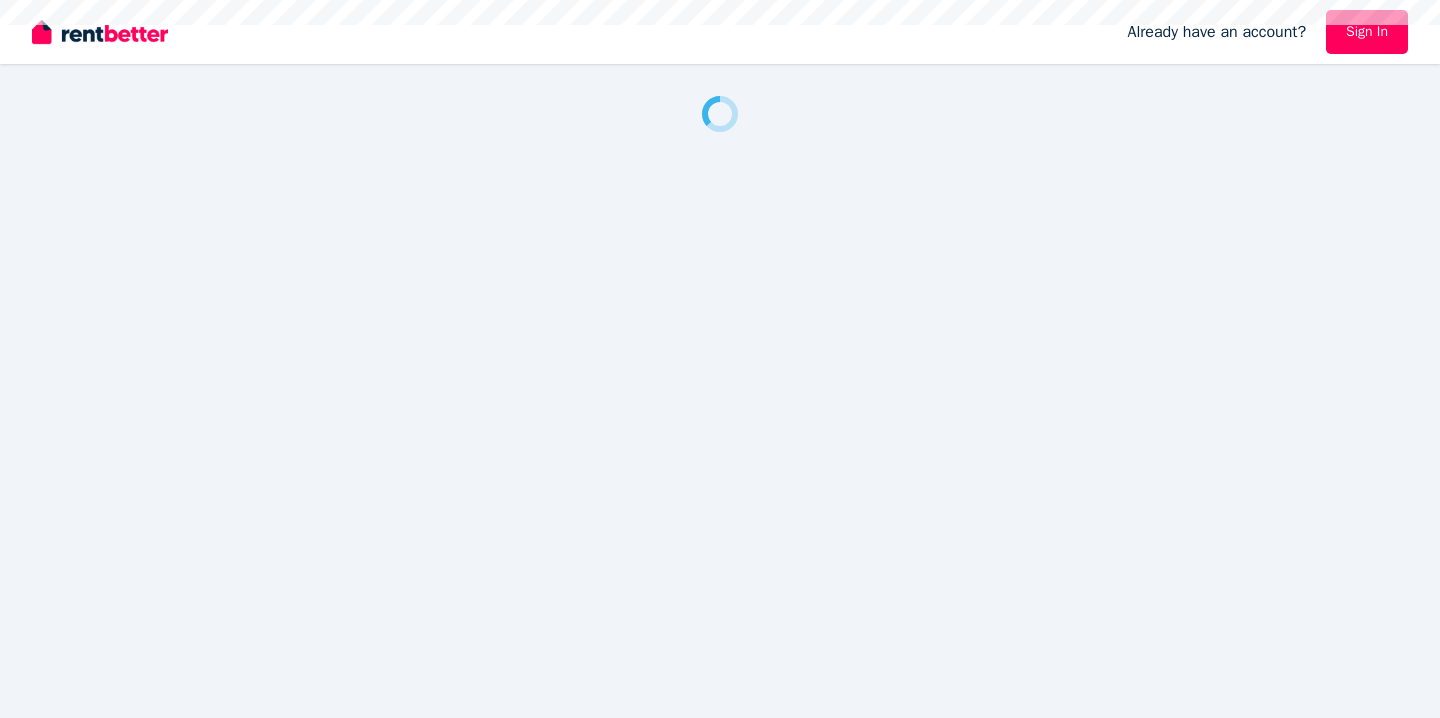 scroll, scrollTop: 0, scrollLeft: 0, axis: both 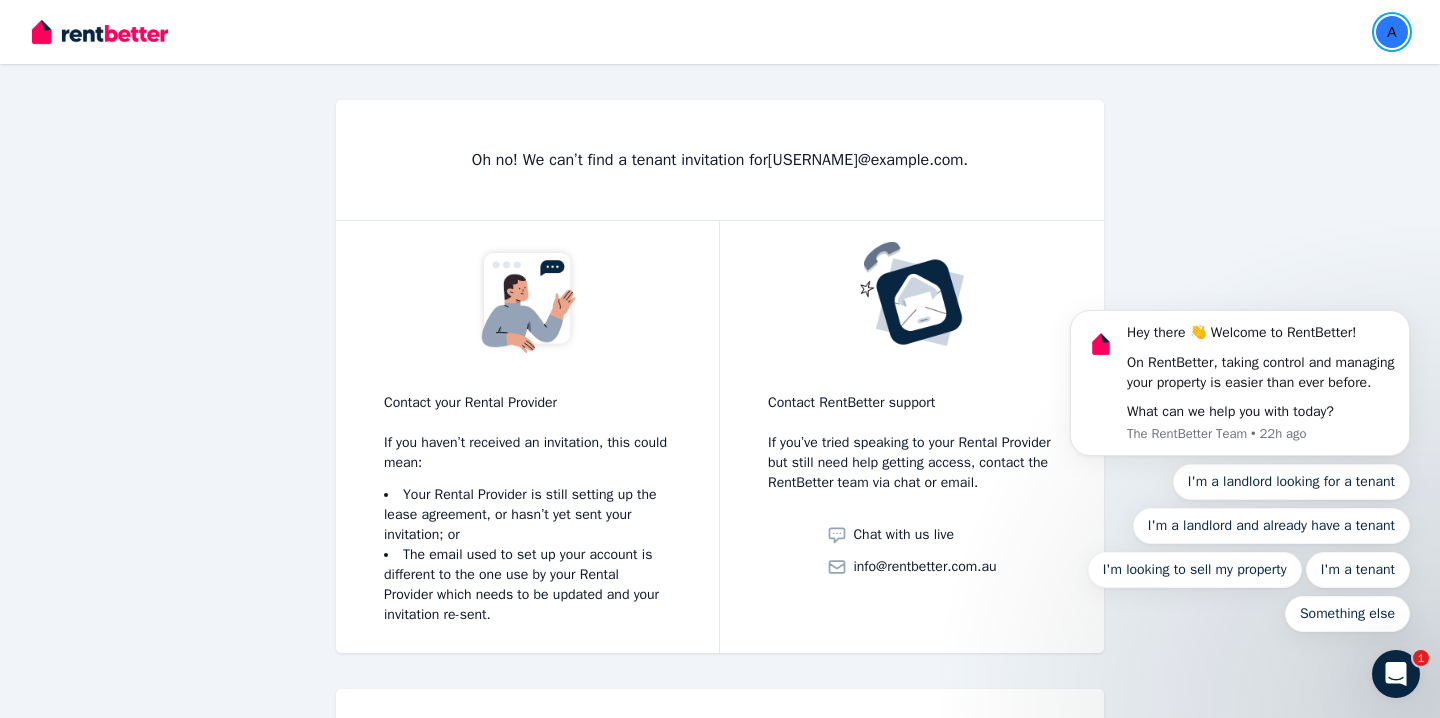 click at bounding box center (1392, 32) 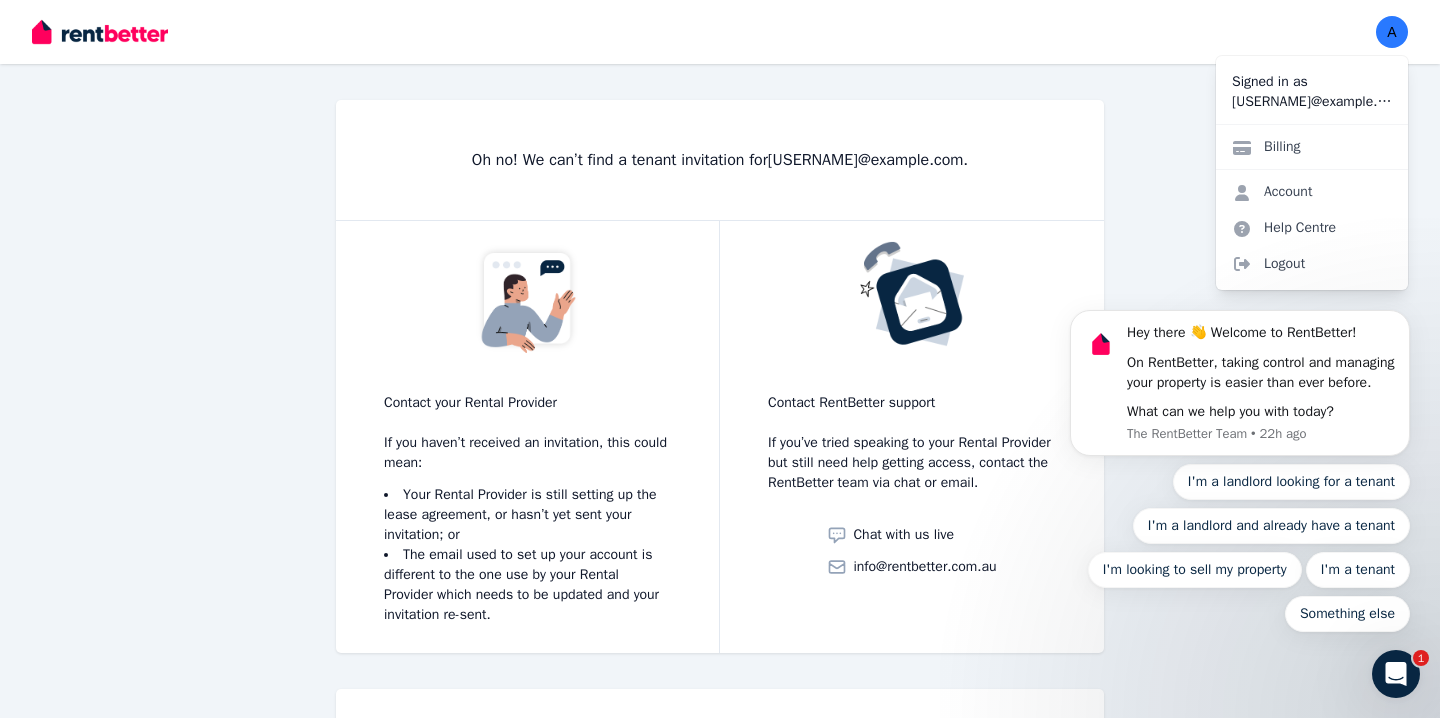 click on "Hey there 👋 Welcome to RentBetter!  On RentBetter, taking control and managing your property is easier than ever before.  What can we help you with today?  The RentBetter Team • 22h ago I'm a landlord looking for a tenant I'm a landlord and already have a tenant I'm looking to sell my property I'm a tenant Something else" at bounding box center (1240, 378) 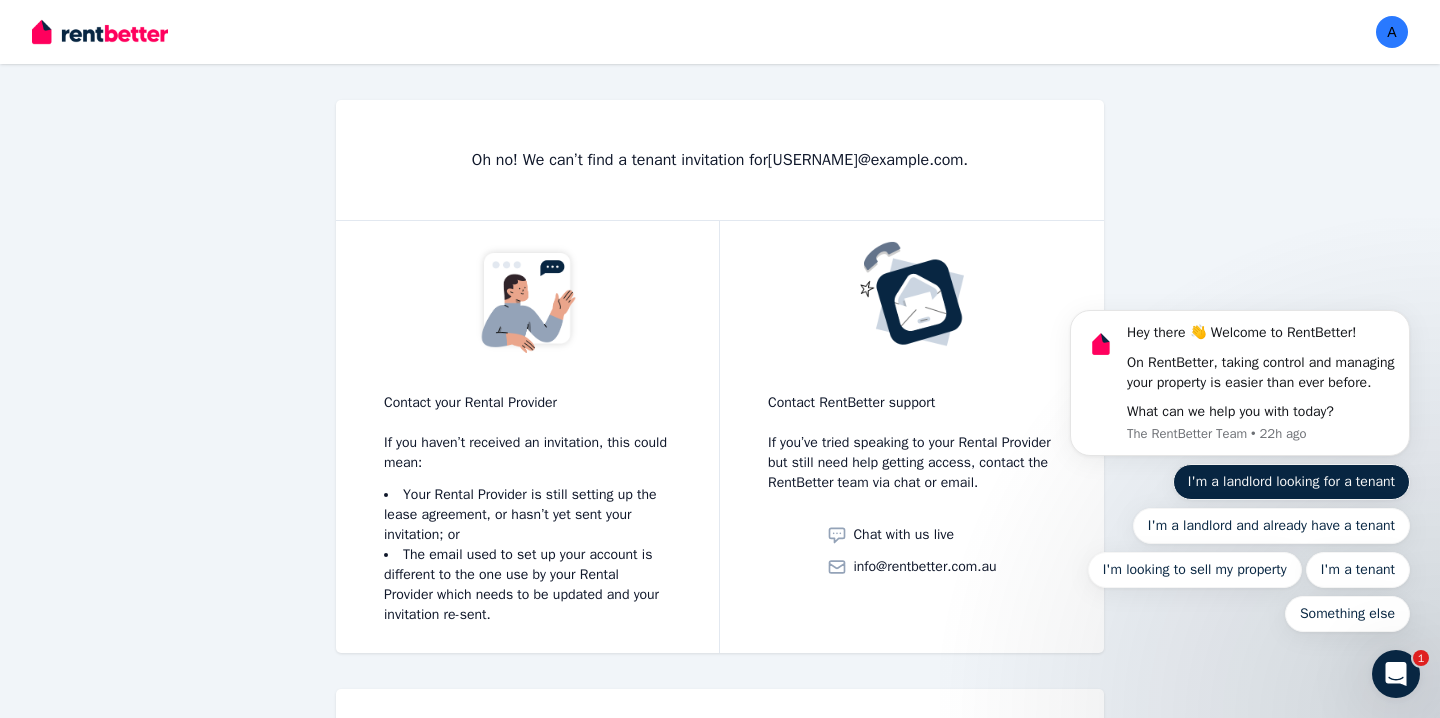 click on "I'm a landlord looking for a tenant" at bounding box center [1291, 482] 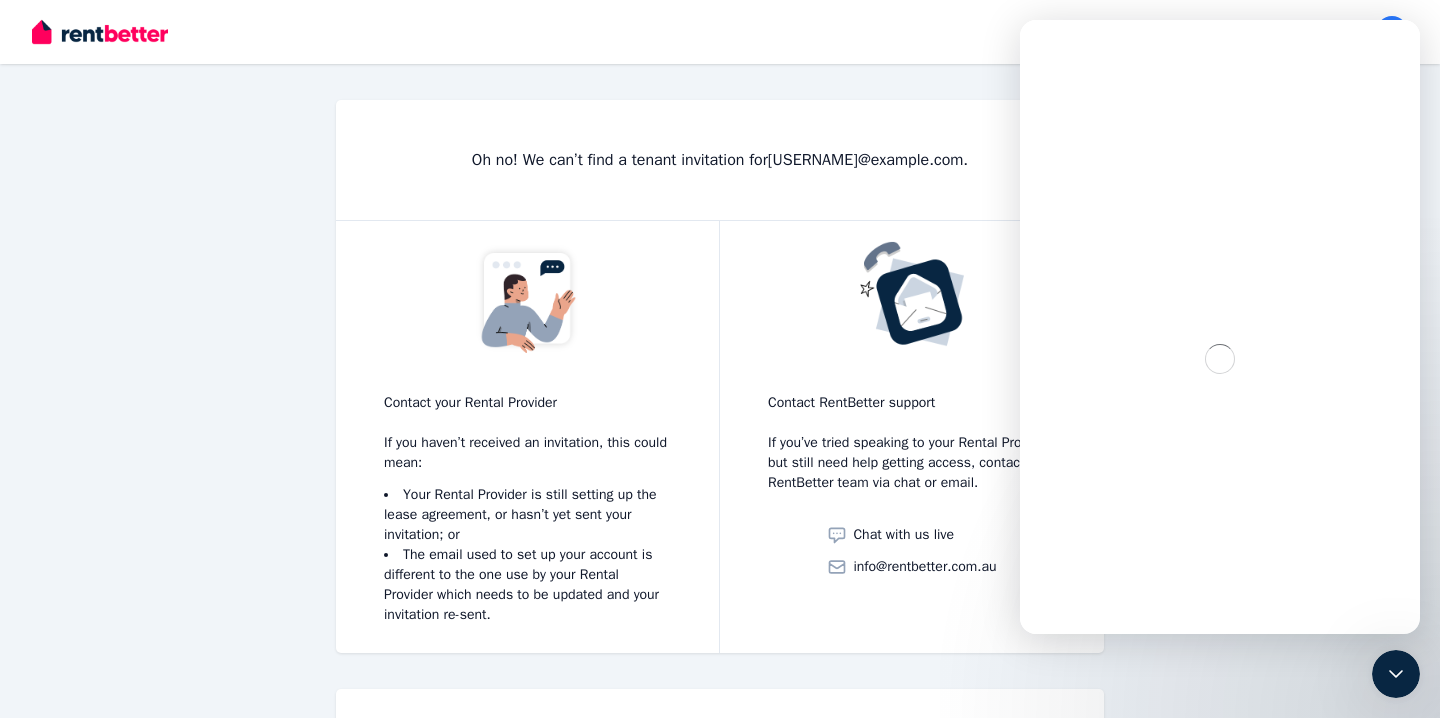 scroll, scrollTop: 0, scrollLeft: 0, axis: both 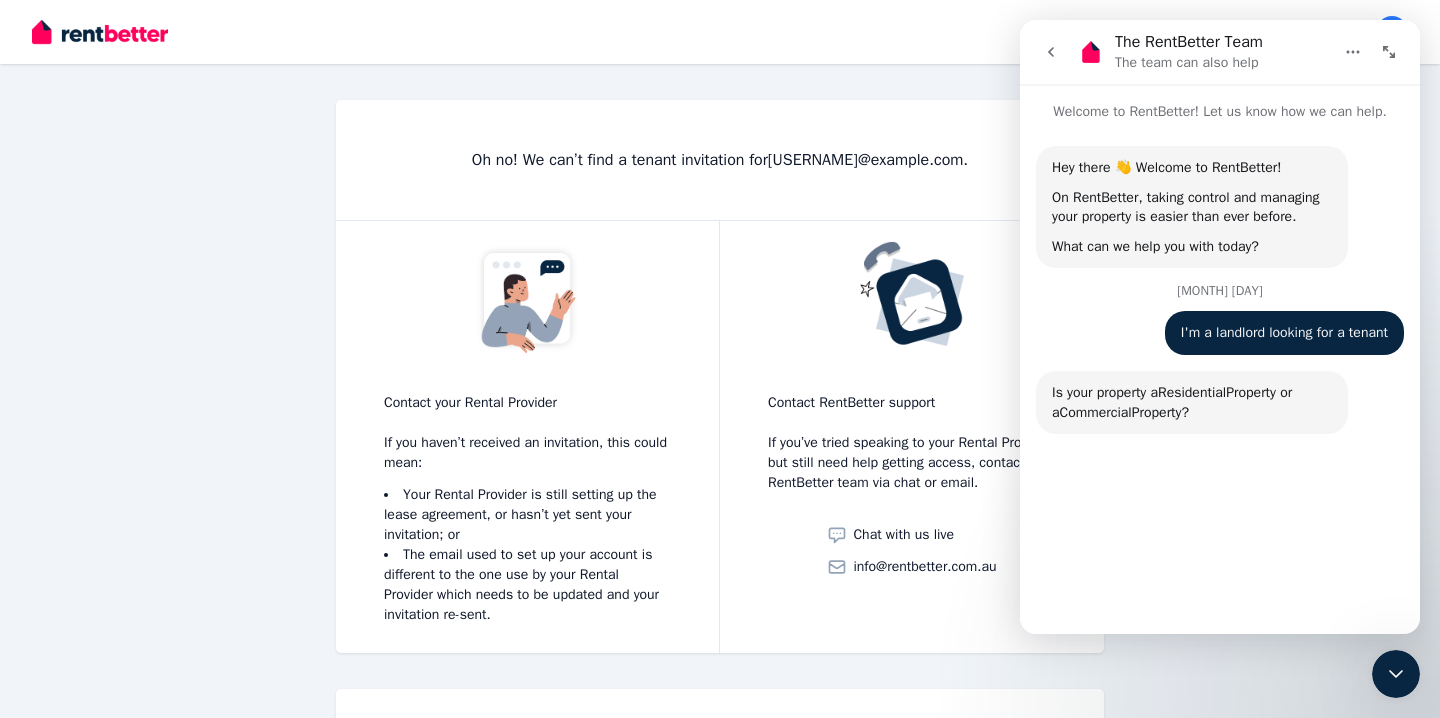 click on "Residential Property" at bounding box center (1318, 531) 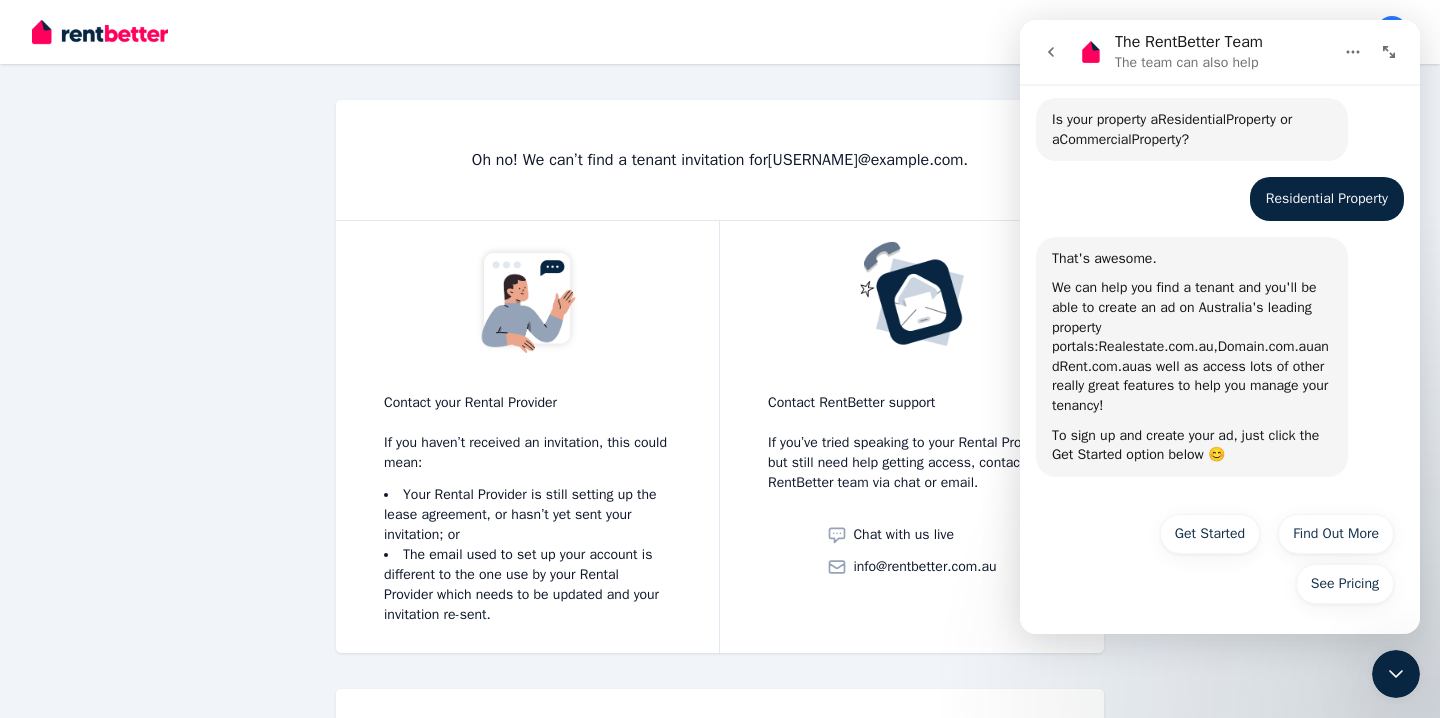 scroll, scrollTop: 275, scrollLeft: 0, axis: vertical 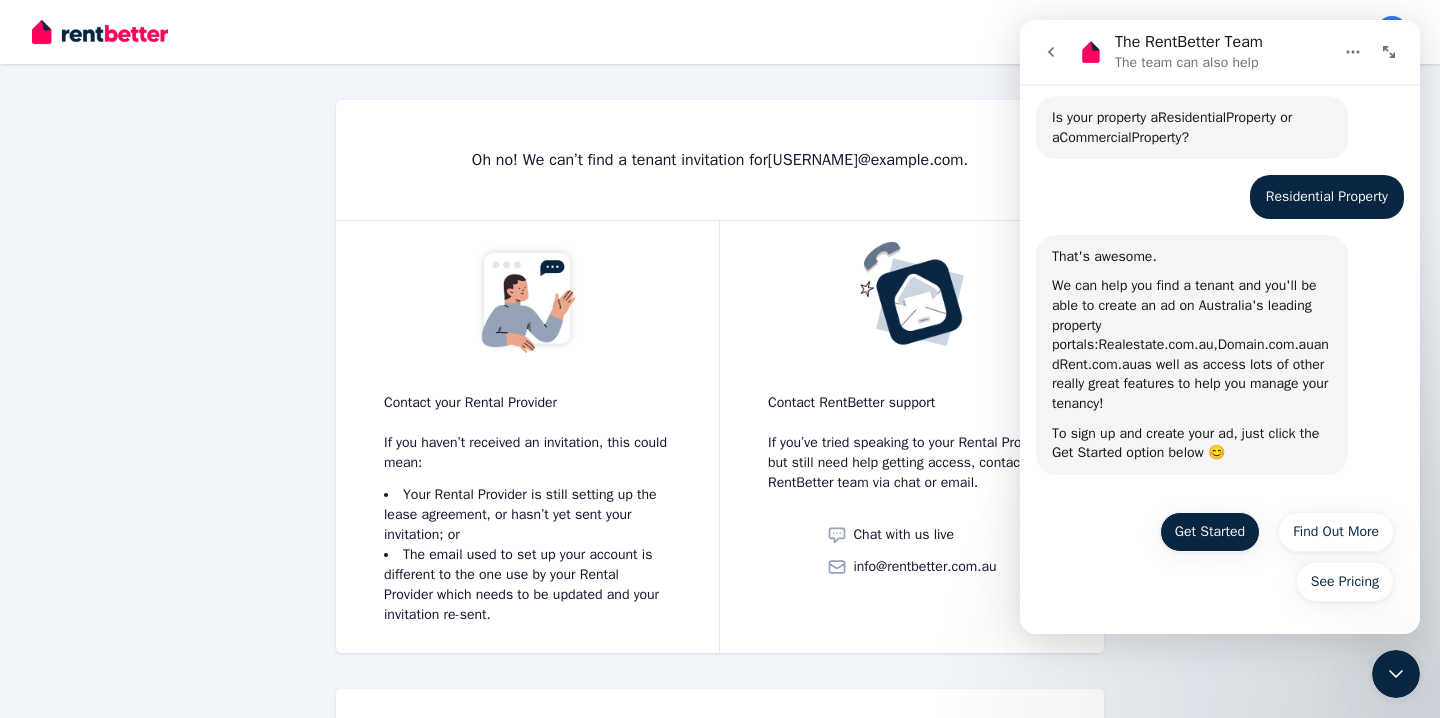 click on "Get Started" at bounding box center [1210, 532] 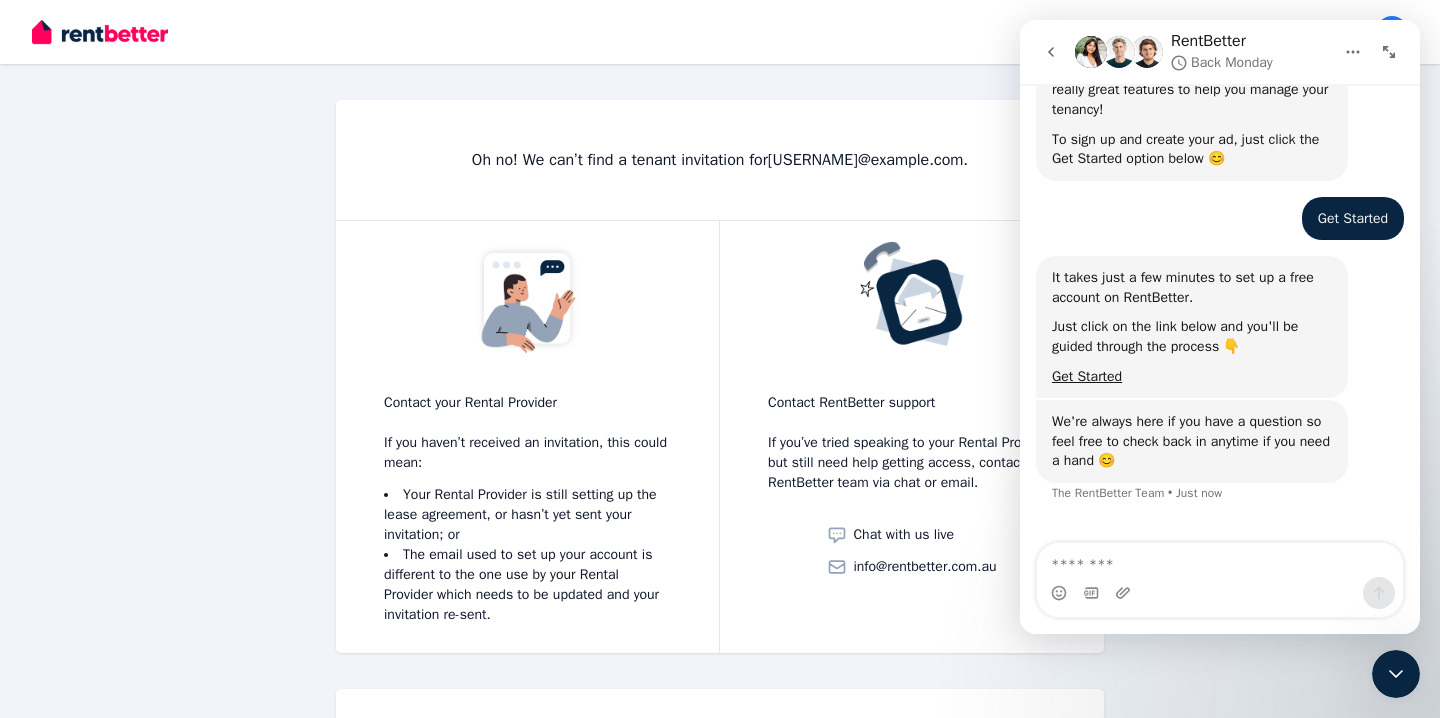 scroll, scrollTop: 607, scrollLeft: 0, axis: vertical 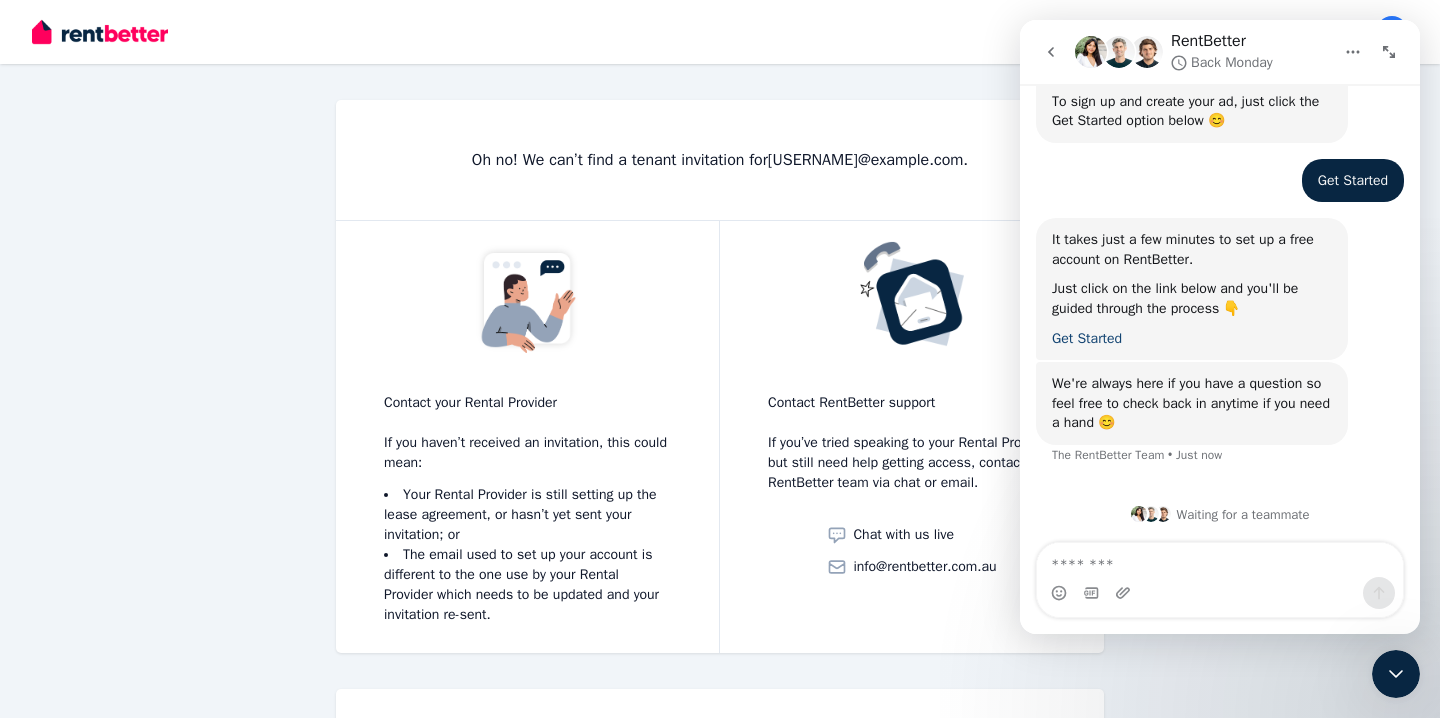 click on "Get Started" at bounding box center [1087, 338] 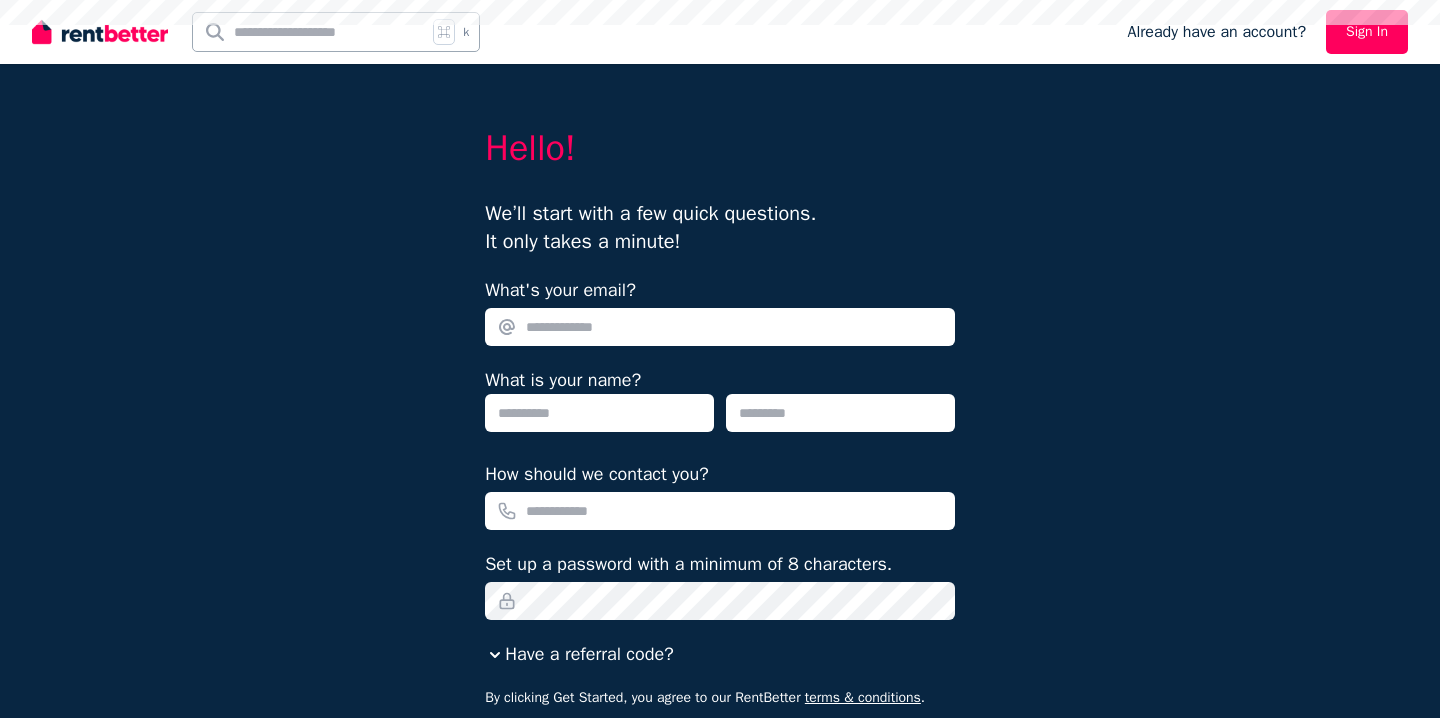 scroll, scrollTop: 0, scrollLeft: 0, axis: both 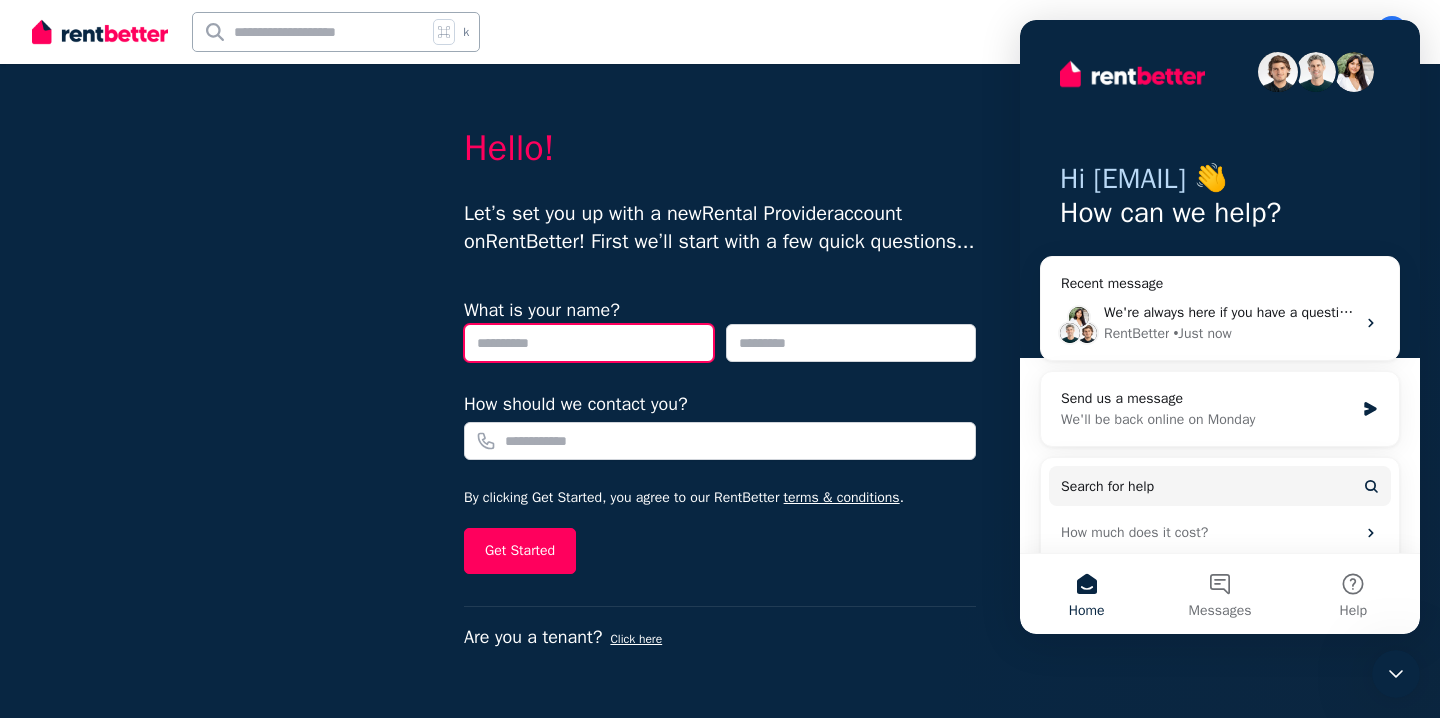 click at bounding box center [589, 343] 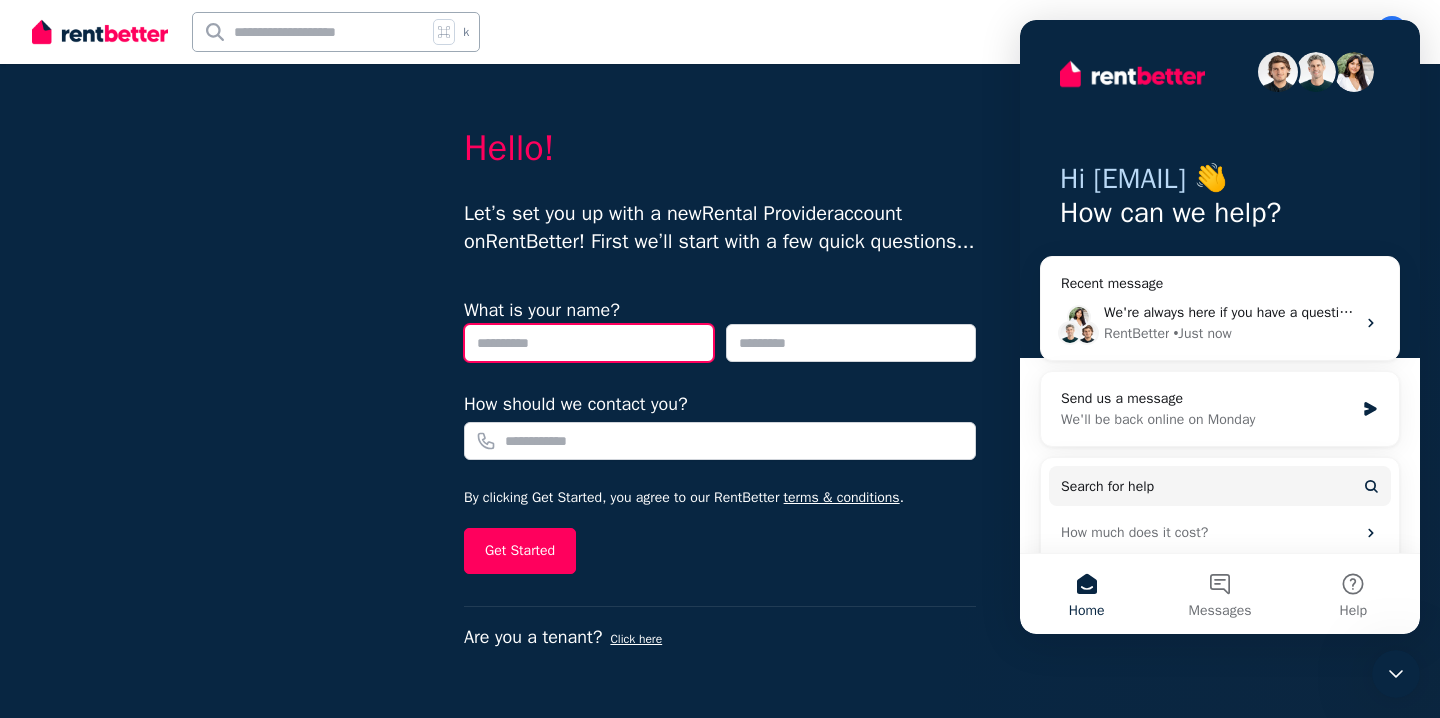 type on "****" 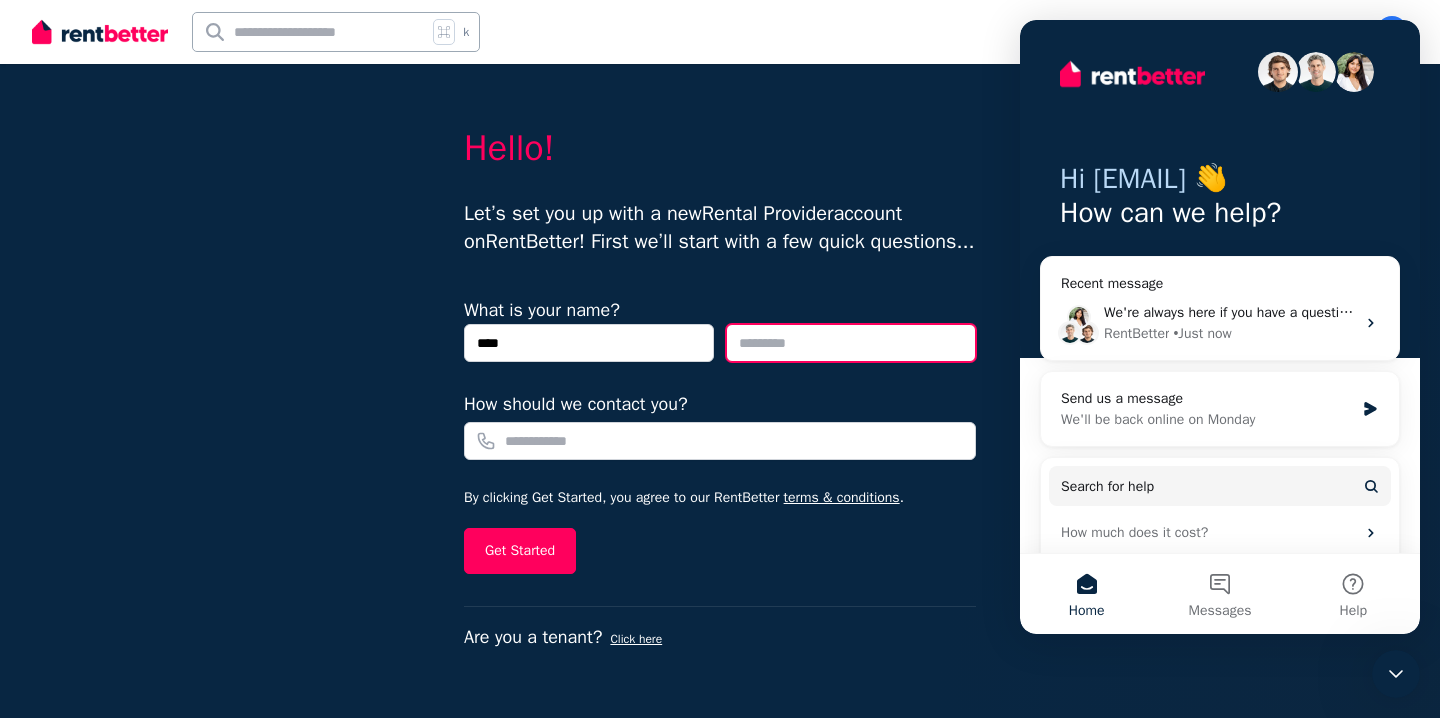 type on "******" 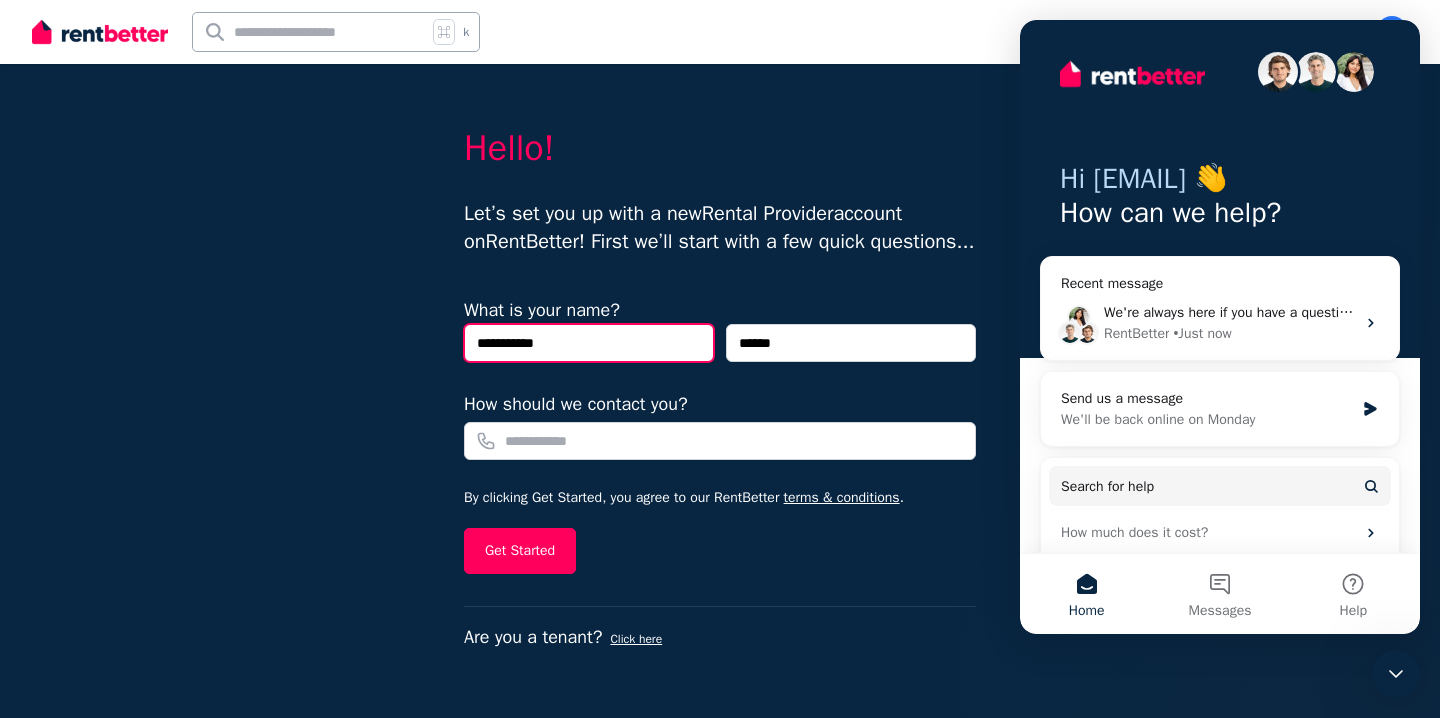 type on "**********" 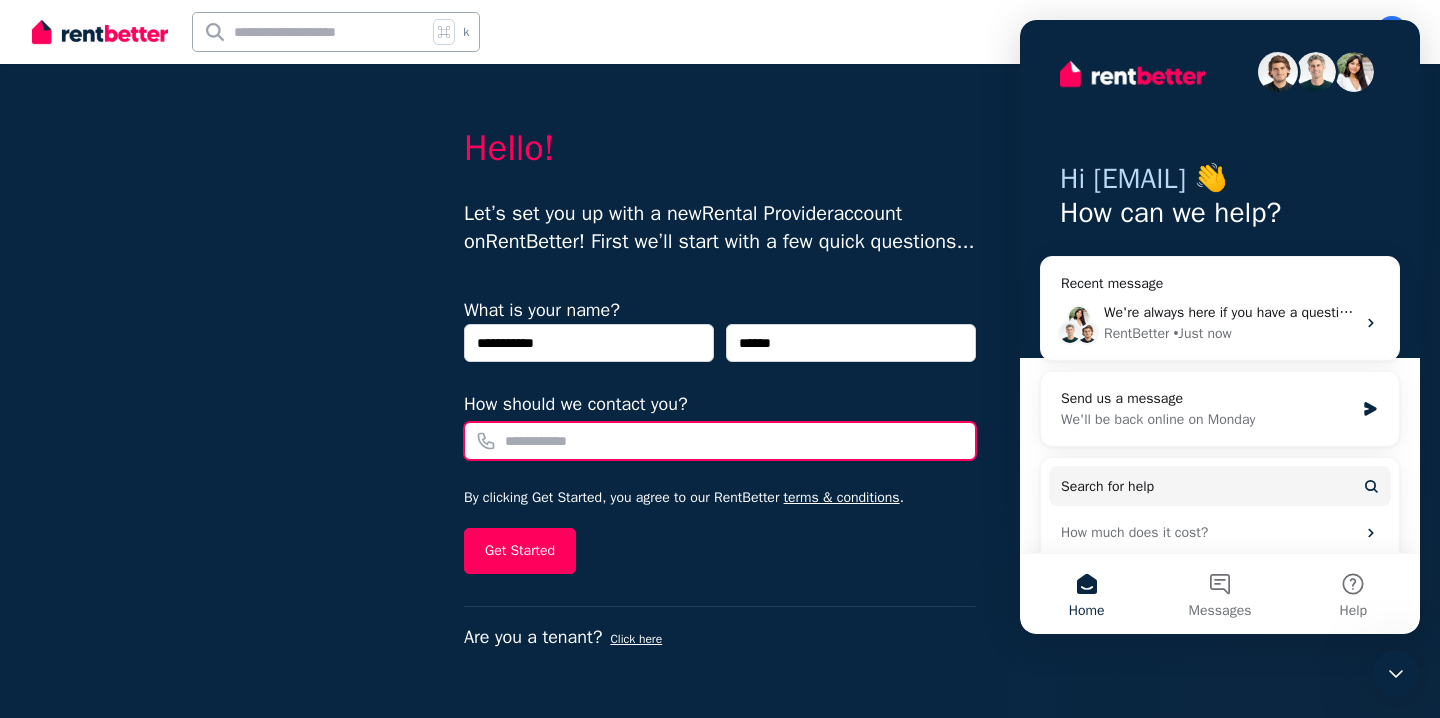 click on "How should we contact you?" at bounding box center [720, 441] 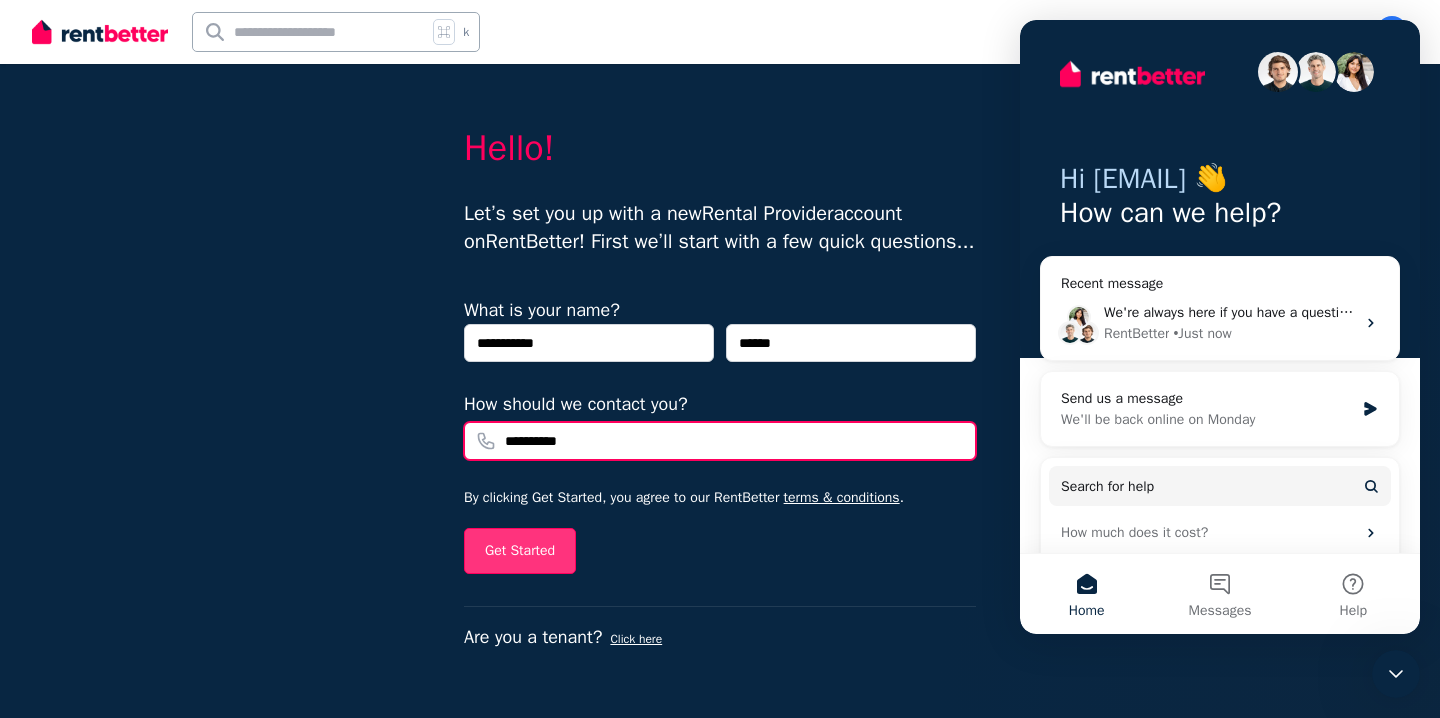 type on "**********" 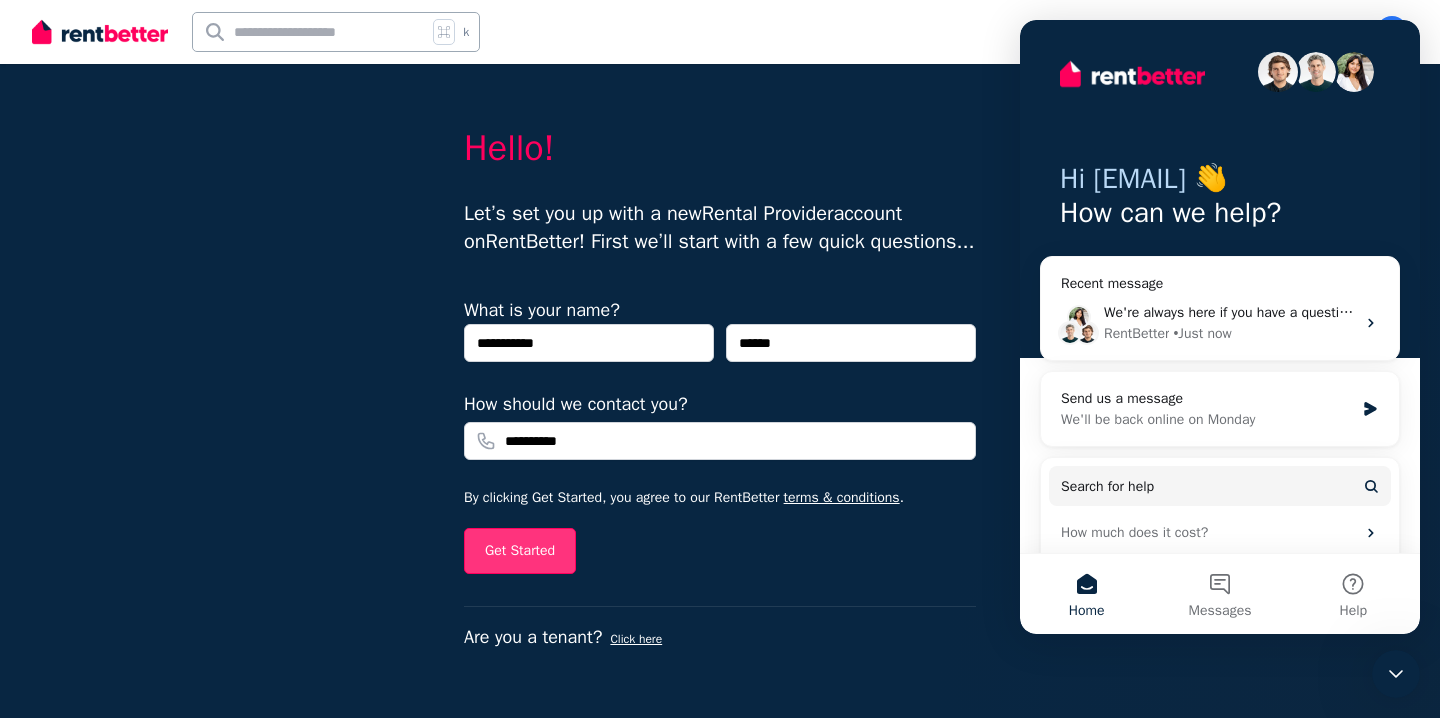 click on "Get Started" at bounding box center (520, 551) 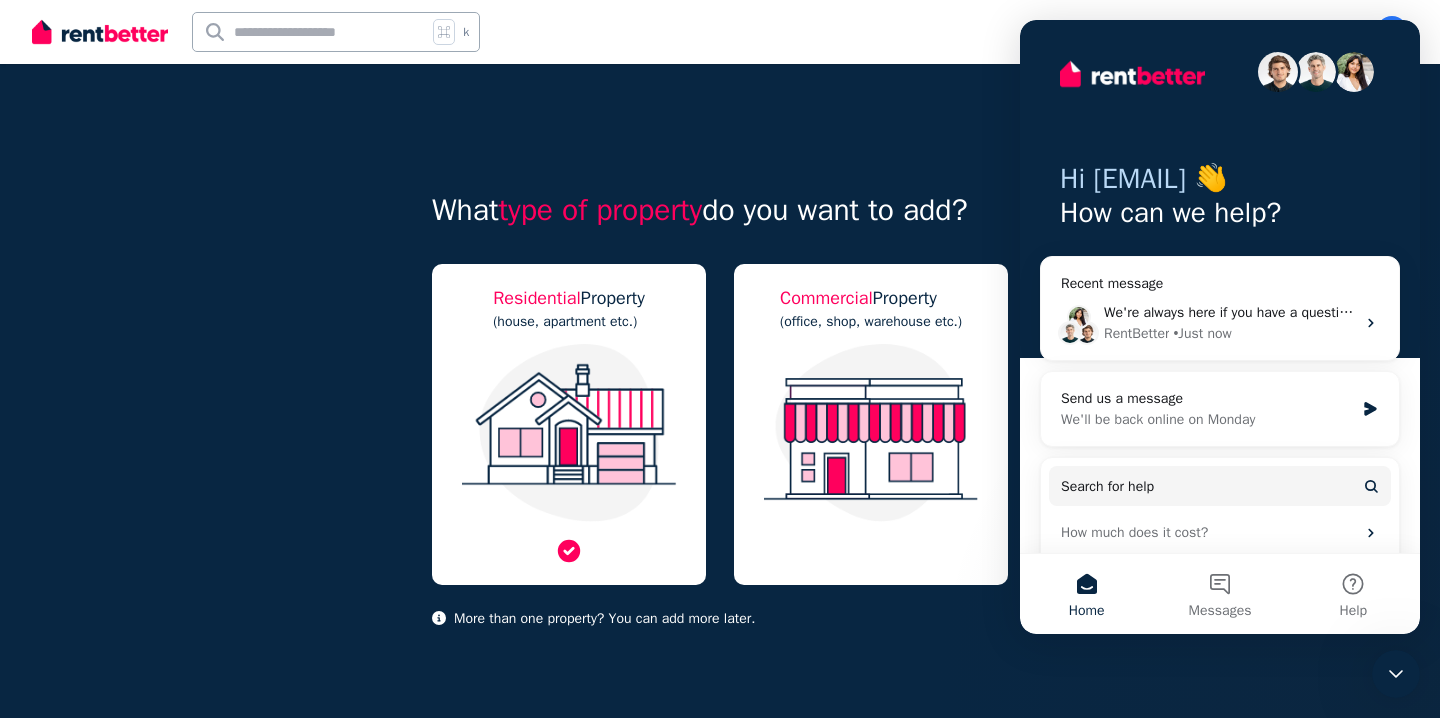 click at bounding box center [569, 433] 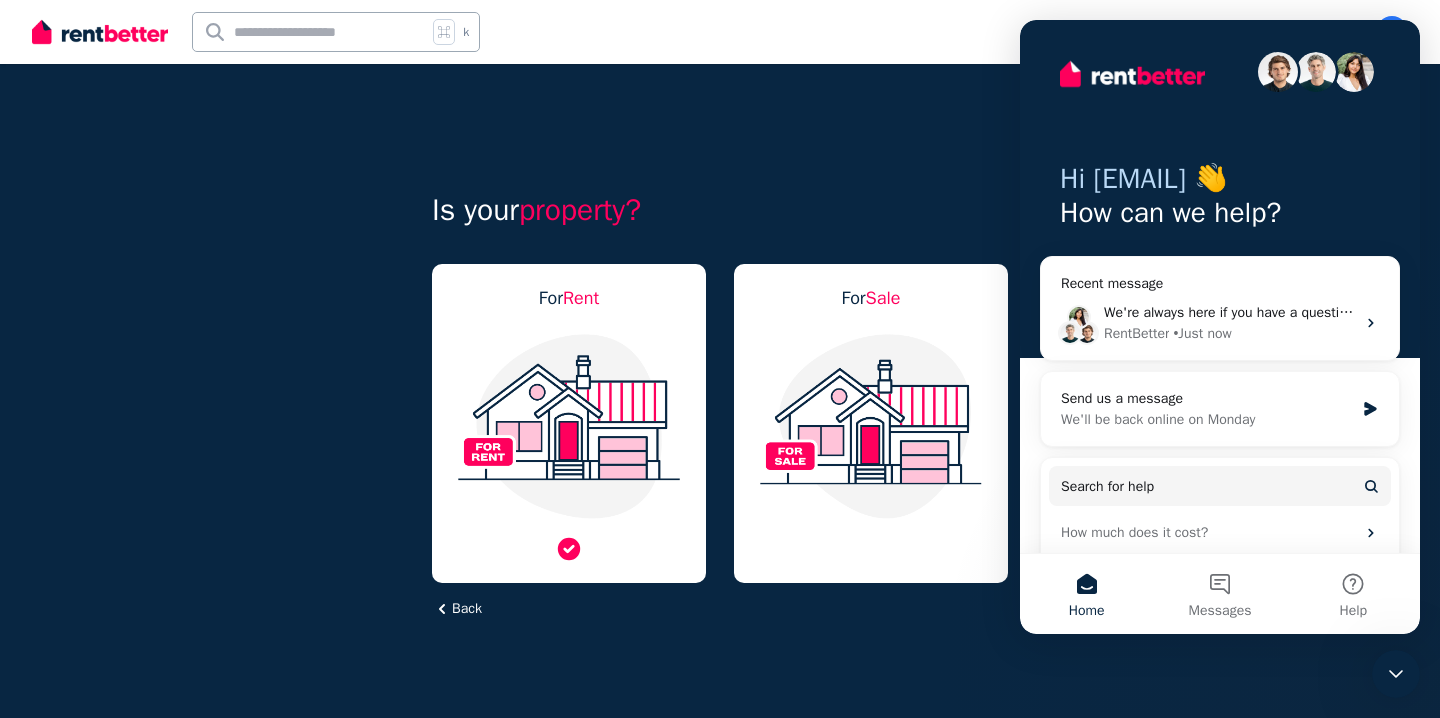 click at bounding box center [569, 426] 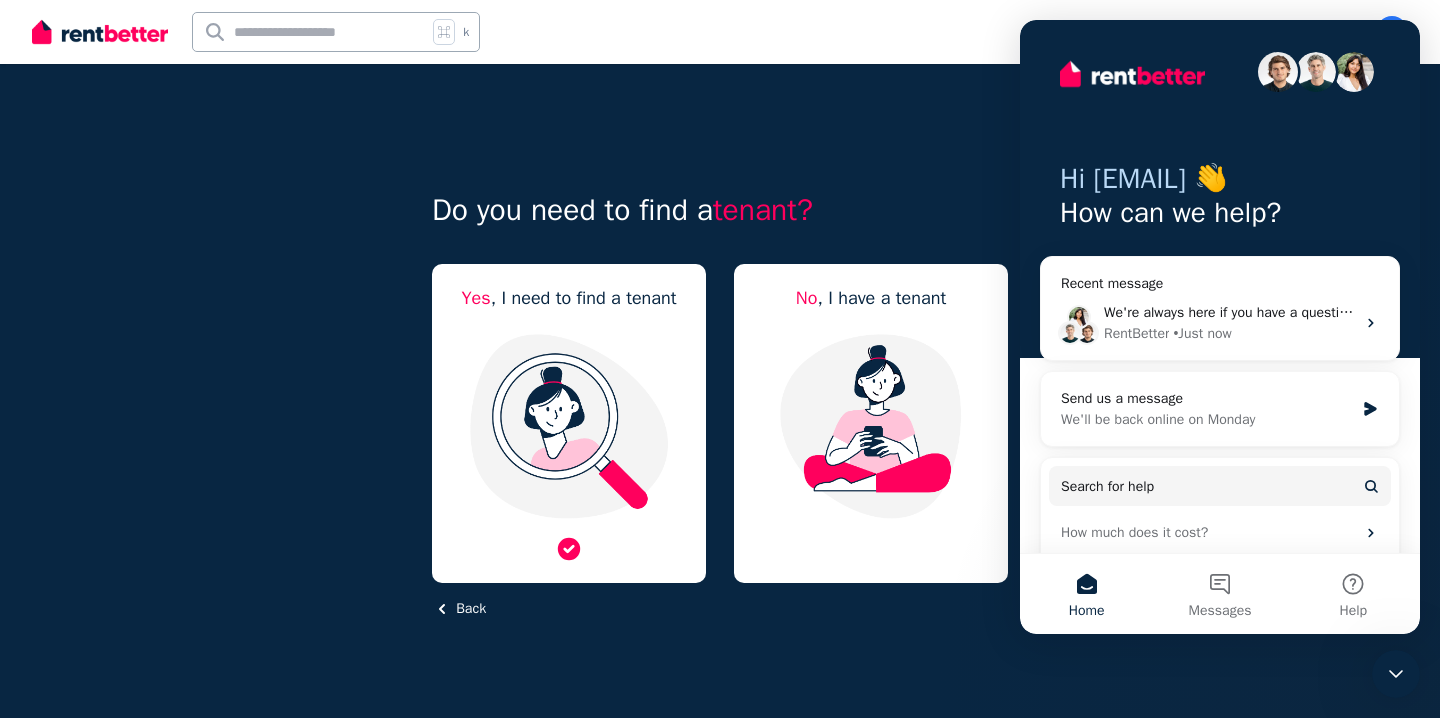 click at bounding box center (569, 426) 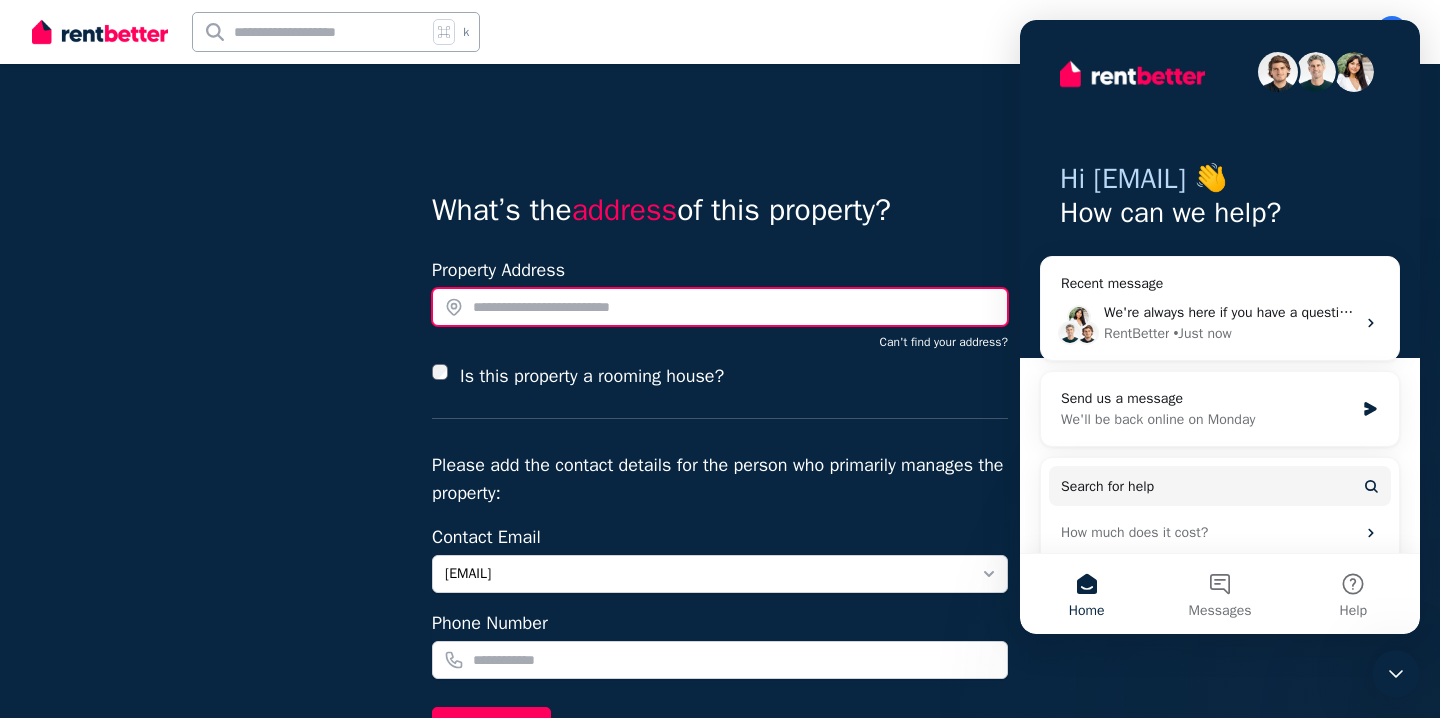 click at bounding box center (720, 307) 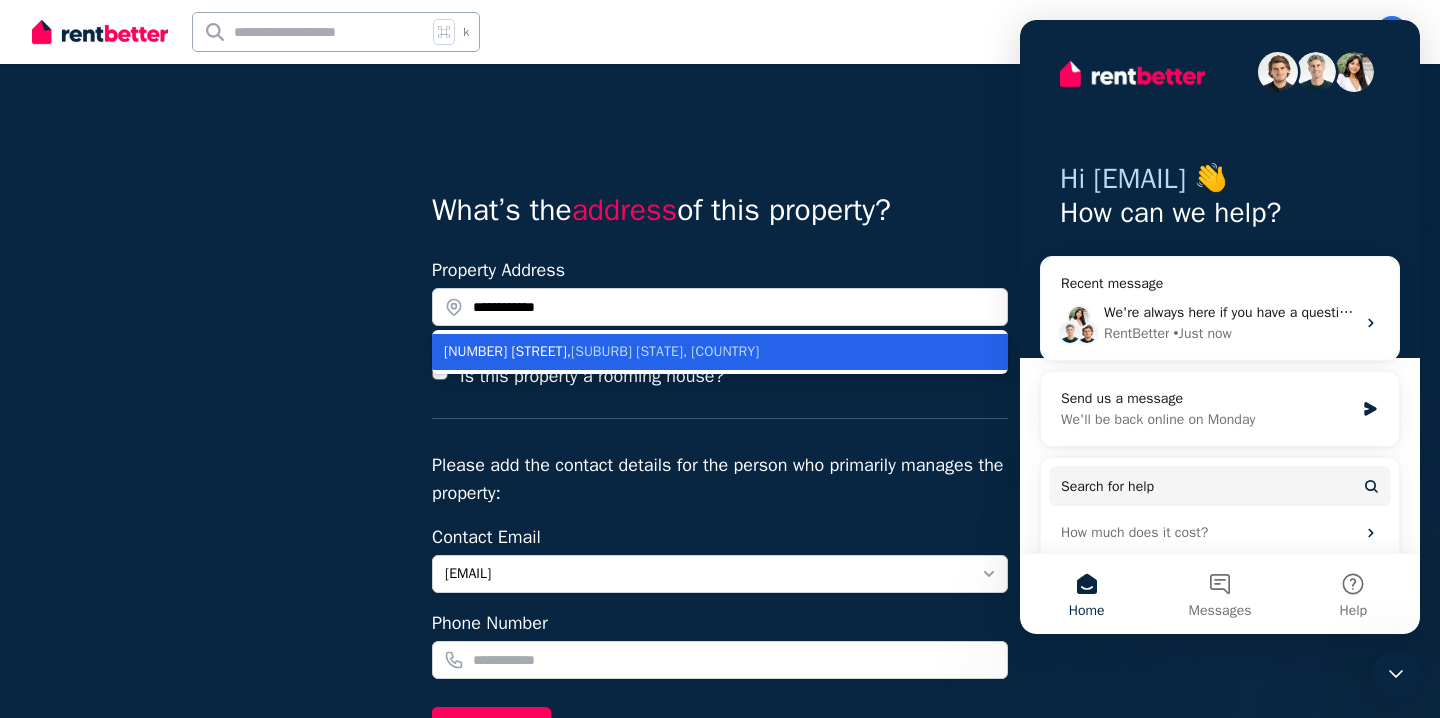 click on "Baldivis WA, Australia" at bounding box center (665, 351) 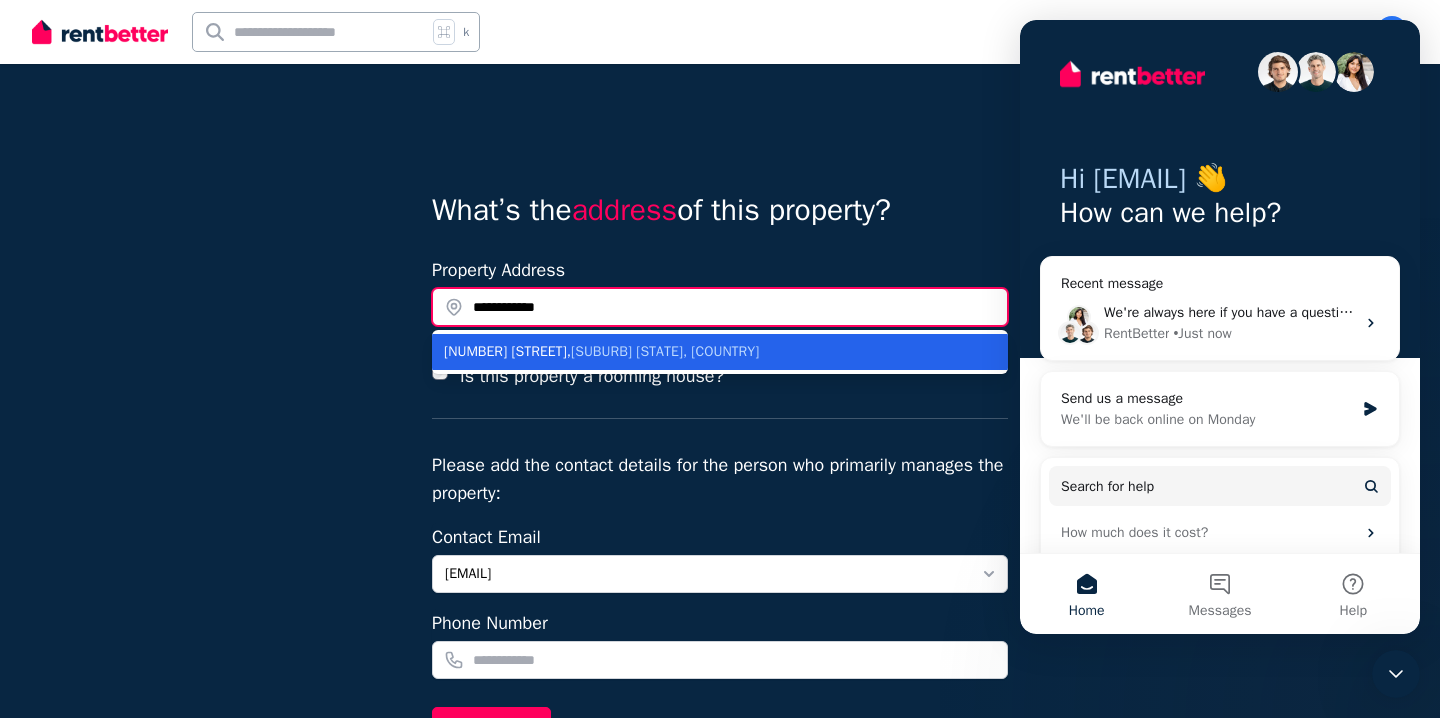 type on "**********" 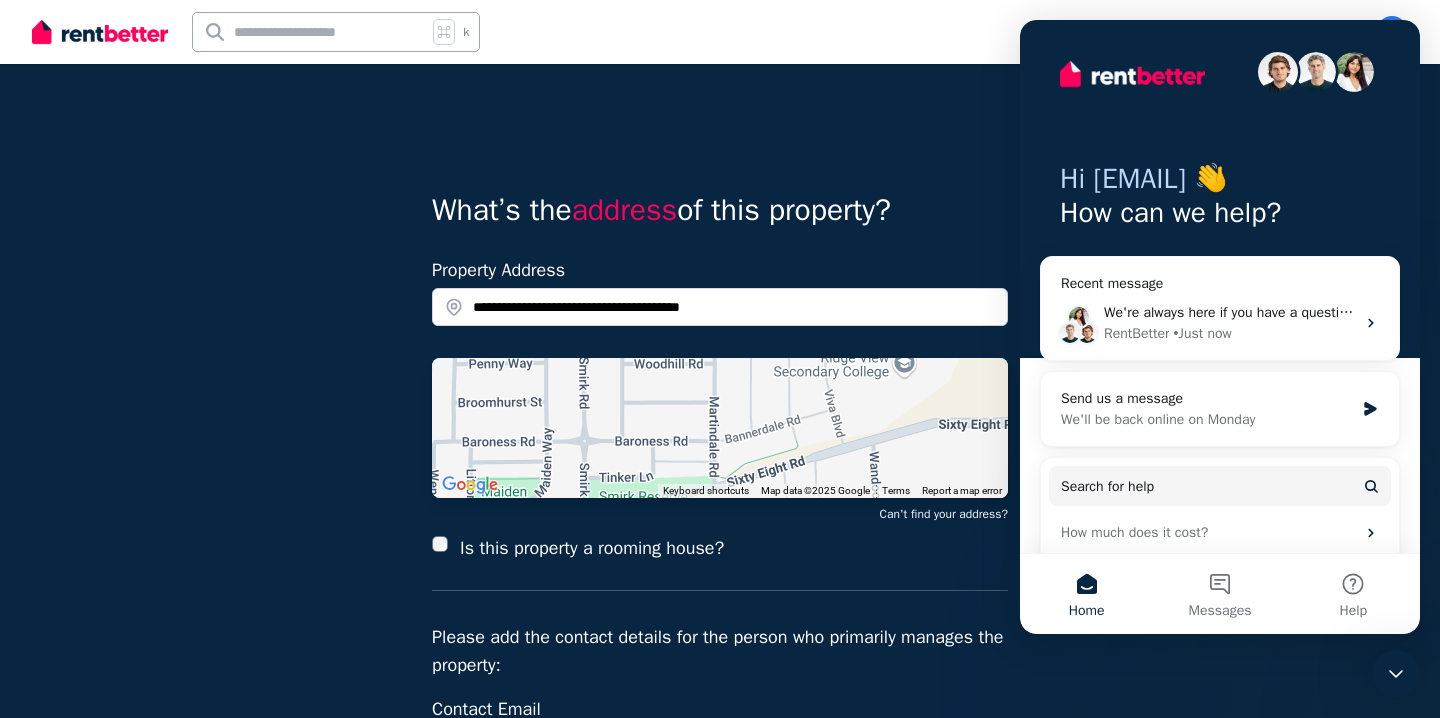 click 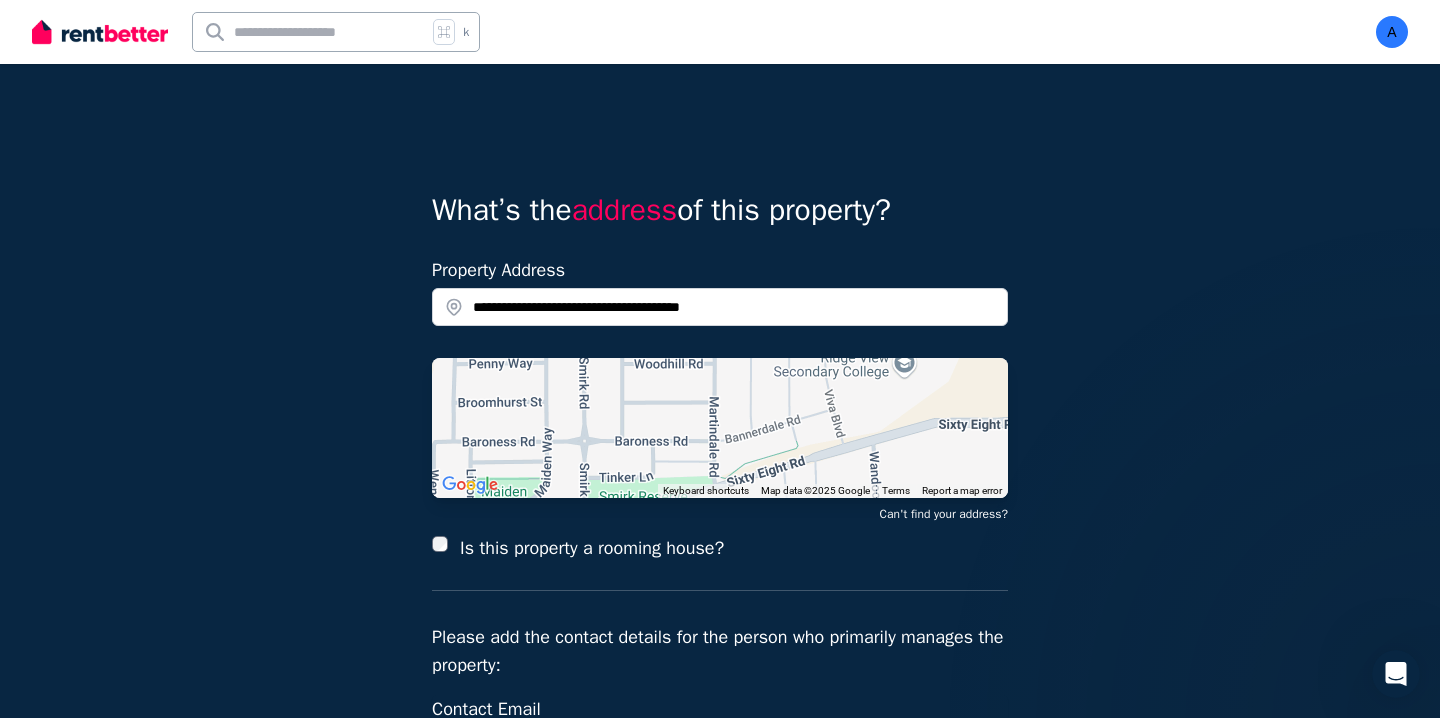scroll, scrollTop: 0, scrollLeft: 0, axis: both 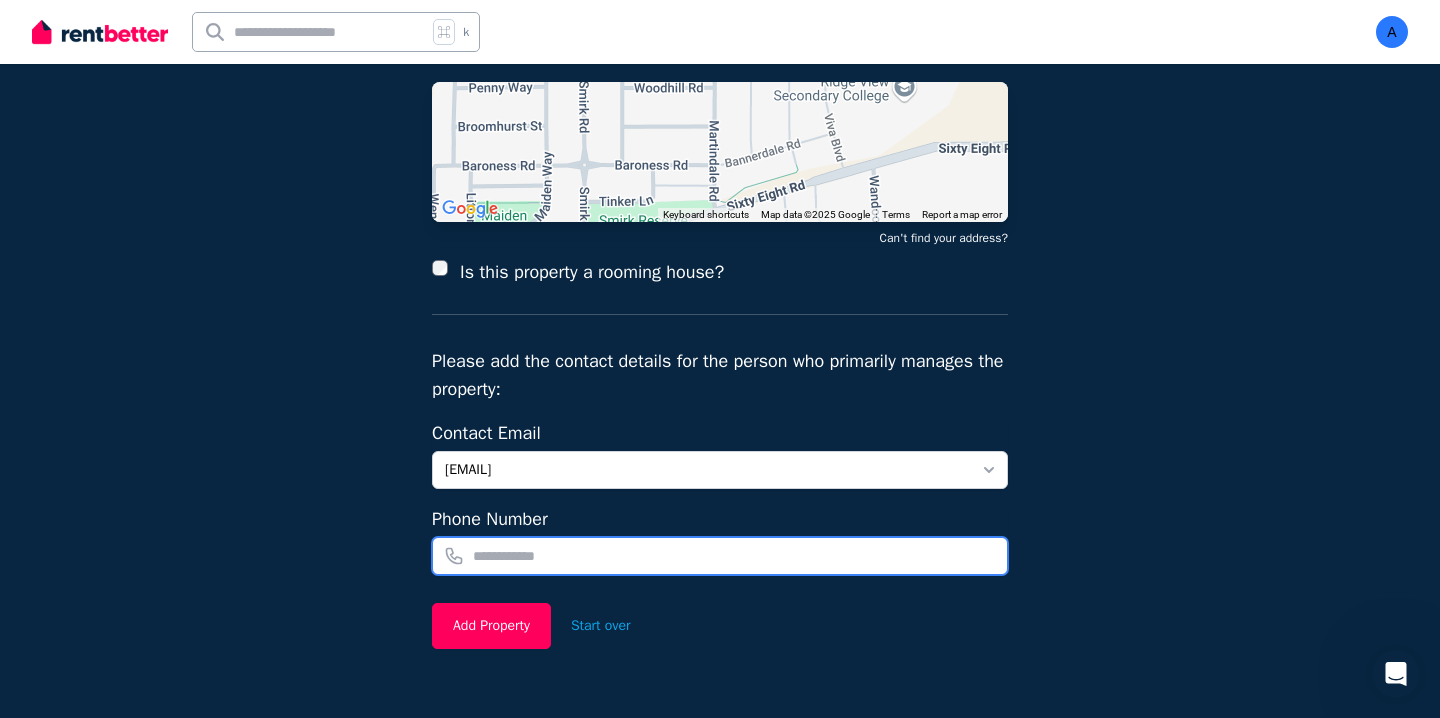 click at bounding box center (720, 556) 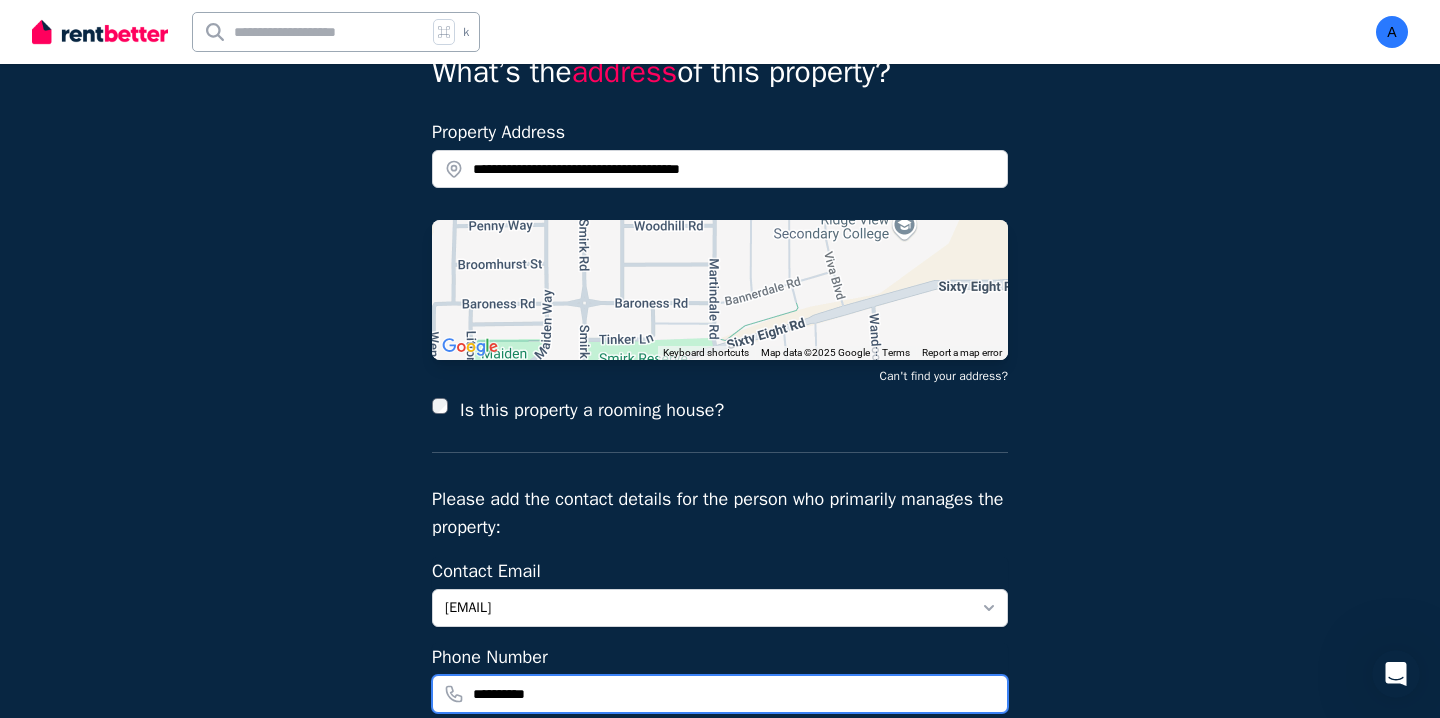 scroll, scrollTop: 319, scrollLeft: 0, axis: vertical 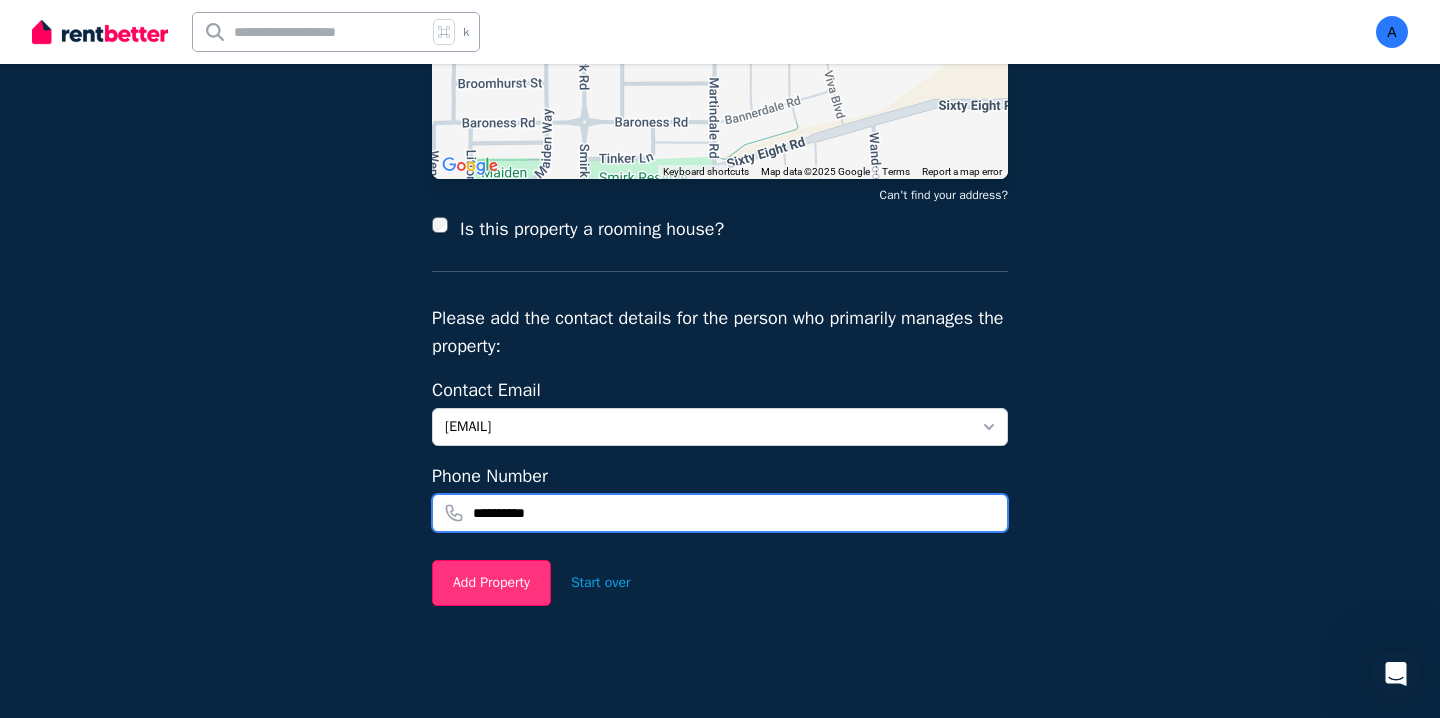 type on "**********" 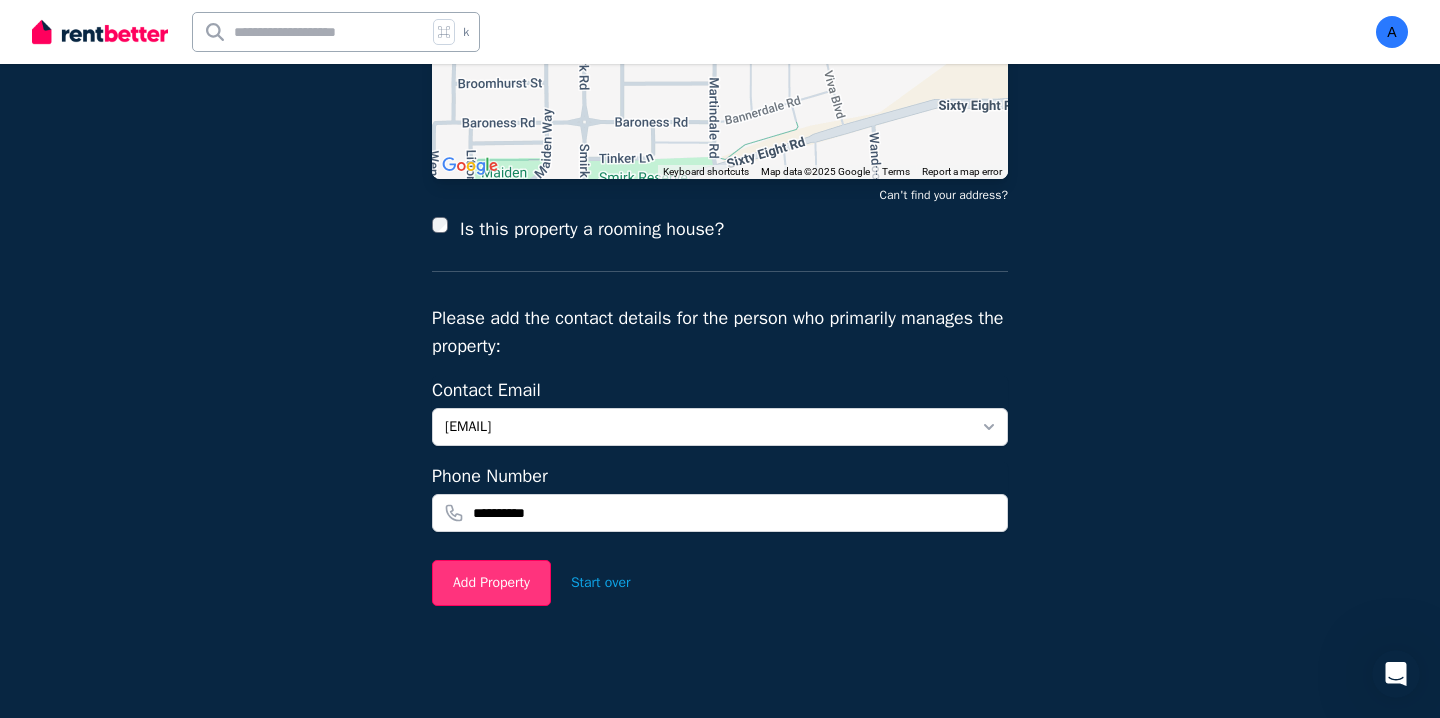 click on "Add Property" at bounding box center [491, 583] 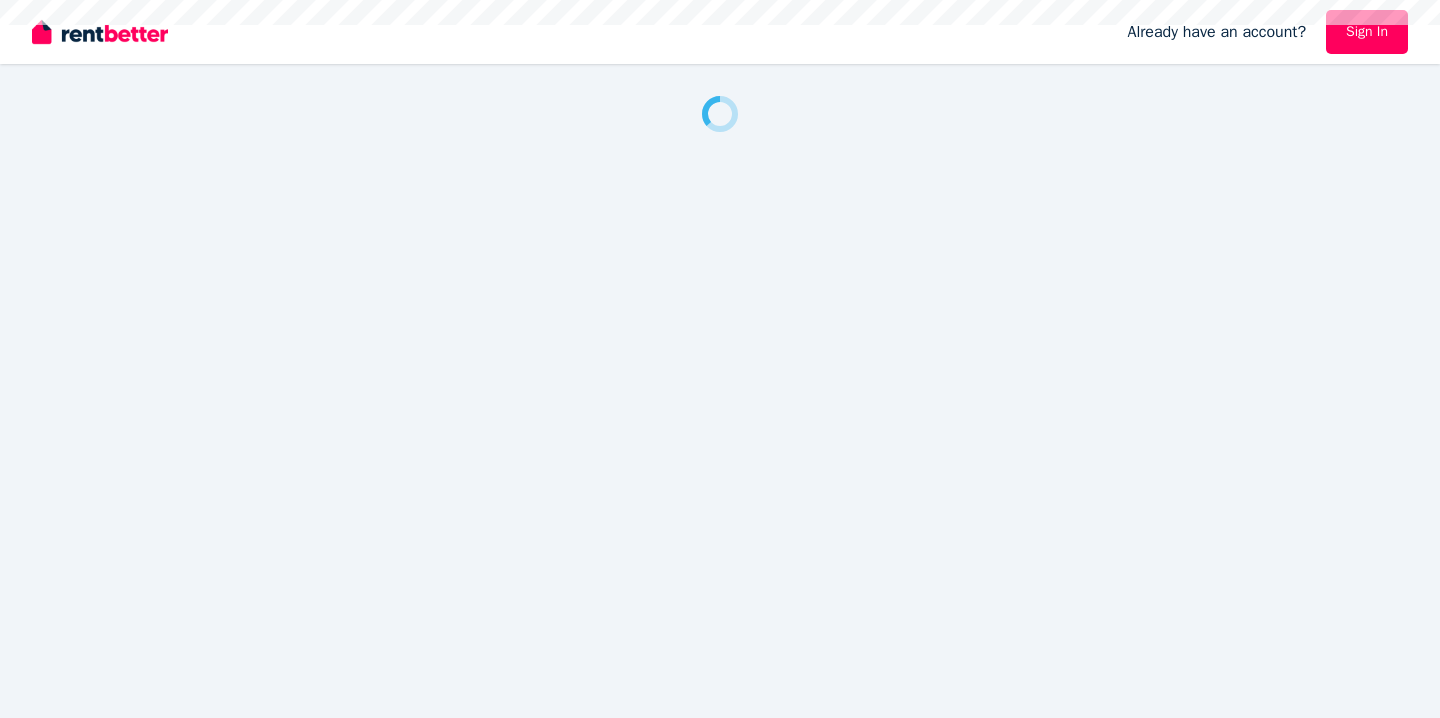 scroll, scrollTop: 0, scrollLeft: 0, axis: both 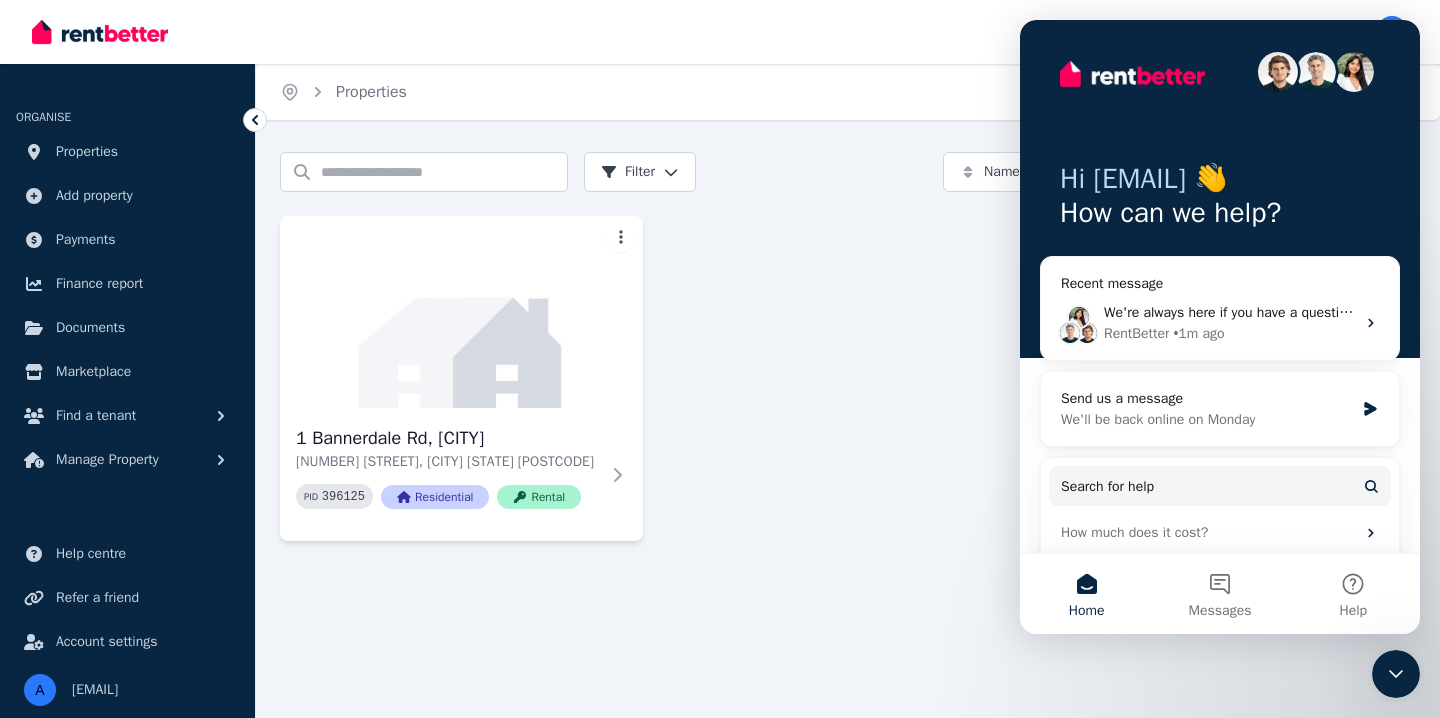 click 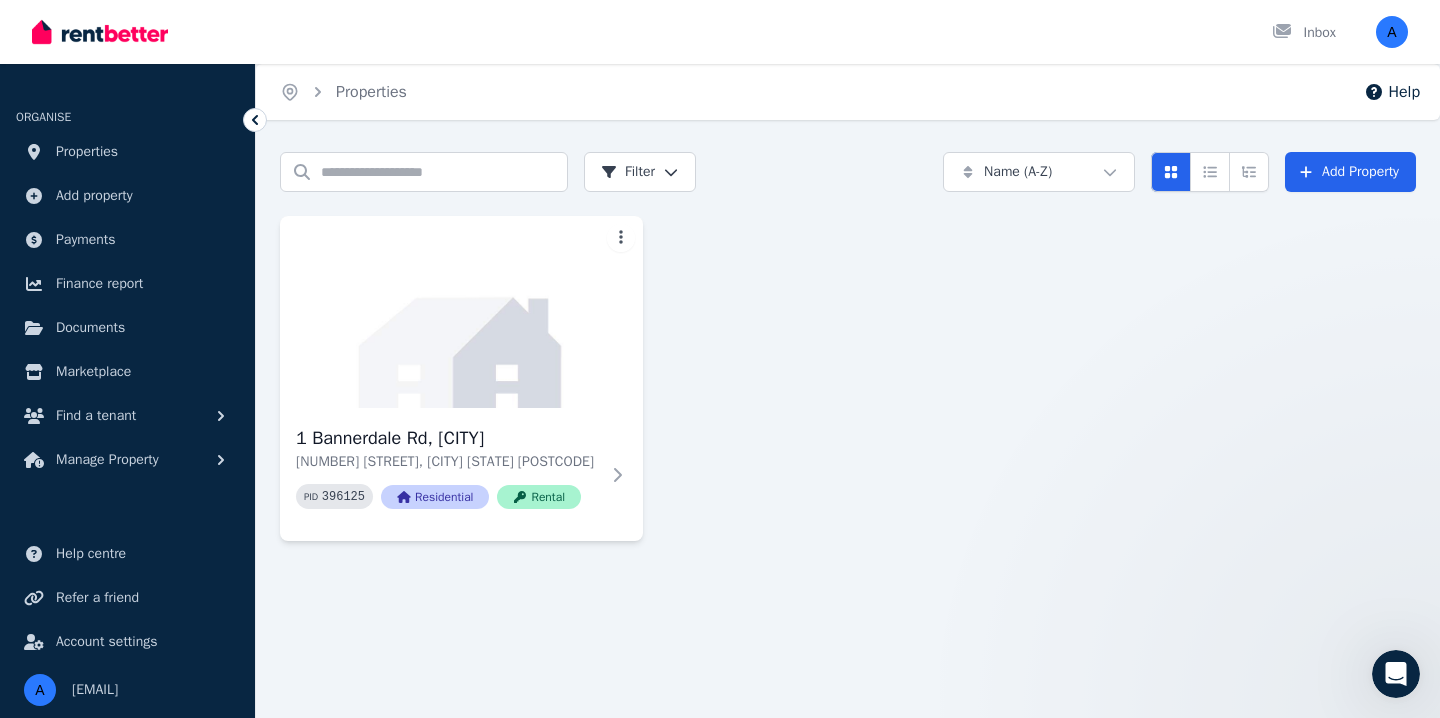 scroll, scrollTop: 0, scrollLeft: 0, axis: both 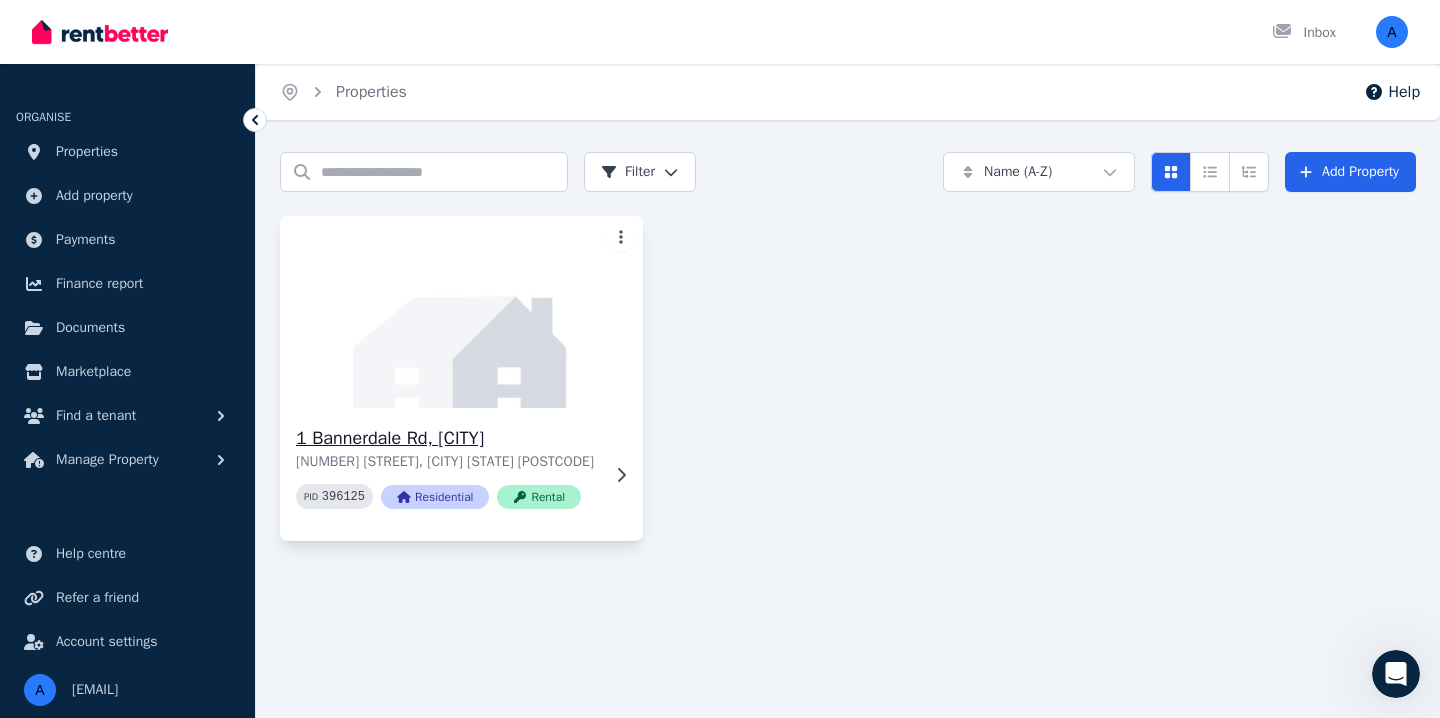 click at bounding box center (461, 312) 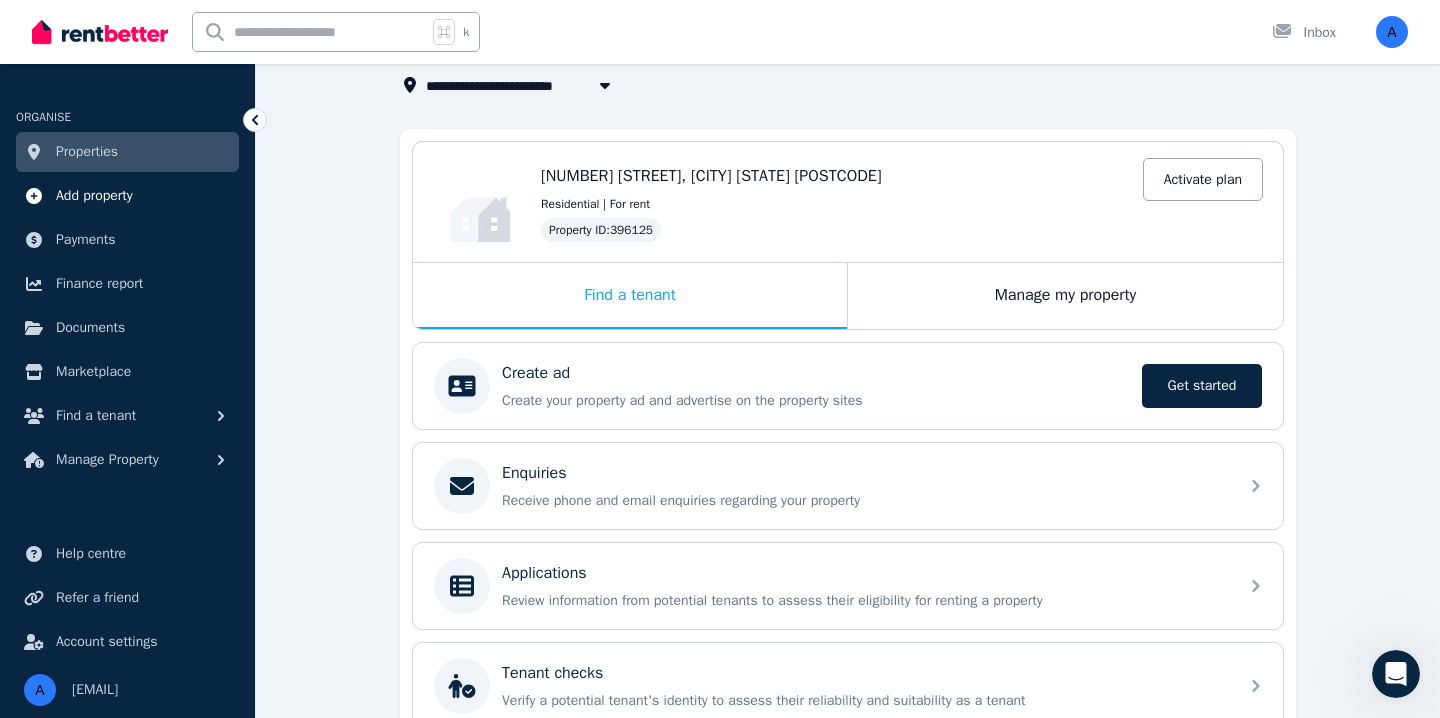 scroll, scrollTop: 0, scrollLeft: 0, axis: both 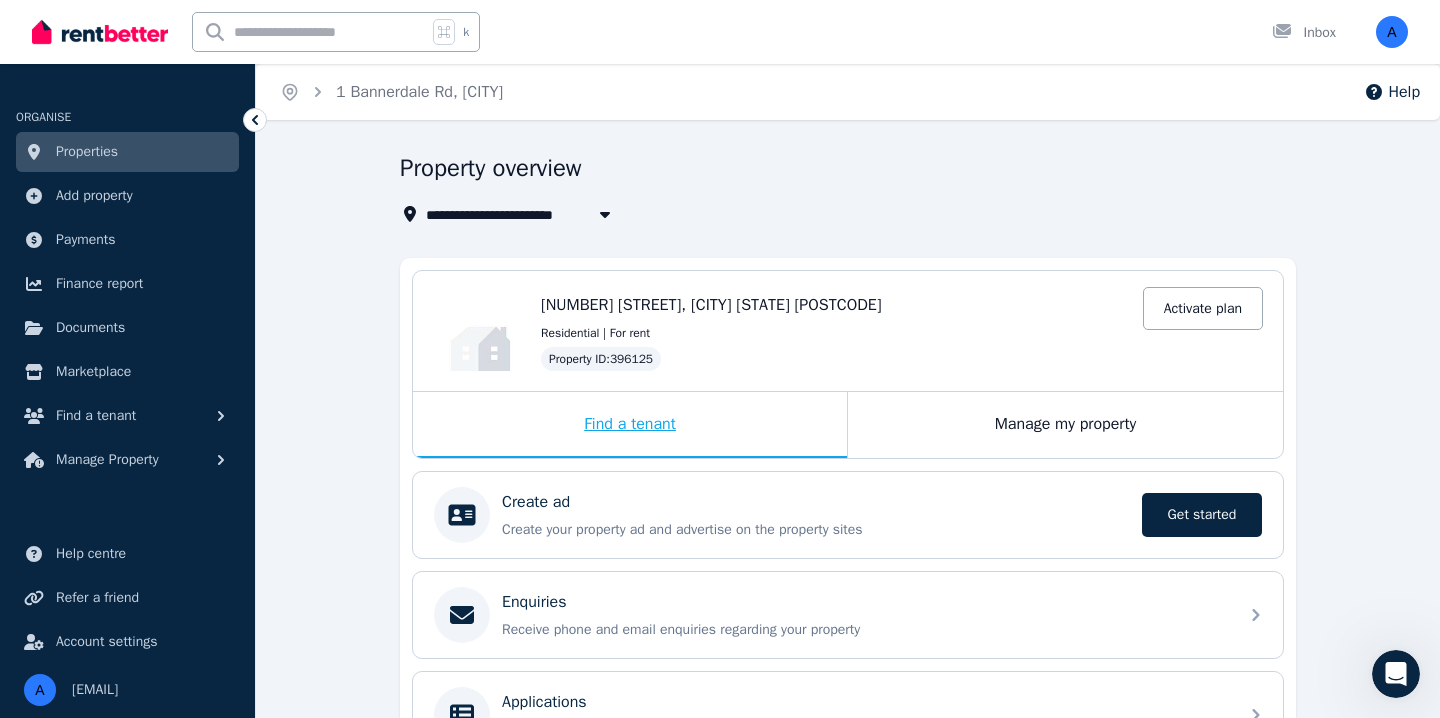 click on "Find a tenant" at bounding box center [630, 425] 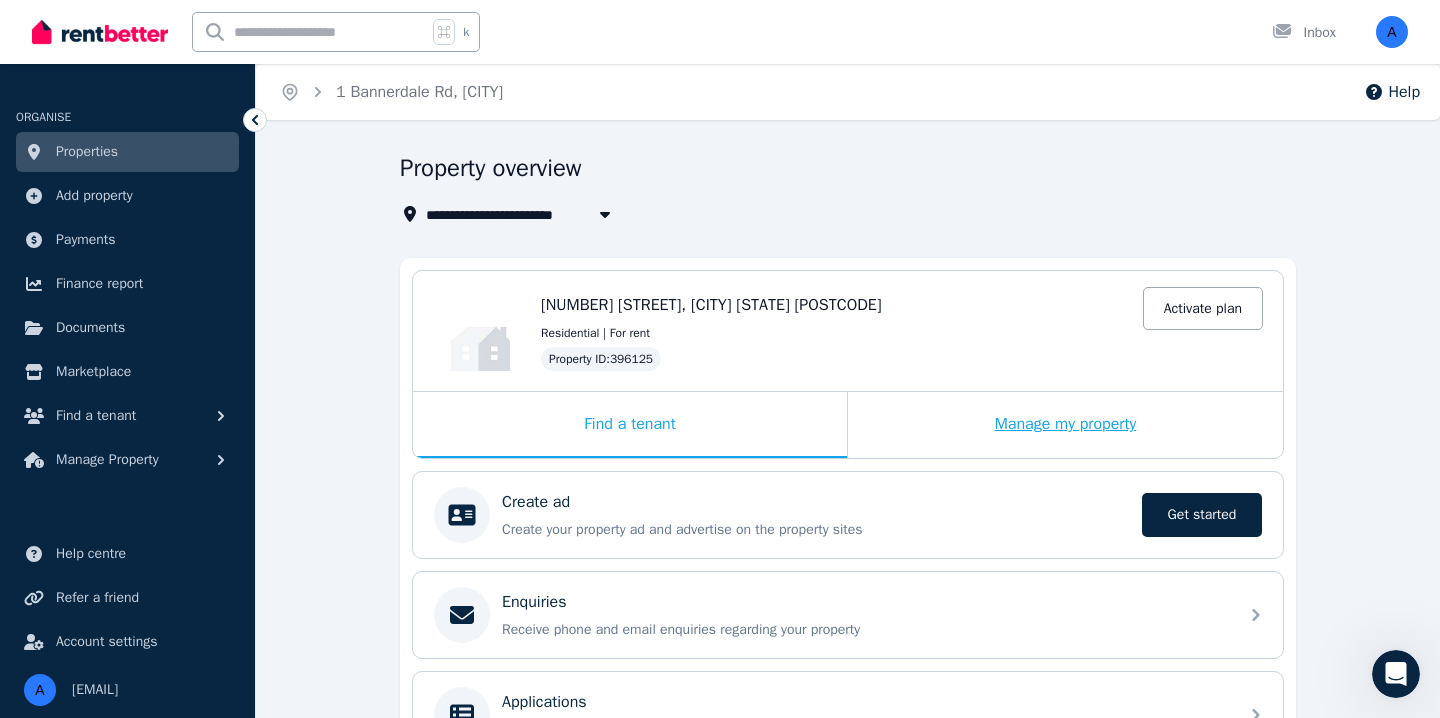 click on "Manage my property" at bounding box center (1065, 425) 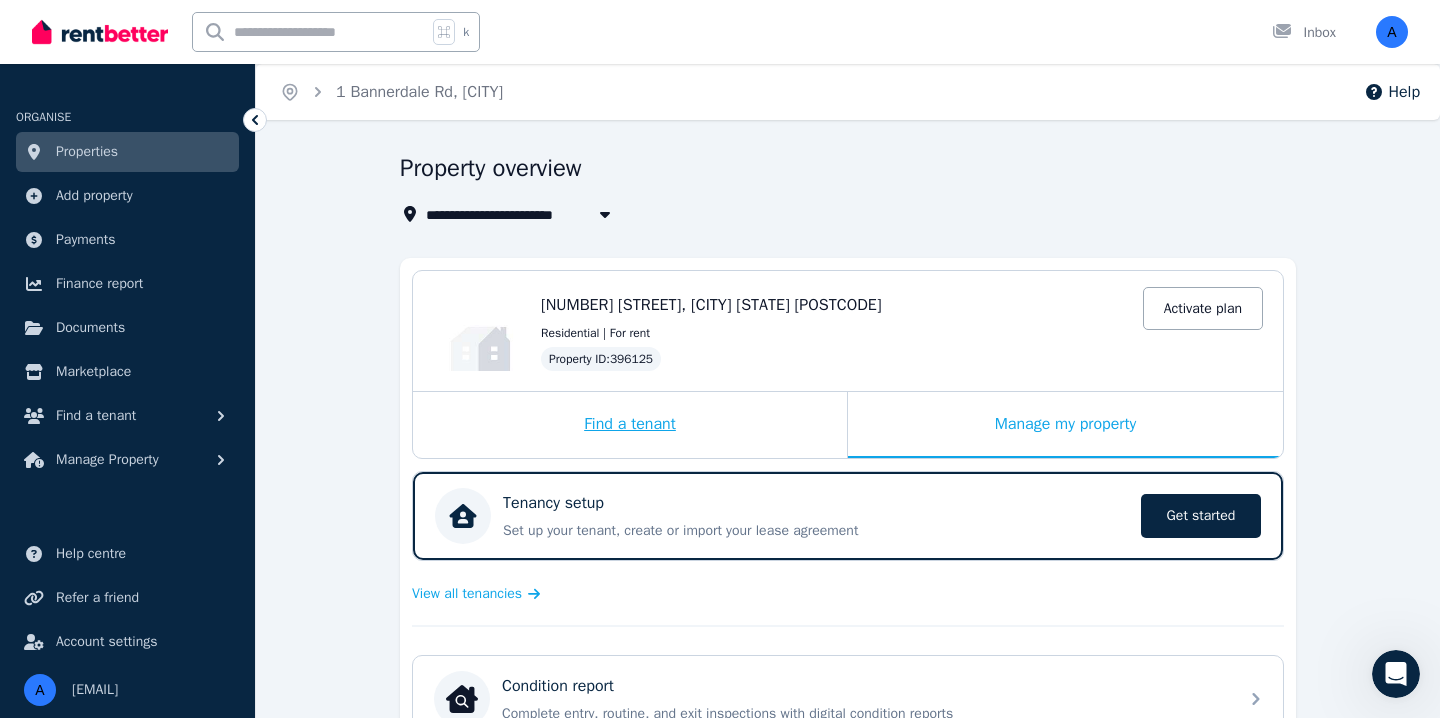 click on "Find a tenant" at bounding box center [630, 425] 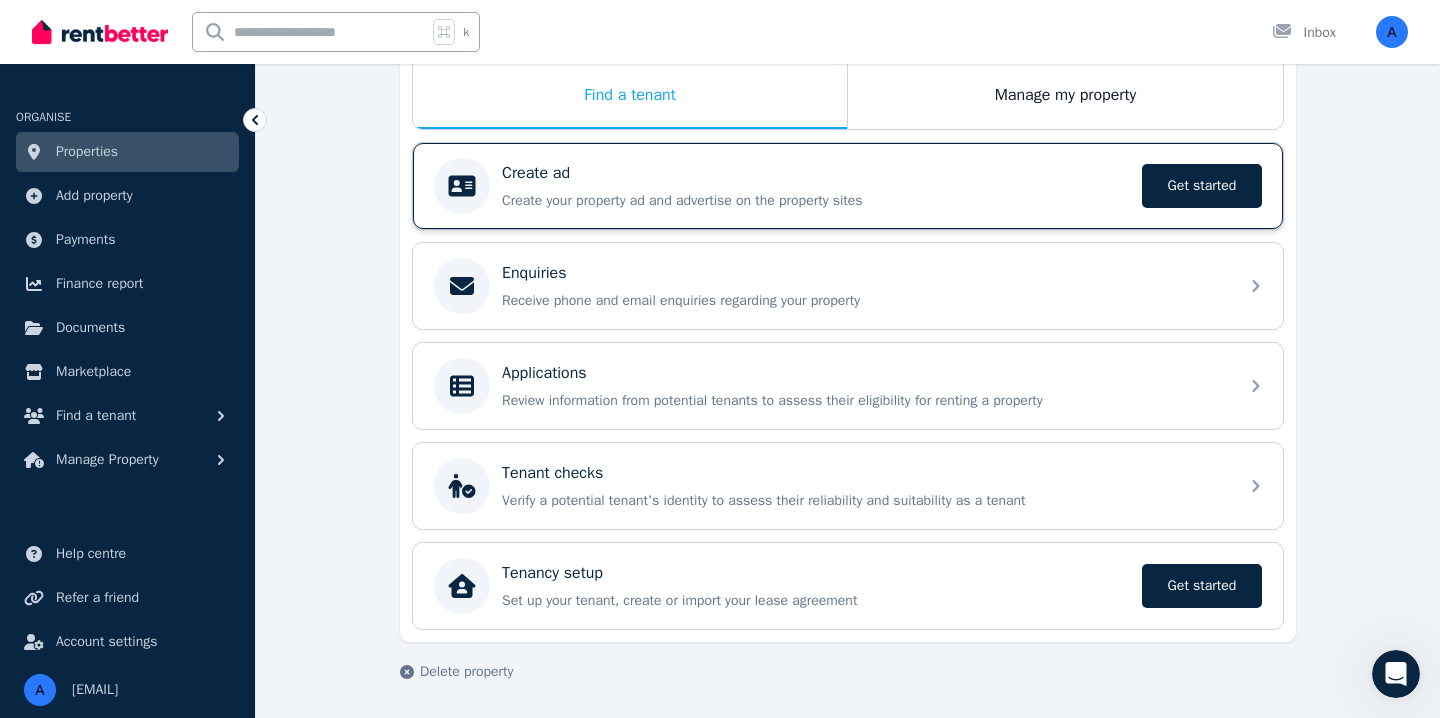 scroll, scrollTop: 0, scrollLeft: 0, axis: both 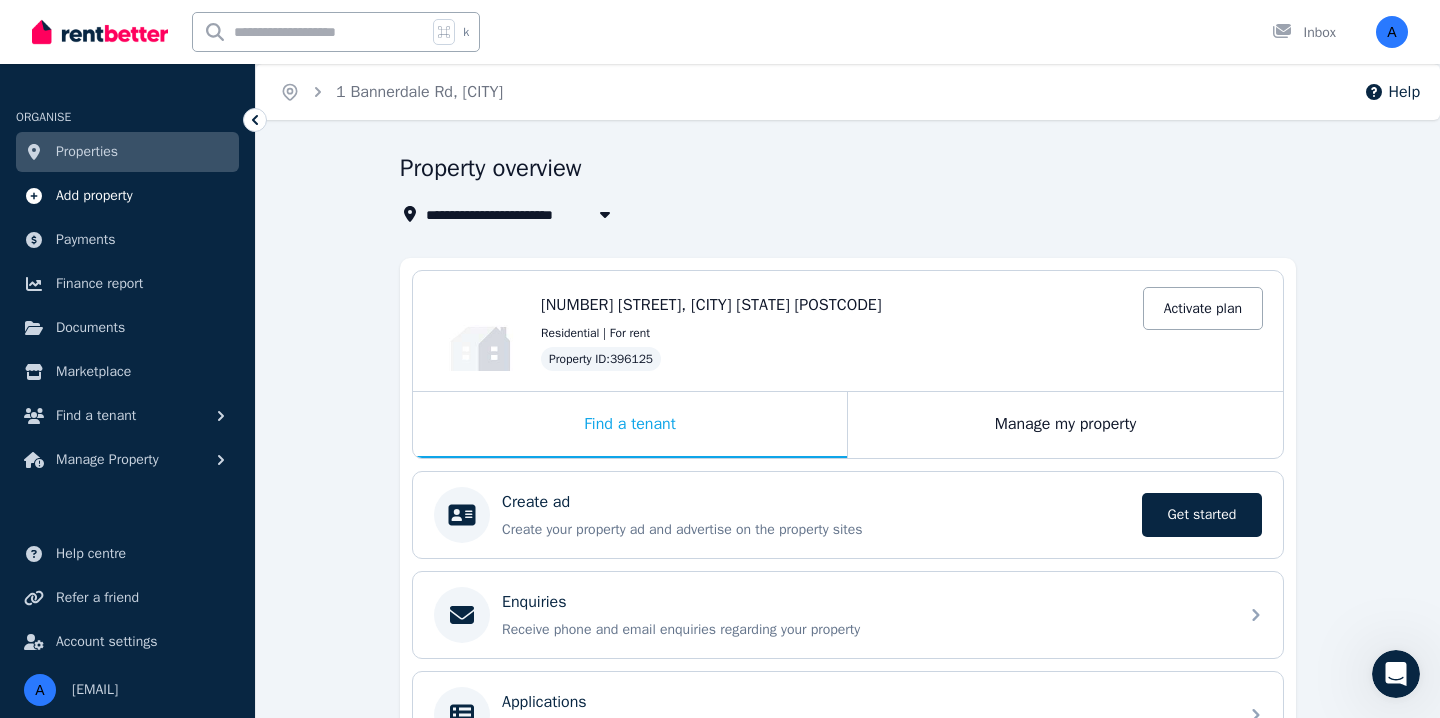 click on "Add property" at bounding box center (94, 196) 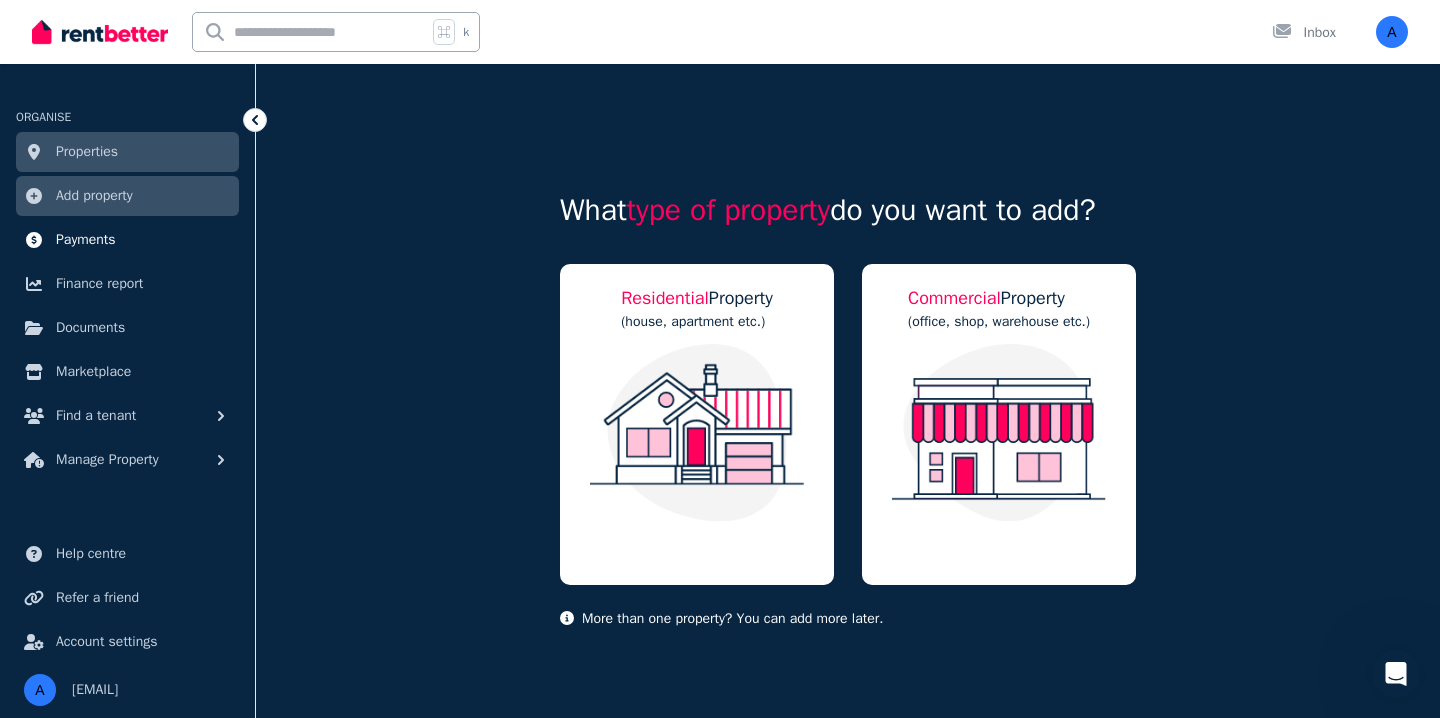 click on "Payments" at bounding box center (86, 240) 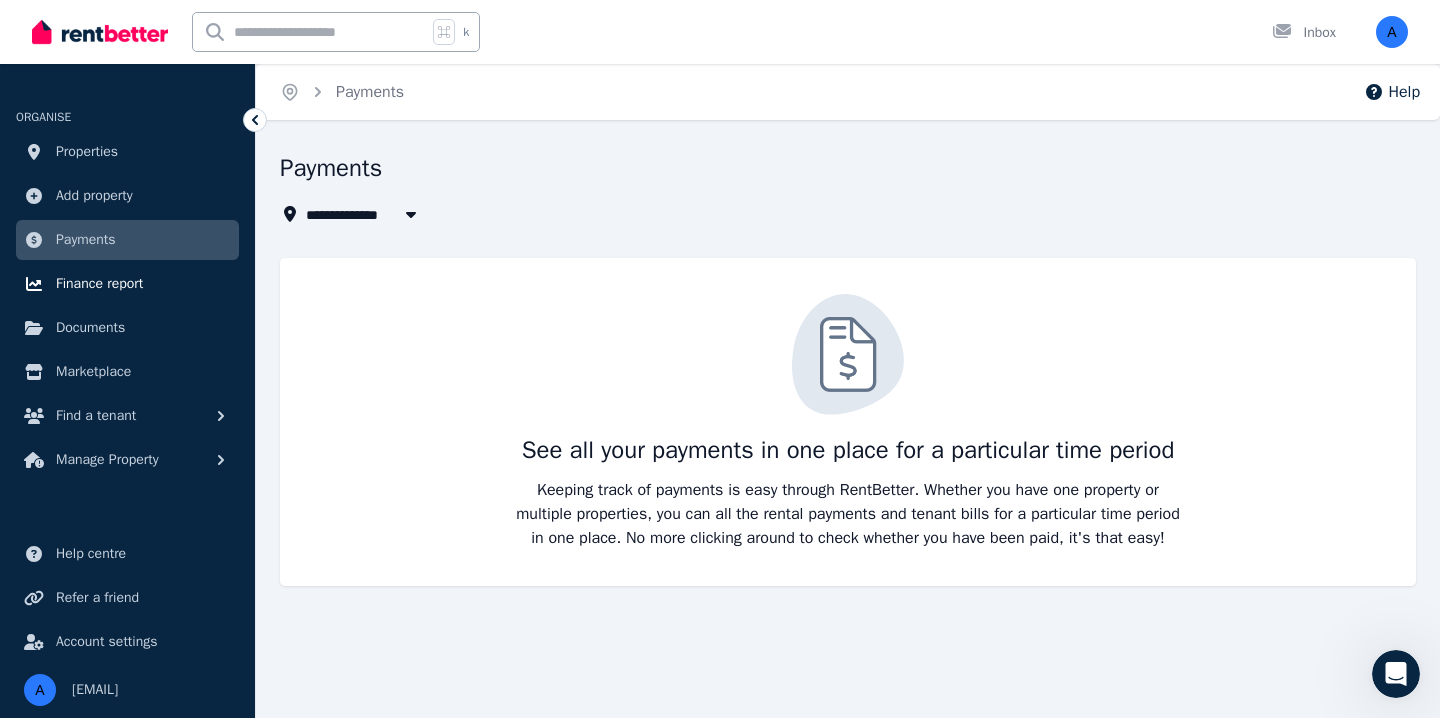 click on "Finance report" at bounding box center [99, 284] 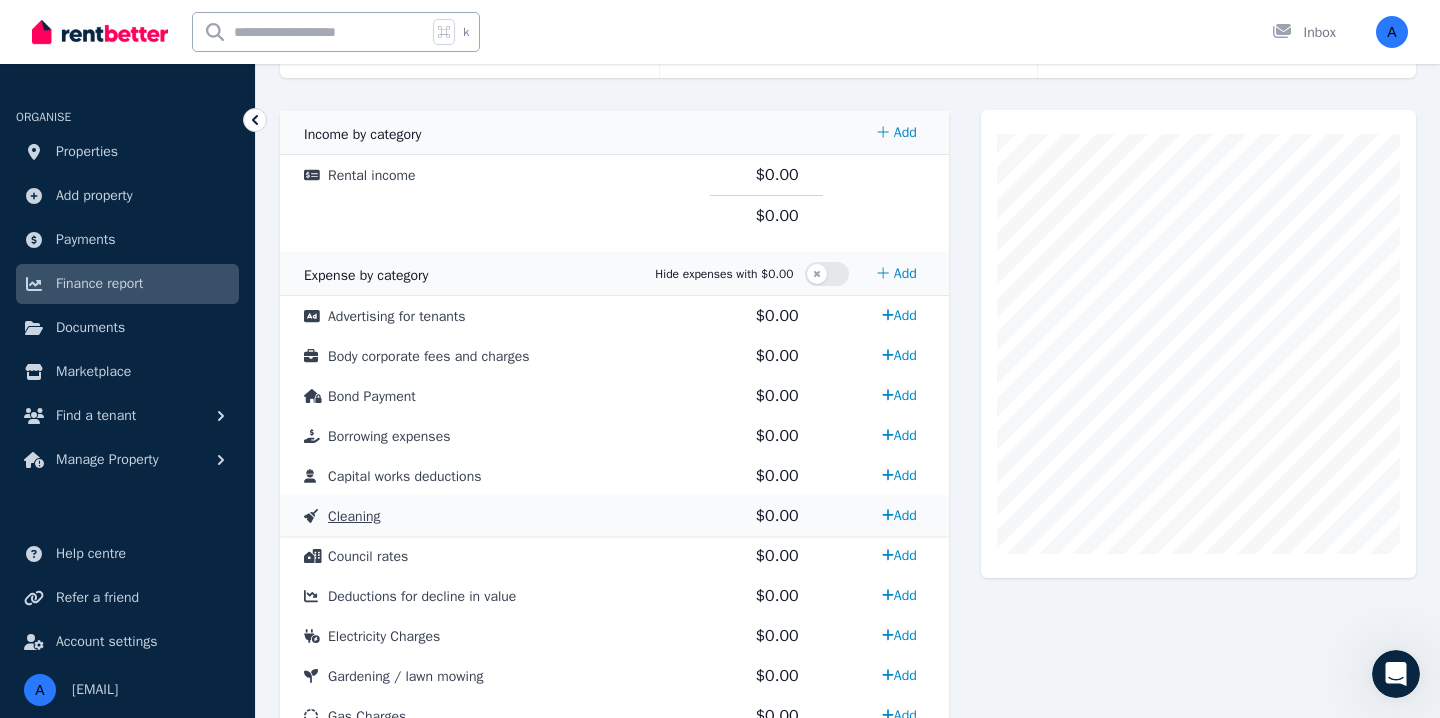 scroll, scrollTop: 376, scrollLeft: 0, axis: vertical 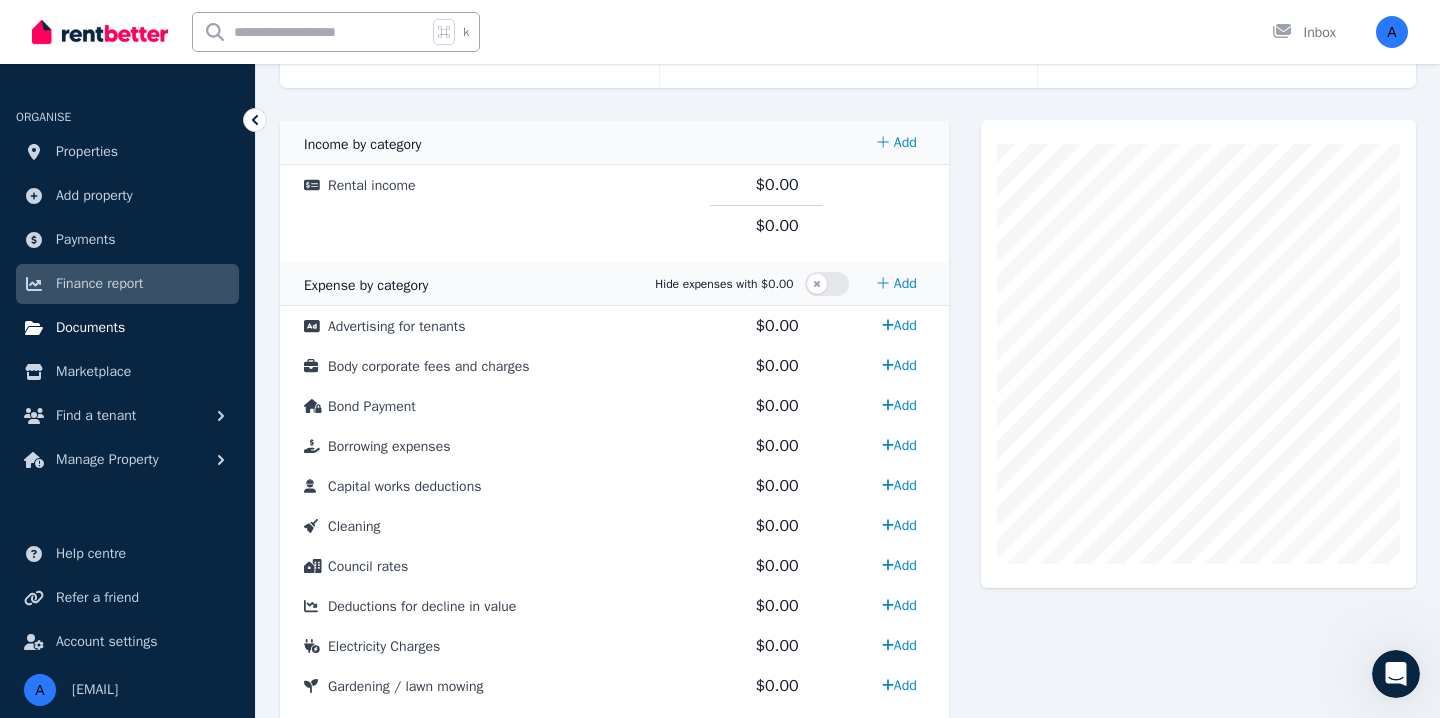 click on "Documents" at bounding box center [127, 328] 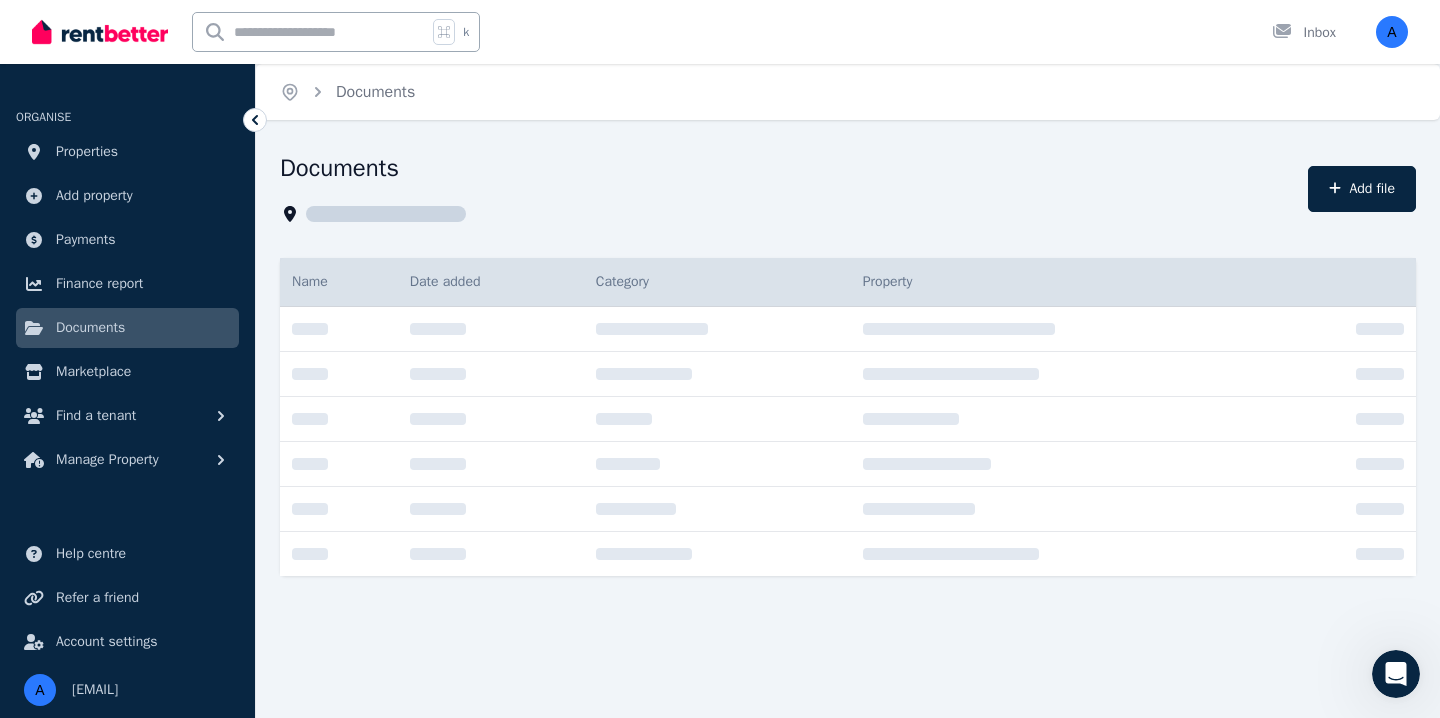 scroll, scrollTop: 0, scrollLeft: 0, axis: both 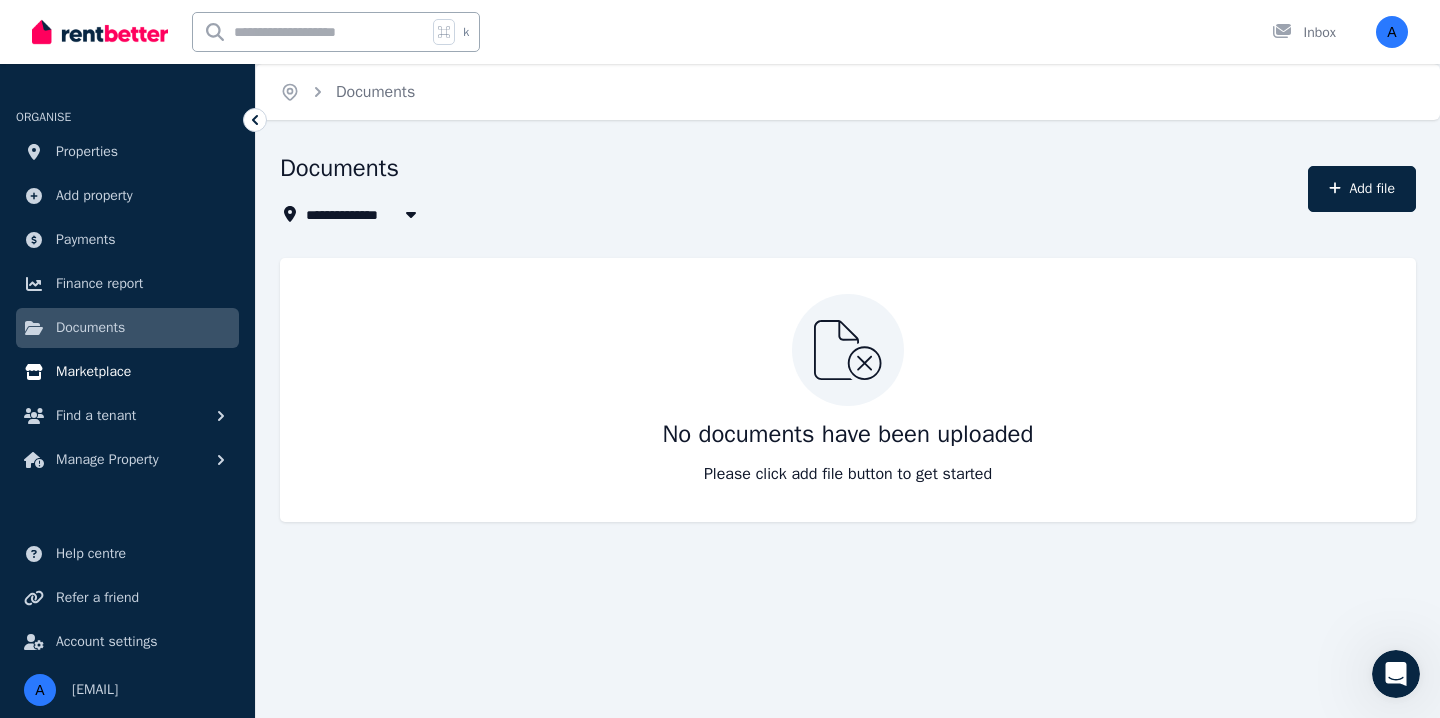 click on "Marketplace" at bounding box center [93, 372] 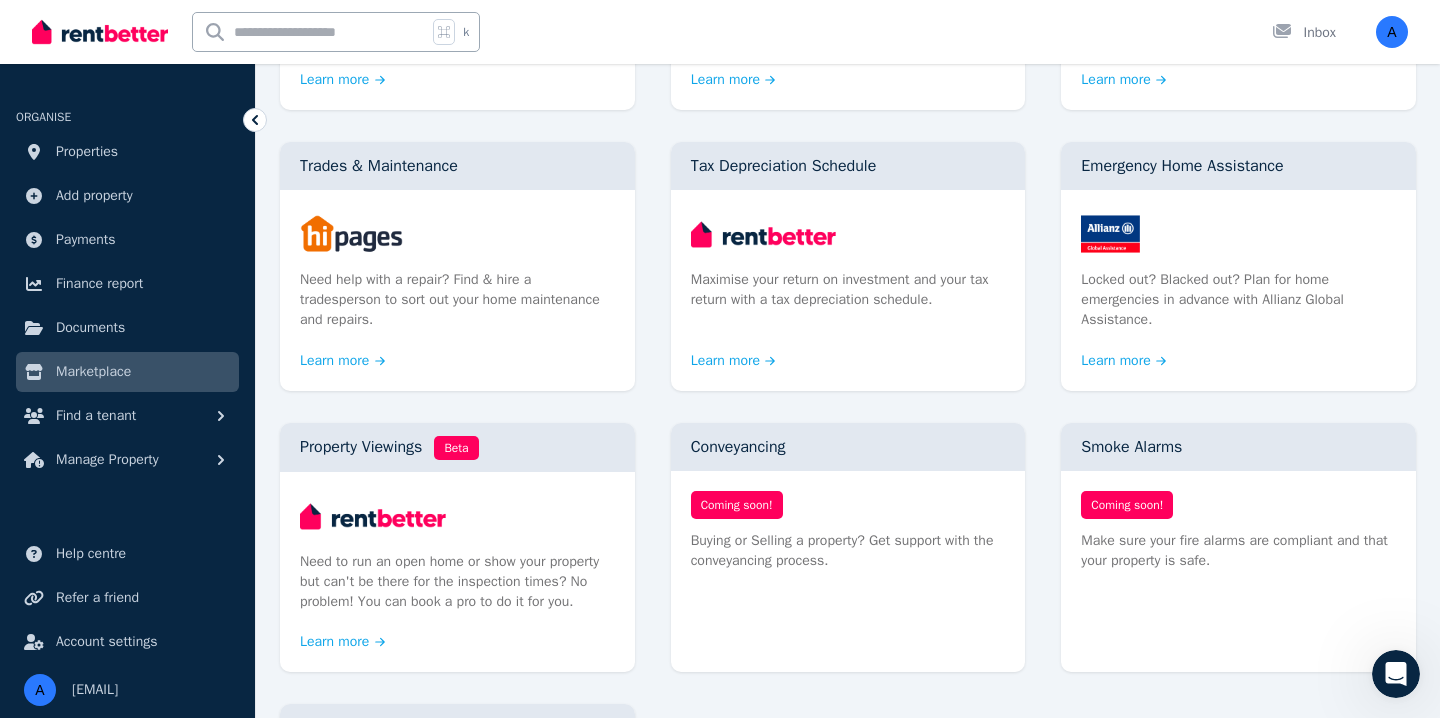 scroll, scrollTop: 742, scrollLeft: 0, axis: vertical 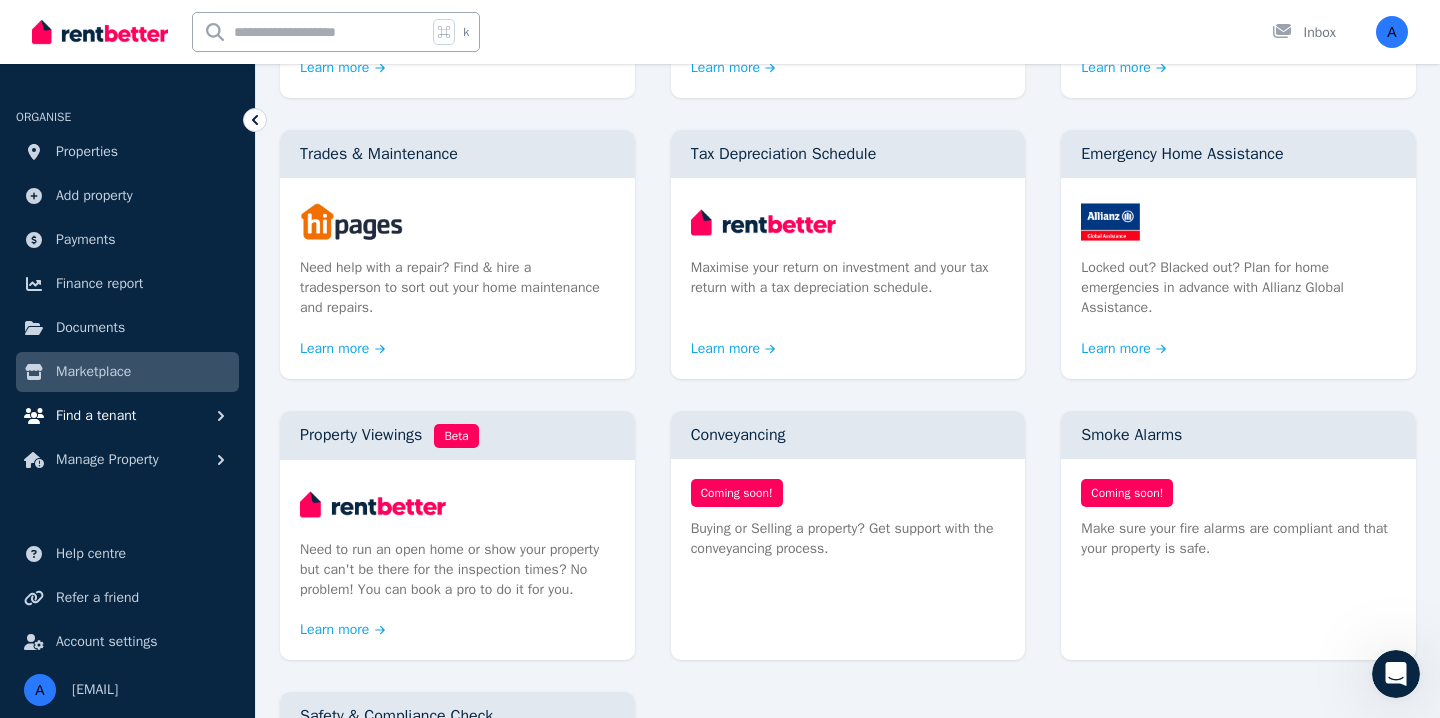 click on "Find a tenant" at bounding box center (127, 416) 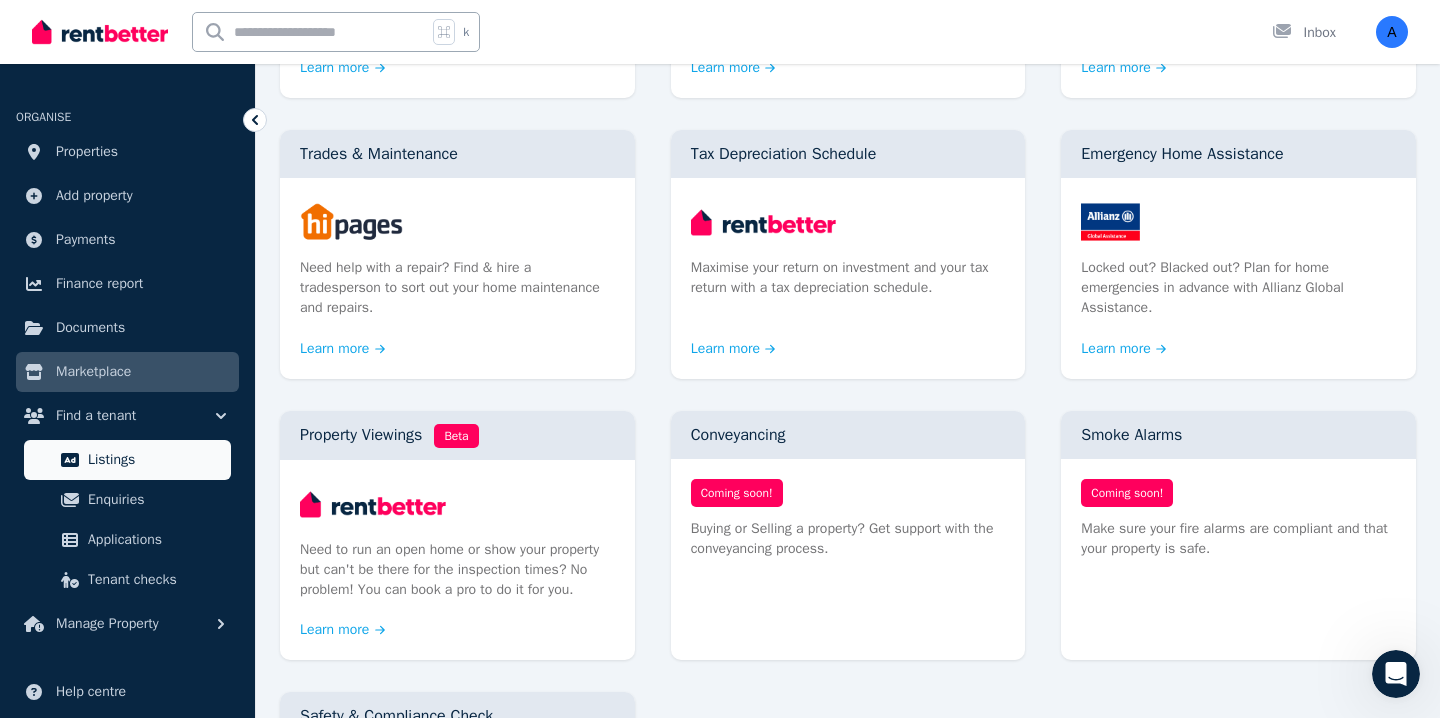click on "Listings" at bounding box center [155, 460] 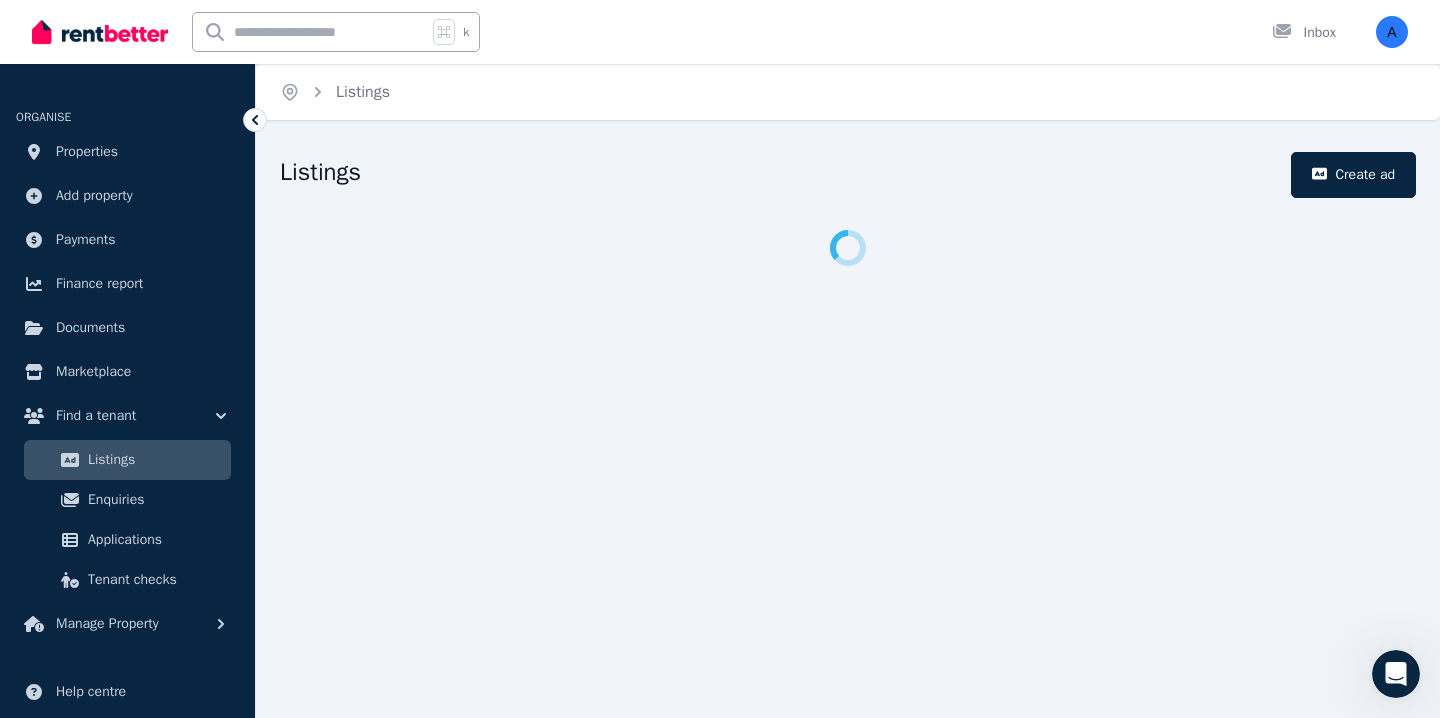scroll, scrollTop: 0, scrollLeft: 0, axis: both 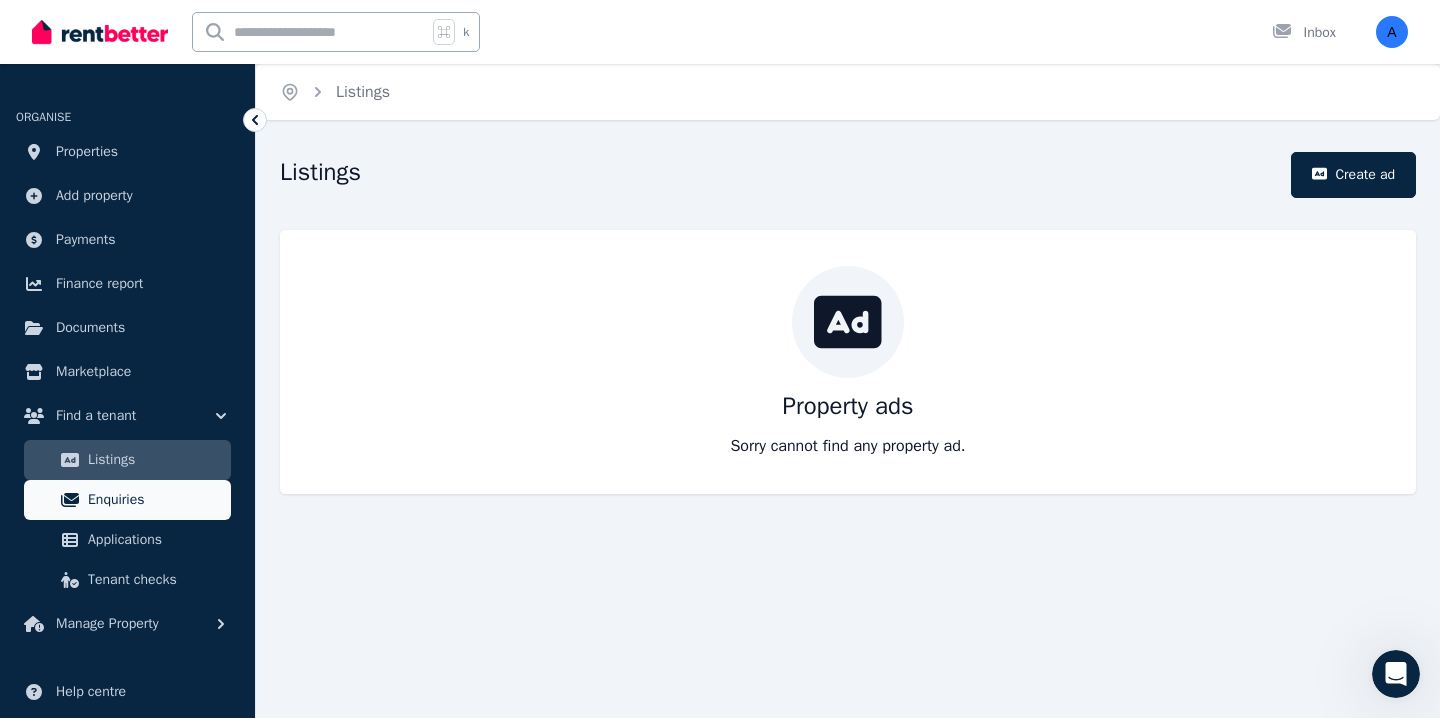 click on "Enquiries" at bounding box center (155, 500) 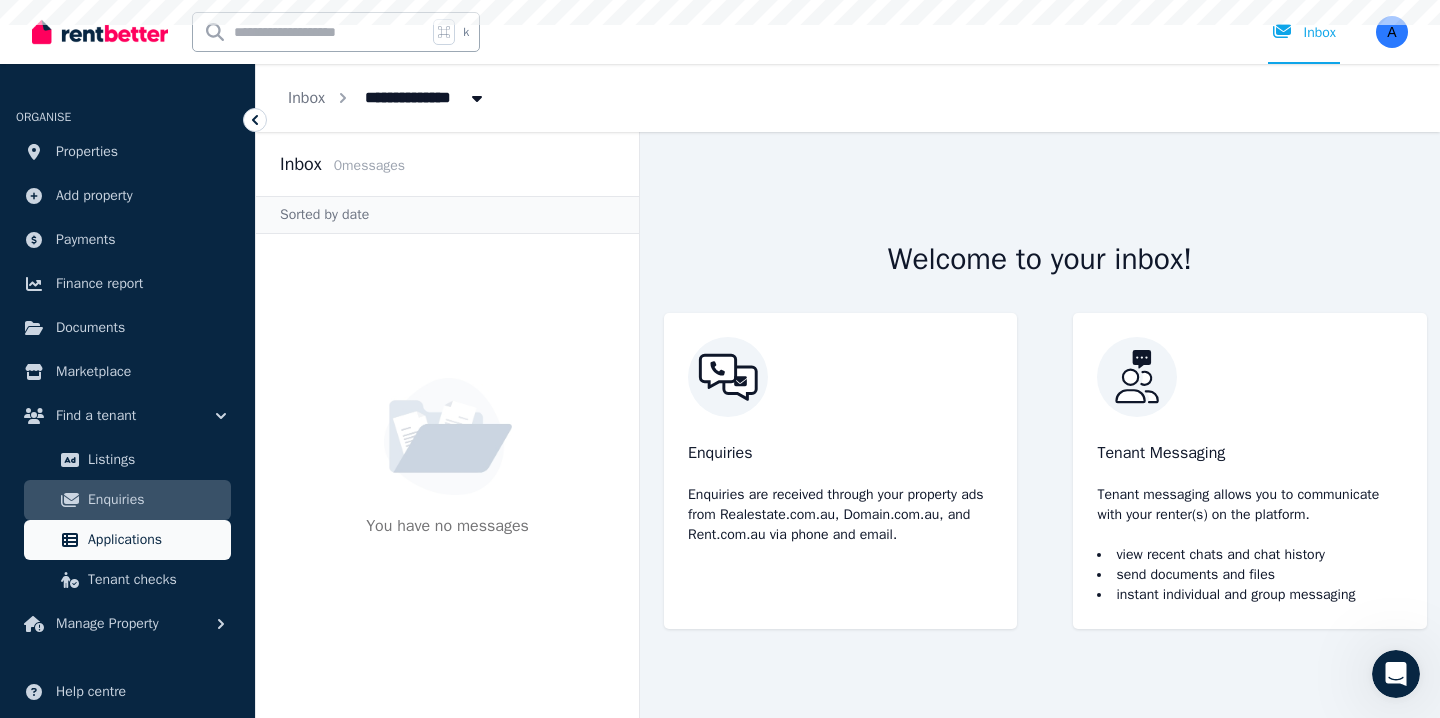 click on "Applications" at bounding box center (155, 540) 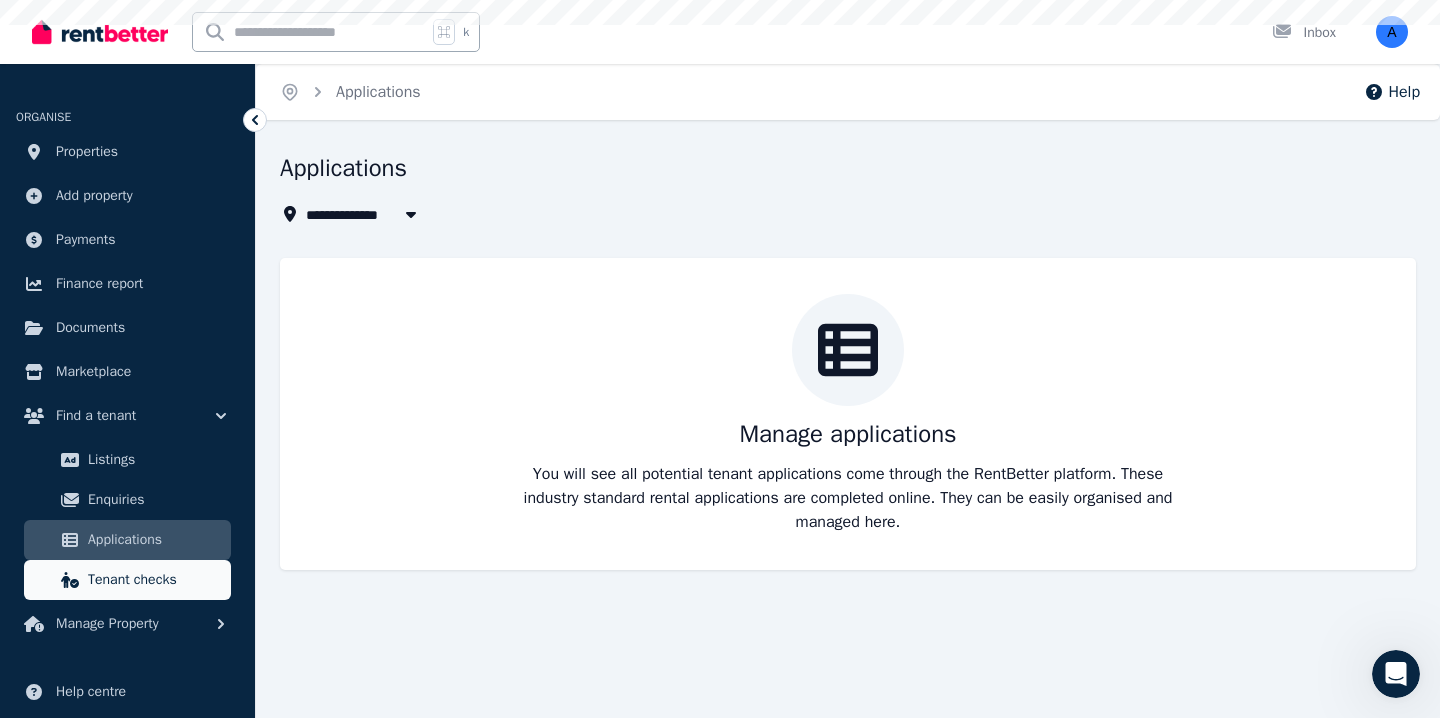 click on "**********" at bounding box center (720, 359) 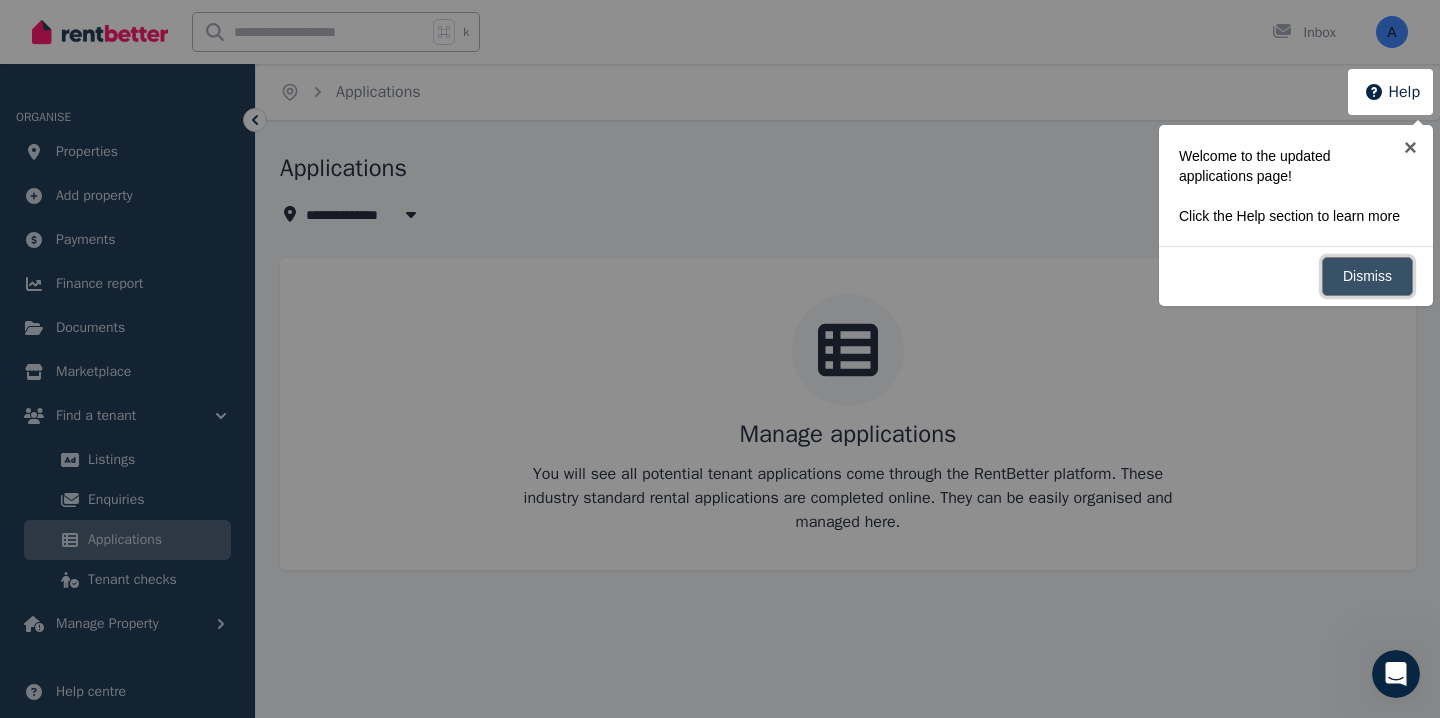 click on "Dismiss" at bounding box center (1367, 276) 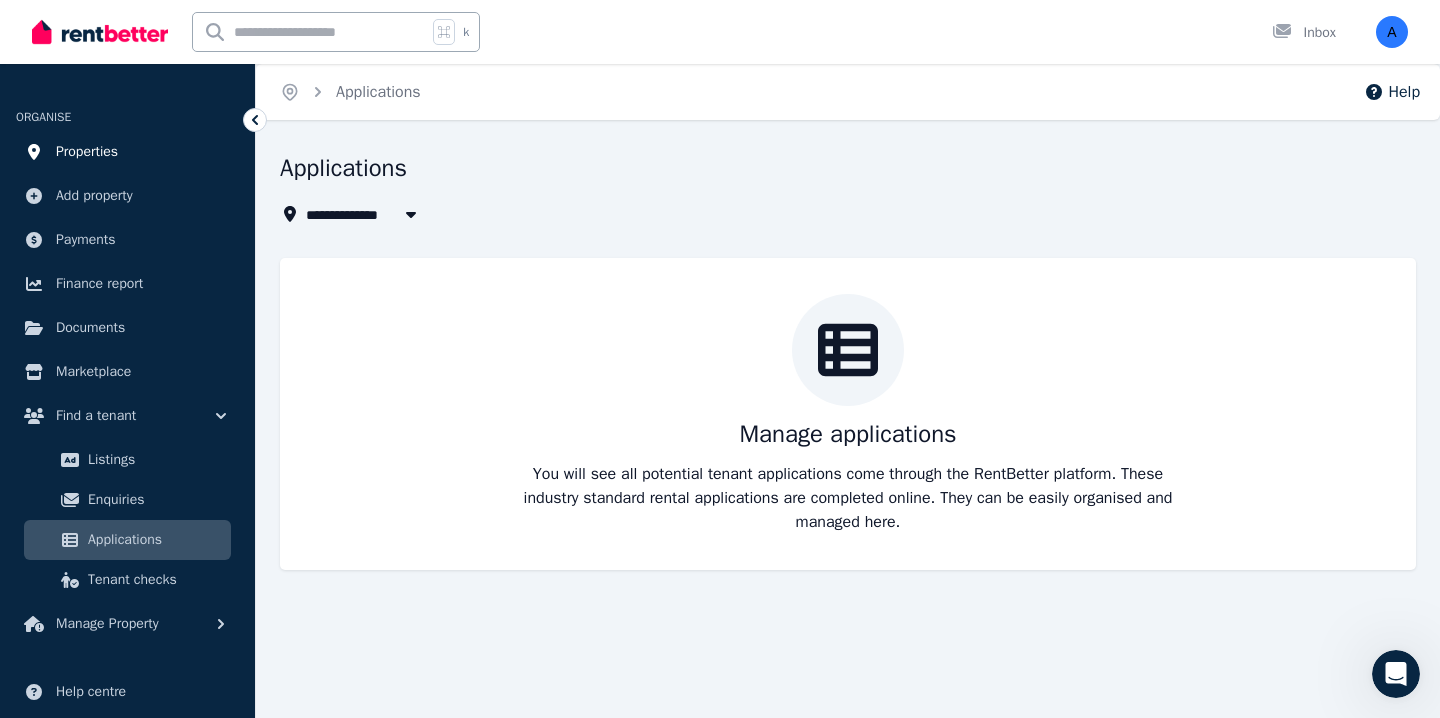 click on "Properties" at bounding box center [87, 152] 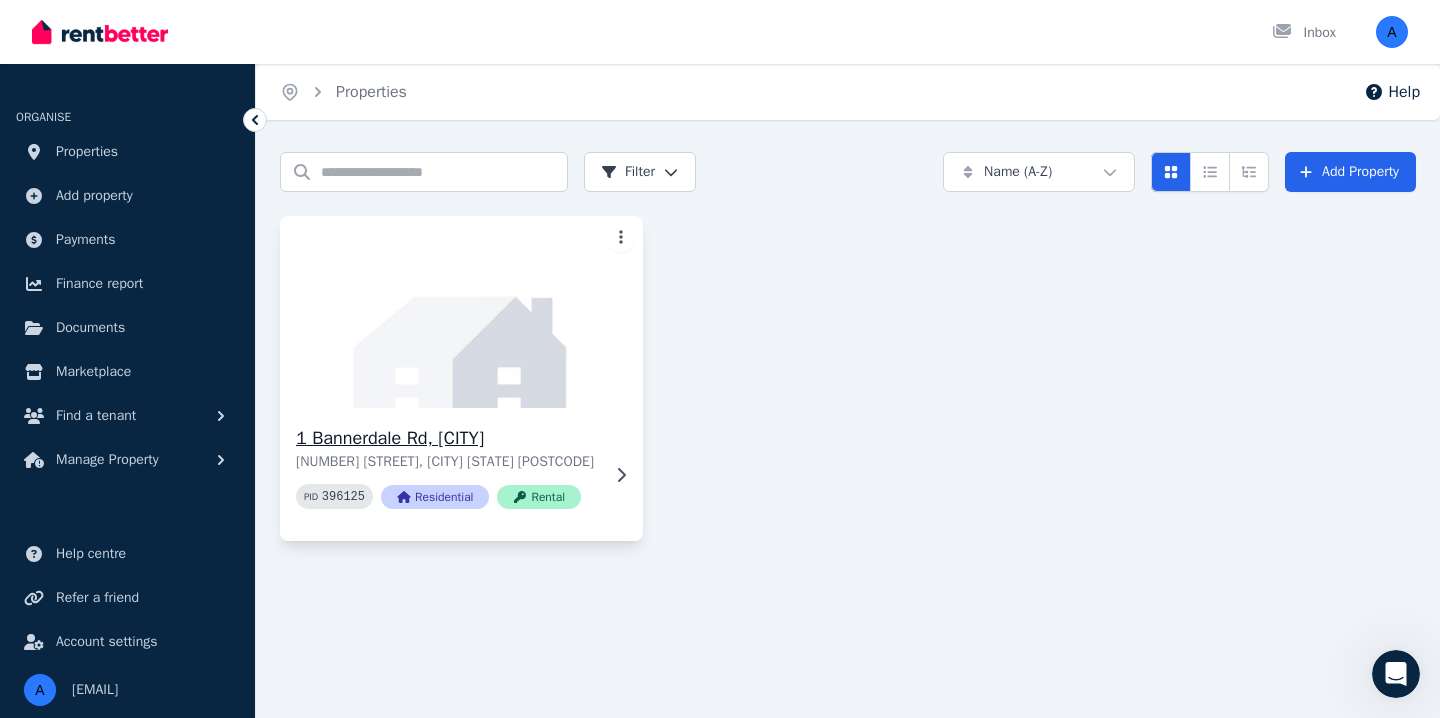click at bounding box center (461, 312) 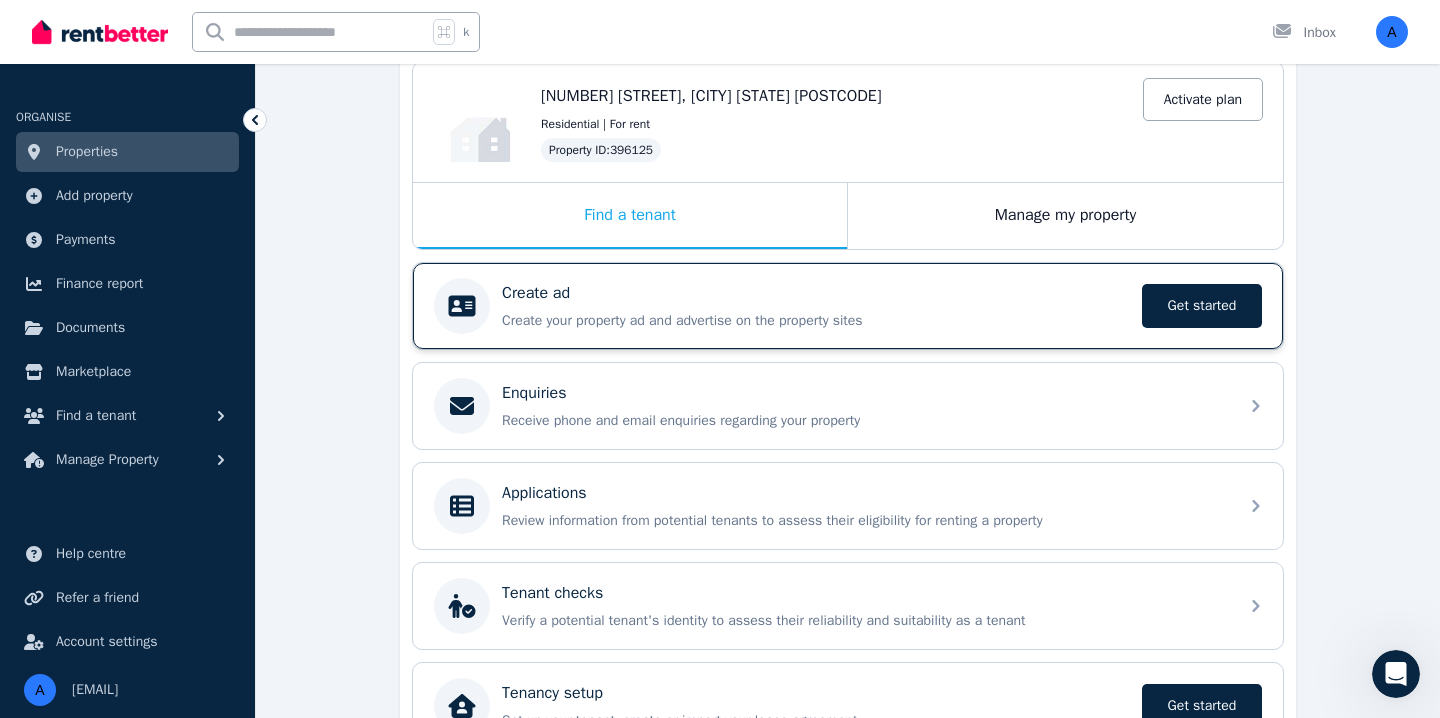 scroll, scrollTop: 218, scrollLeft: 0, axis: vertical 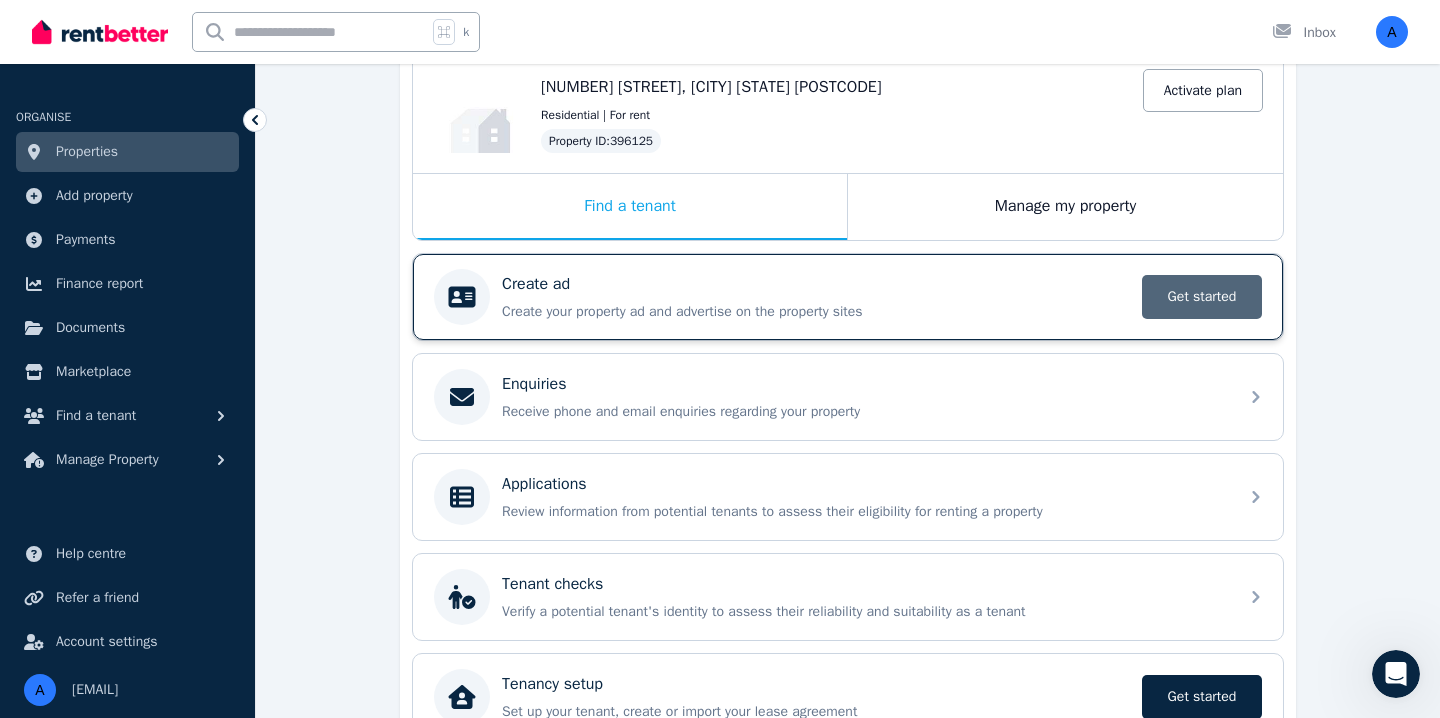 click on "Get started" at bounding box center [1202, 297] 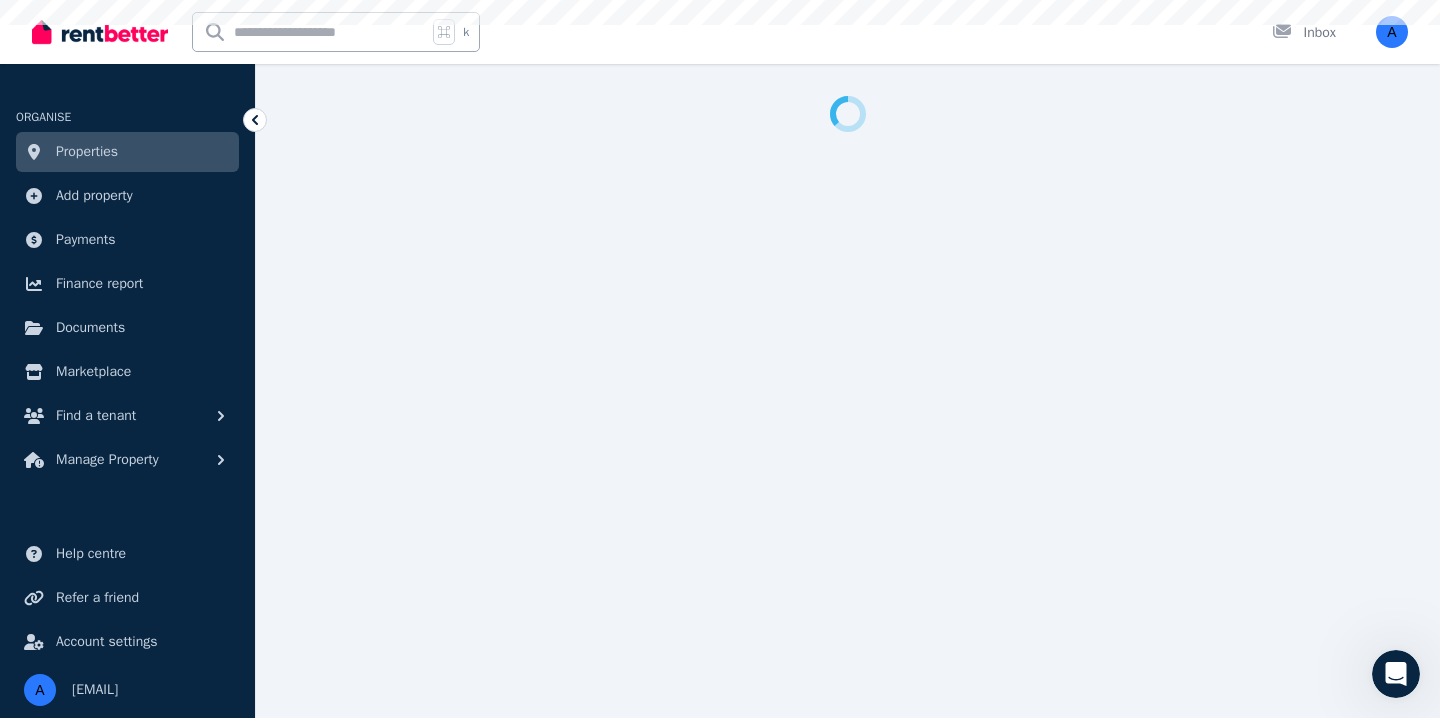 select on "**" 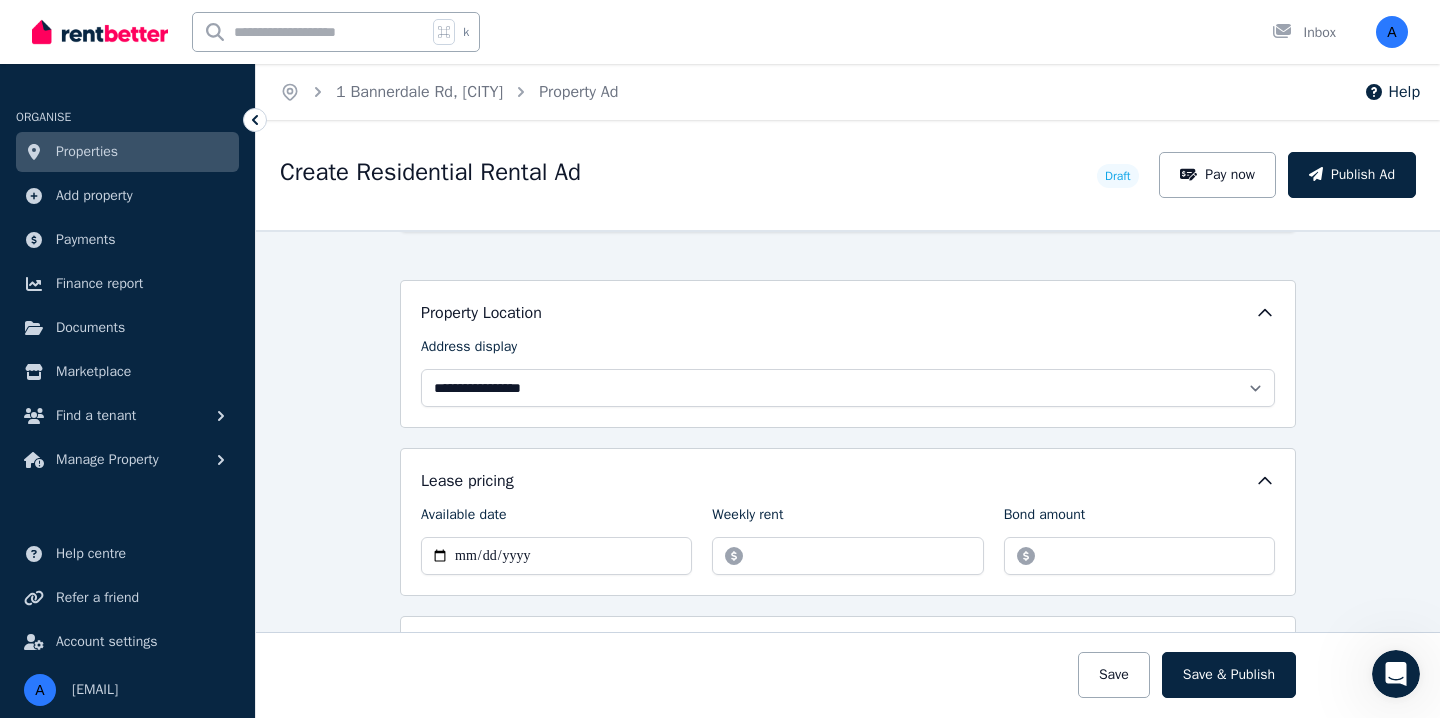 scroll, scrollTop: 429, scrollLeft: 0, axis: vertical 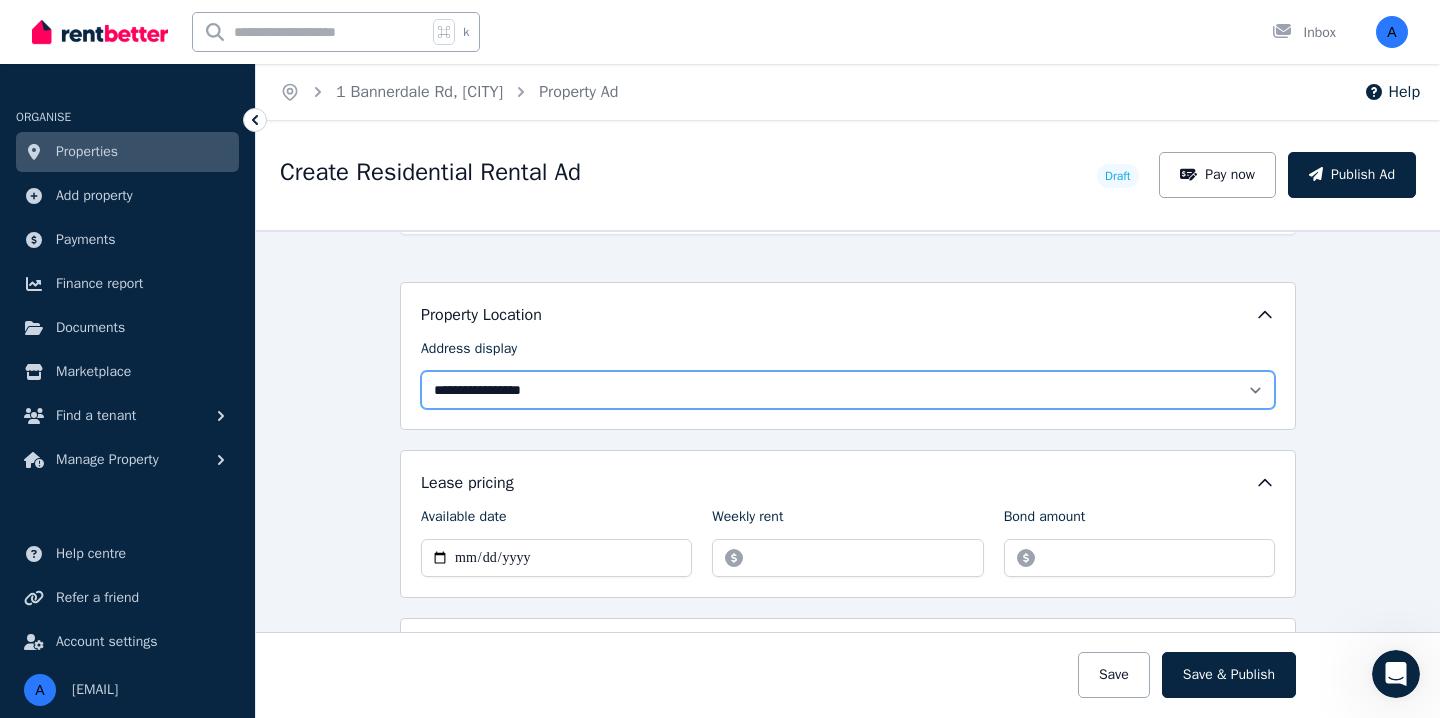 click on "**********" at bounding box center [848, 390] 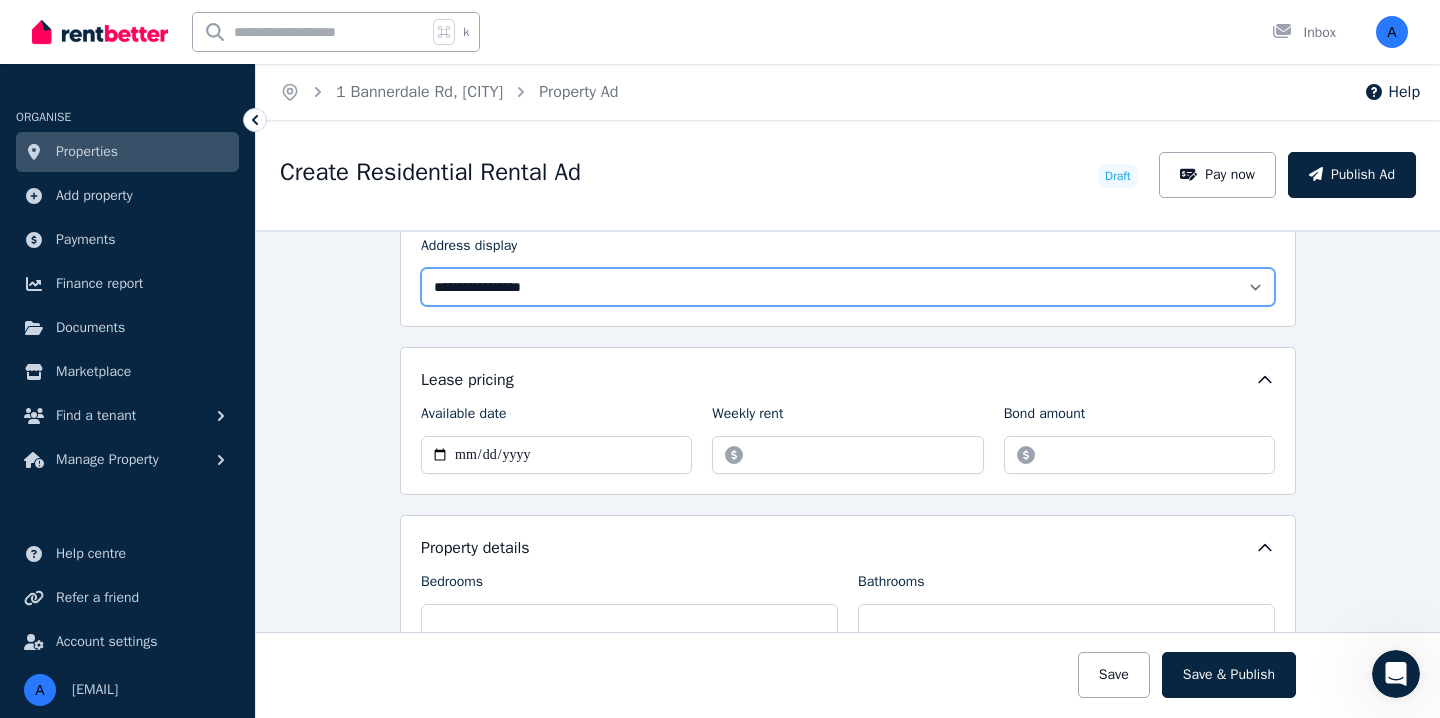 scroll, scrollTop: 535, scrollLeft: 0, axis: vertical 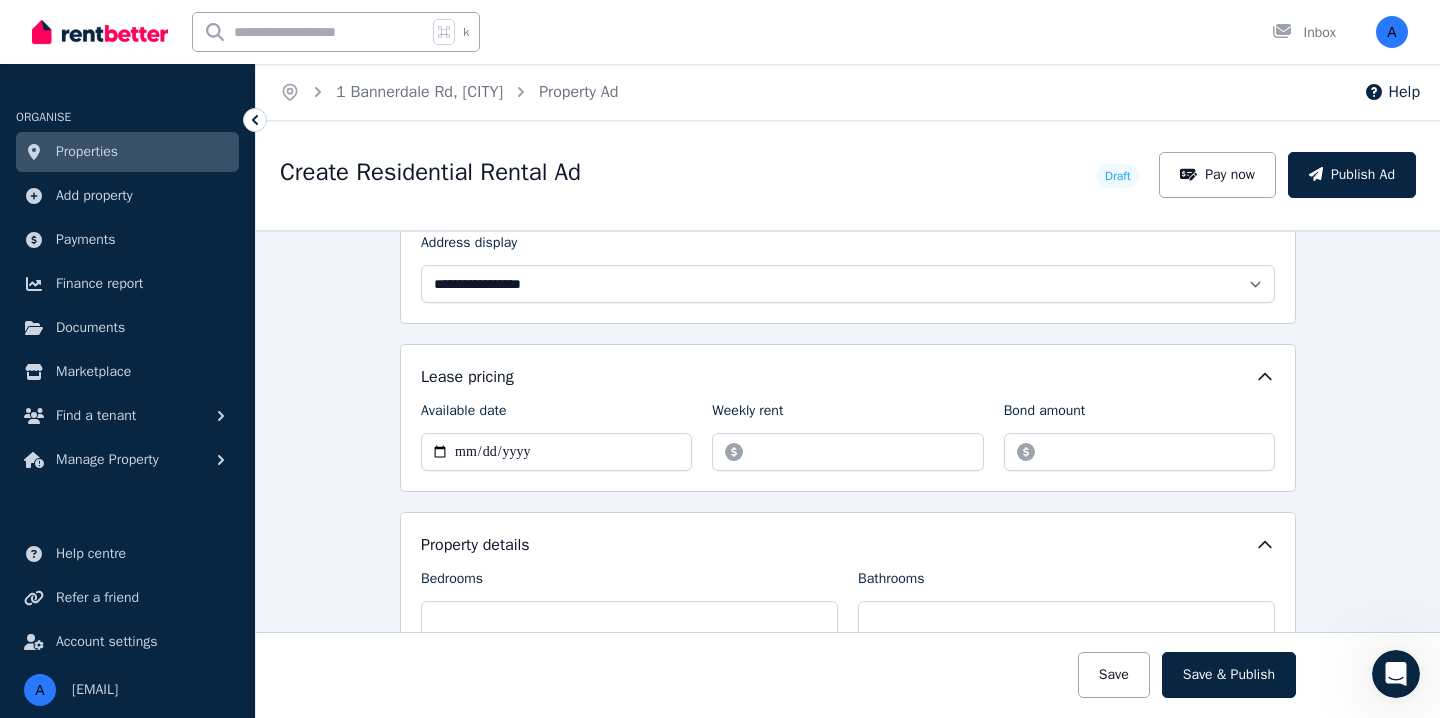 click on "**********" at bounding box center (848, 474) 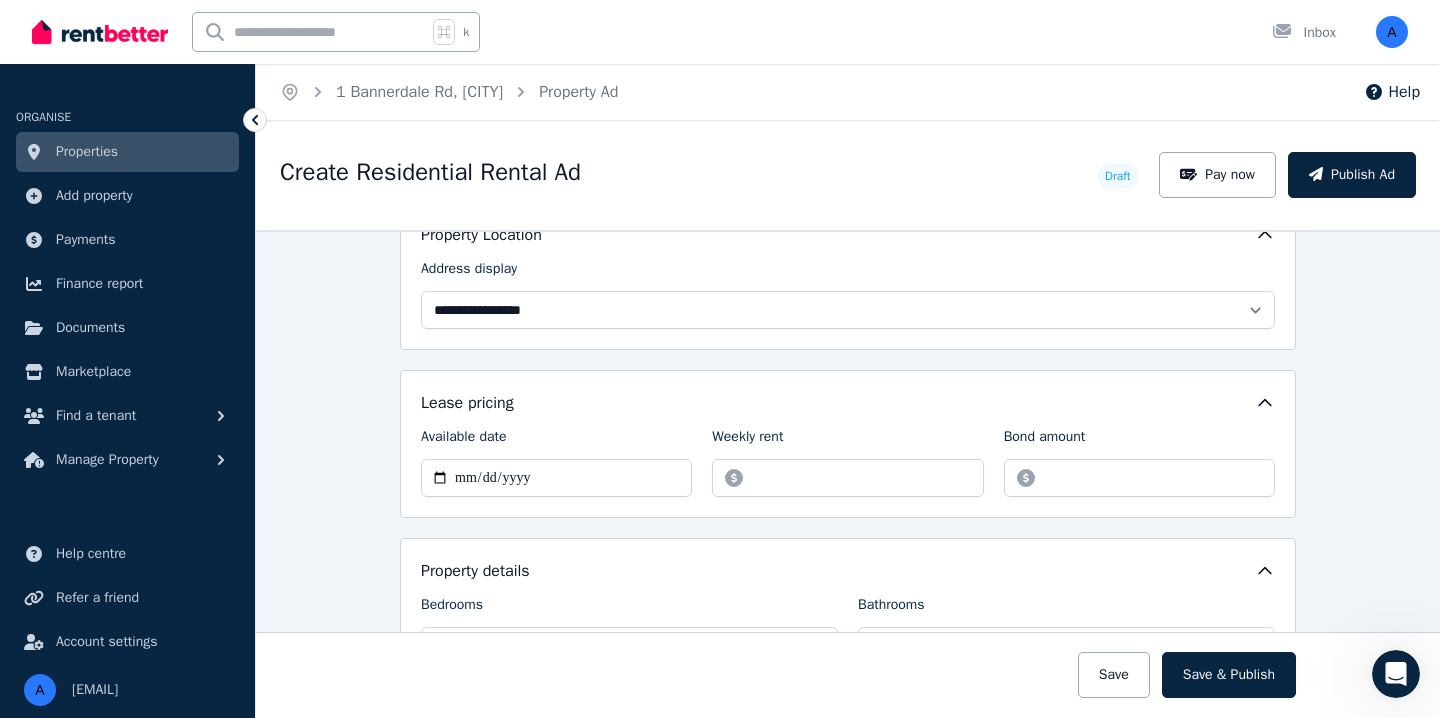 scroll, scrollTop: 508, scrollLeft: 0, axis: vertical 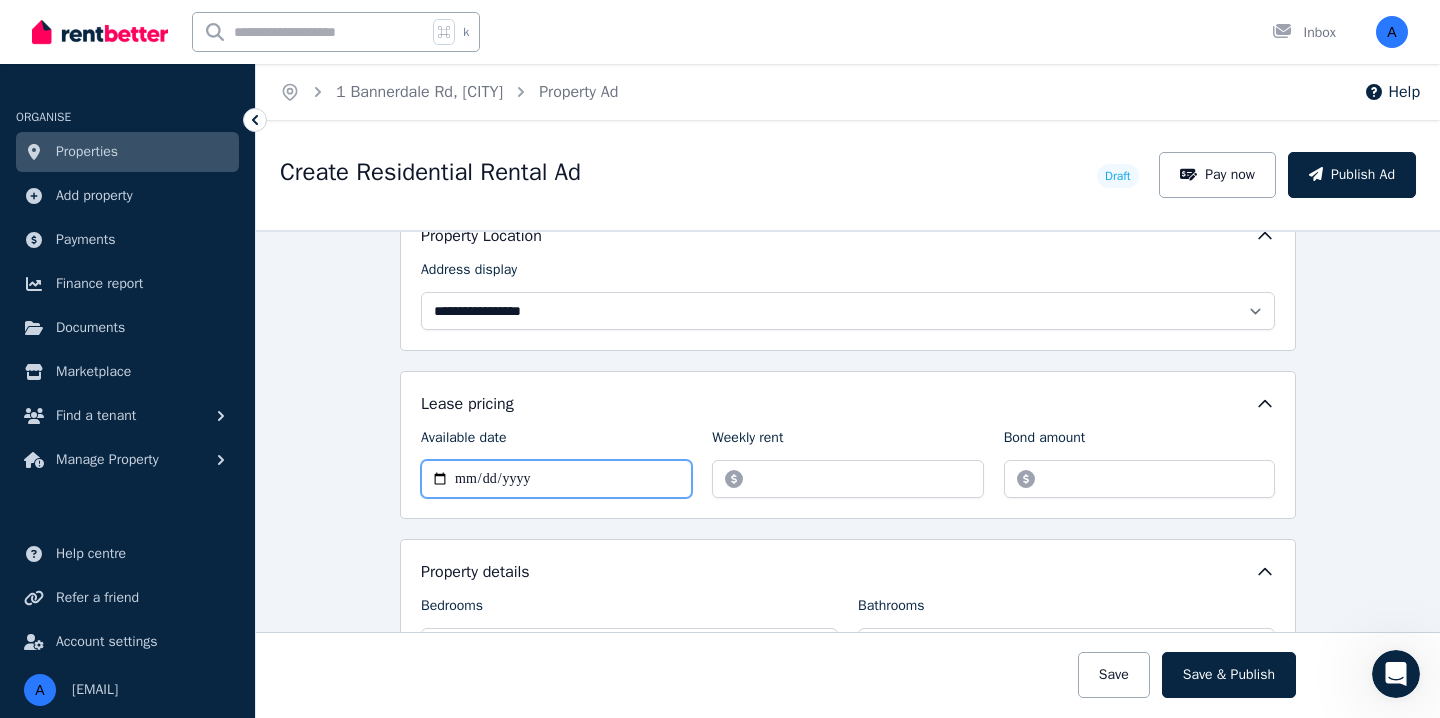 click on "Available date" at bounding box center (556, 479) 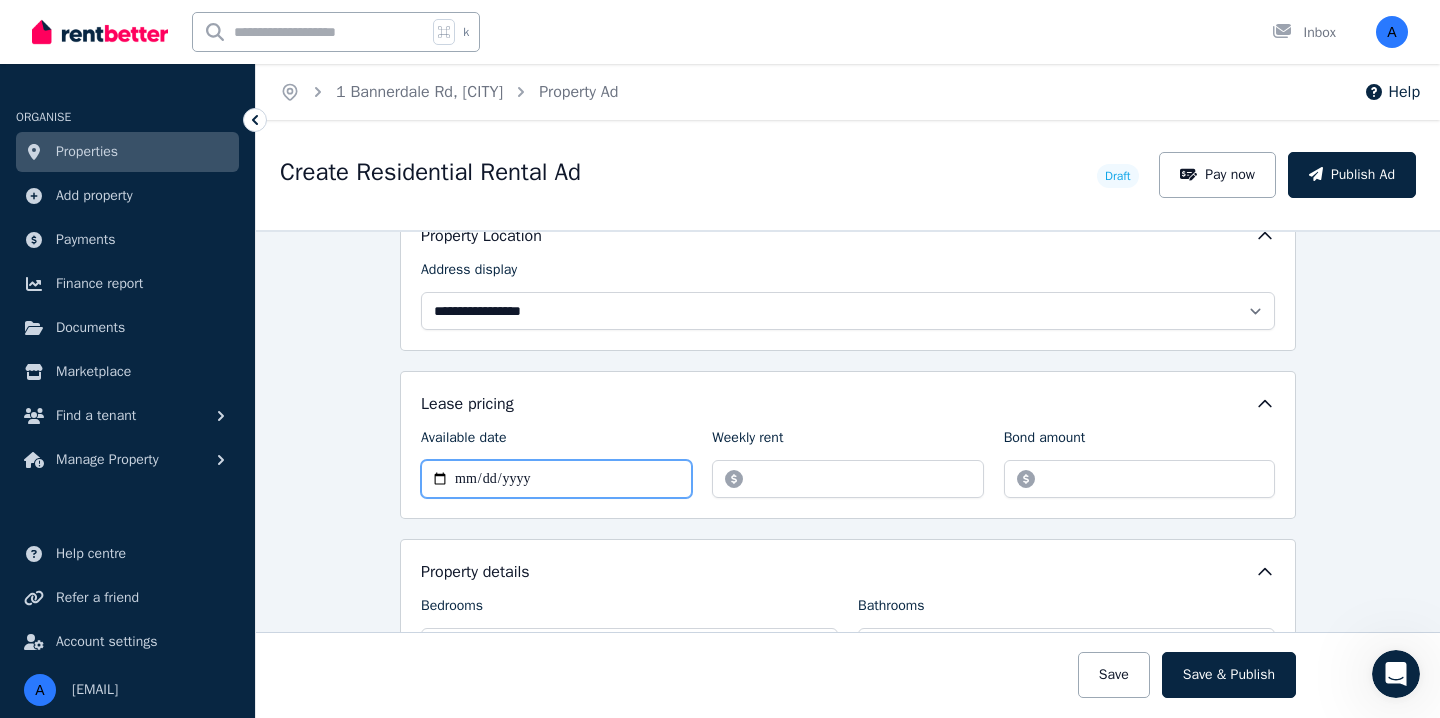 type on "**********" 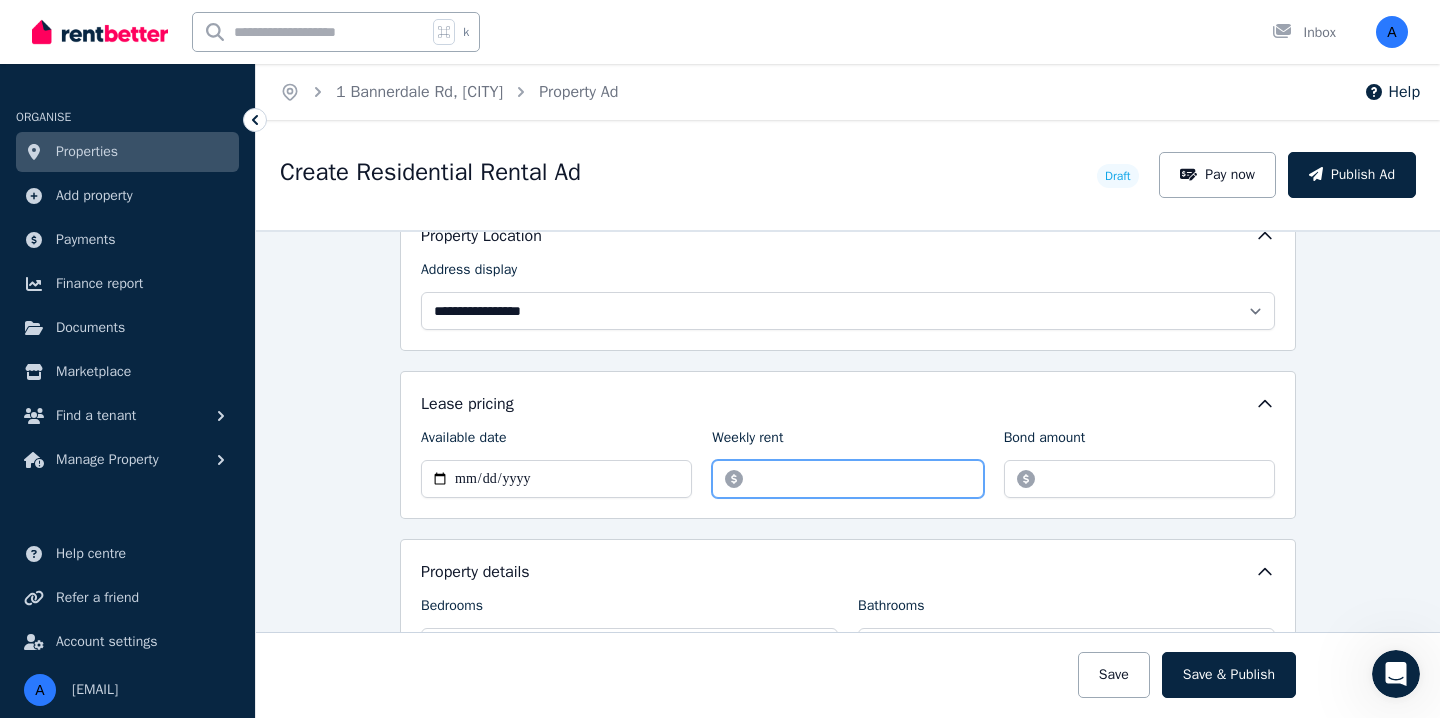 click on "Weekly rent" at bounding box center [847, 479] 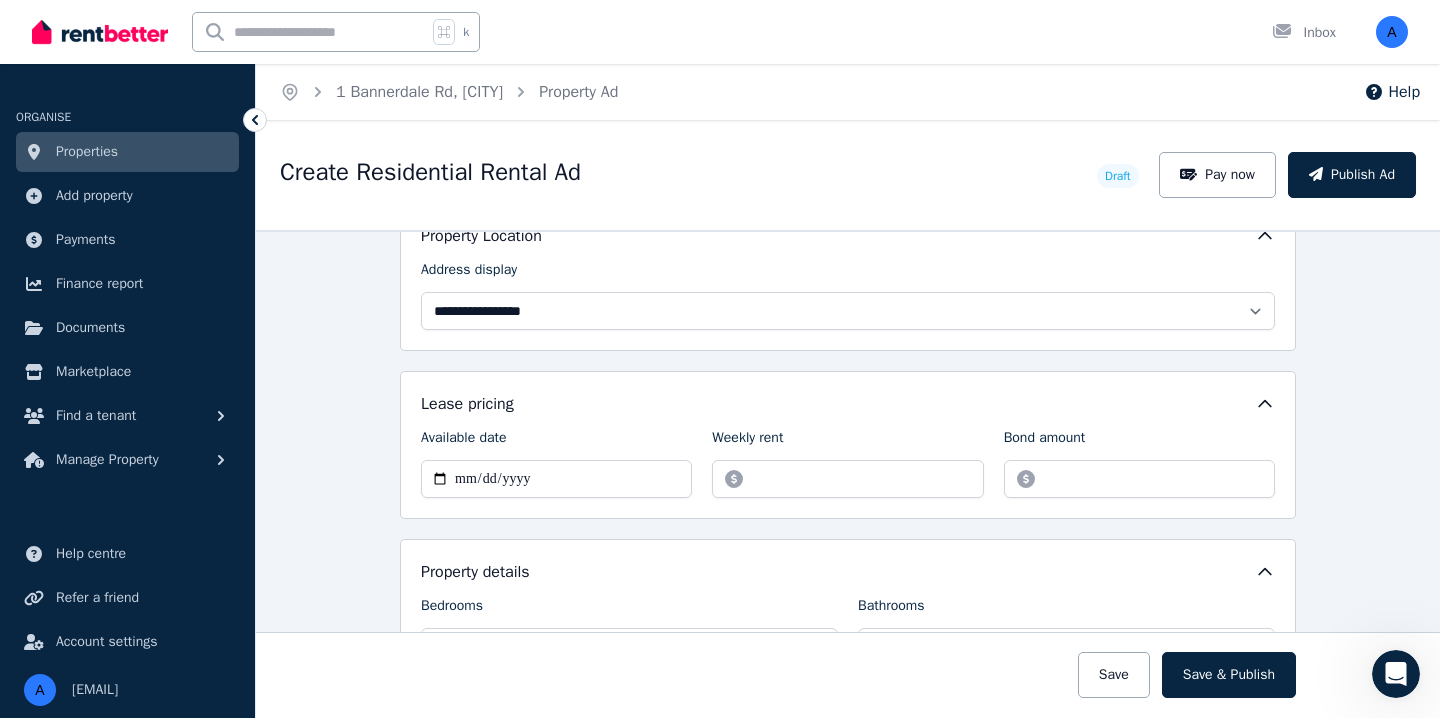 click on "**********" at bounding box center [848, 445] 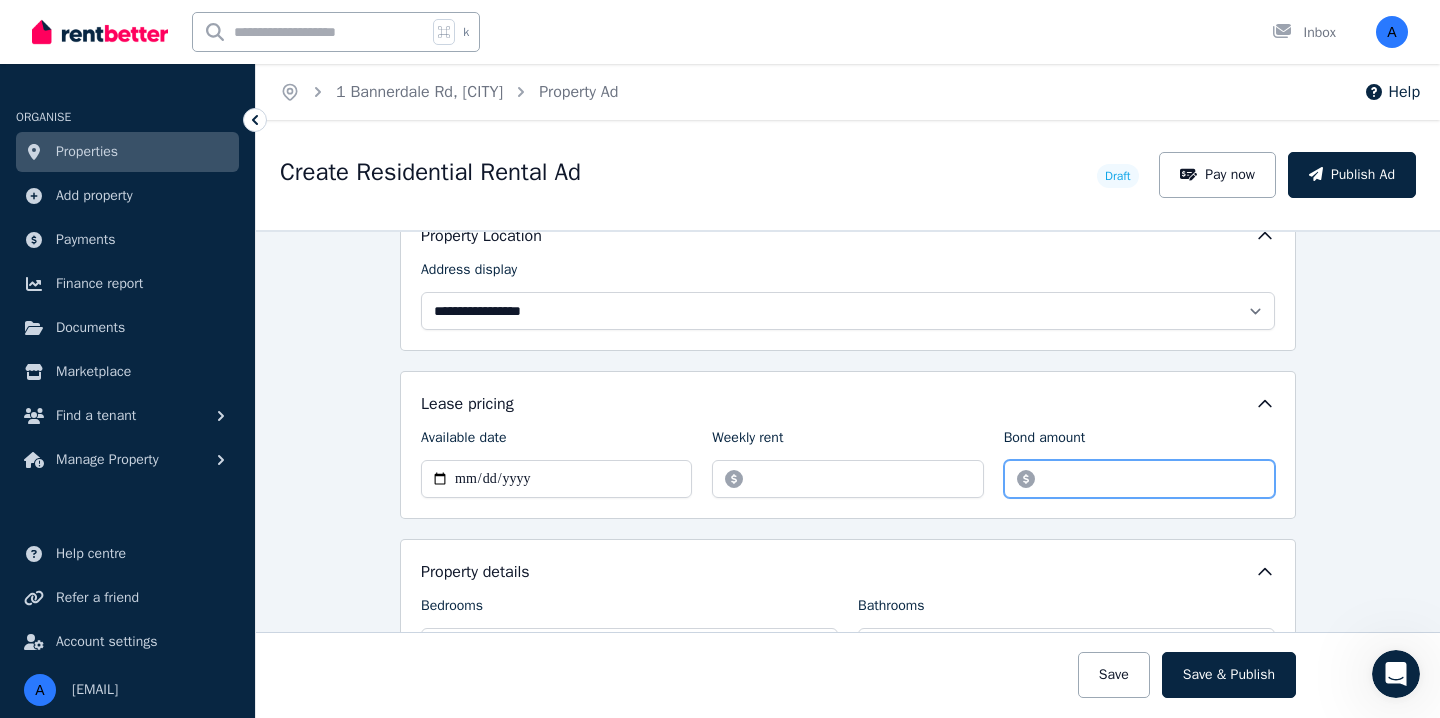 click on "Bond amount" at bounding box center [1139, 479] 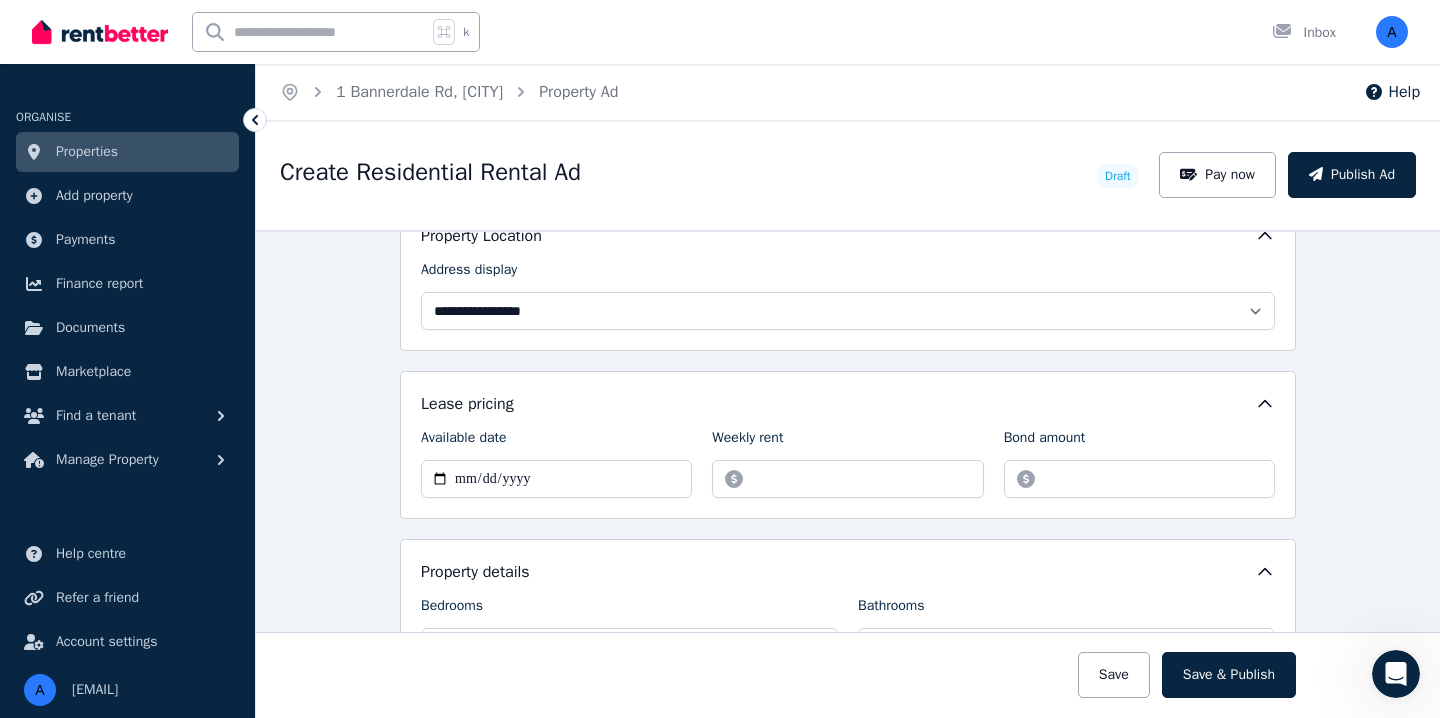 click on "**********" at bounding box center (848, 474) 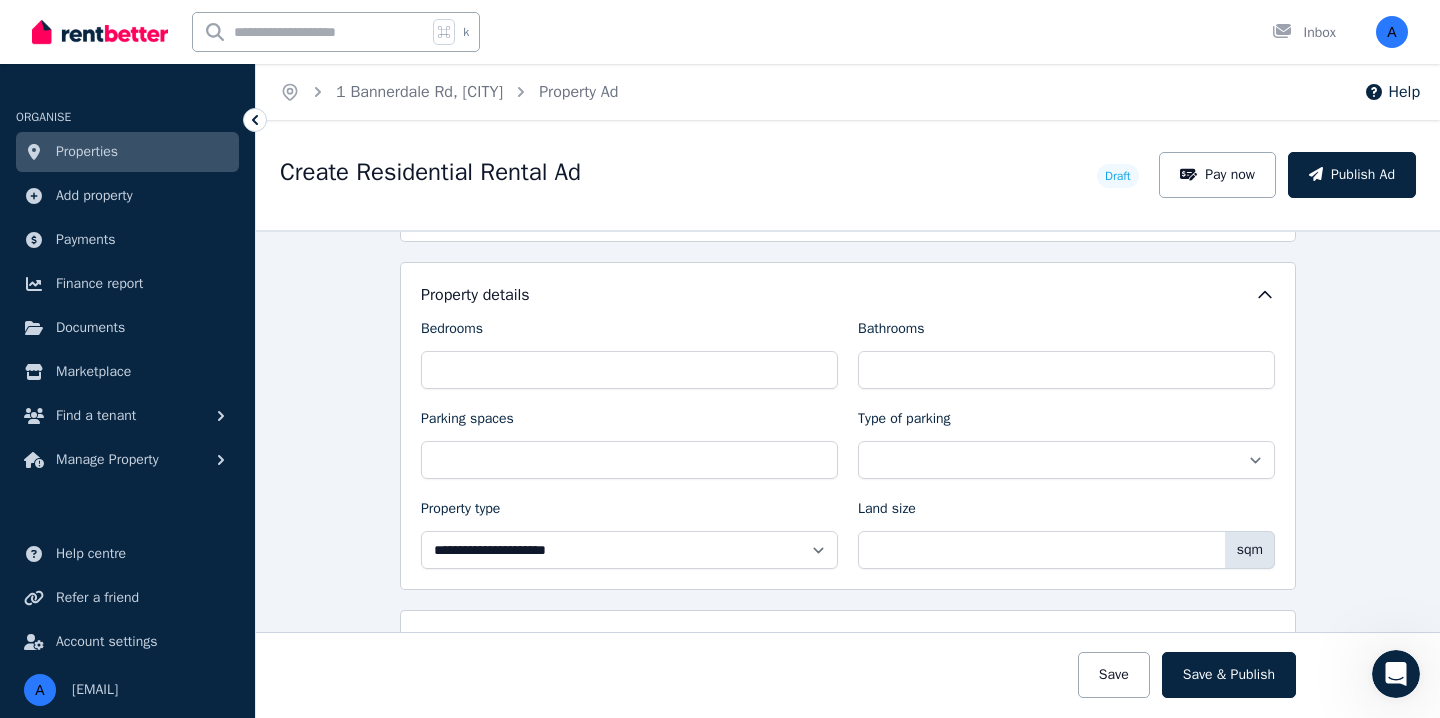scroll, scrollTop: 789, scrollLeft: 0, axis: vertical 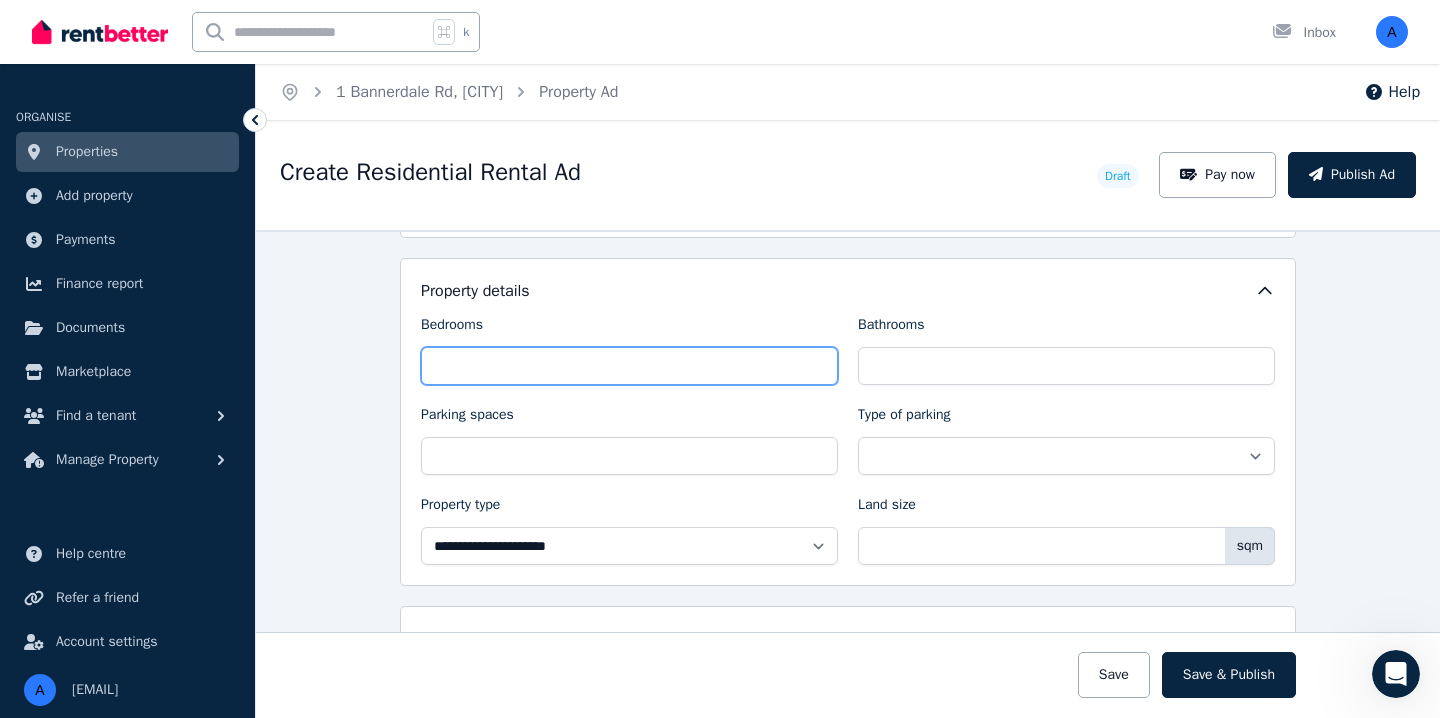 click on "Bedrooms" at bounding box center (629, 366) 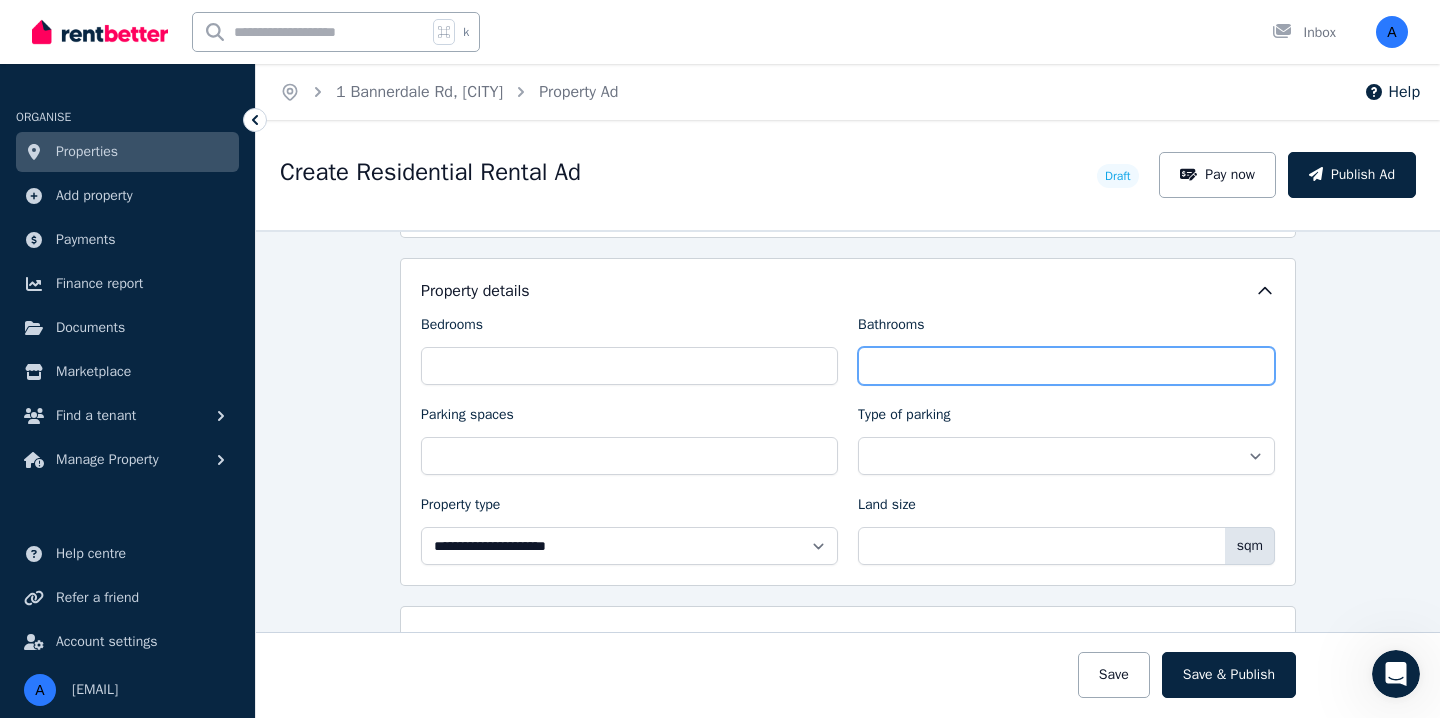 click on "Bathrooms" at bounding box center (1066, 366) 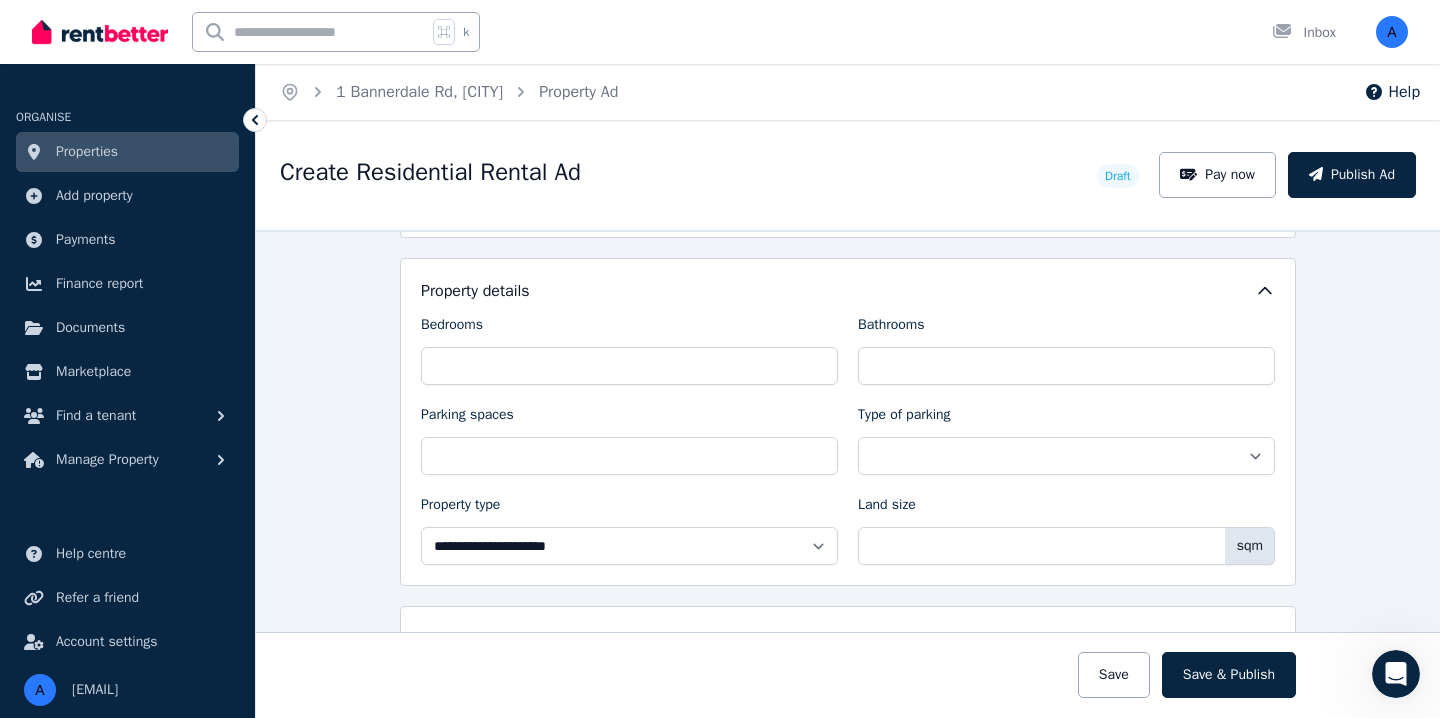 click on "**********" at bounding box center [848, 440] 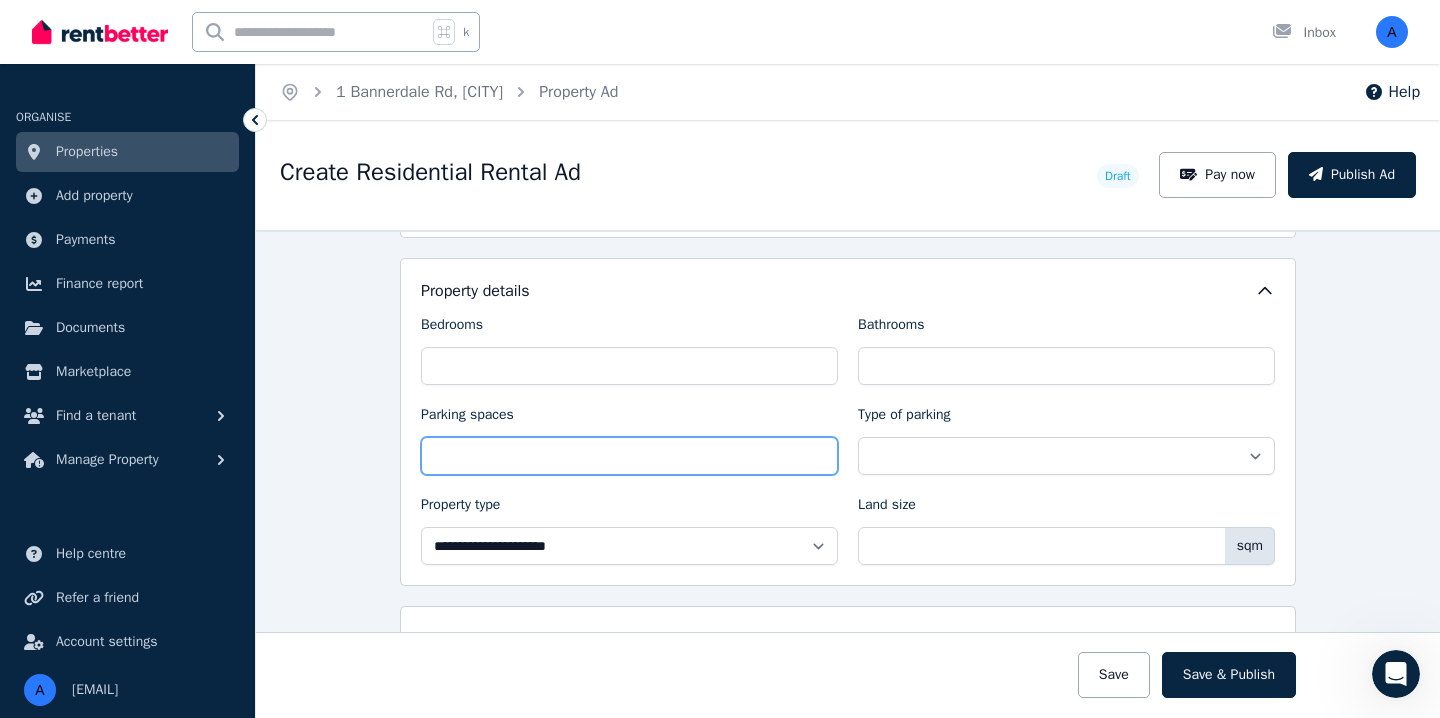 click on "Parking spaces" at bounding box center [629, 456] 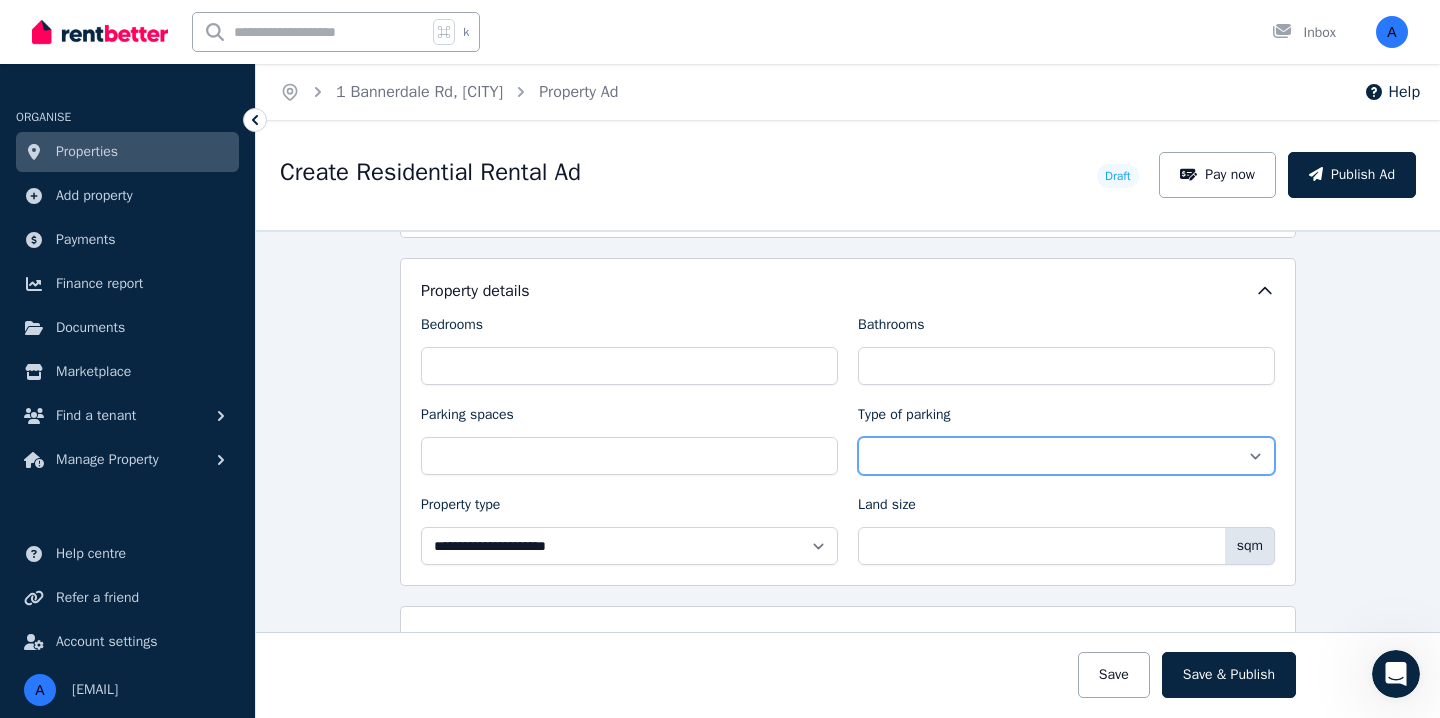click on "**********" at bounding box center [1066, 456] 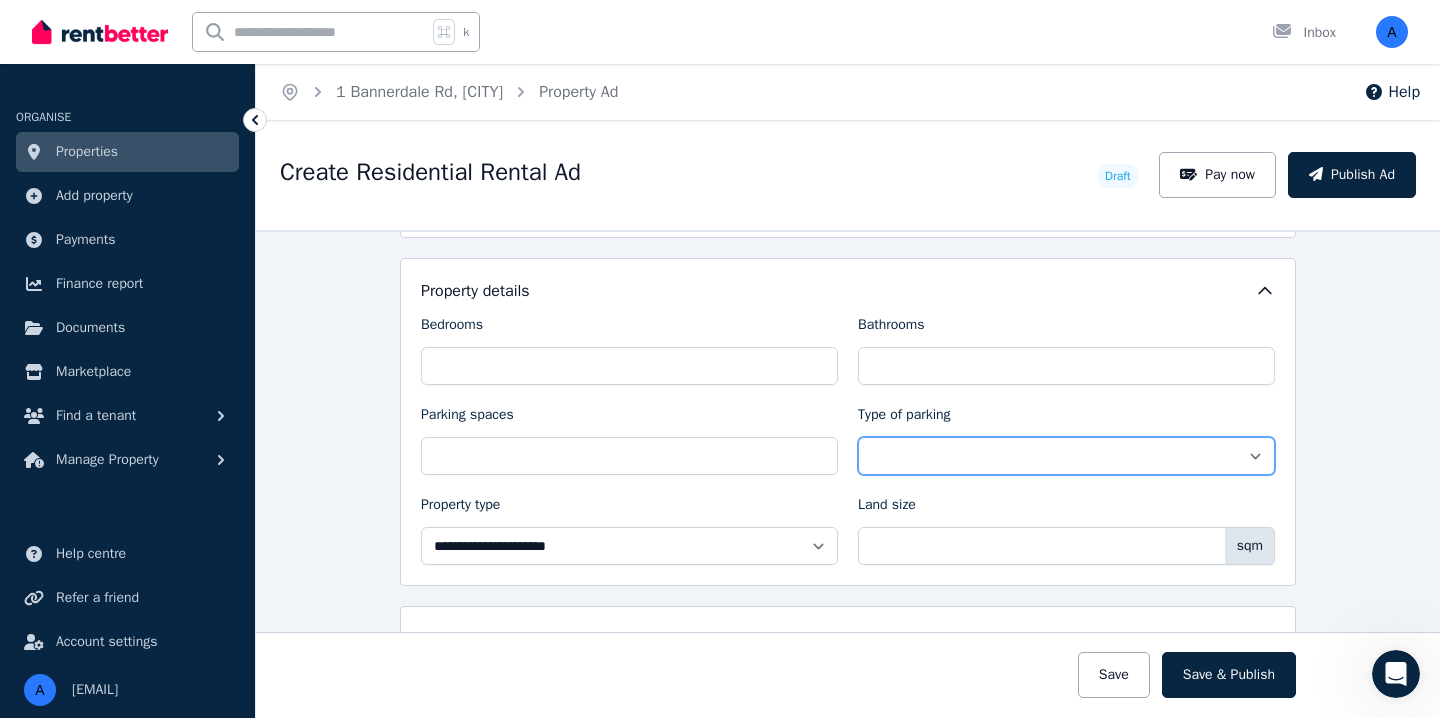 select on "**********" 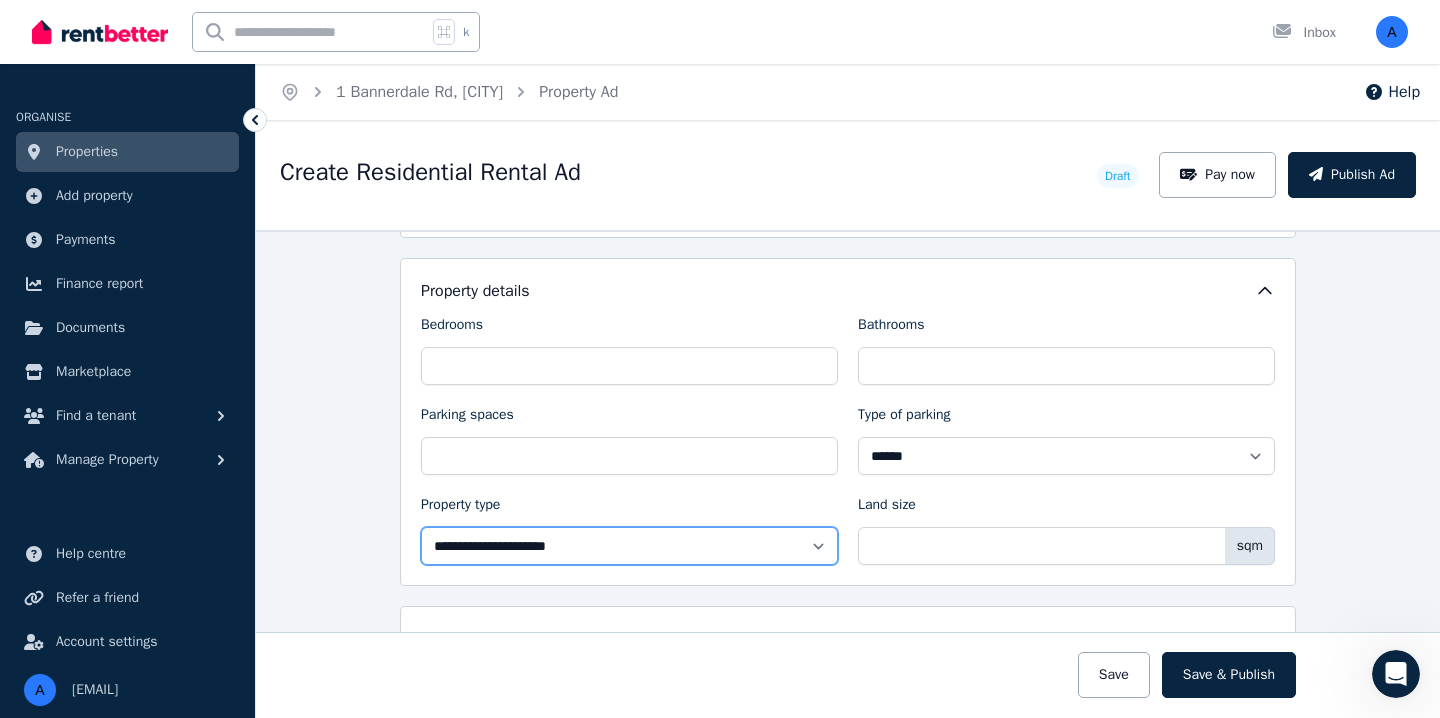 click on "**********" at bounding box center (629, 546) 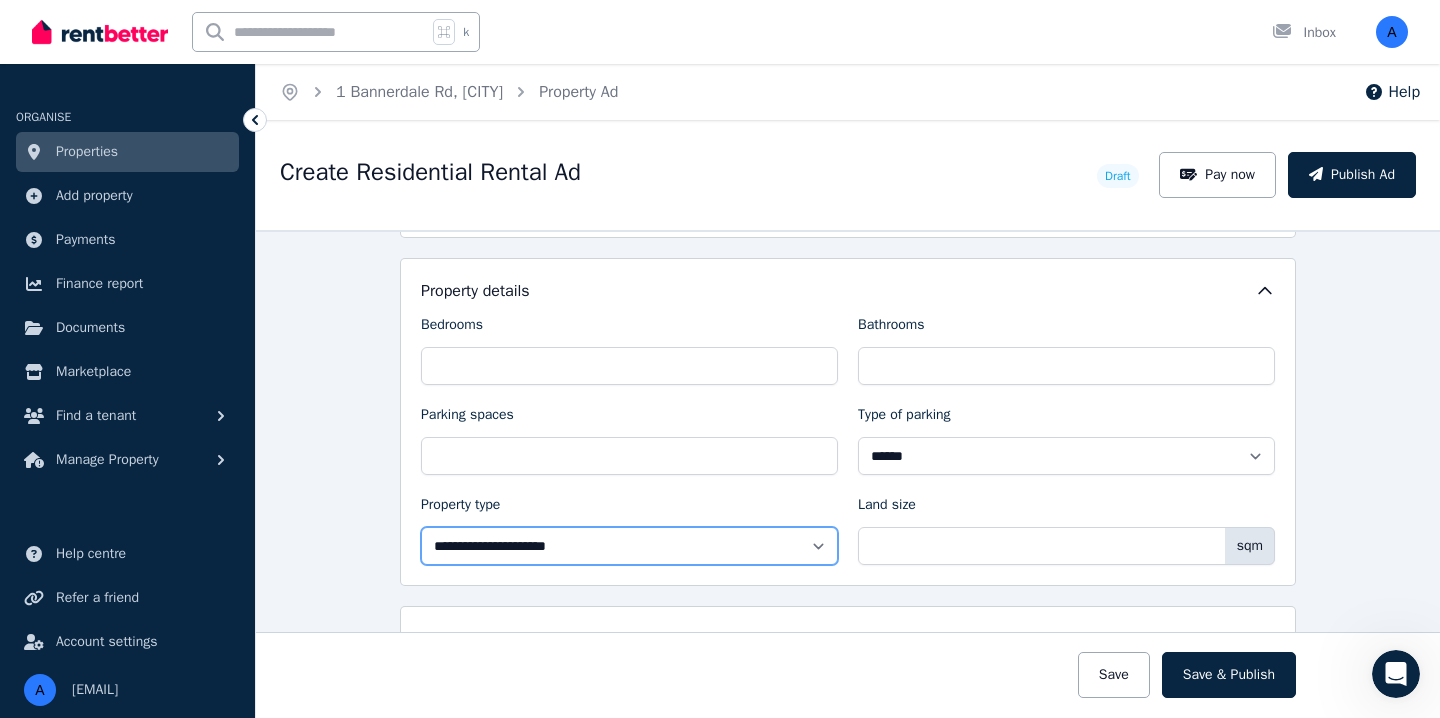 select on "**********" 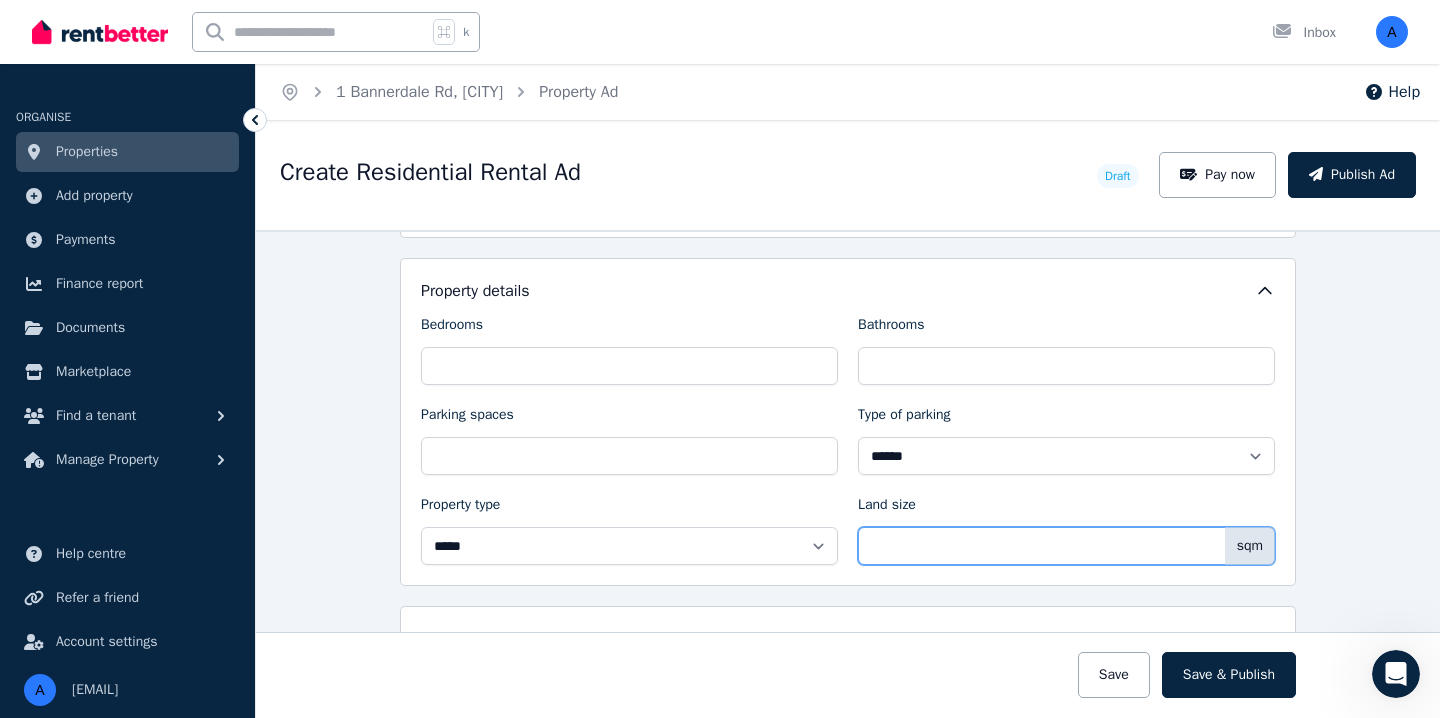 click on "Land size" at bounding box center (1066, 546) 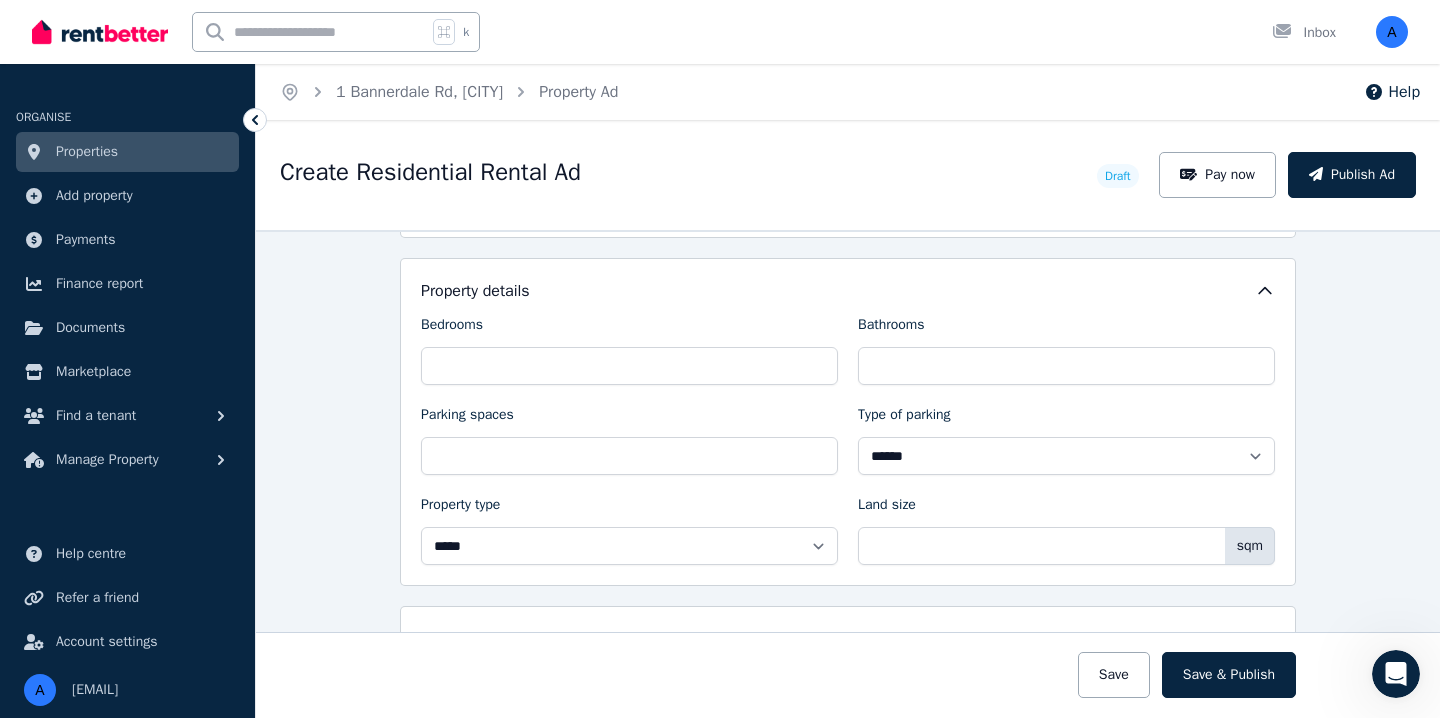 click on "**********" at bounding box center [848, 474] 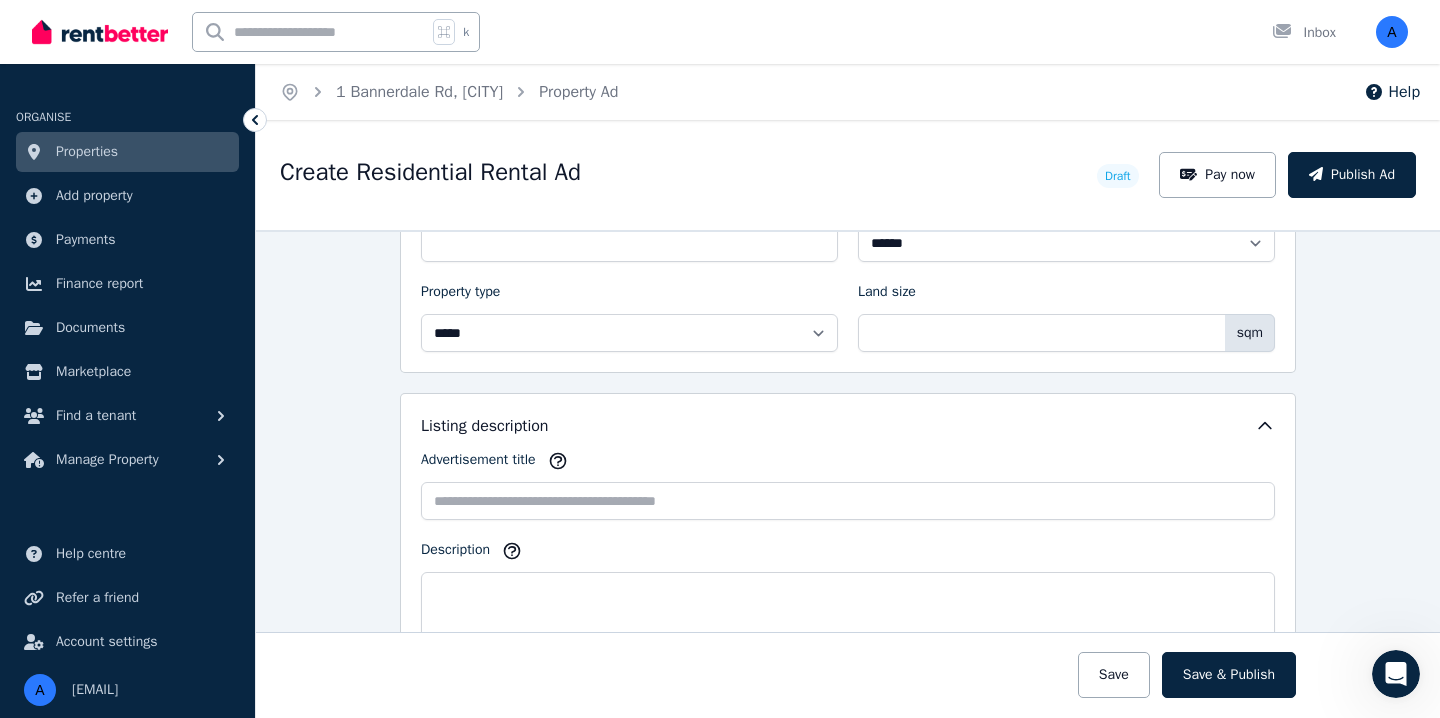 scroll, scrollTop: 1019, scrollLeft: 0, axis: vertical 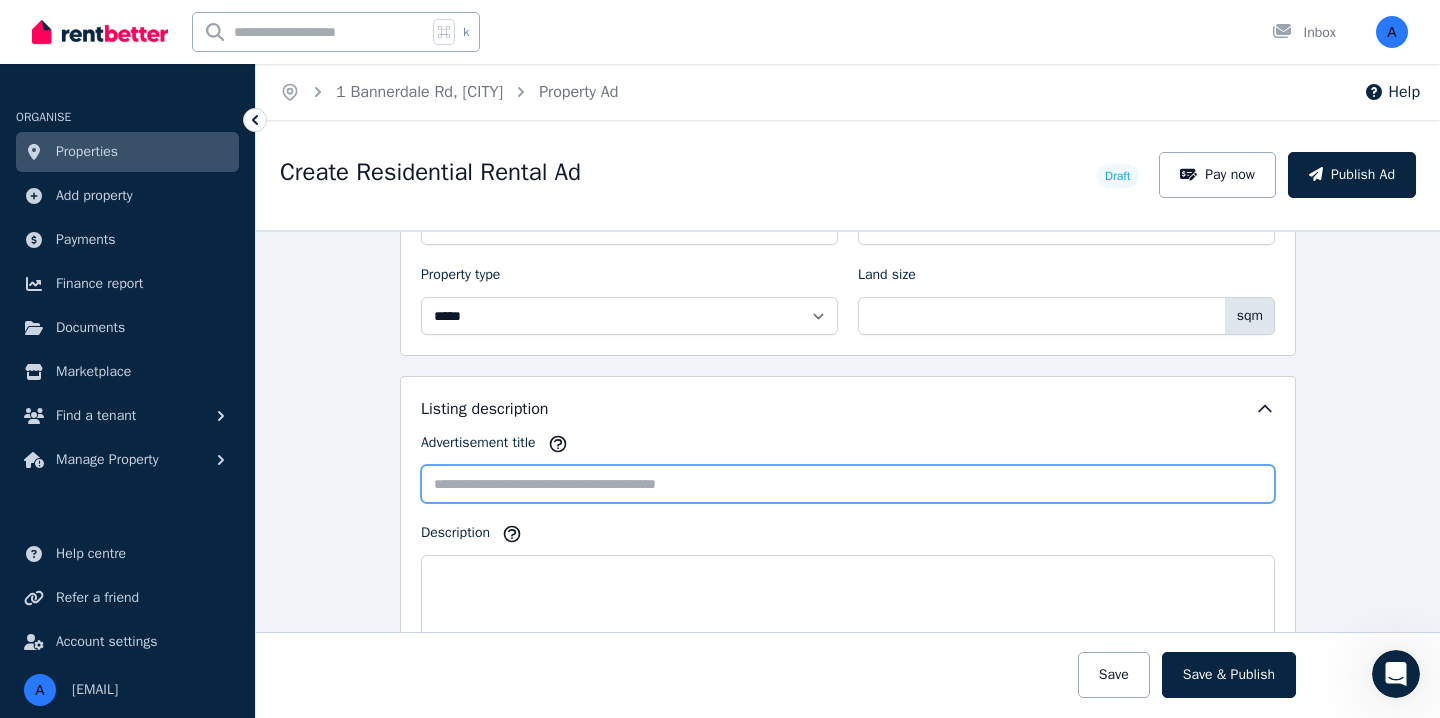 click on "Advertisement title" at bounding box center (848, 484) 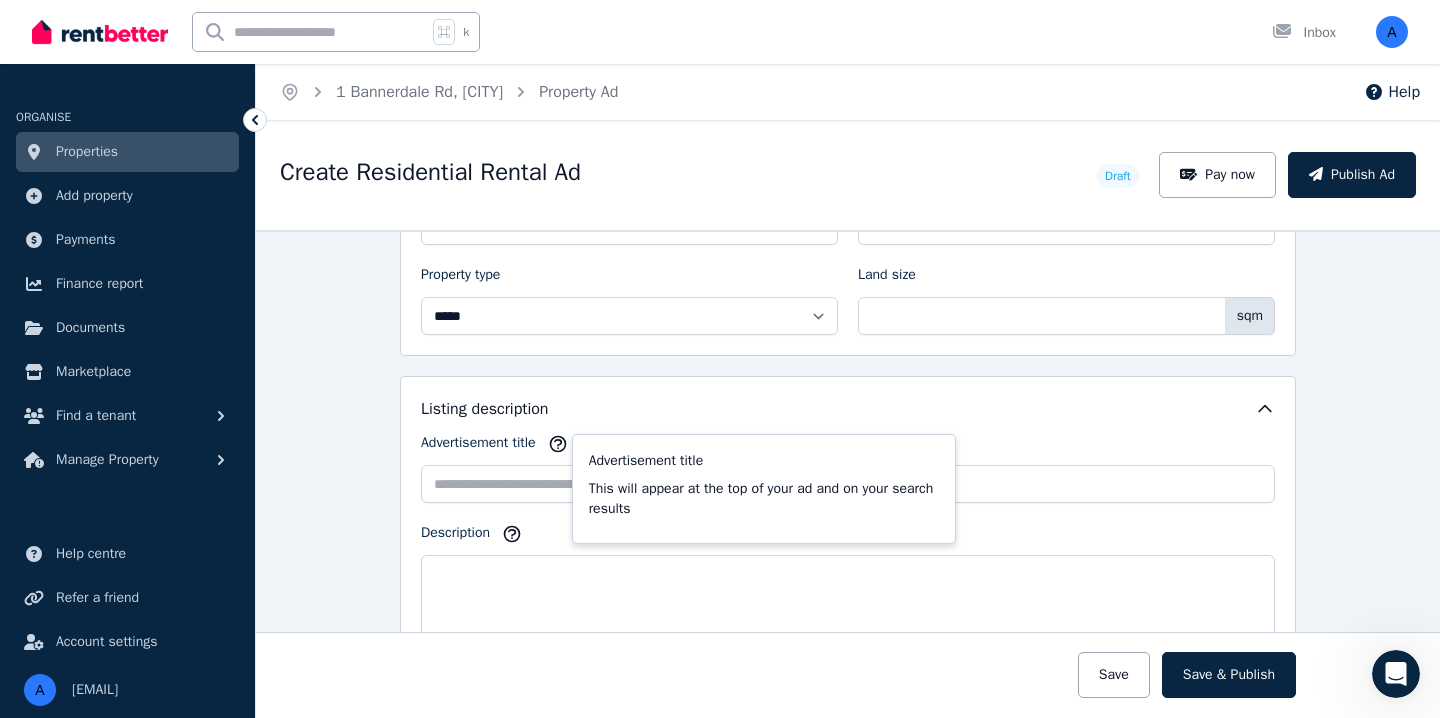 click on "**********" at bounding box center [848, 474] 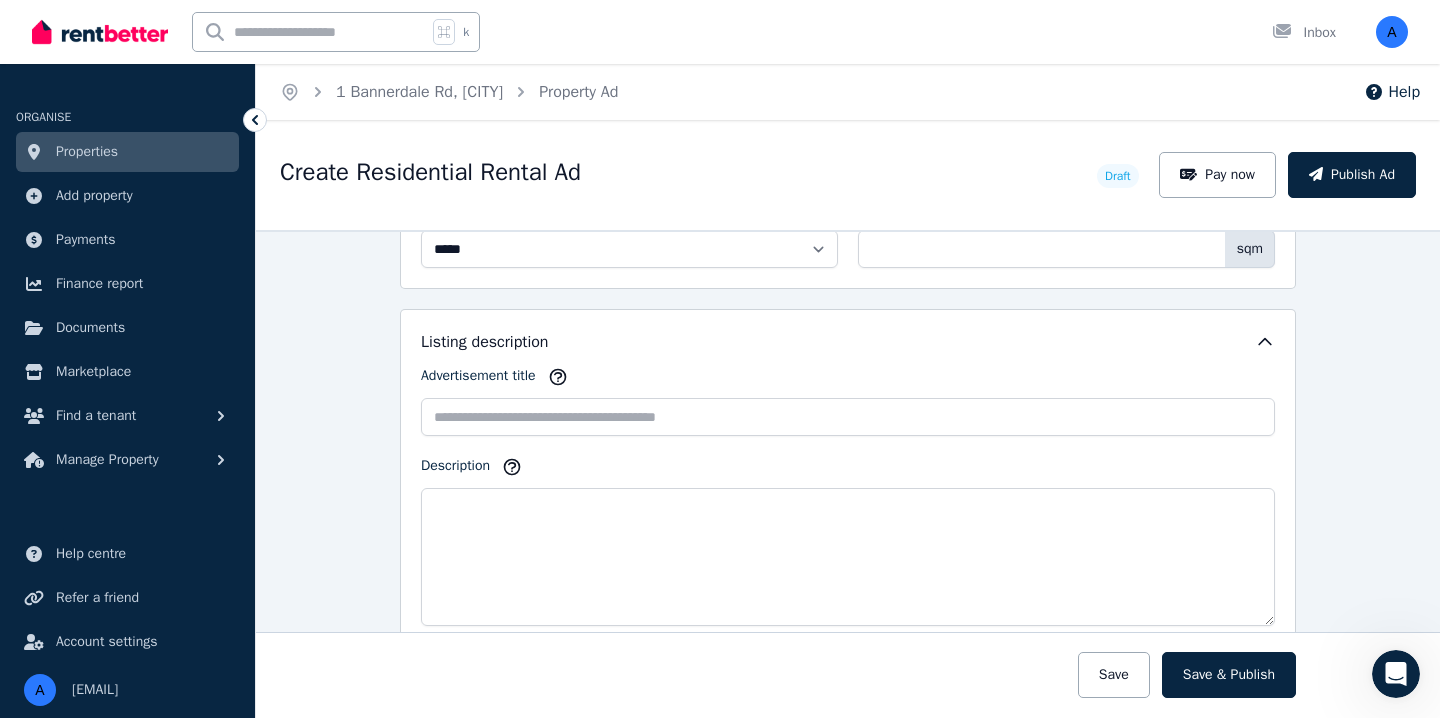 scroll, scrollTop: 1113, scrollLeft: 0, axis: vertical 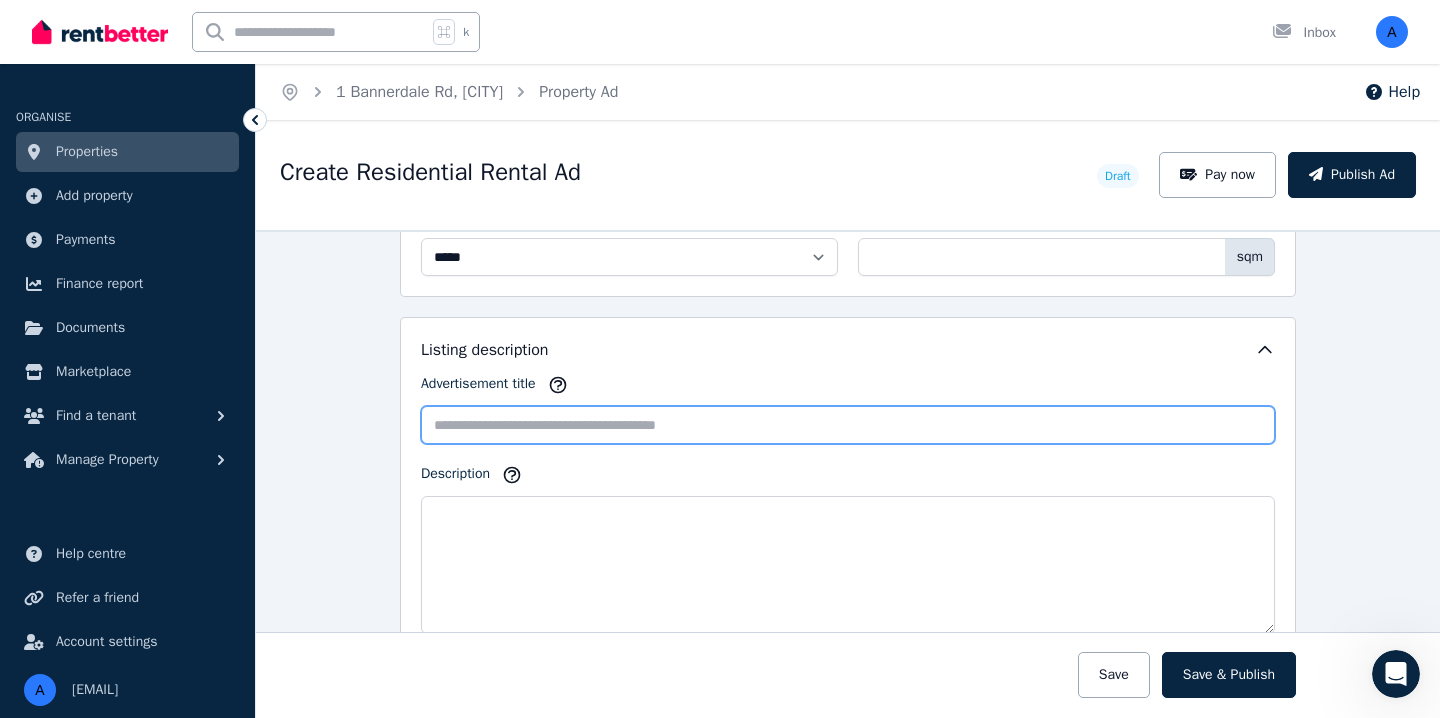click on "Advertisement title" at bounding box center [848, 425] 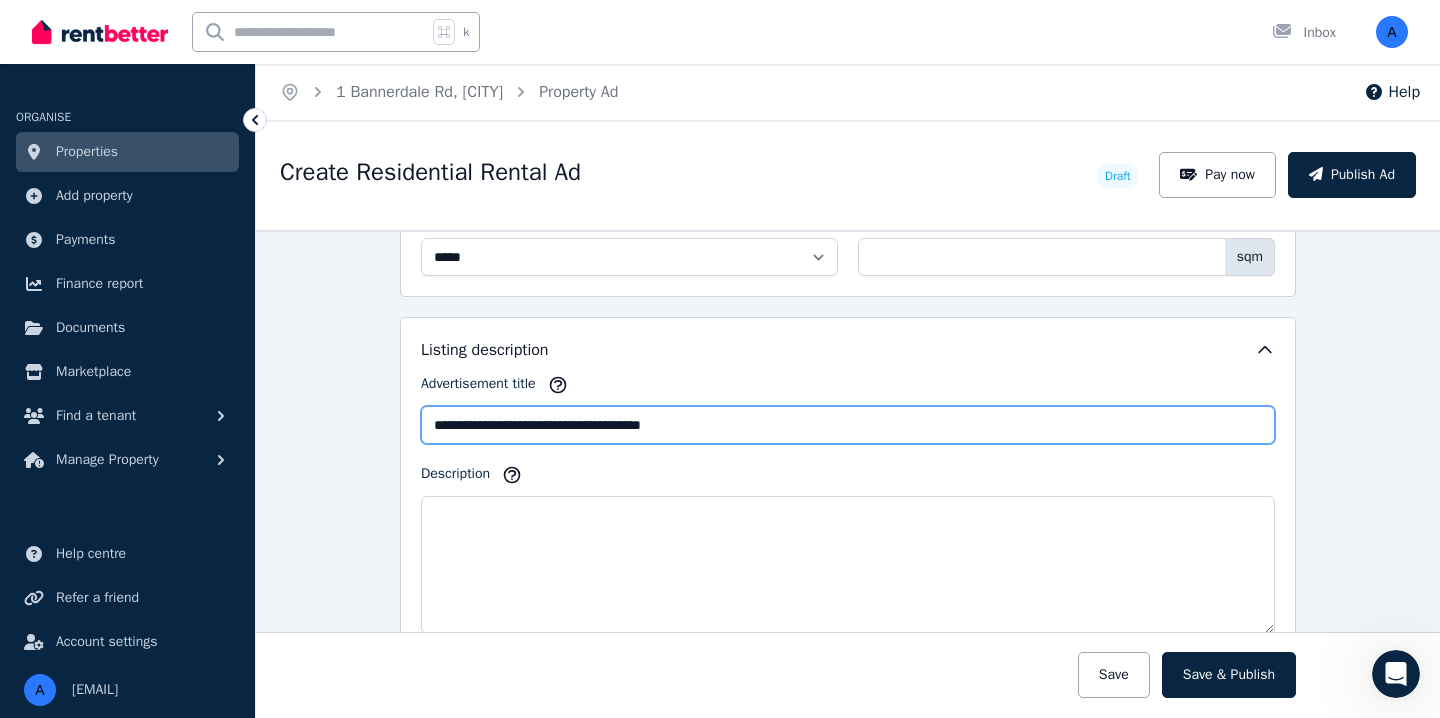 type on "**********" 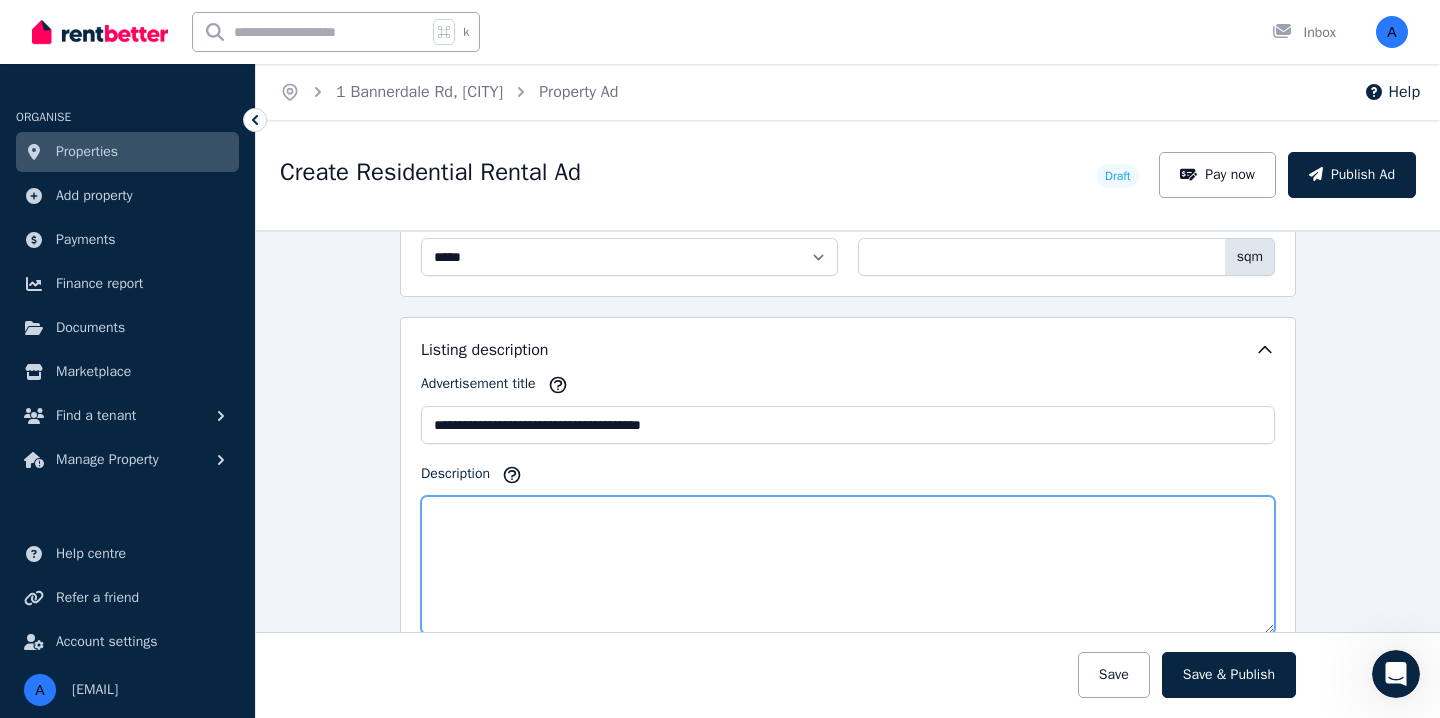 click on "Description" at bounding box center (848, 565) 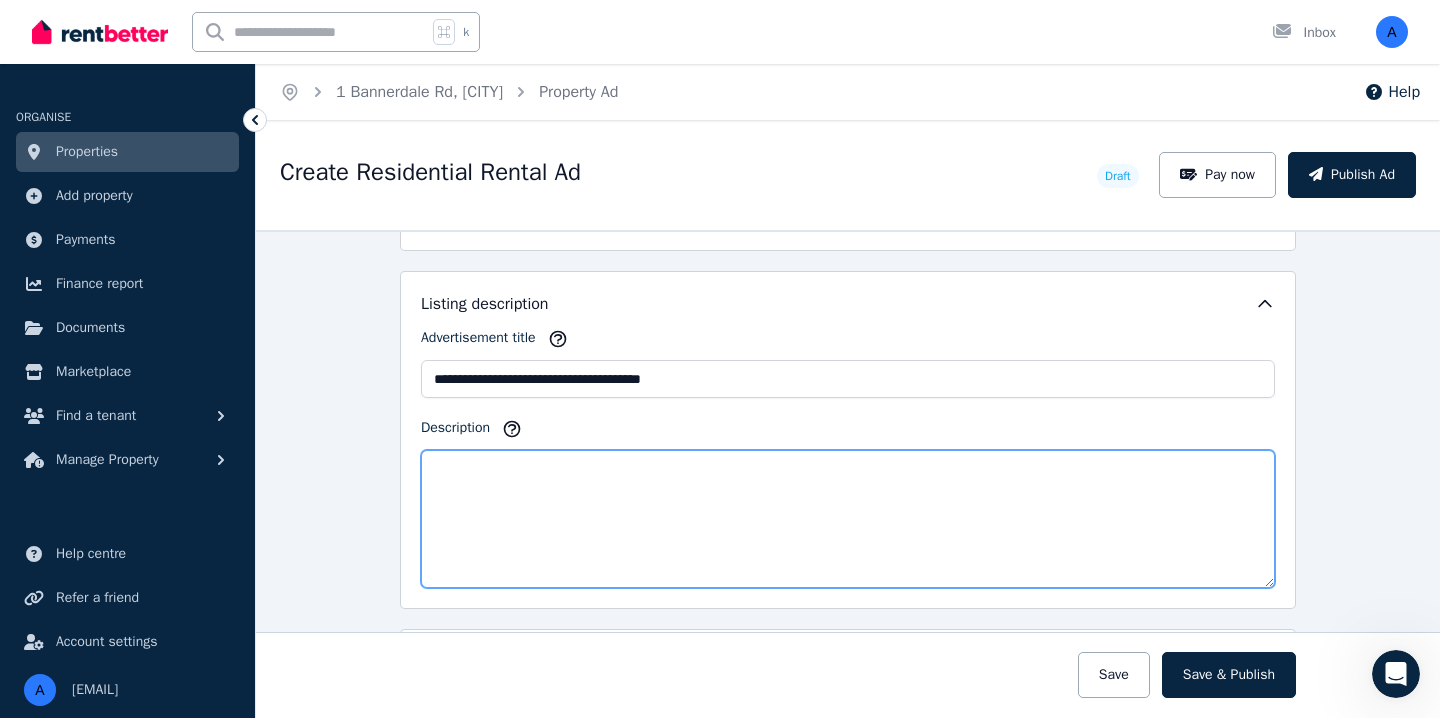 scroll, scrollTop: 1123, scrollLeft: 0, axis: vertical 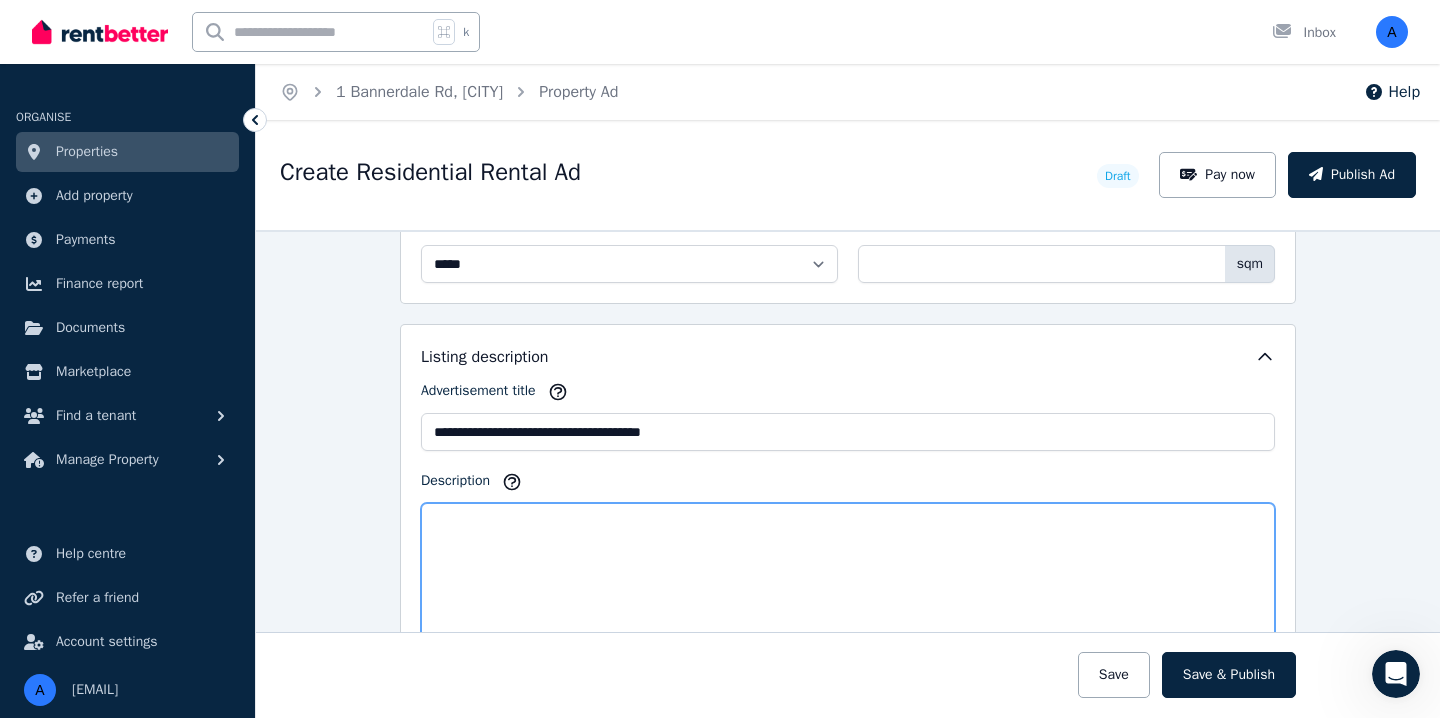 click on "Description" at bounding box center [848, 572] 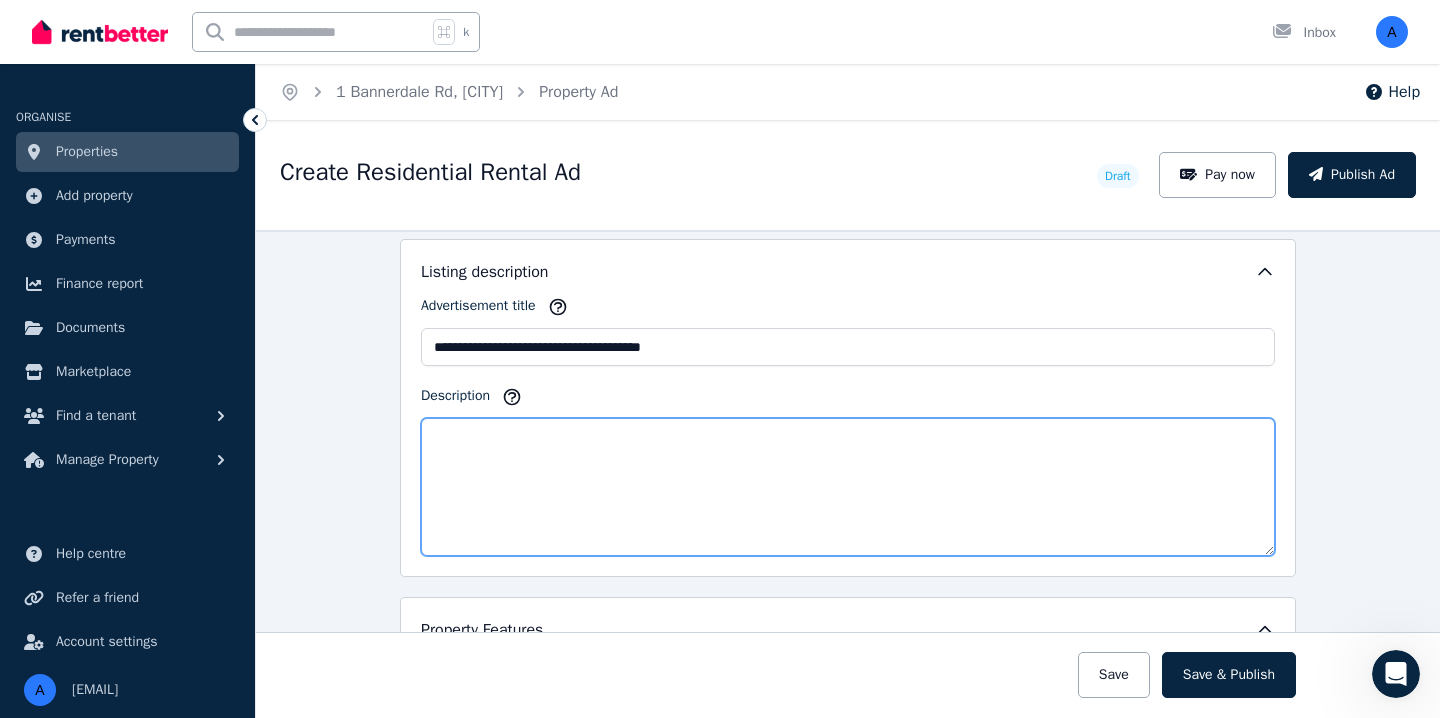 scroll, scrollTop: 1163, scrollLeft: 0, axis: vertical 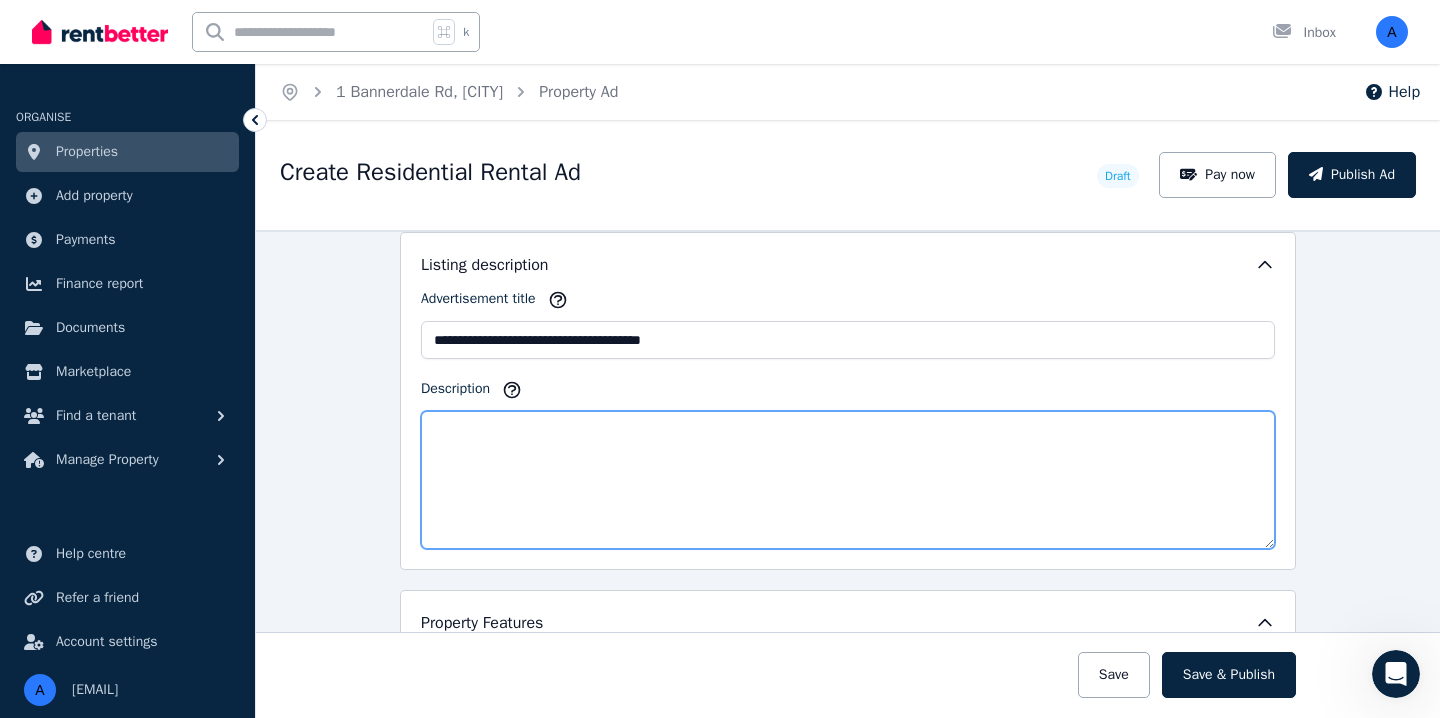paste on "**********" 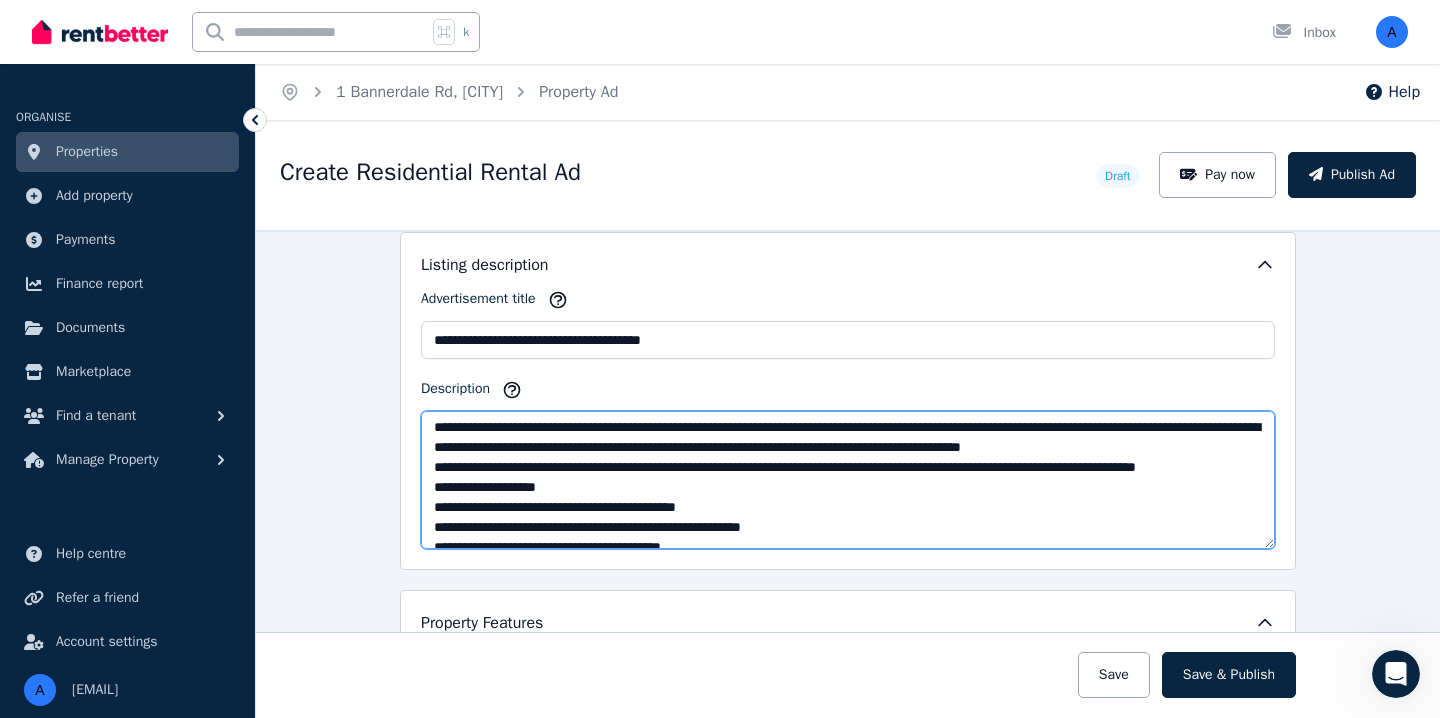 scroll, scrollTop: 30, scrollLeft: 0, axis: vertical 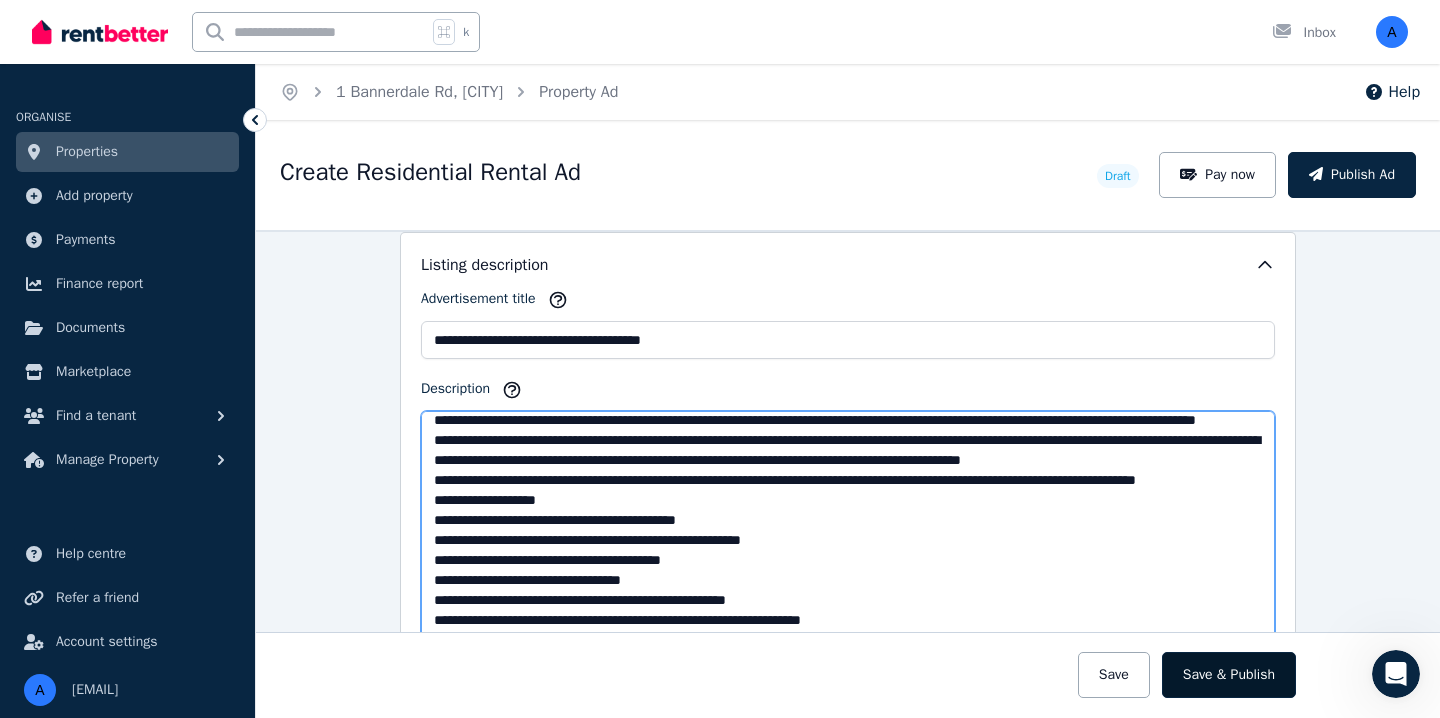 drag, startPoint x: 1271, startPoint y: 544, endPoint x: 1290, endPoint y: 663, distance: 120.50726 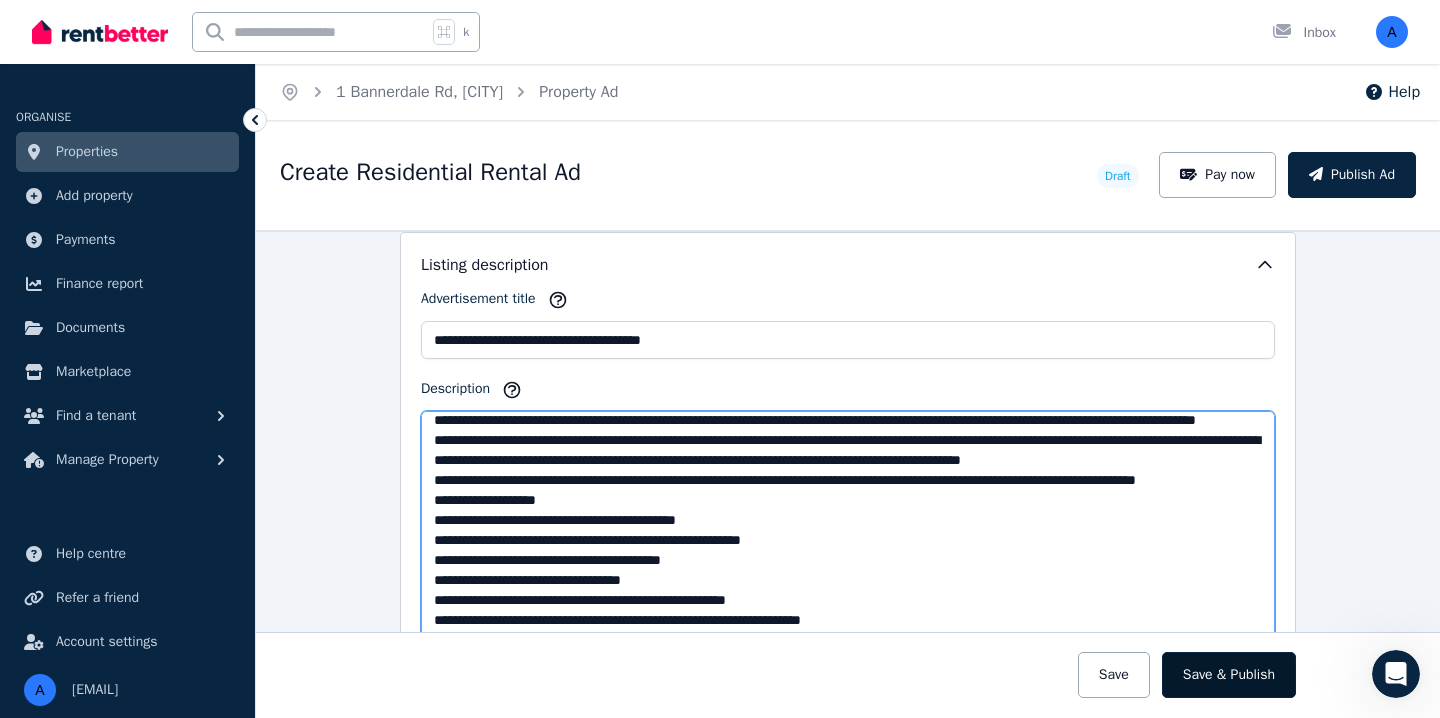 click on "**********" at bounding box center (848, 976) 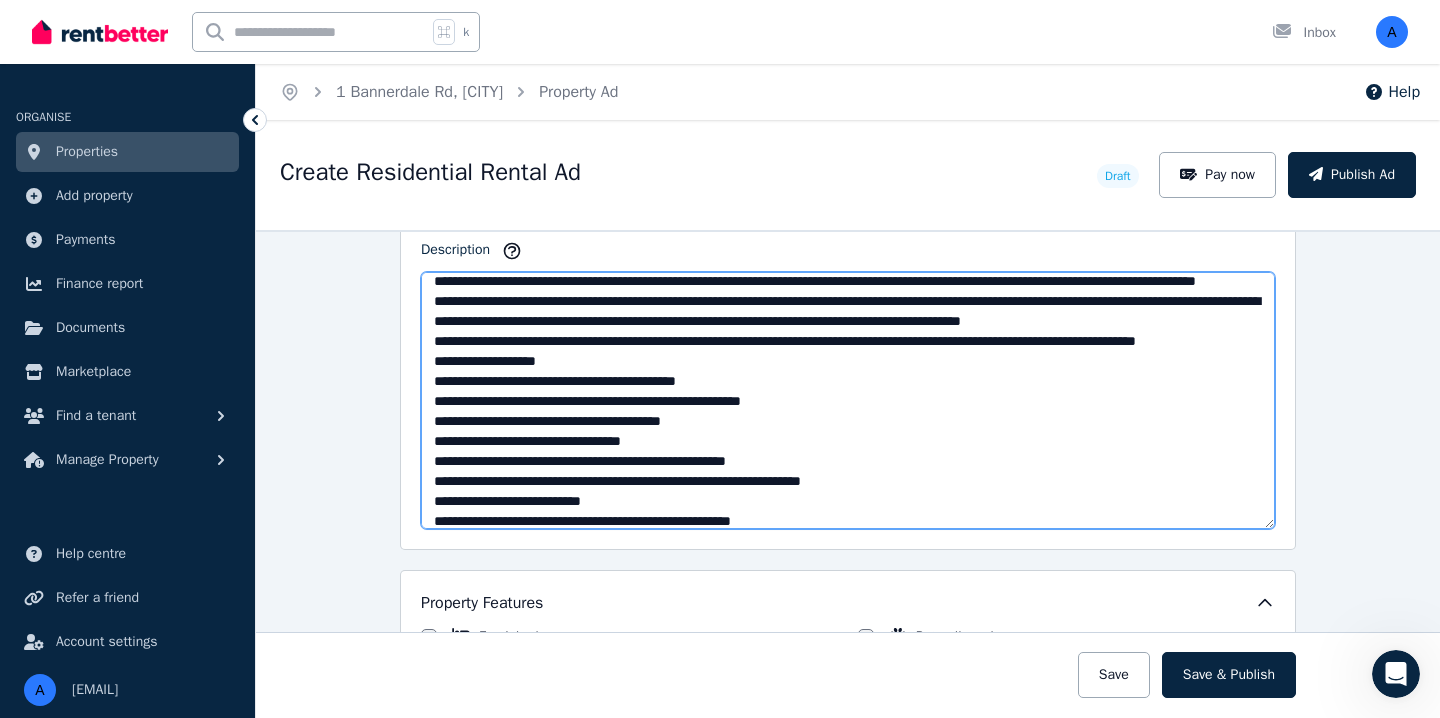 scroll, scrollTop: 1300, scrollLeft: 0, axis: vertical 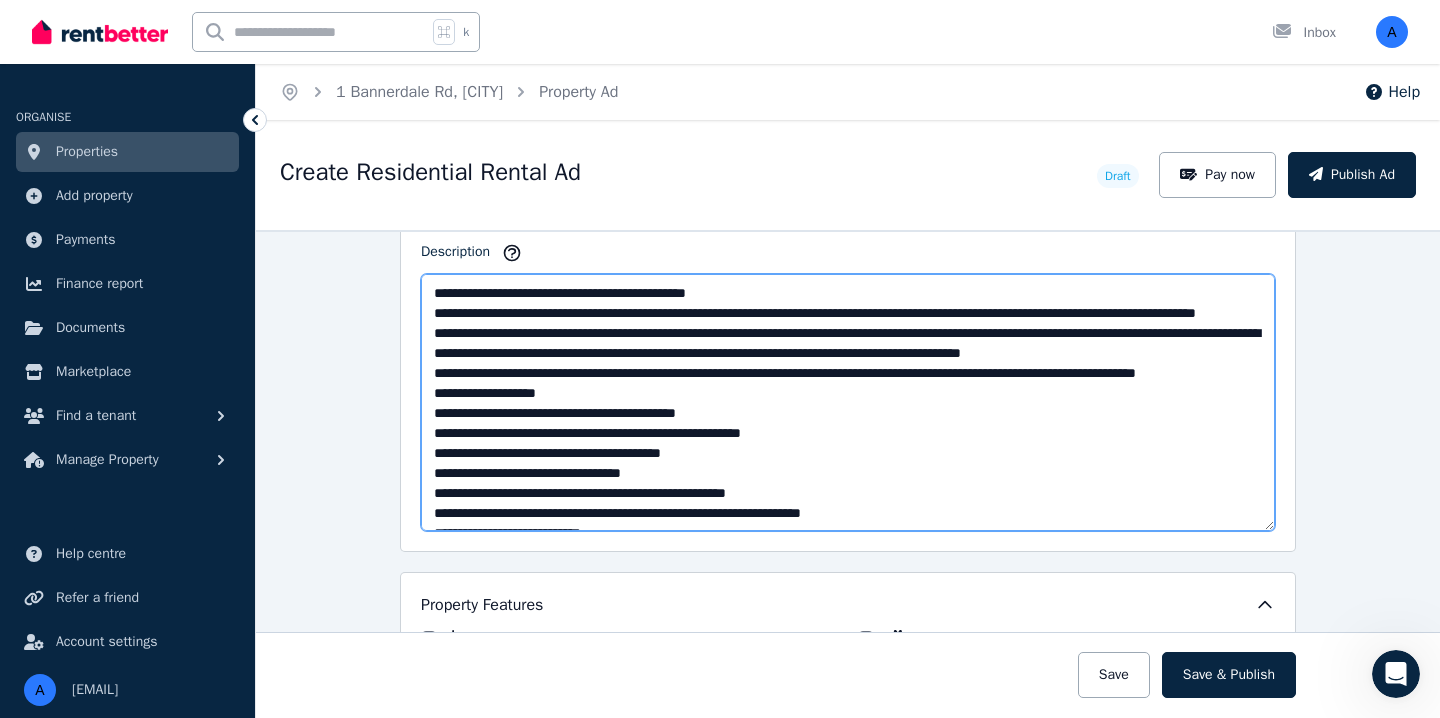 type on "**********" 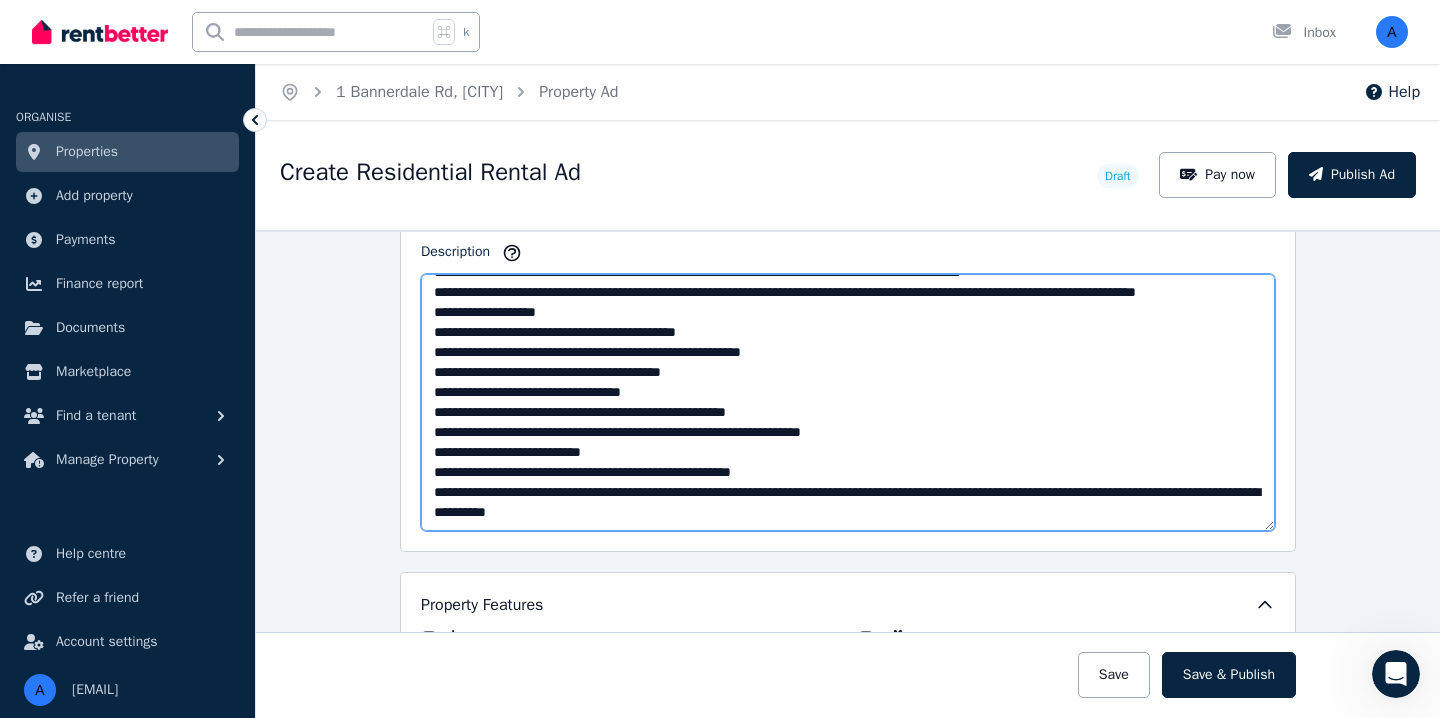 scroll, scrollTop: 141, scrollLeft: 0, axis: vertical 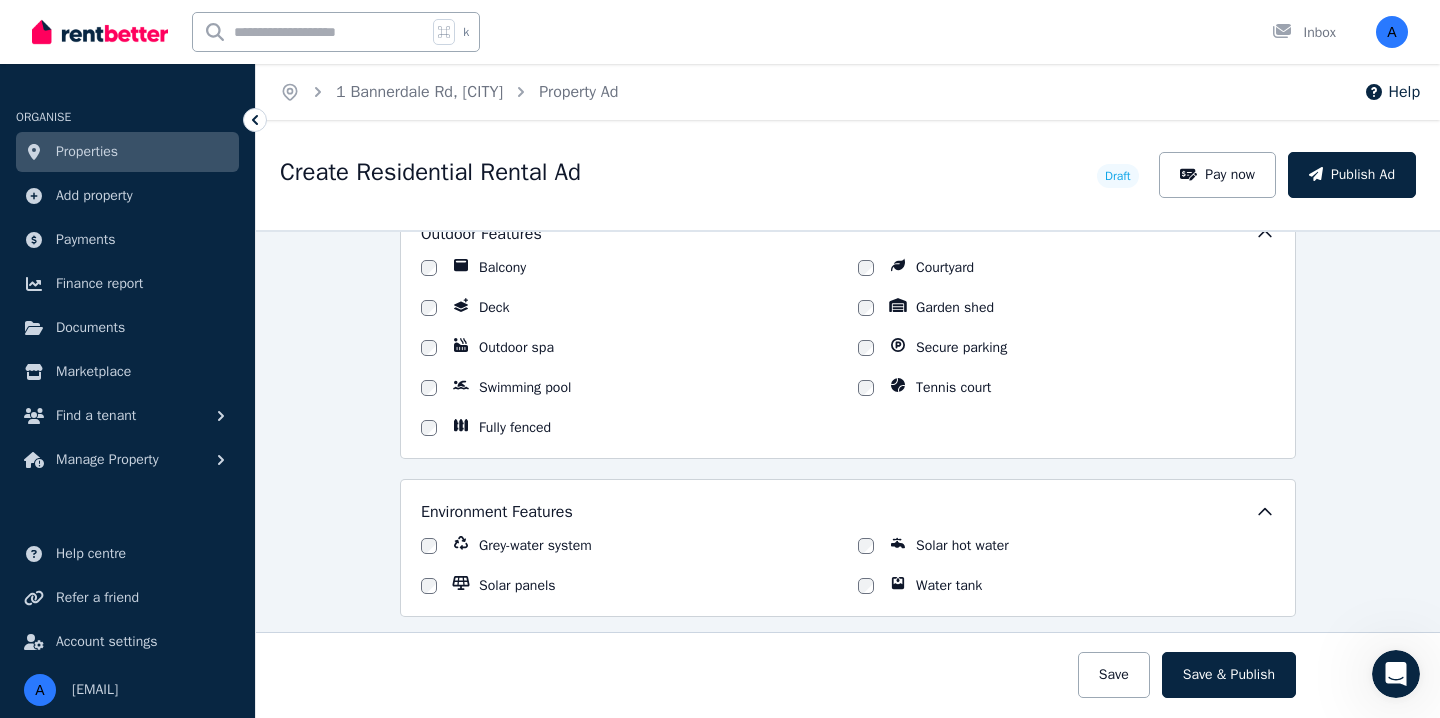 click on "Fully fenced" at bounding box center [515, 428] 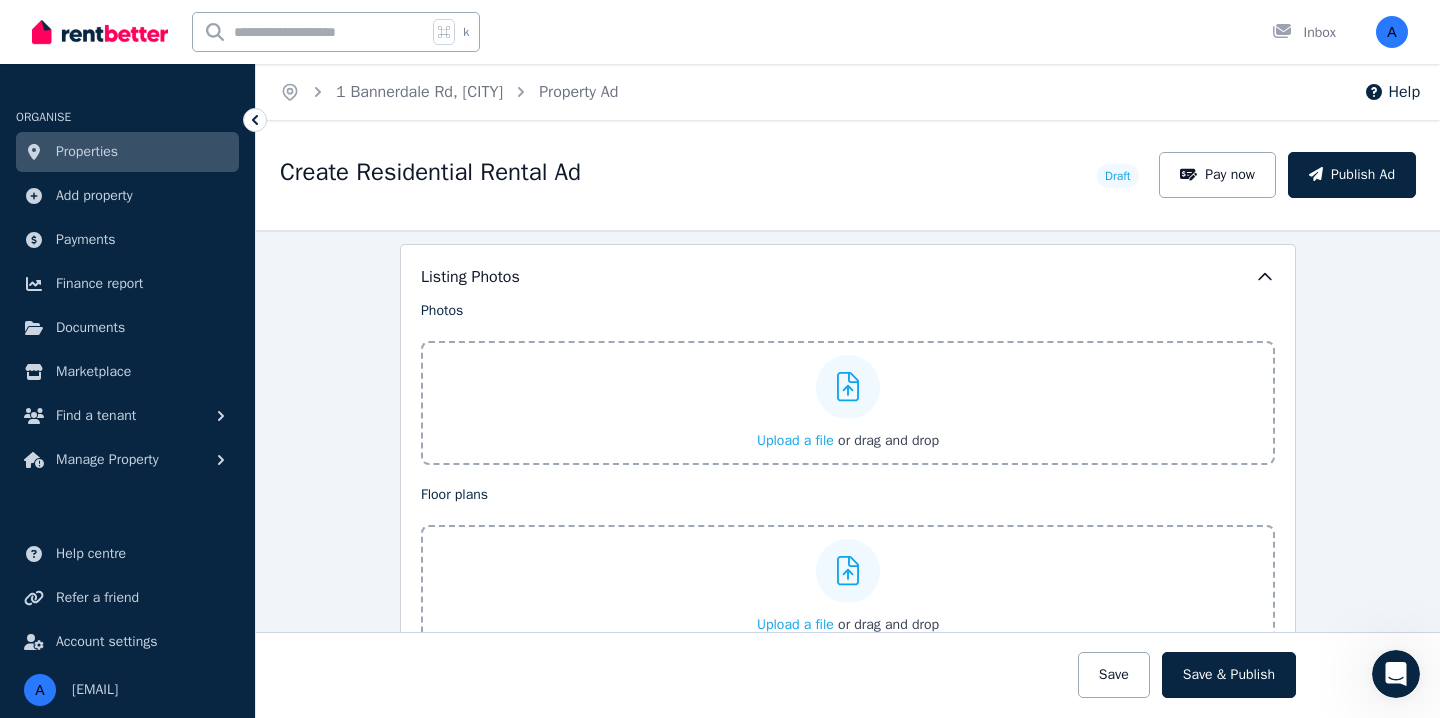 scroll, scrollTop: 2514, scrollLeft: 0, axis: vertical 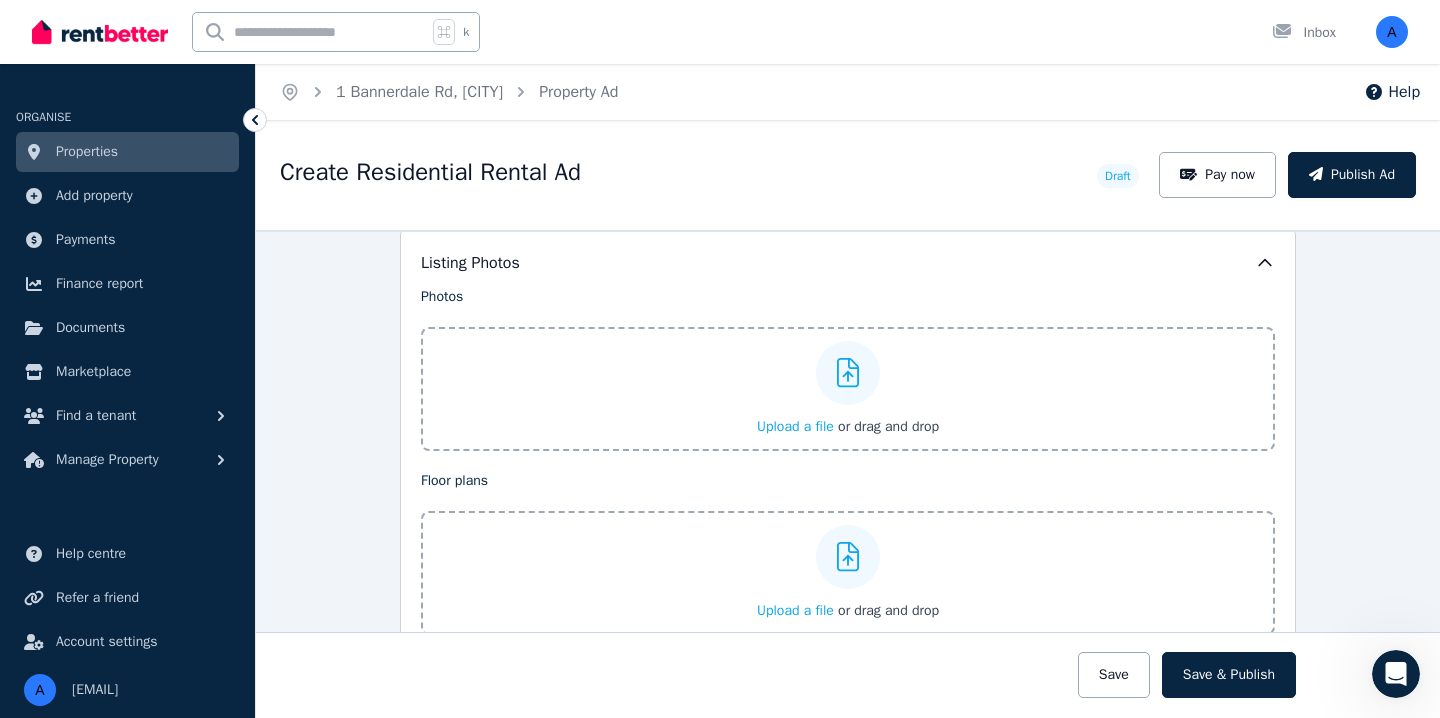 click 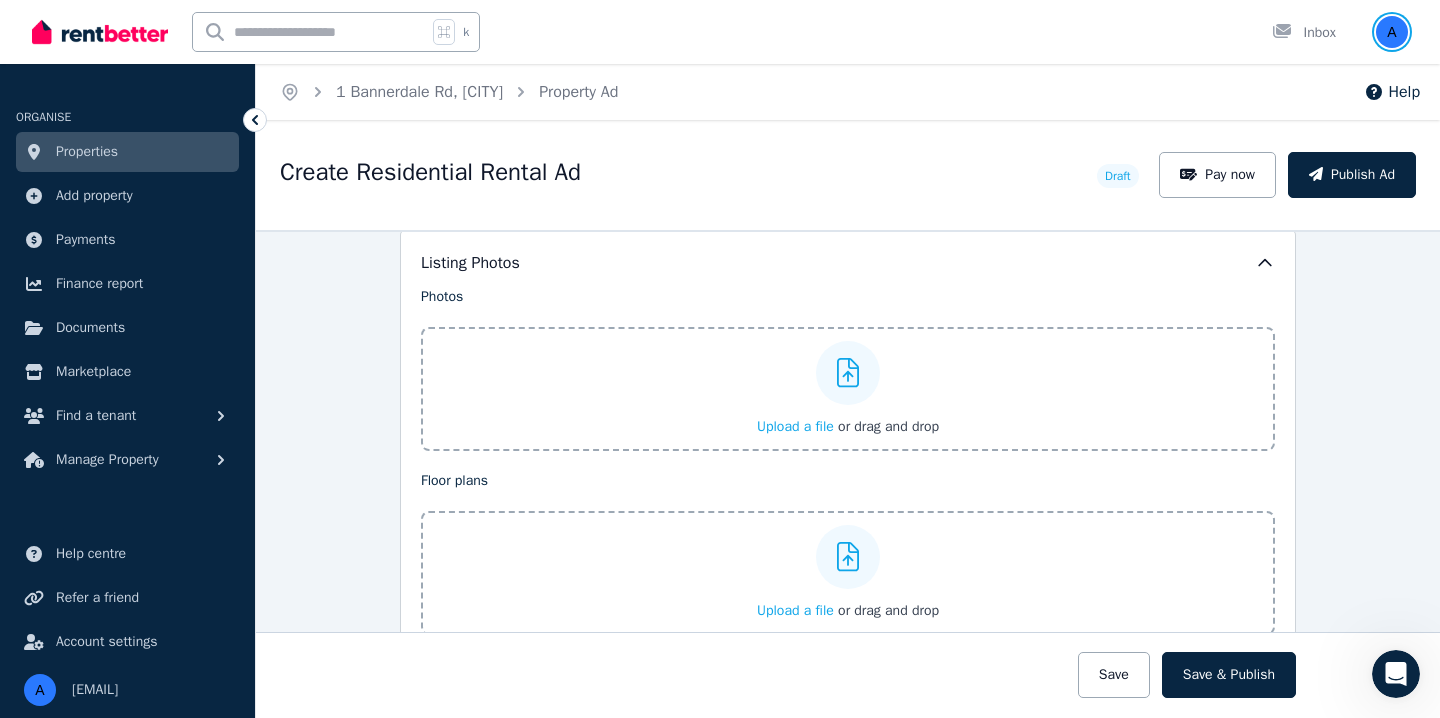 click at bounding box center [1392, 32] 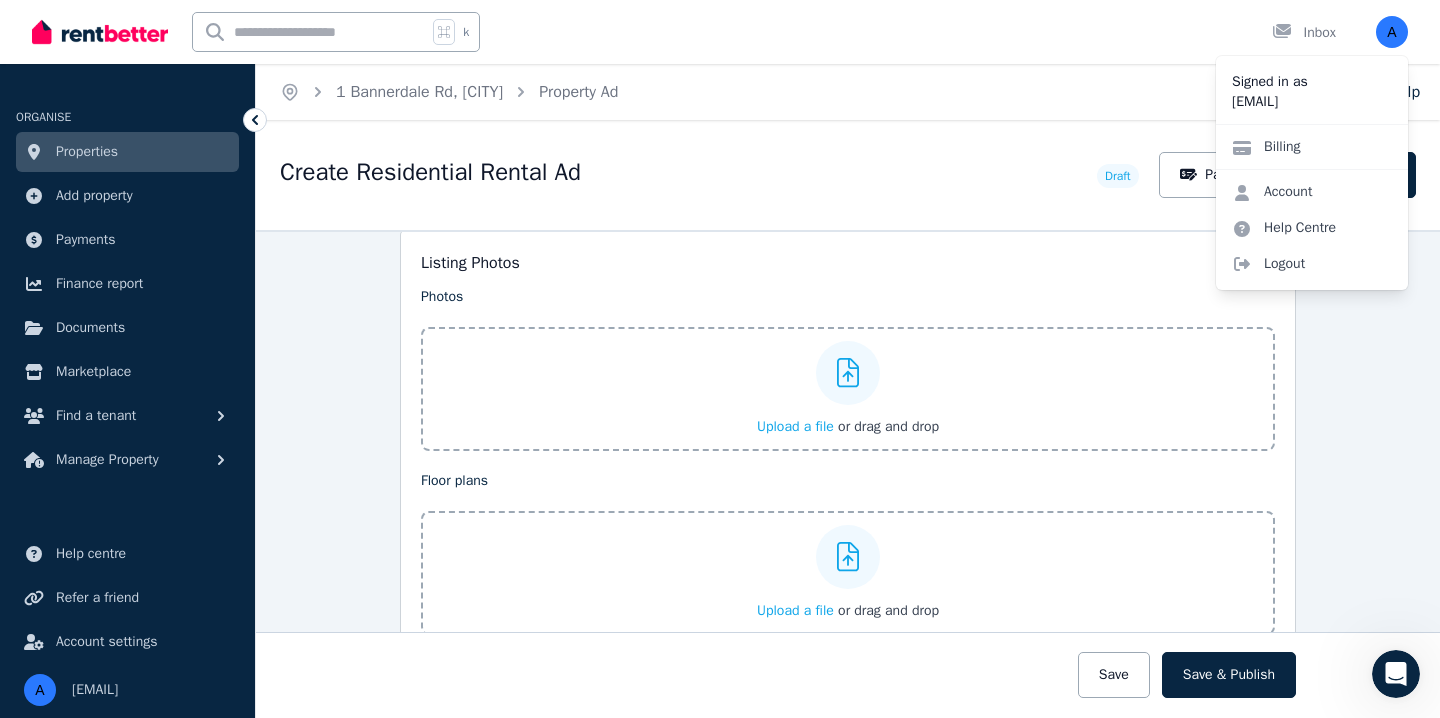 click on "Create Residential Rental Ad Draft Pay now Publish Ad" at bounding box center [848, 175] 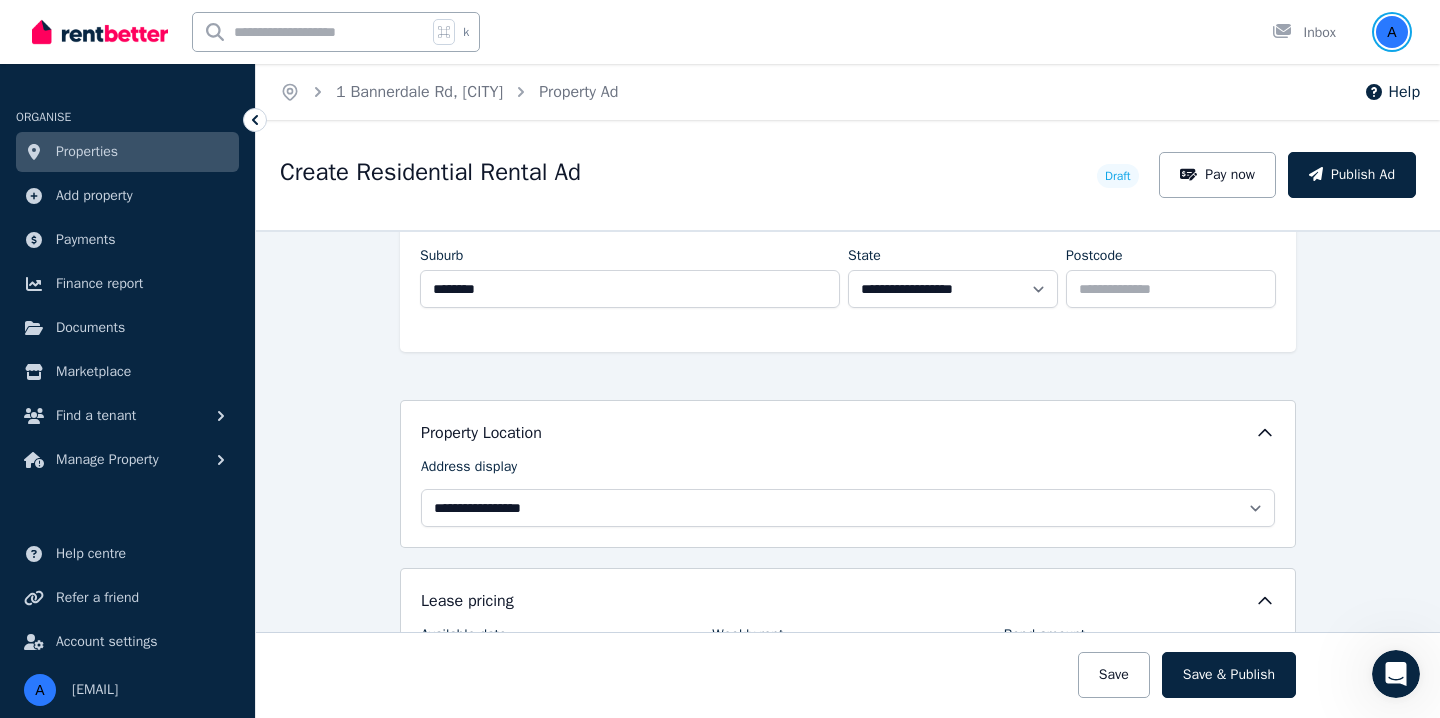 scroll, scrollTop: 309, scrollLeft: 0, axis: vertical 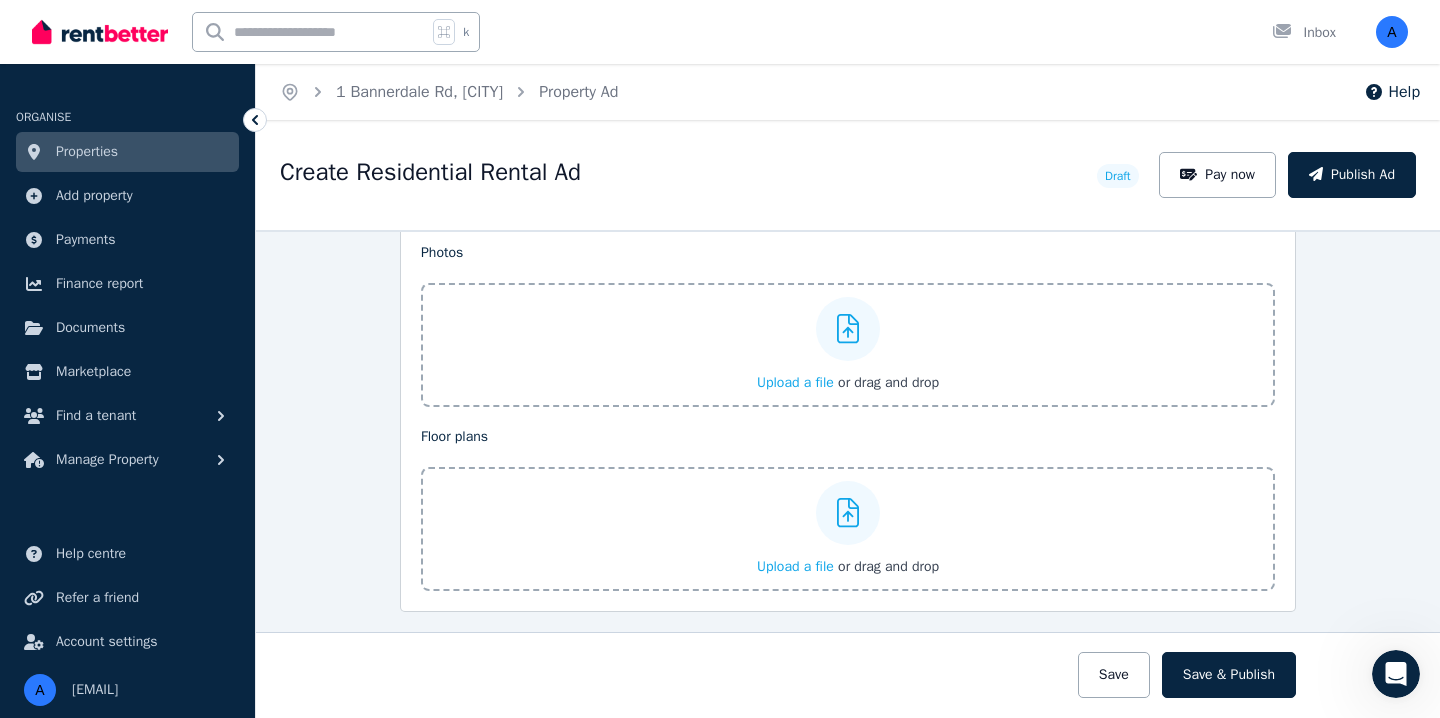 click on "Upload a file" at bounding box center (795, 382) 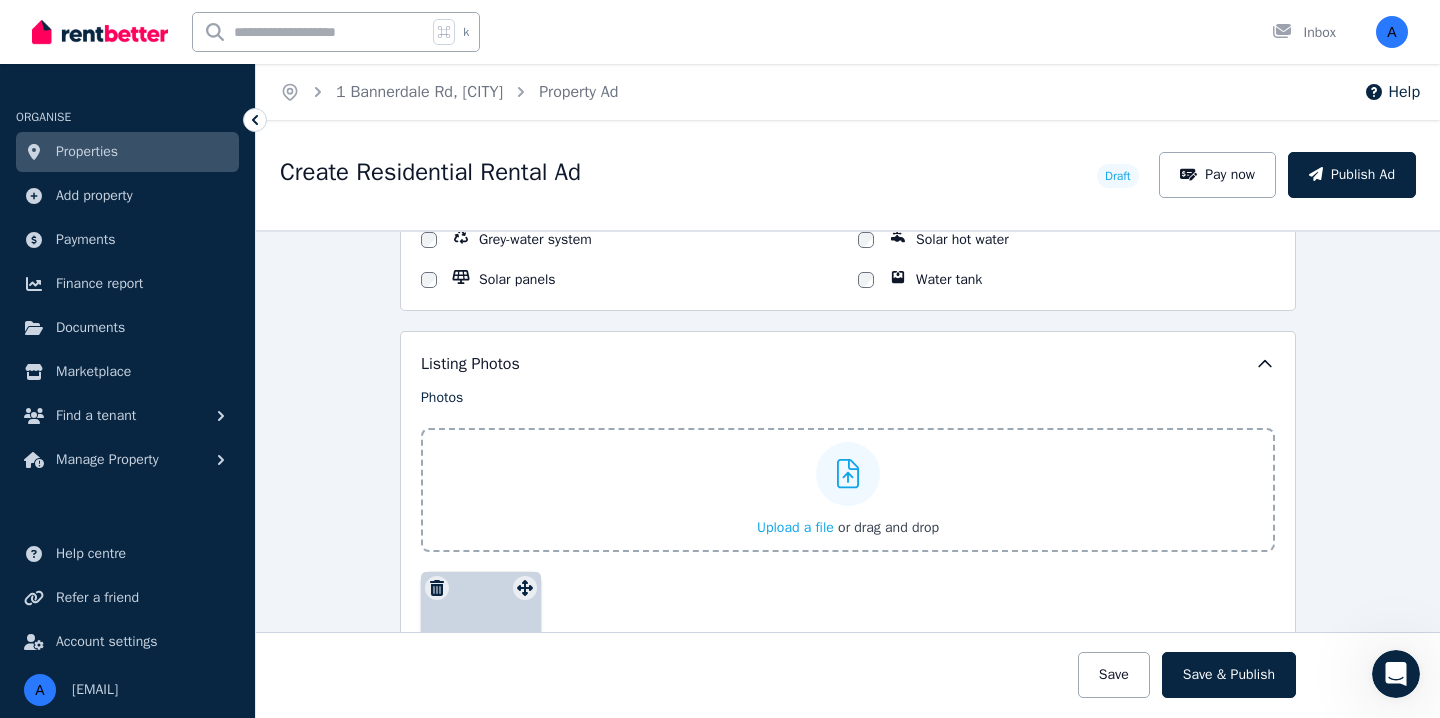 scroll, scrollTop: 2477, scrollLeft: 0, axis: vertical 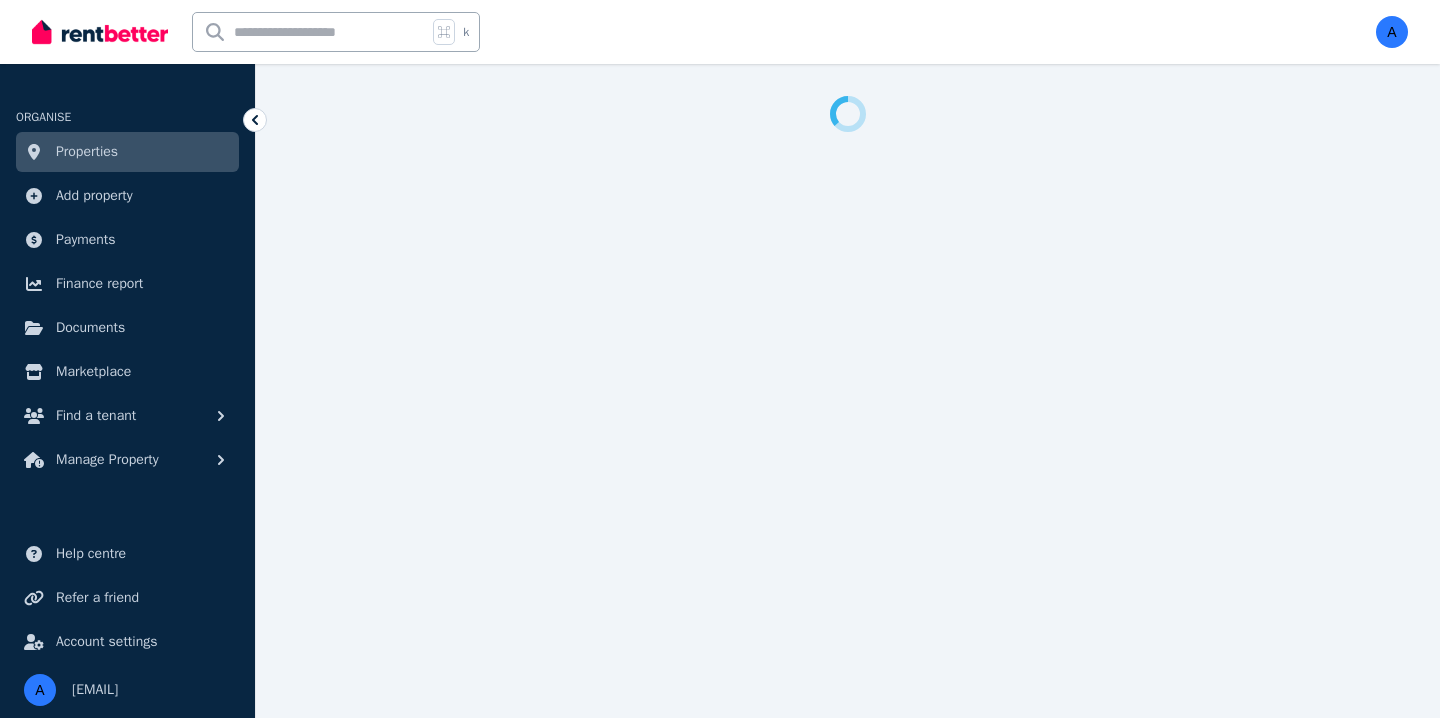 select on "**" 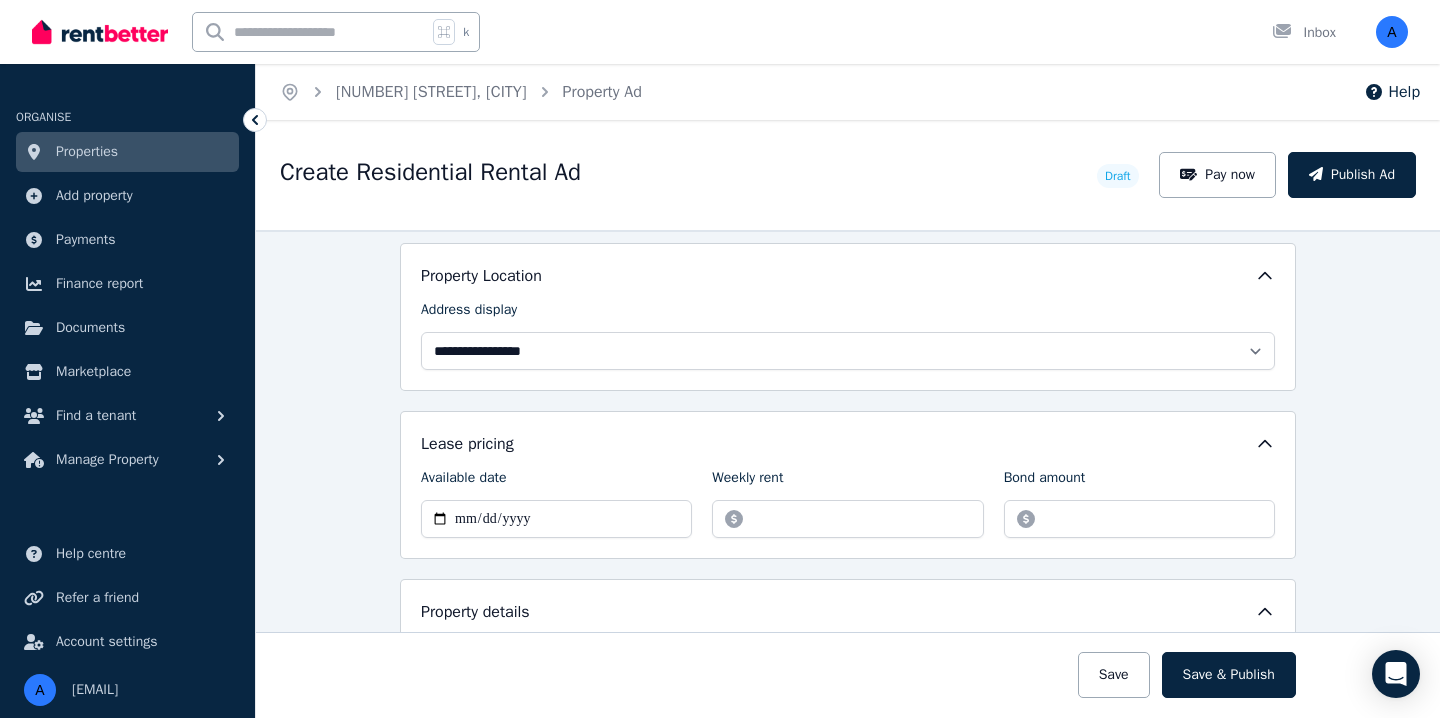 scroll, scrollTop: 0, scrollLeft: 0, axis: both 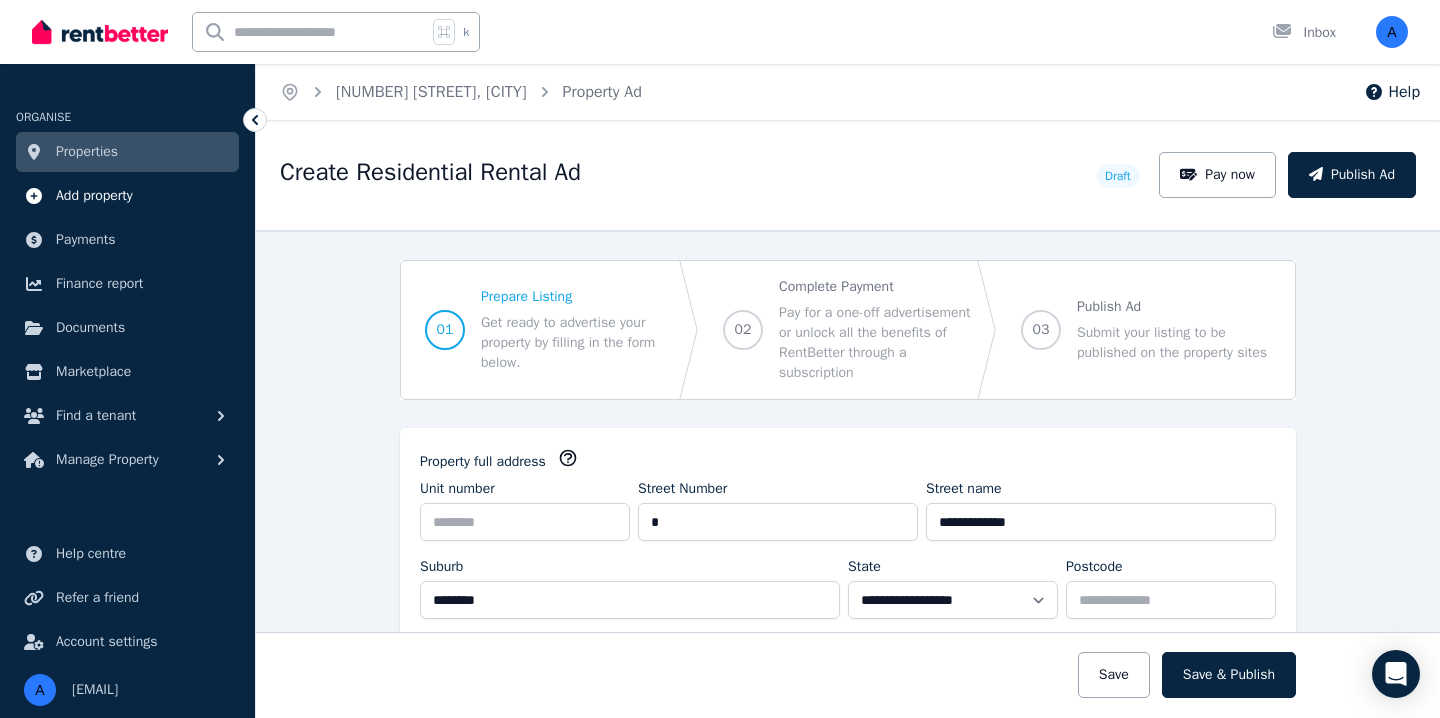 click on "Add property" at bounding box center [94, 196] 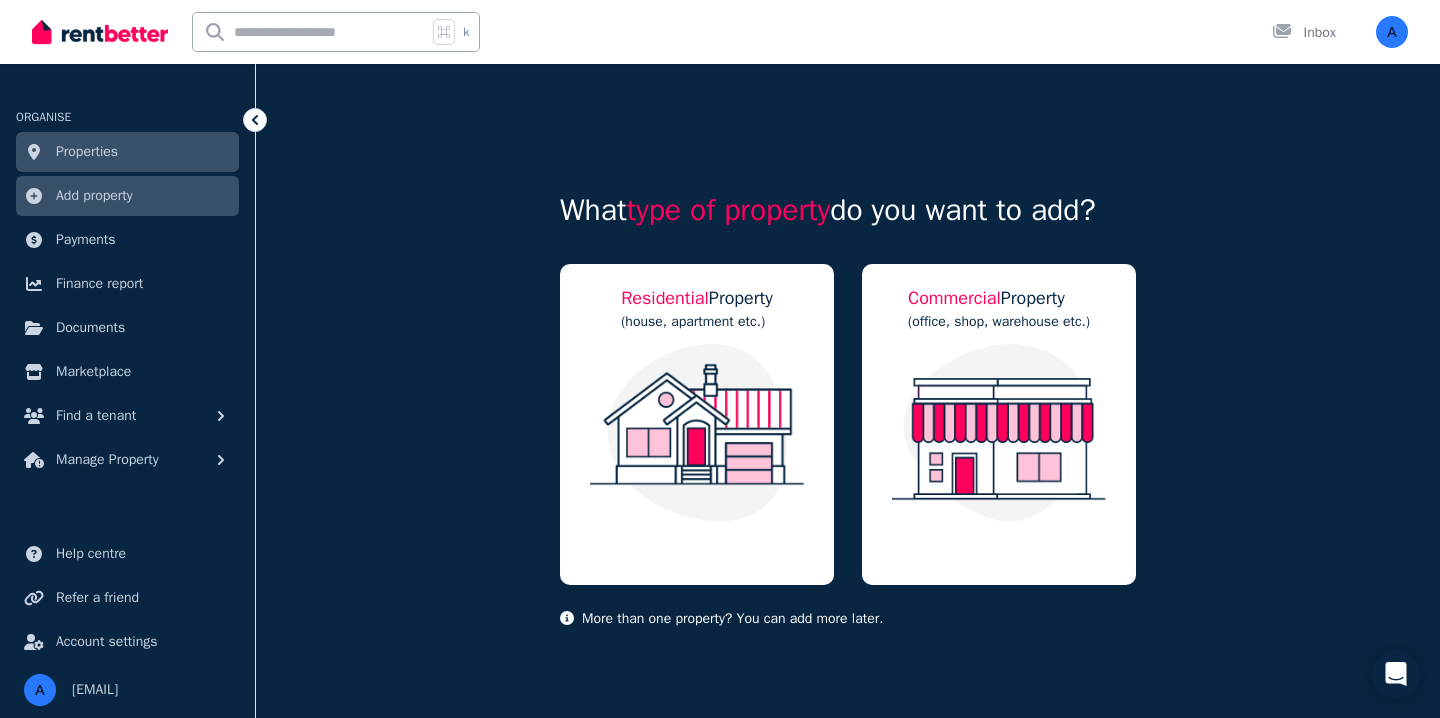 click on "Properties" at bounding box center (87, 152) 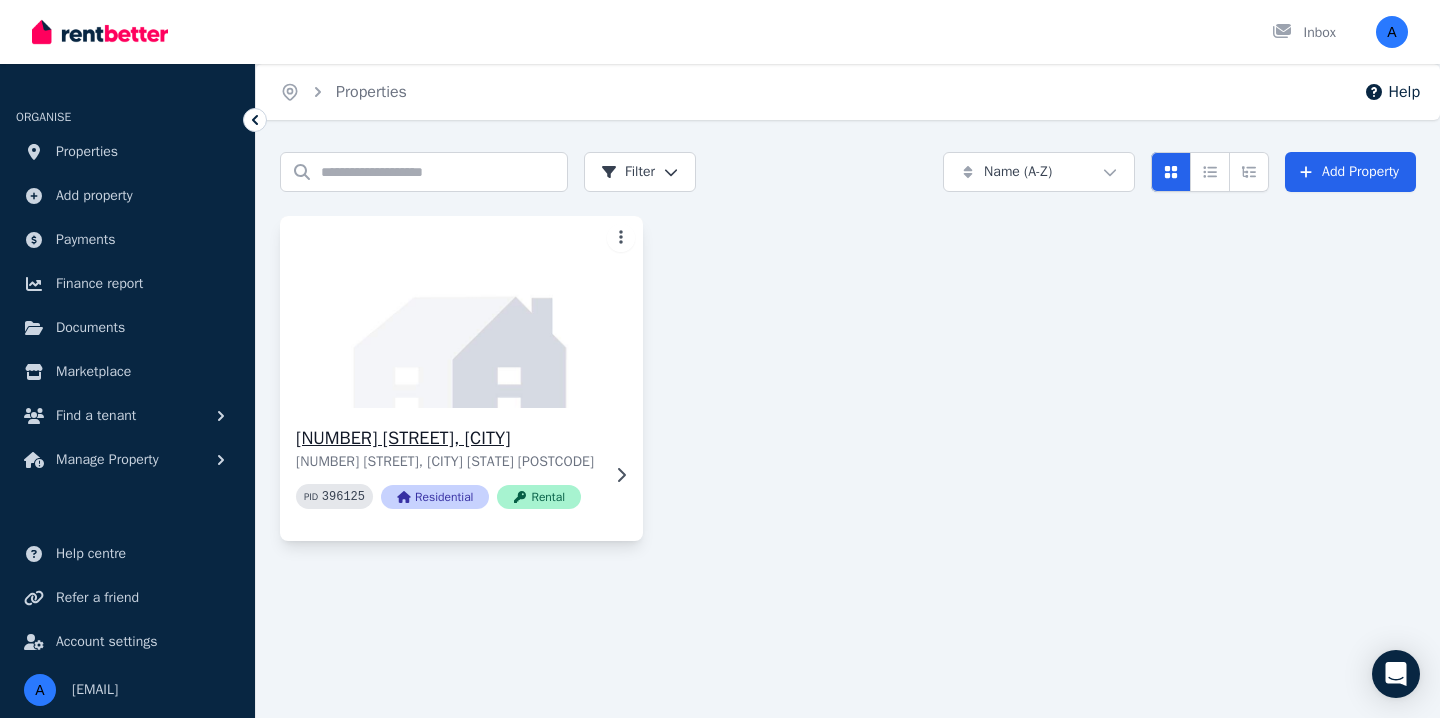 click at bounding box center (461, 312) 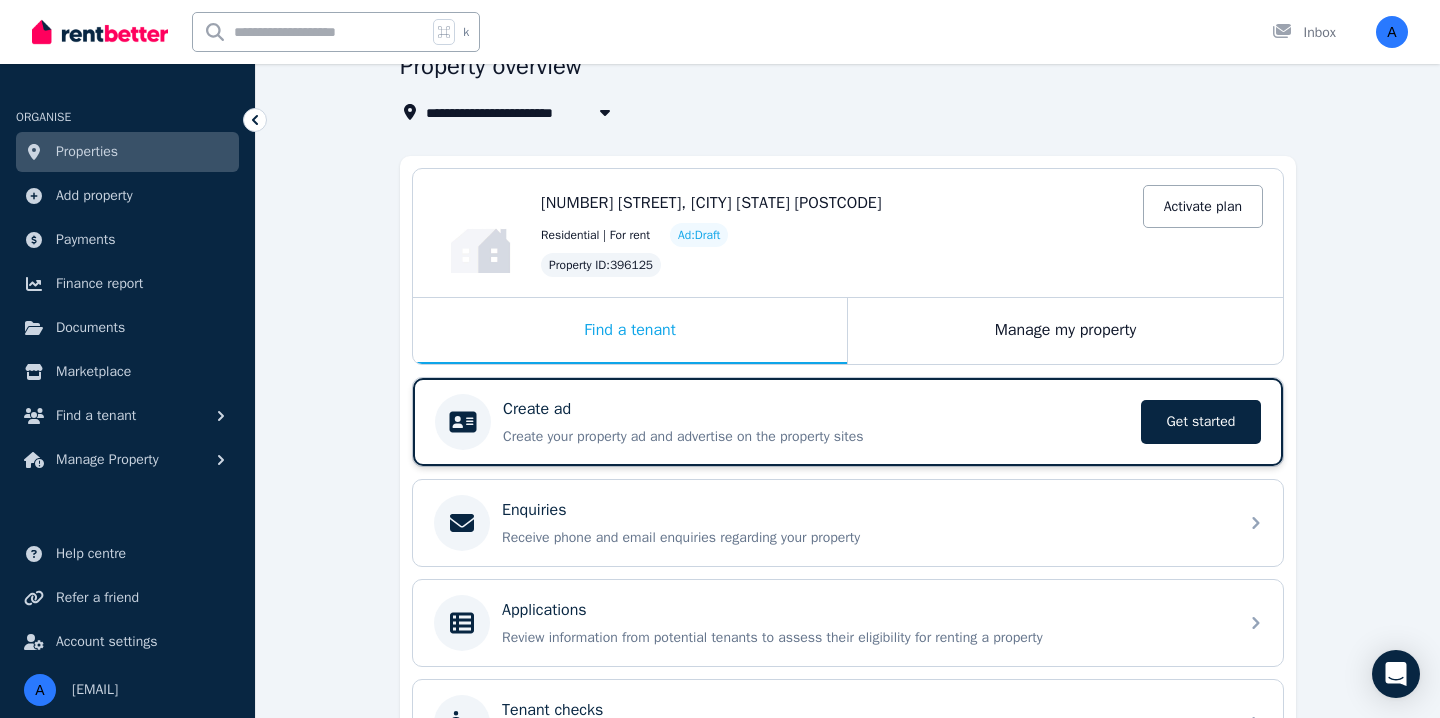 scroll, scrollTop: 103, scrollLeft: 0, axis: vertical 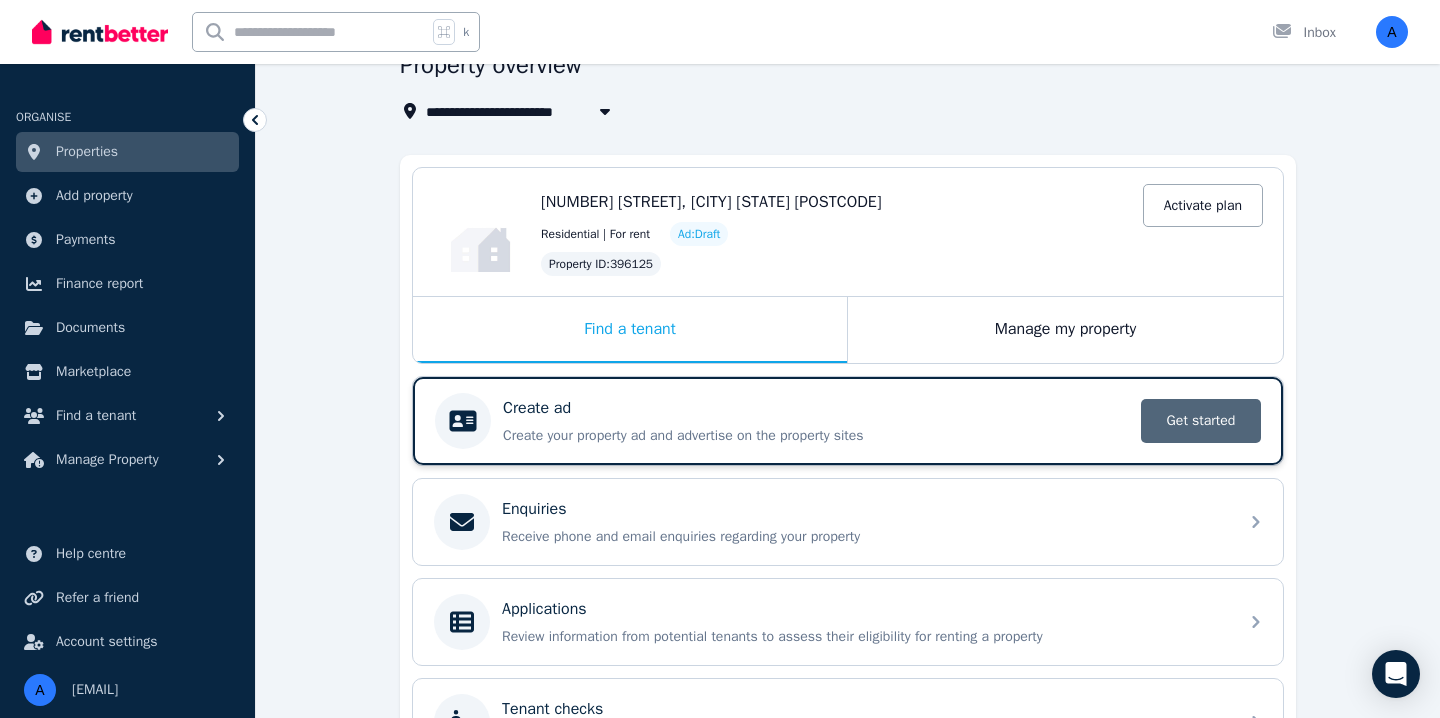 click on "Get started" at bounding box center (1201, 421) 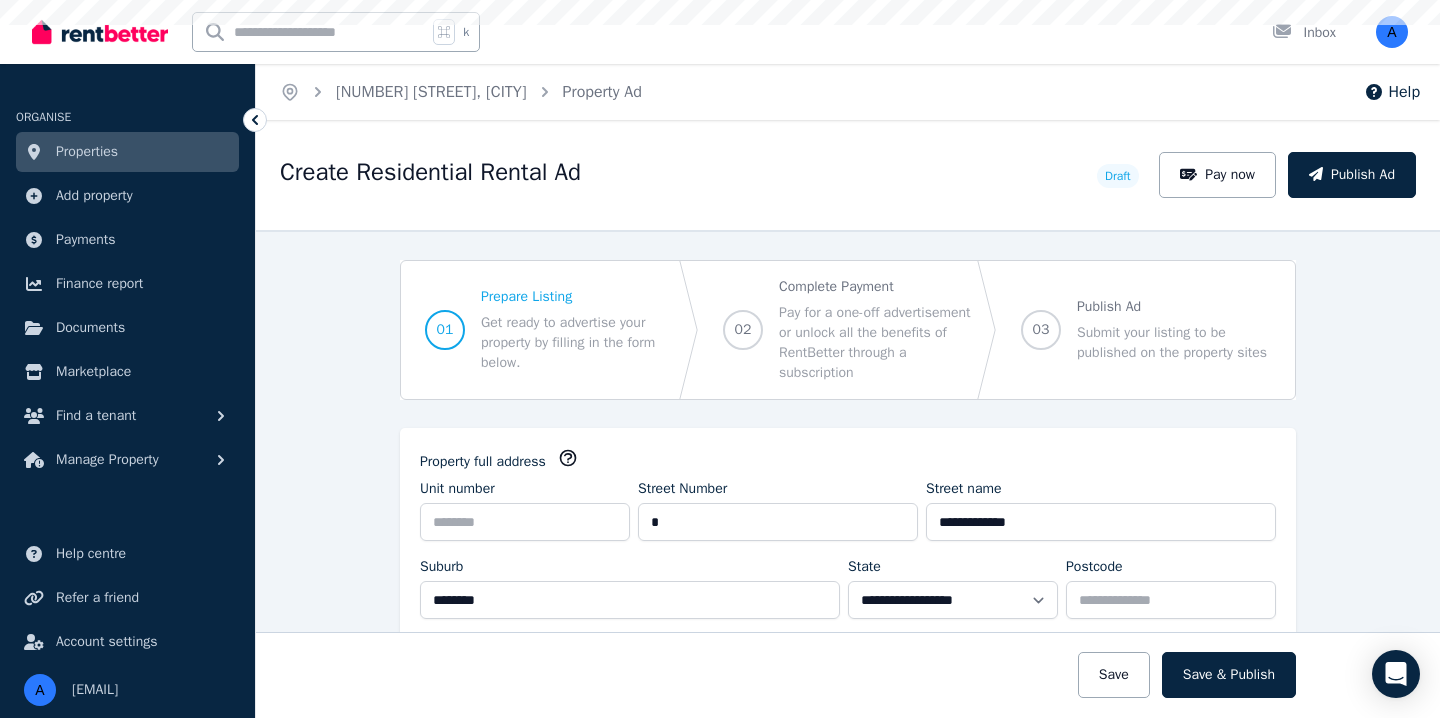 scroll, scrollTop: 0, scrollLeft: 0, axis: both 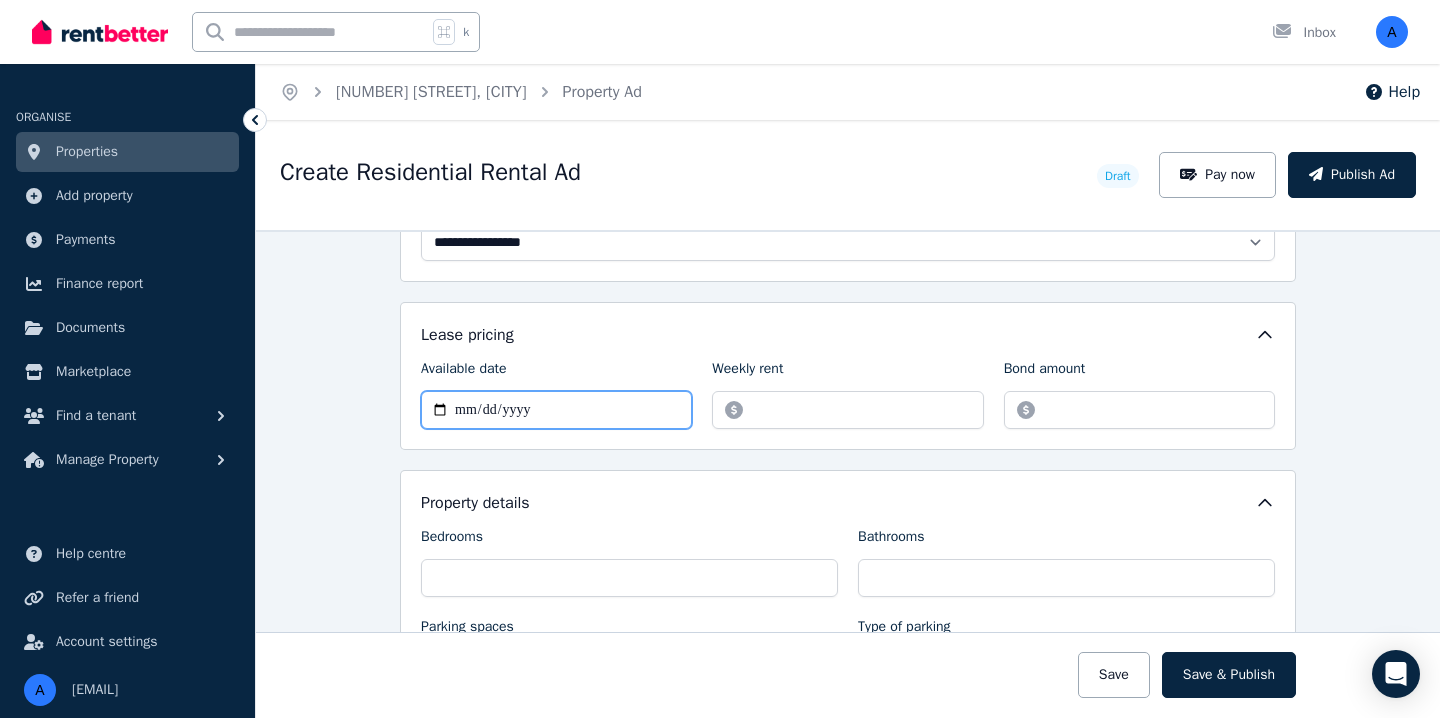 click on "Available date" at bounding box center [556, 410] 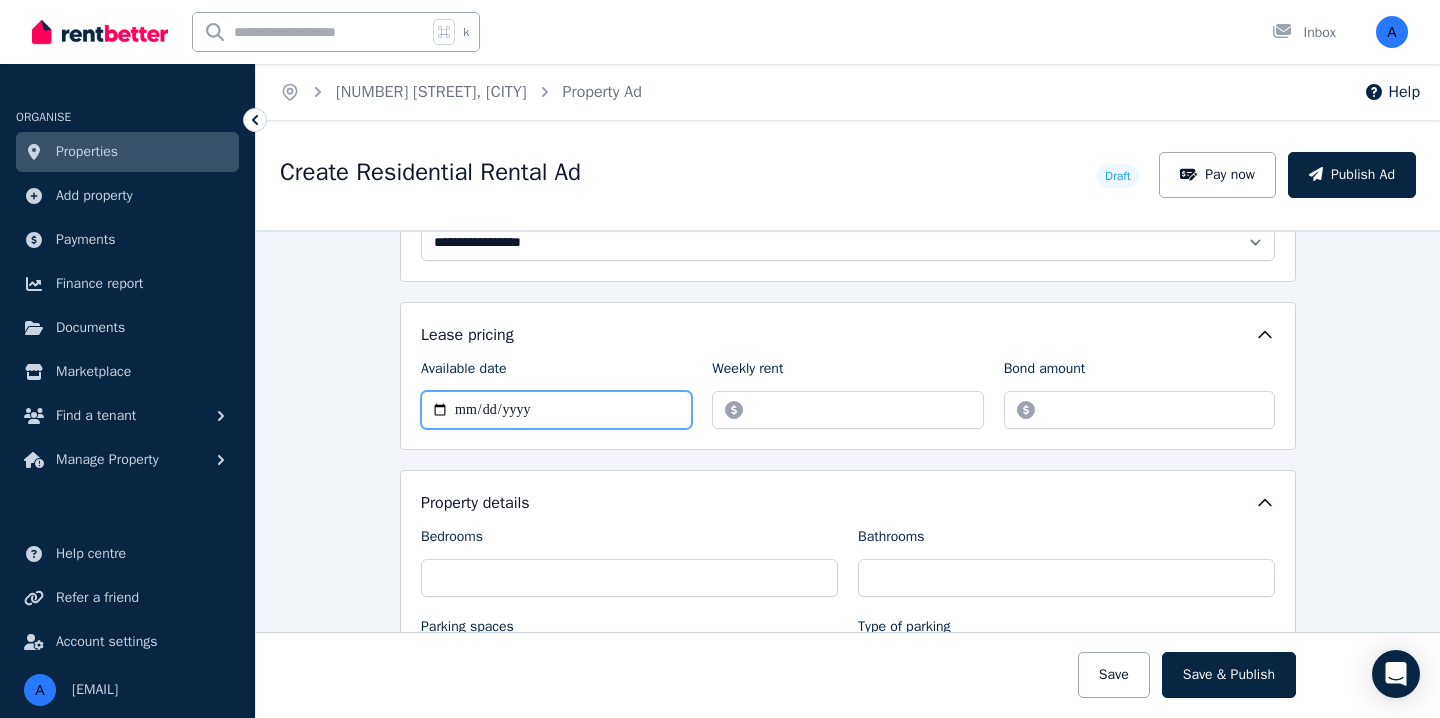 click on "Available date" at bounding box center [556, 410] 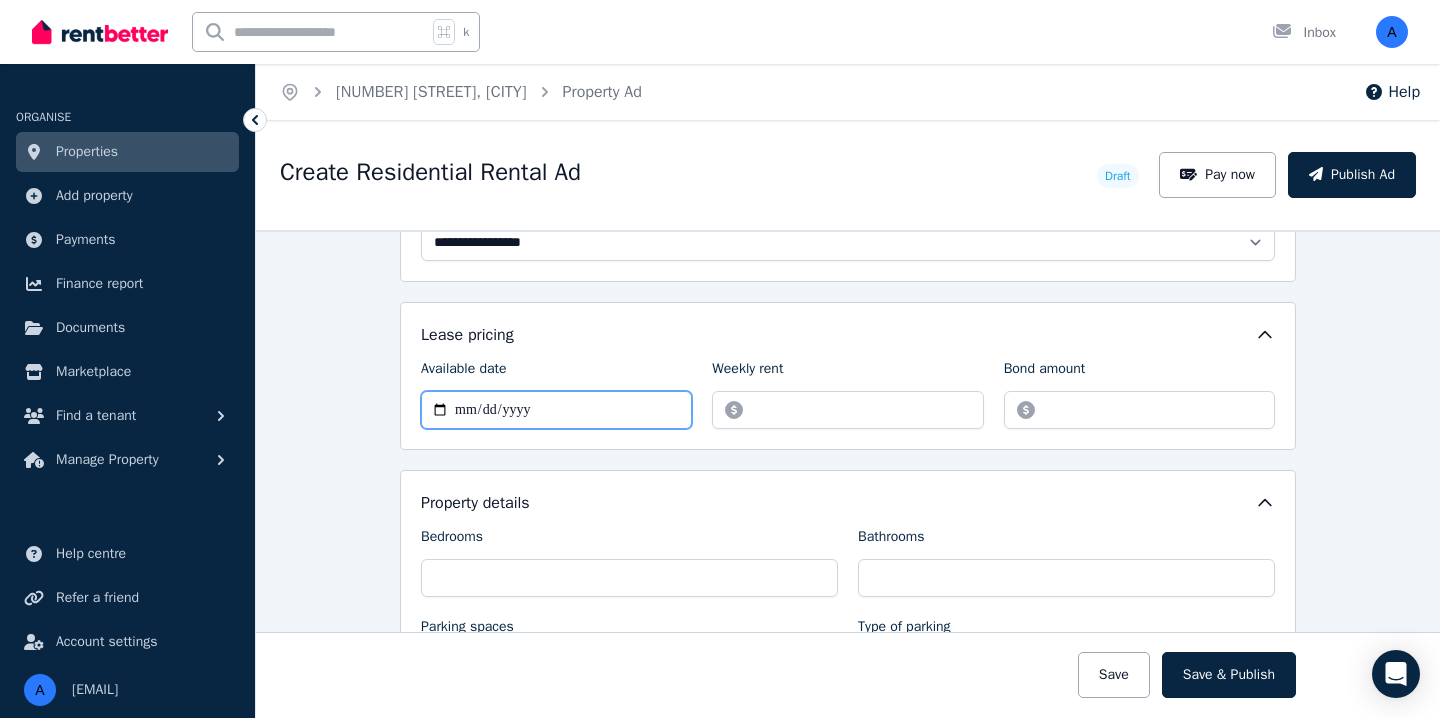 type on "**********" 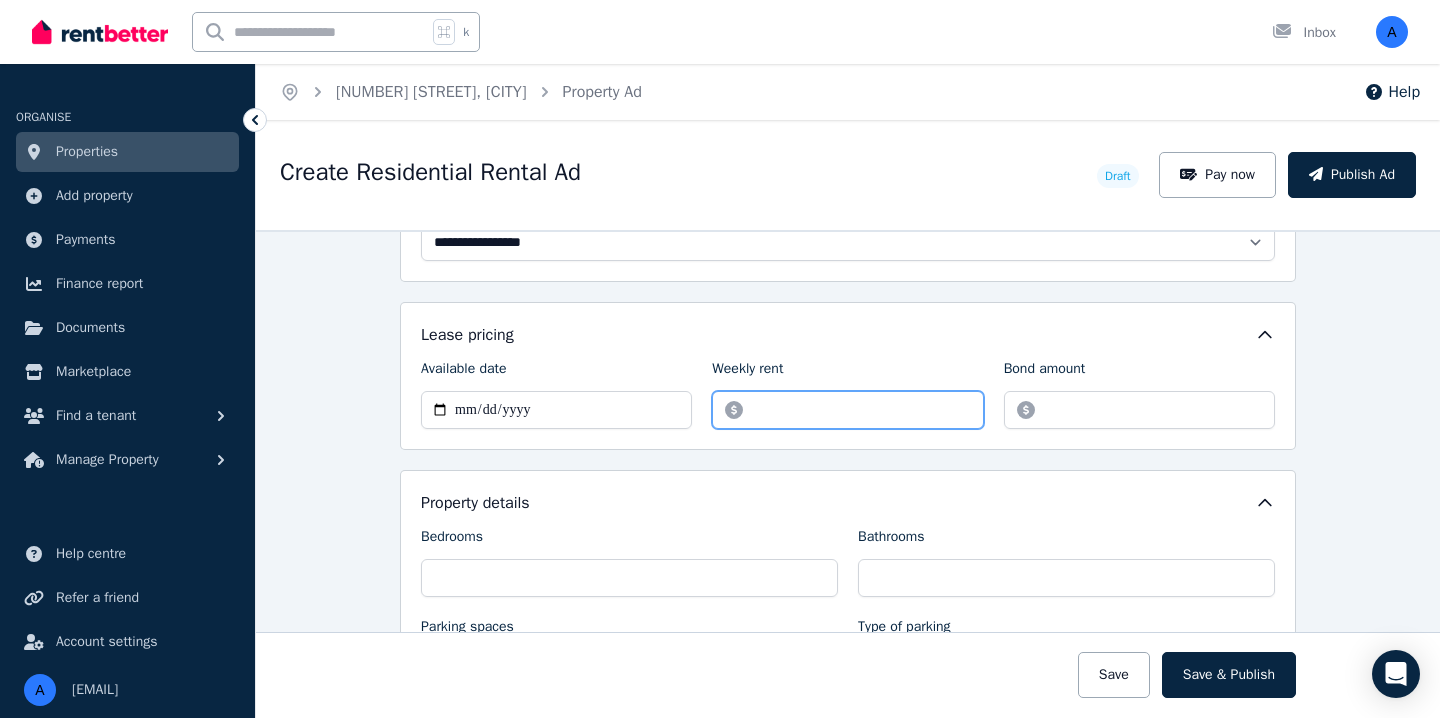 click on "Weekly rent" at bounding box center (847, 410) 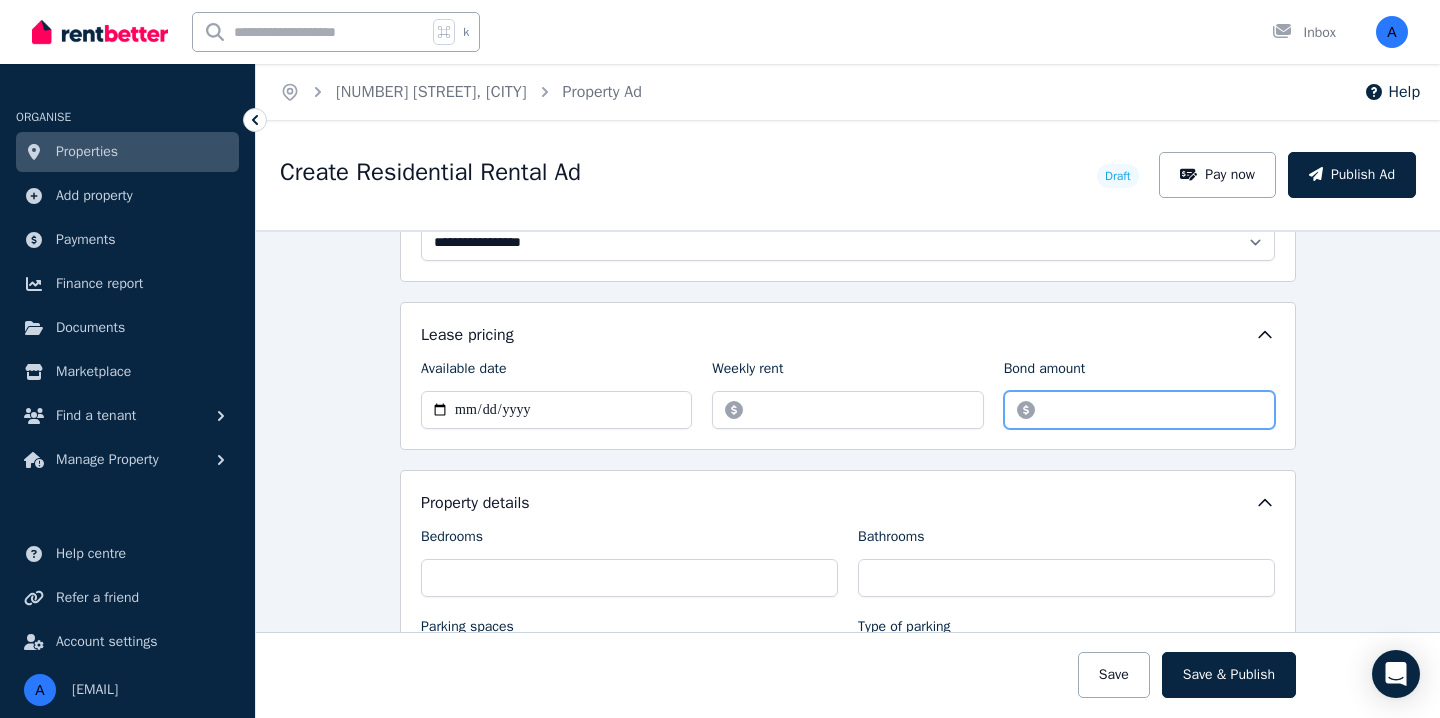 click on "Bond amount" at bounding box center (1139, 410) 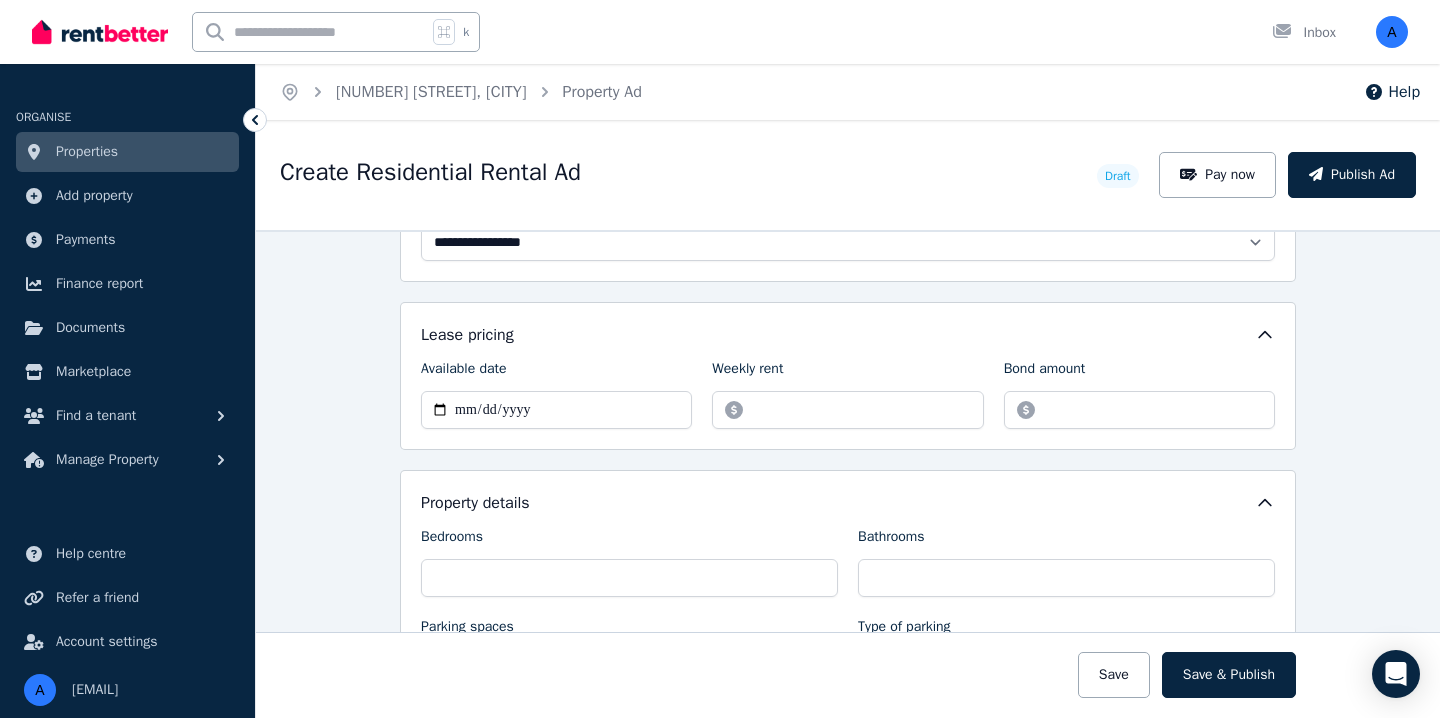 click on "**********" at bounding box center (848, 634) 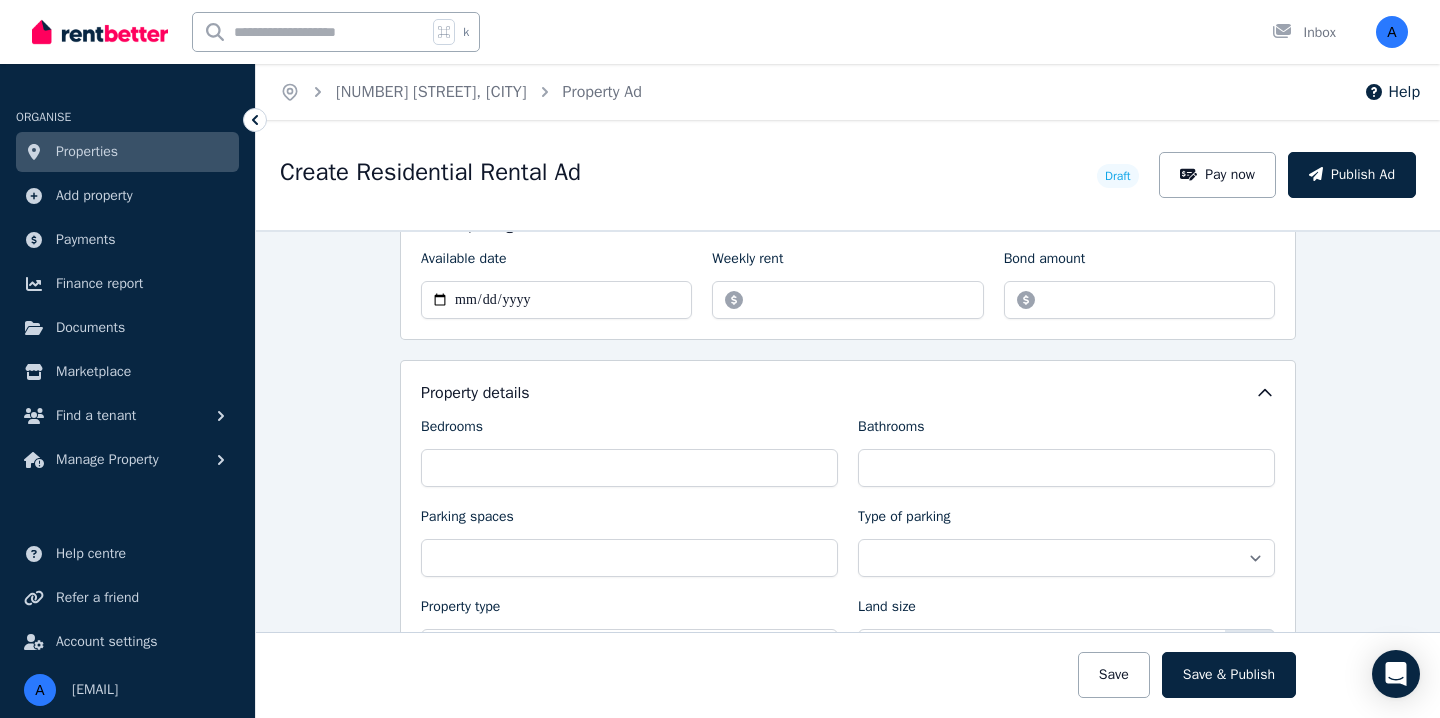 scroll, scrollTop: 698, scrollLeft: 0, axis: vertical 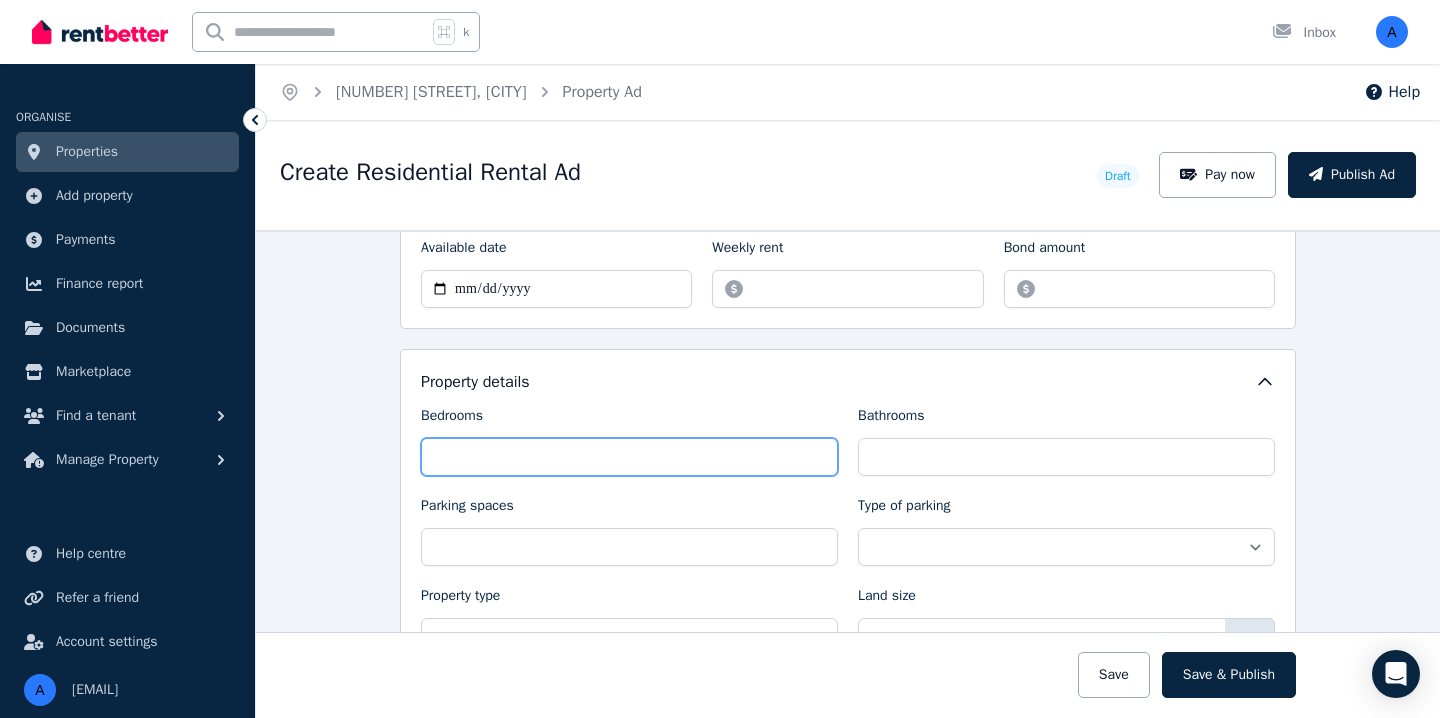 click on "Bedrooms" at bounding box center (629, 457) 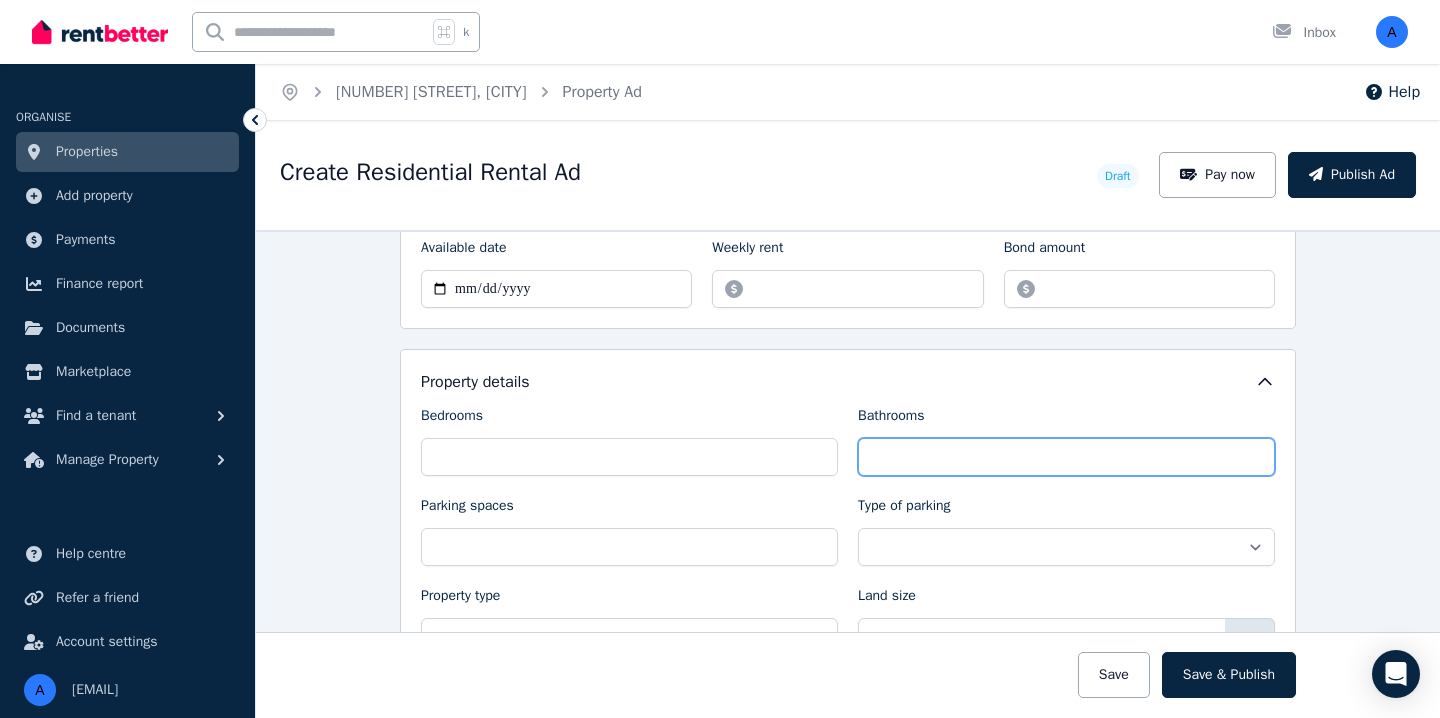 click on "Bathrooms" at bounding box center (1066, 457) 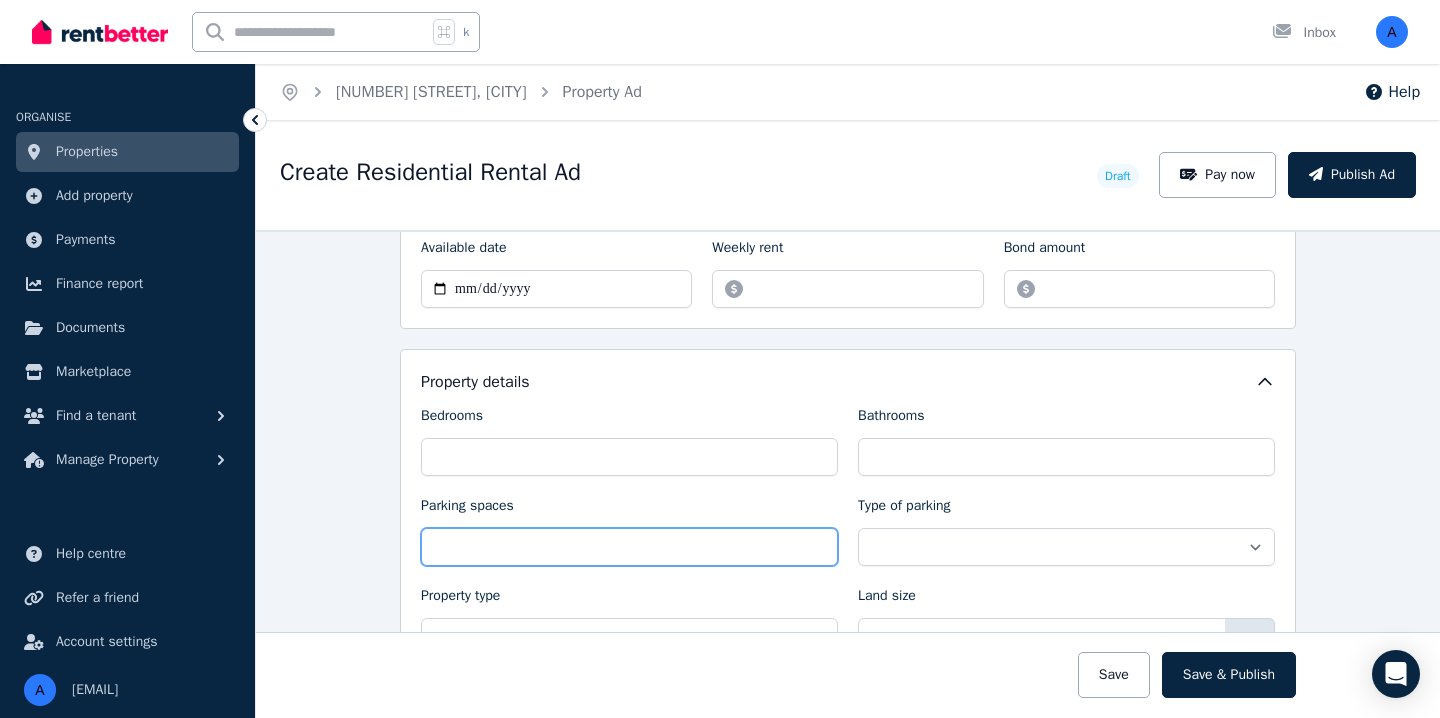 click on "Parking spaces" at bounding box center (629, 547) 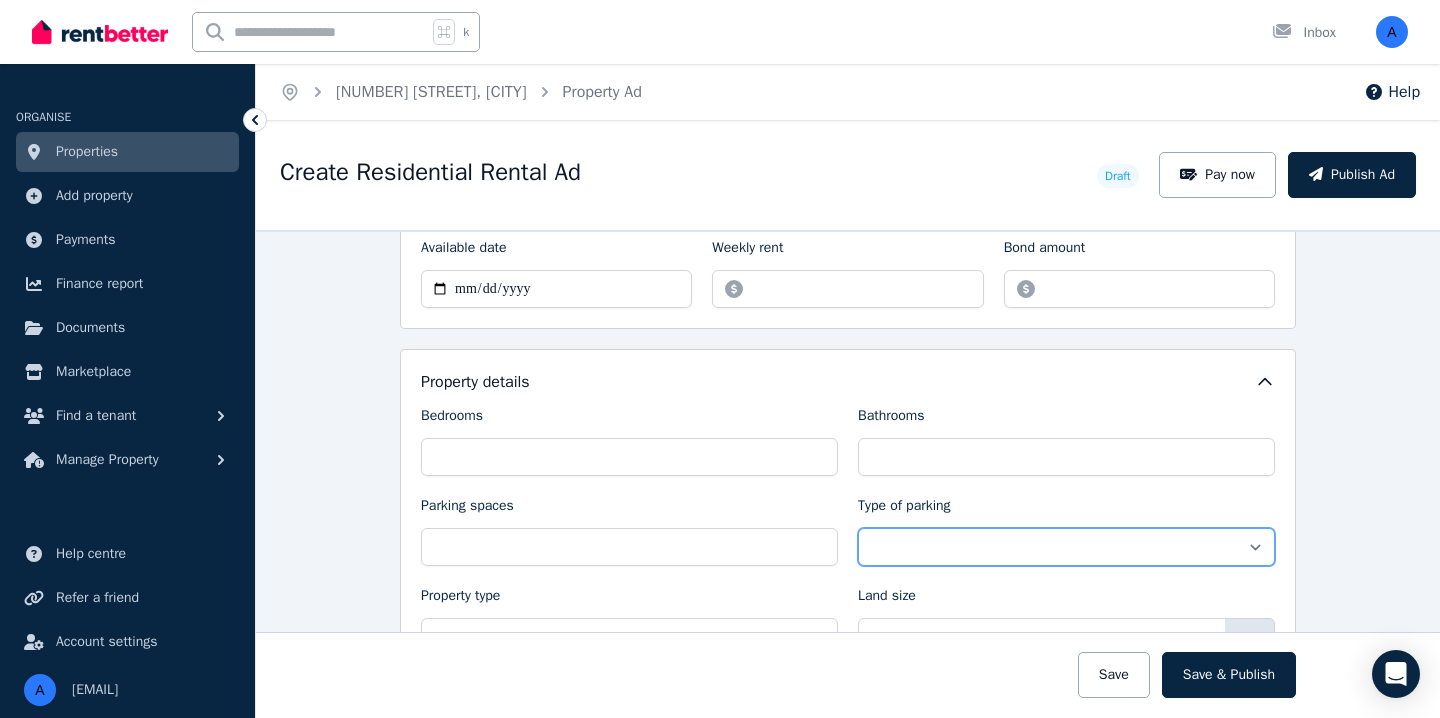 click on "**********" at bounding box center (1066, 547) 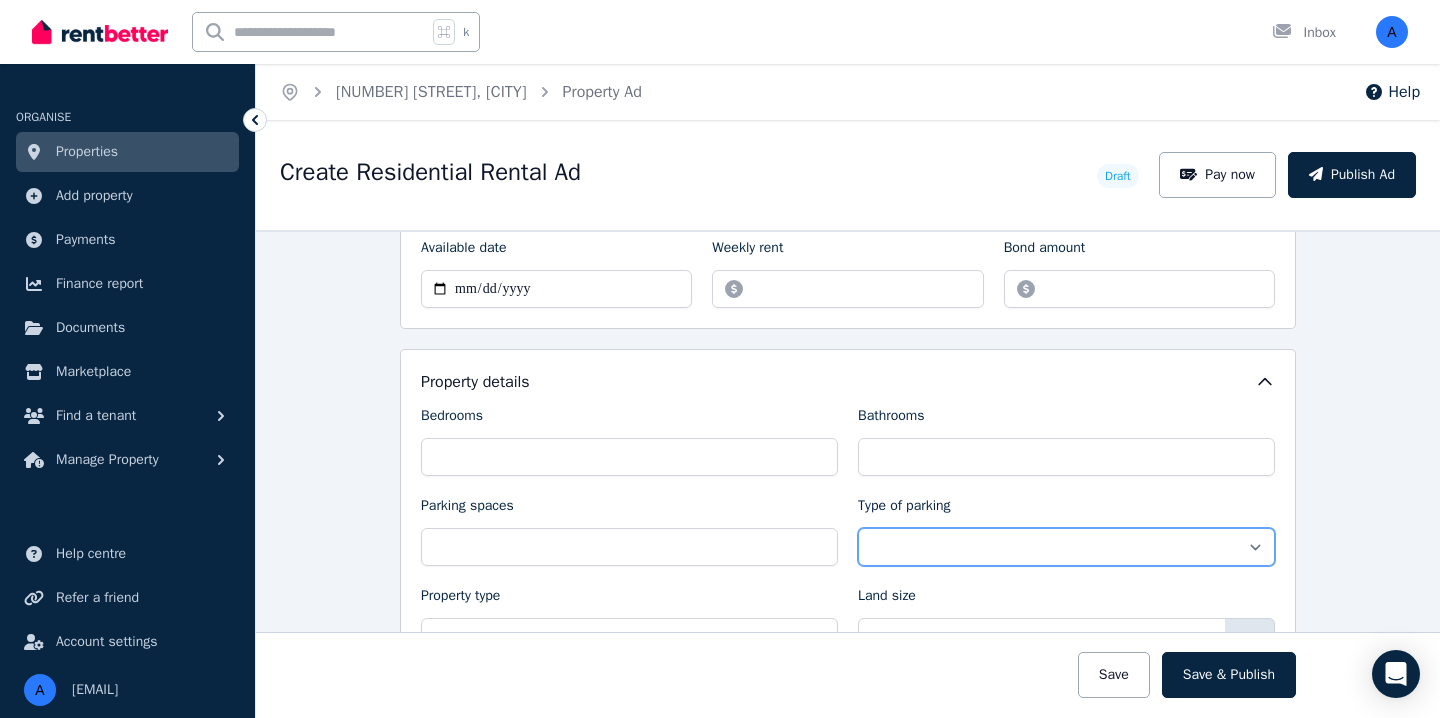 select on "**********" 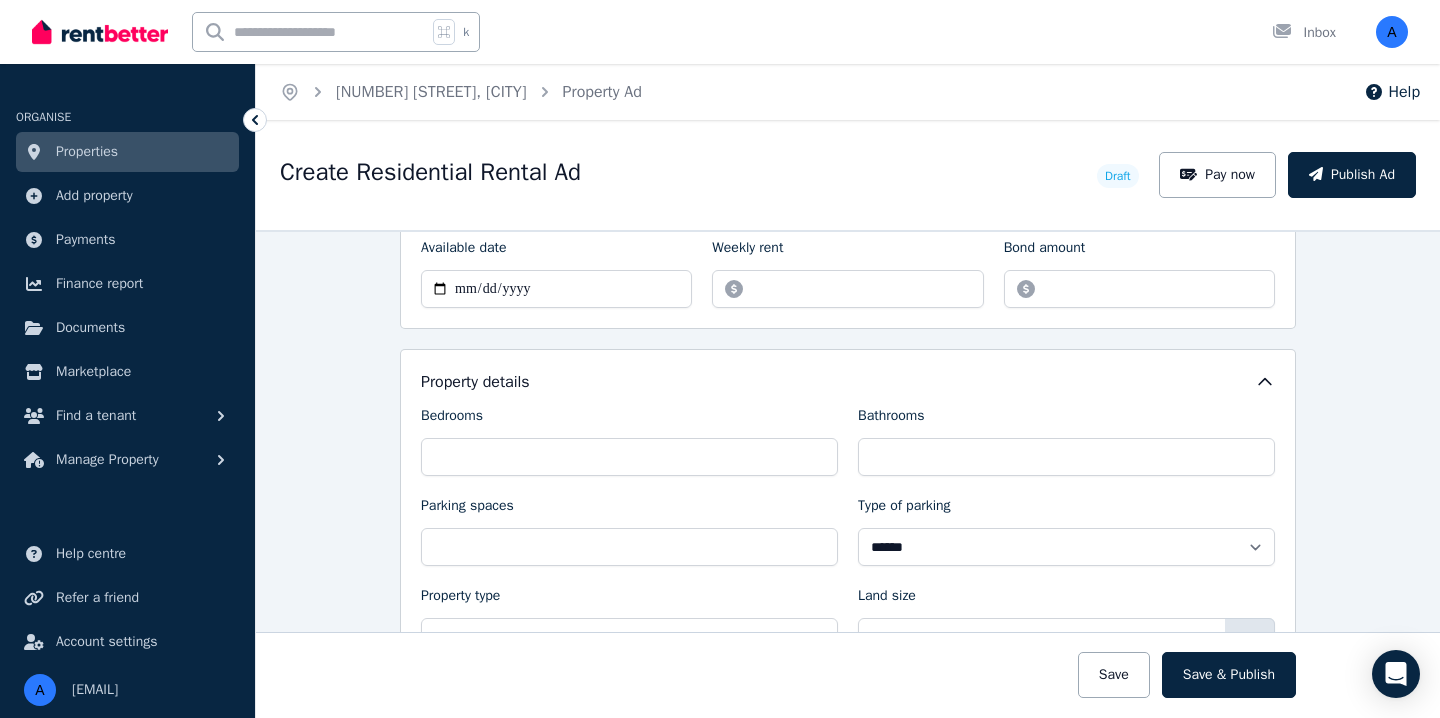 click on "Property type" at bounding box center (629, 600) 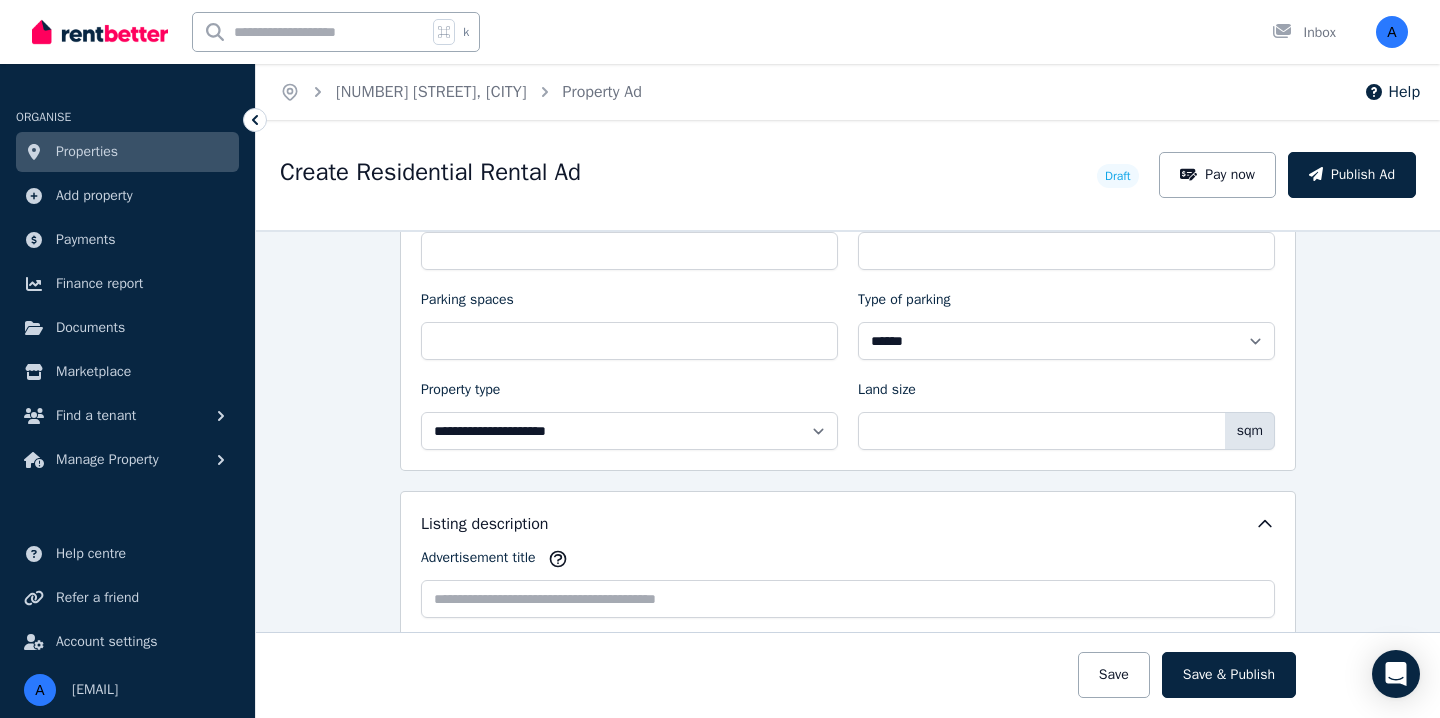 scroll, scrollTop: 908, scrollLeft: 0, axis: vertical 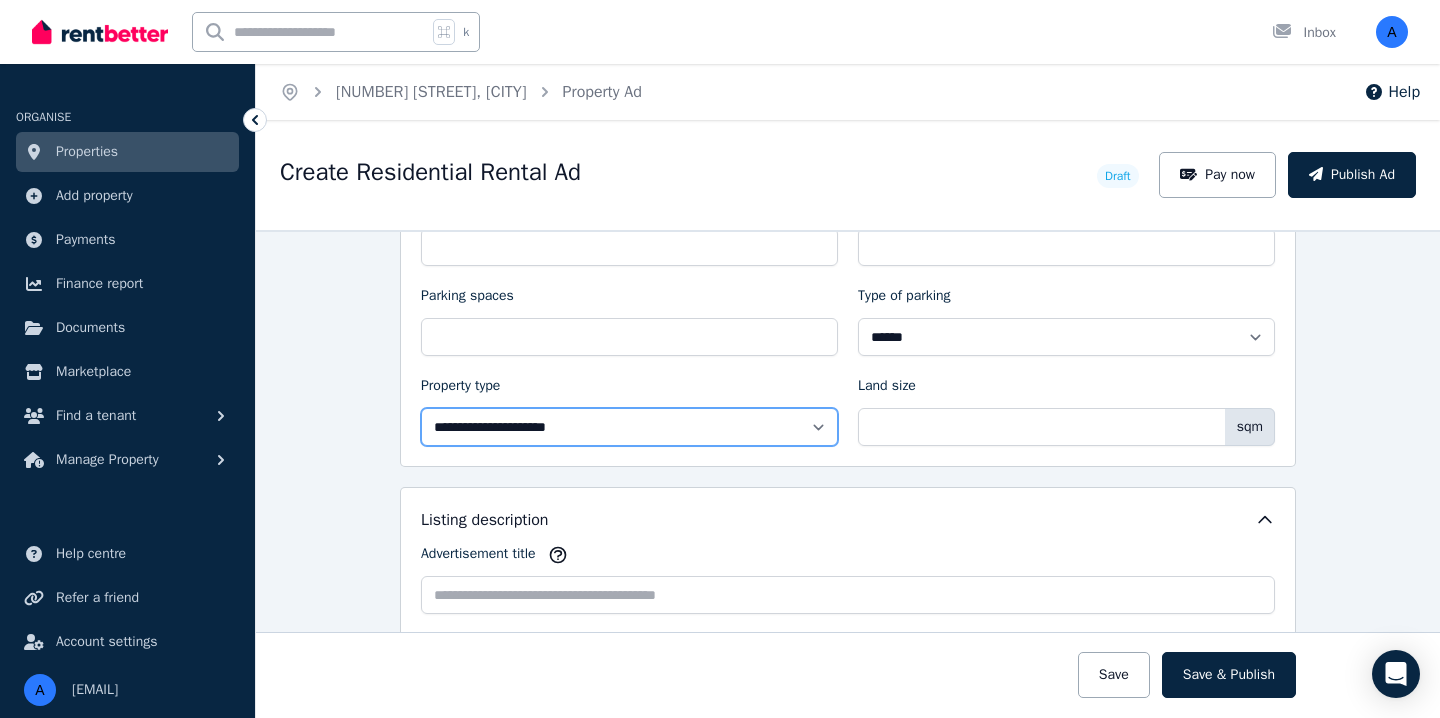 click on "**********" at bounding box center [629, 427] 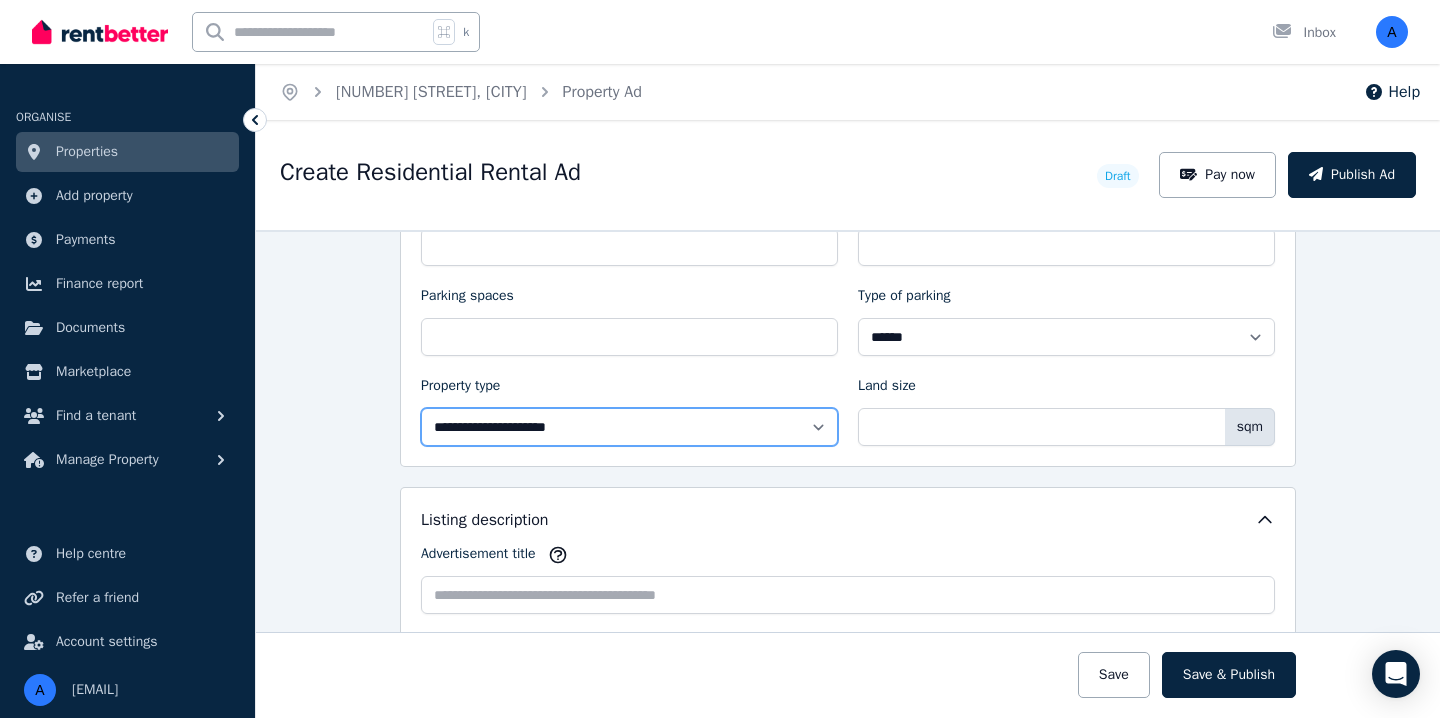 select on "**********" 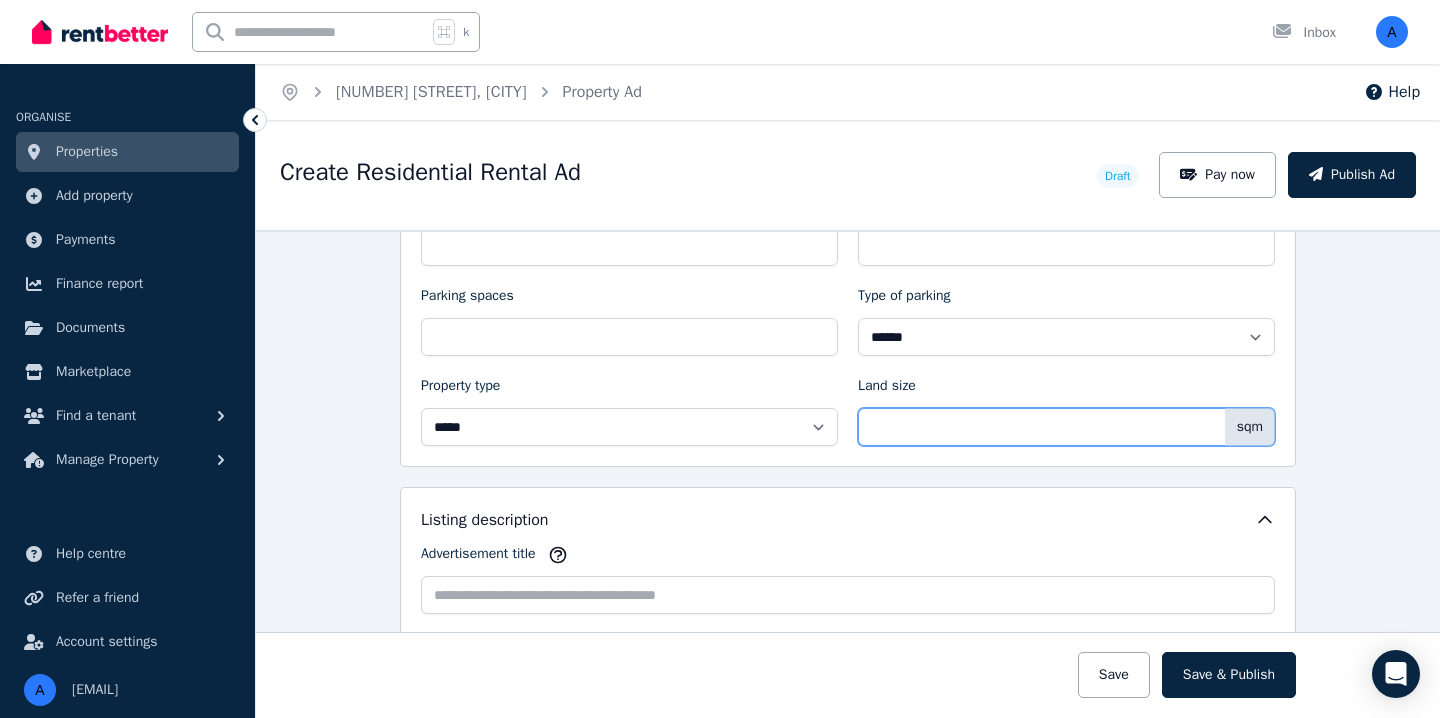 click on "Land size" at bounding box center (1066, 427) 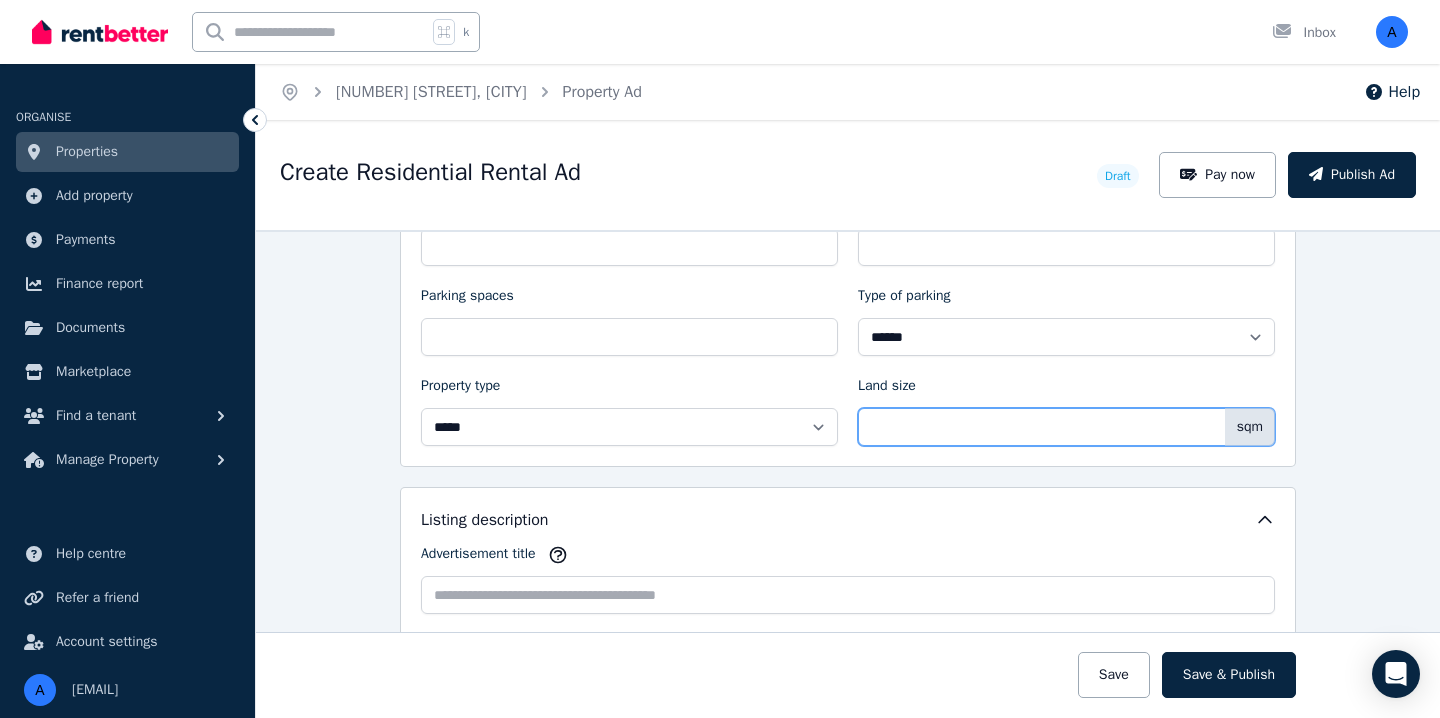 type on "***" 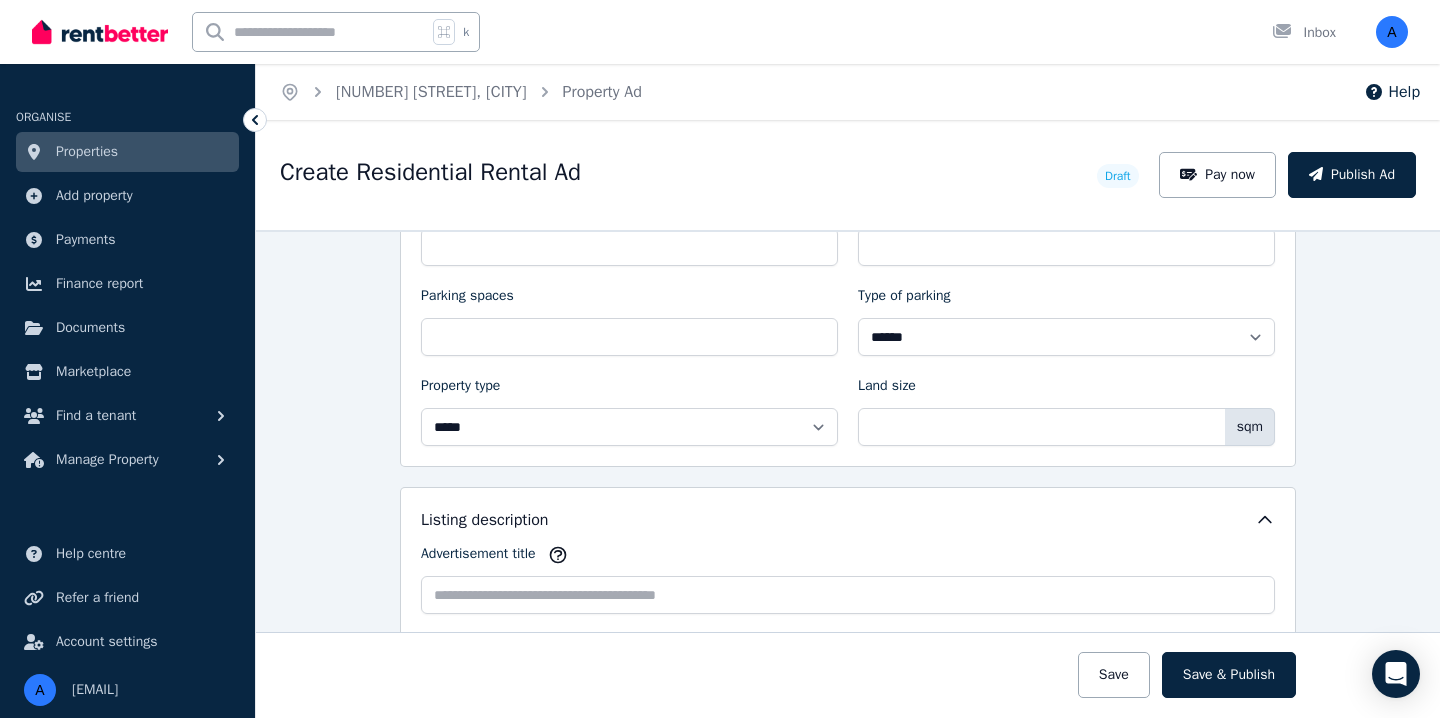 click on "Advertisement title" at bounding box center [848, 558] 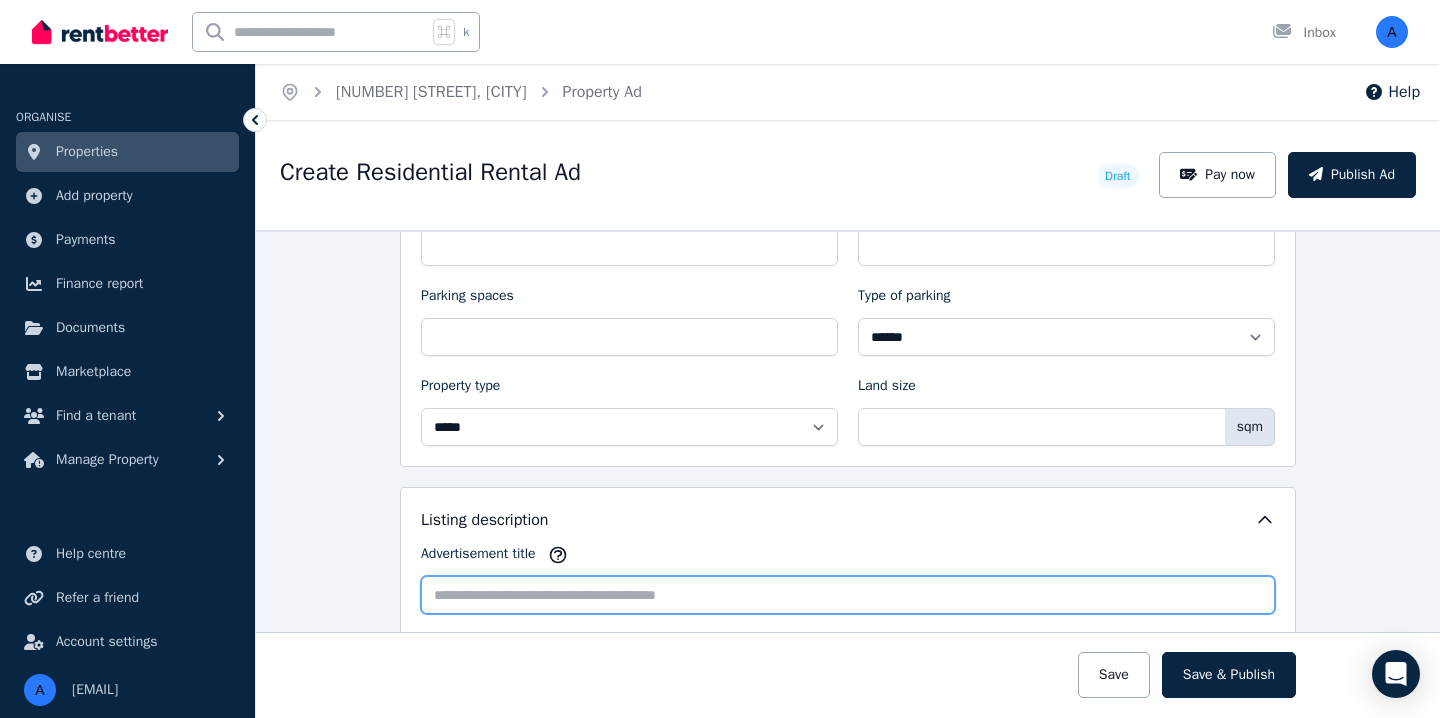 click on "Advertisement title" at bounding box center (848, 595) 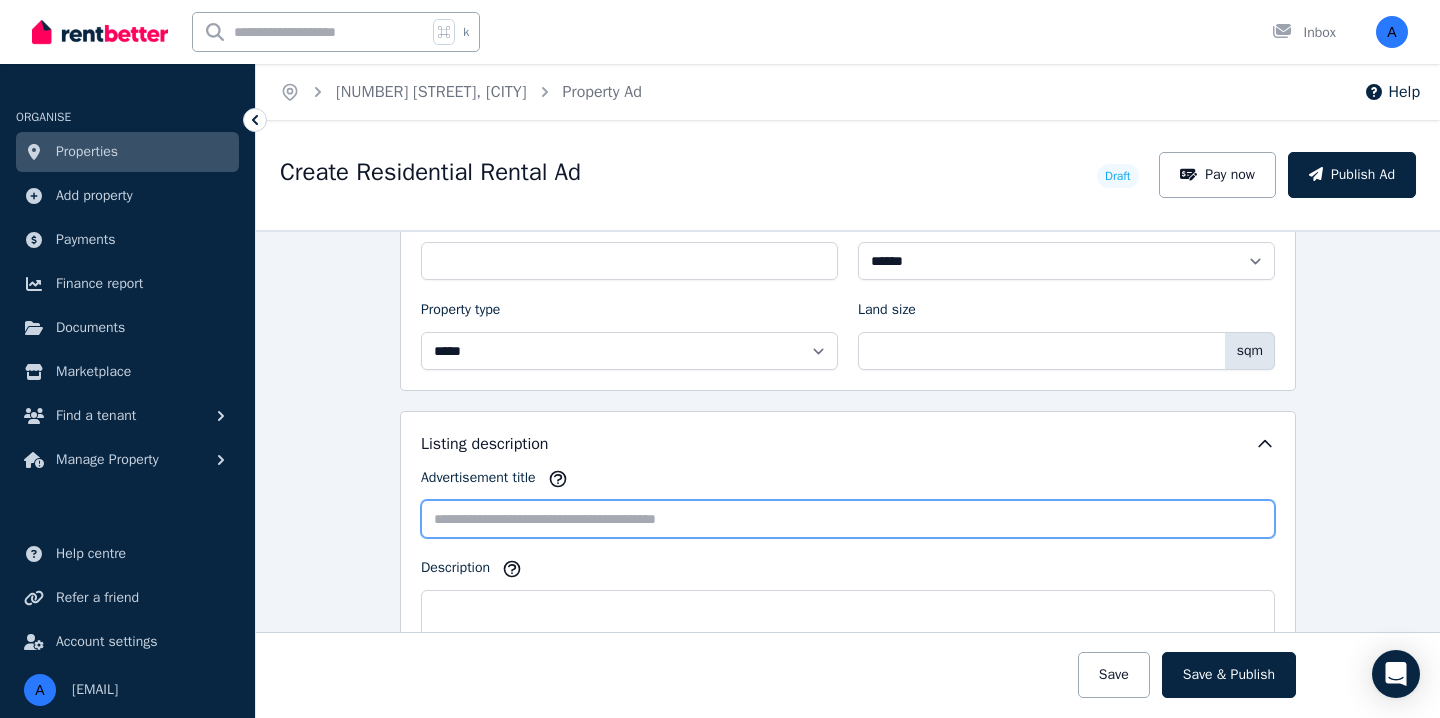 scroll, scrollTop: 985, scrollLeft: 0, axis: vertical 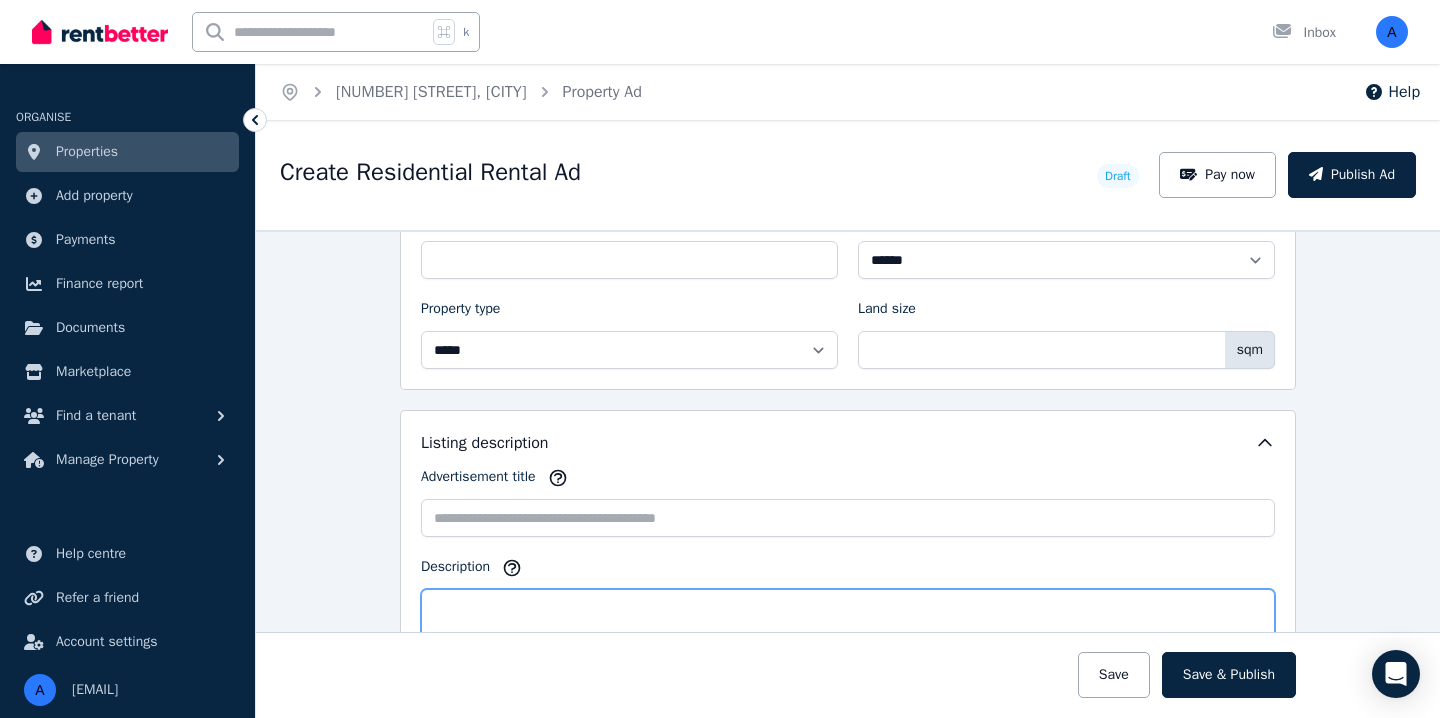 click on "Description" at bounding box center [848, 658] 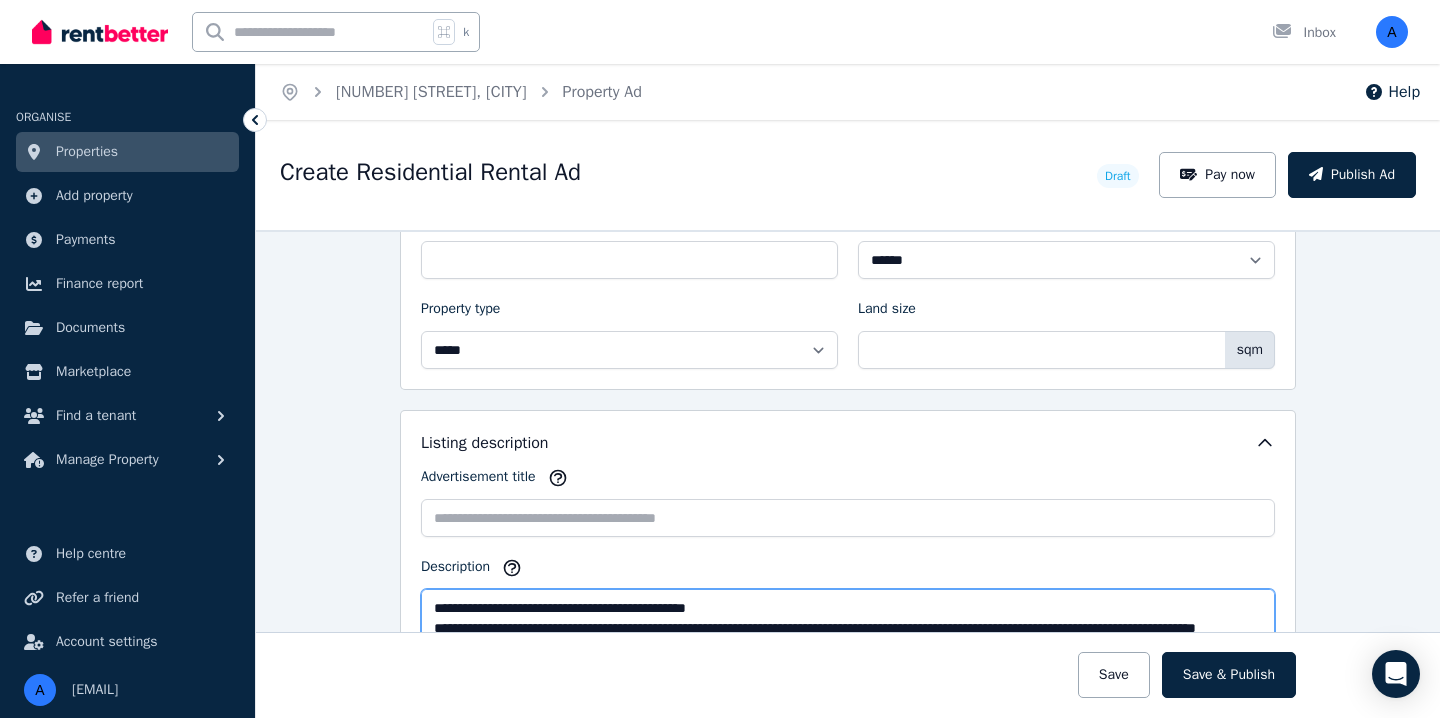 scroll, scrollTop: 250, scrollLeft: 0, axis: vertical 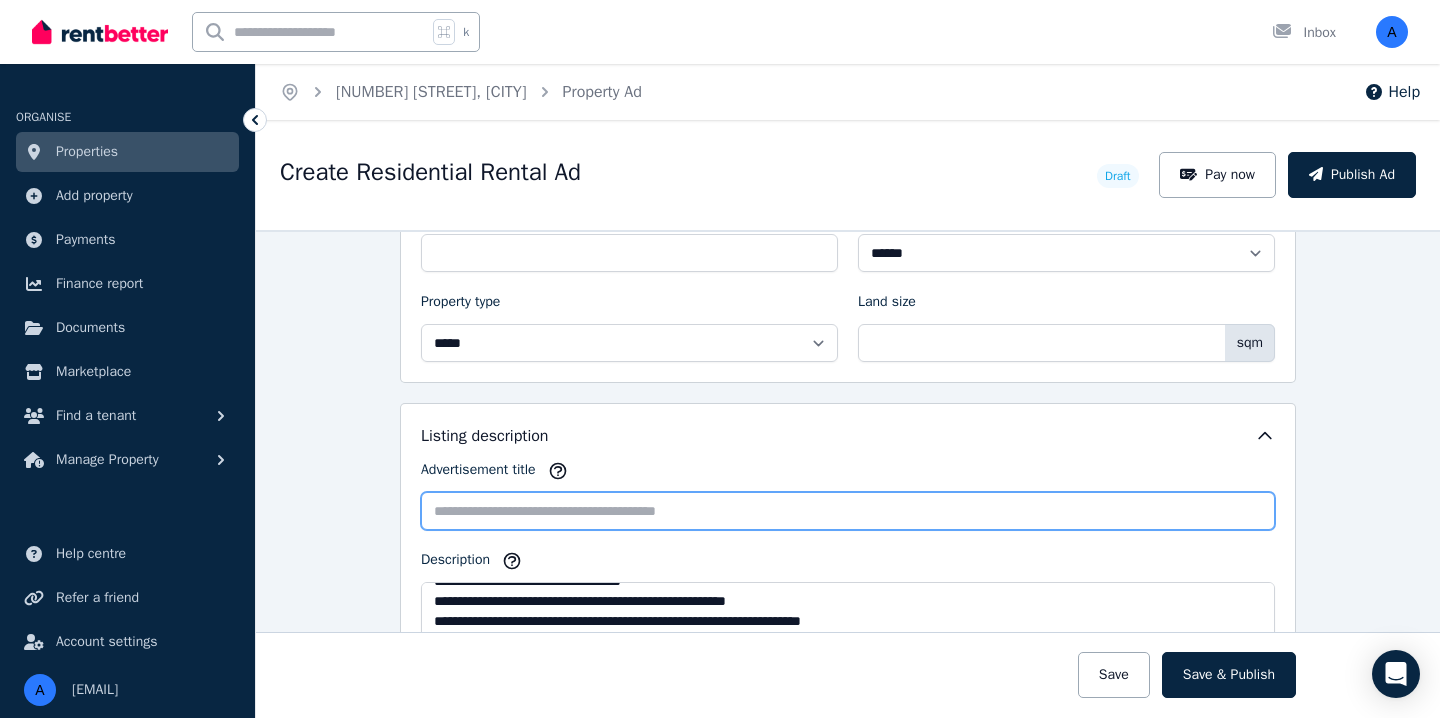 click on "Advertisement title" at bounding box center [848, 511] 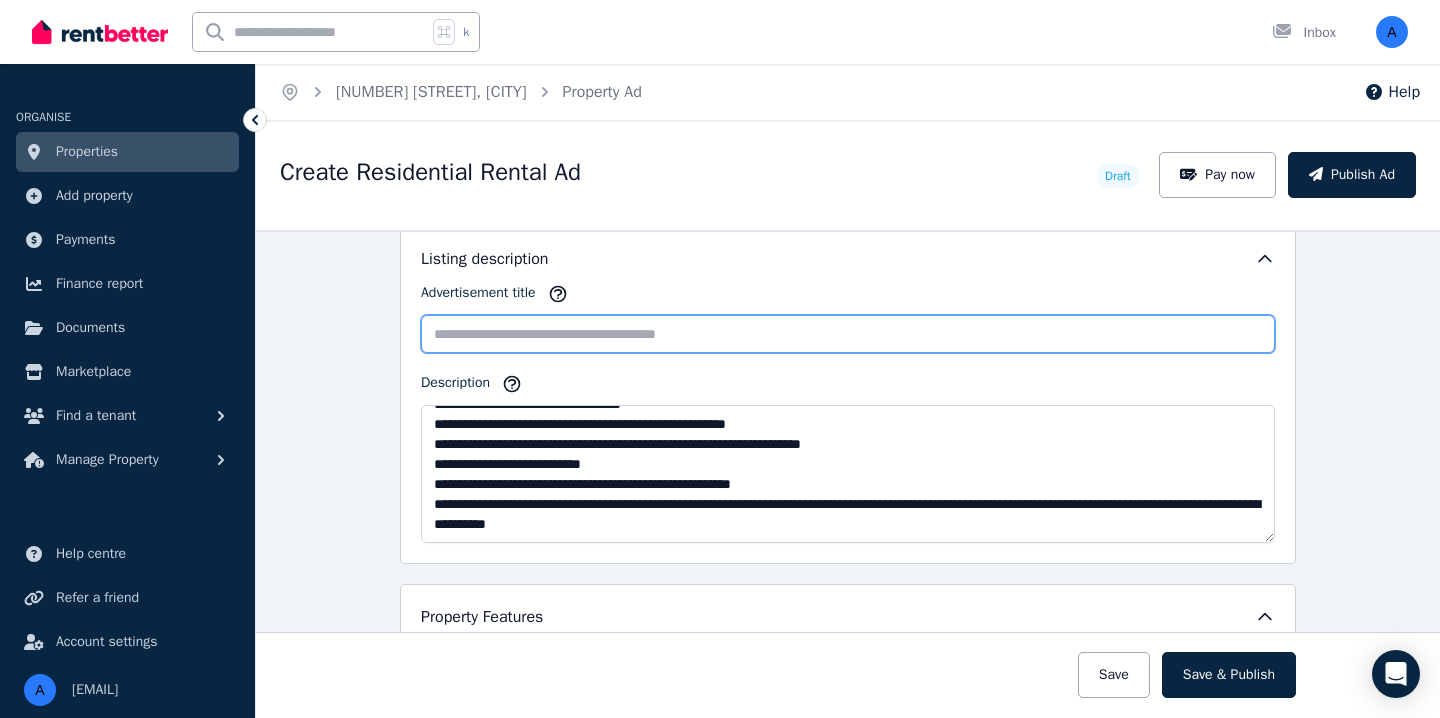 scroll, scrollTop: 1179, scrollLeft: 0, axis: vertical 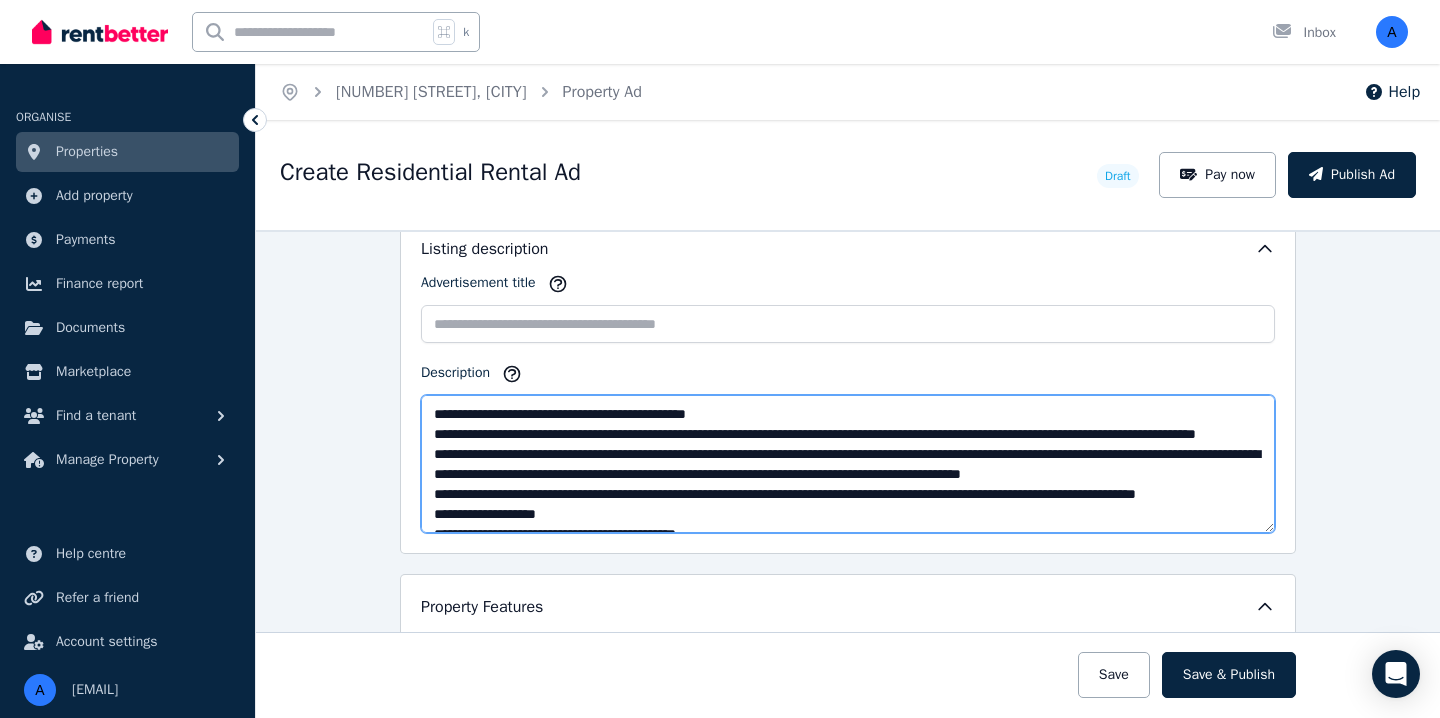 click on "Description" at bounding box center [848, 464] 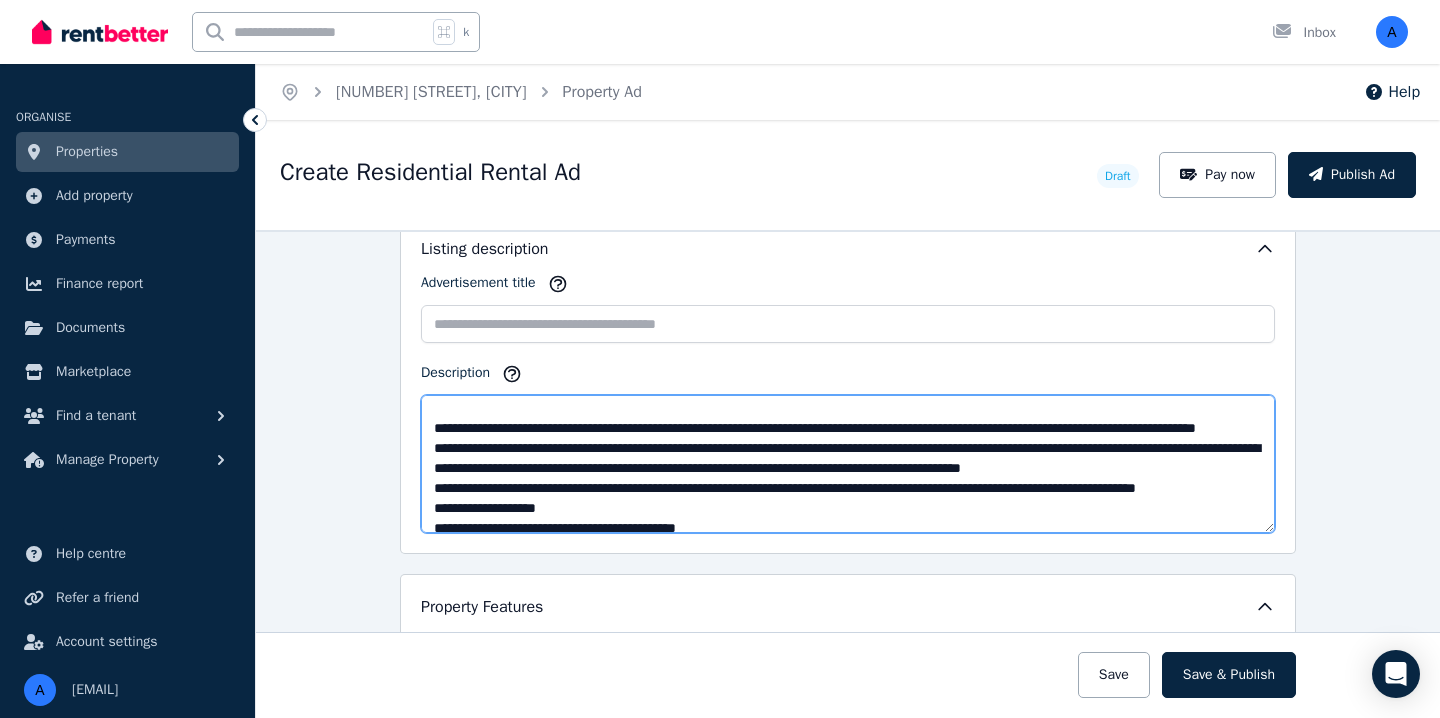 scroll, scrollTop: 36, scrollLeft: 0, axis: vertical 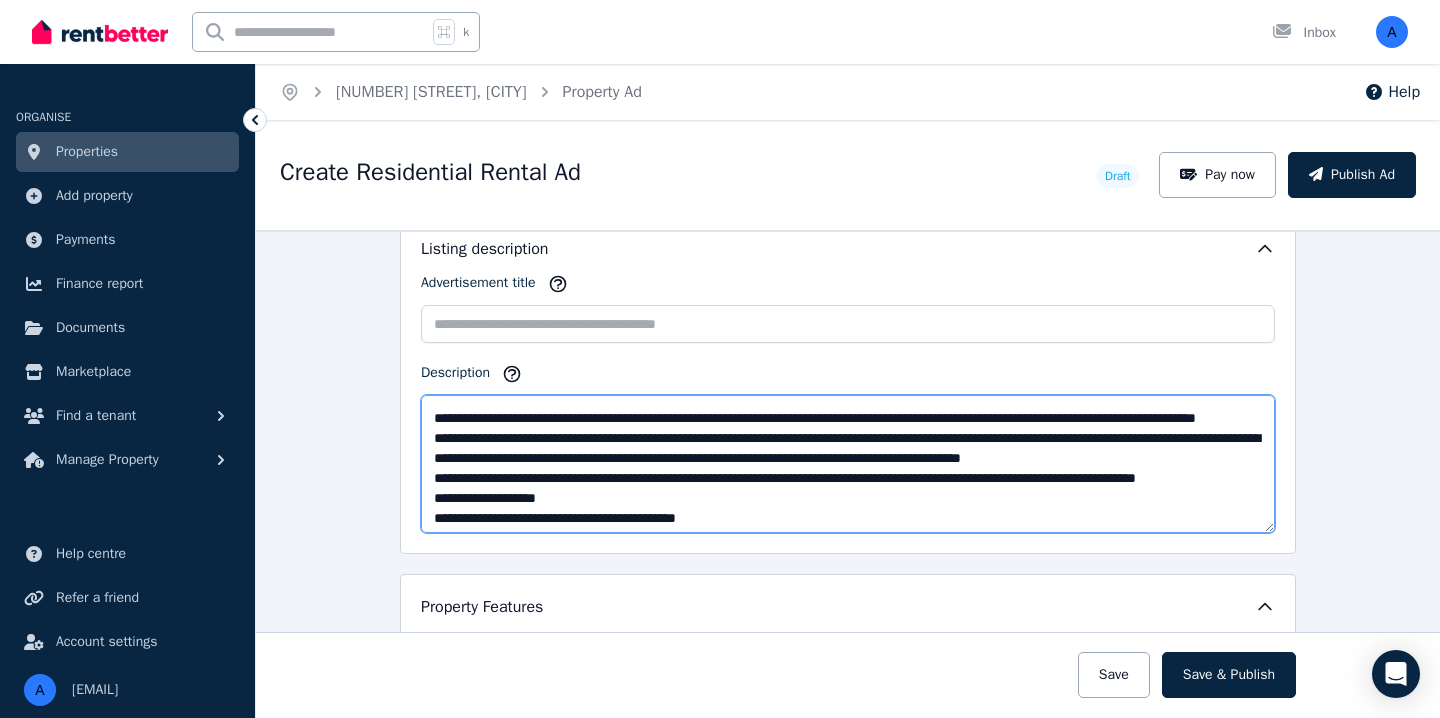 type on "**********" 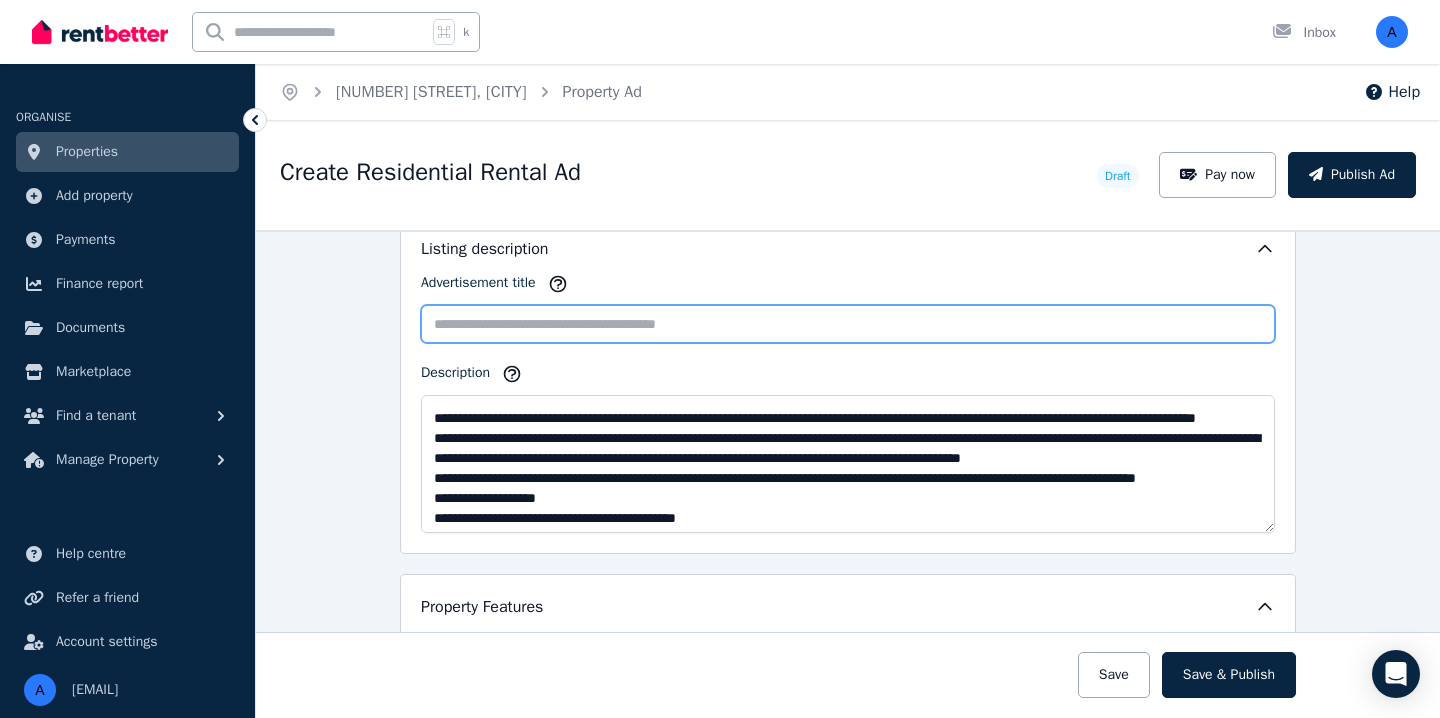 click on "Advertisement title" at bounding box center (848, 324) 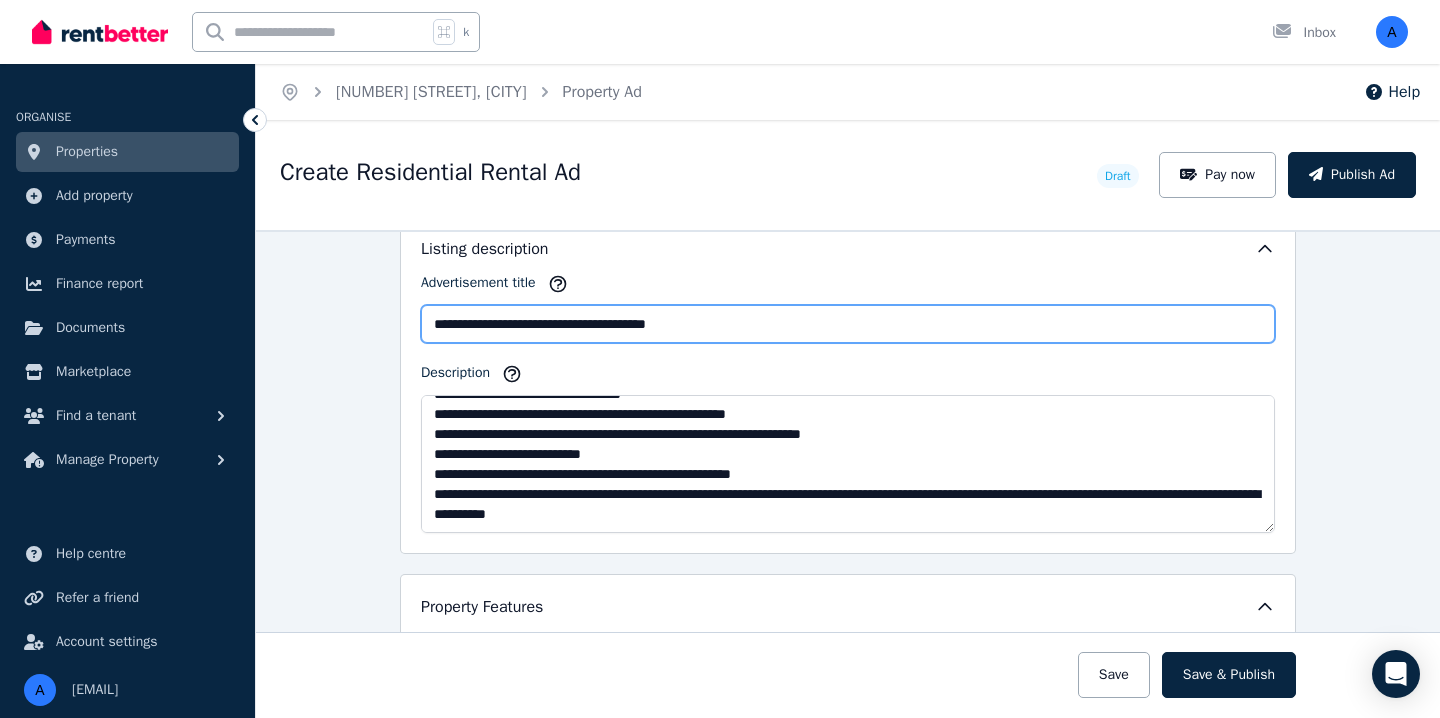 scroll, scrollTop: 279, scrollLeft: 0, axis: vertical 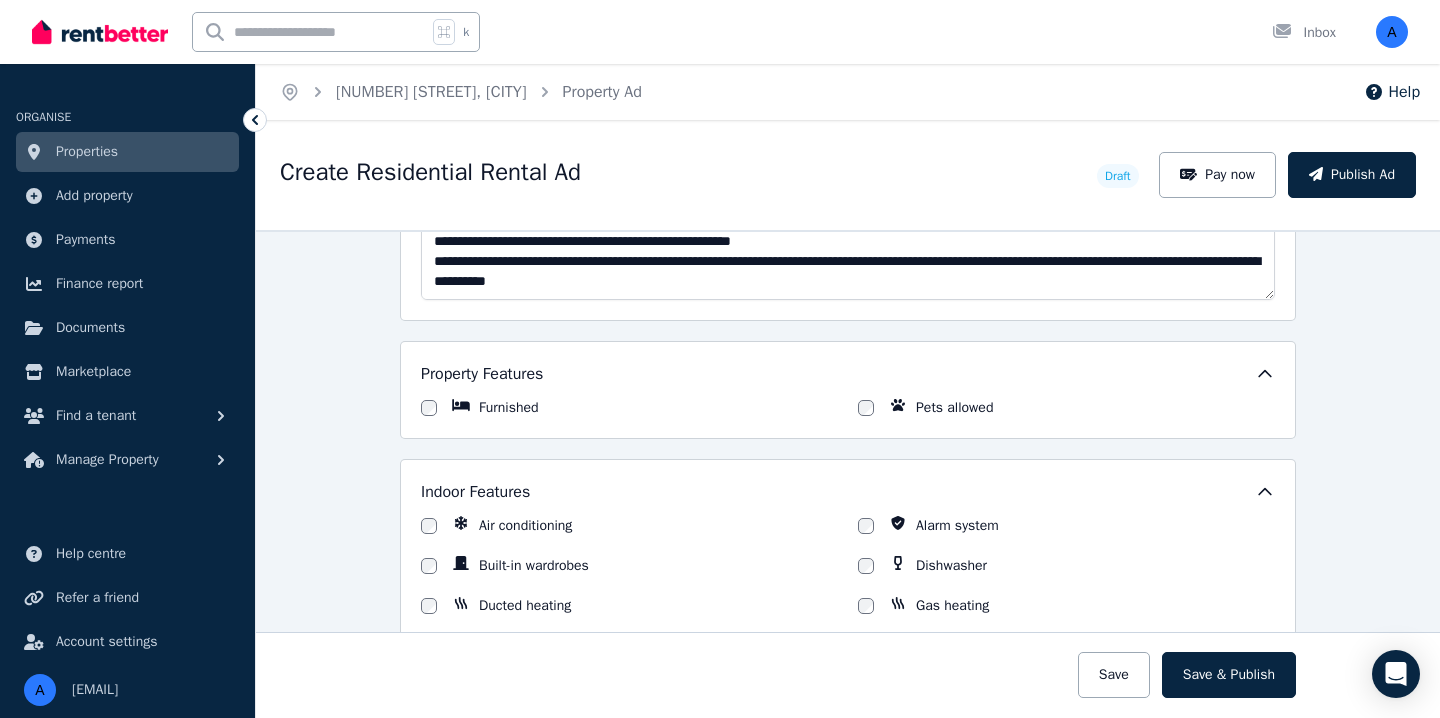 type on "**********" 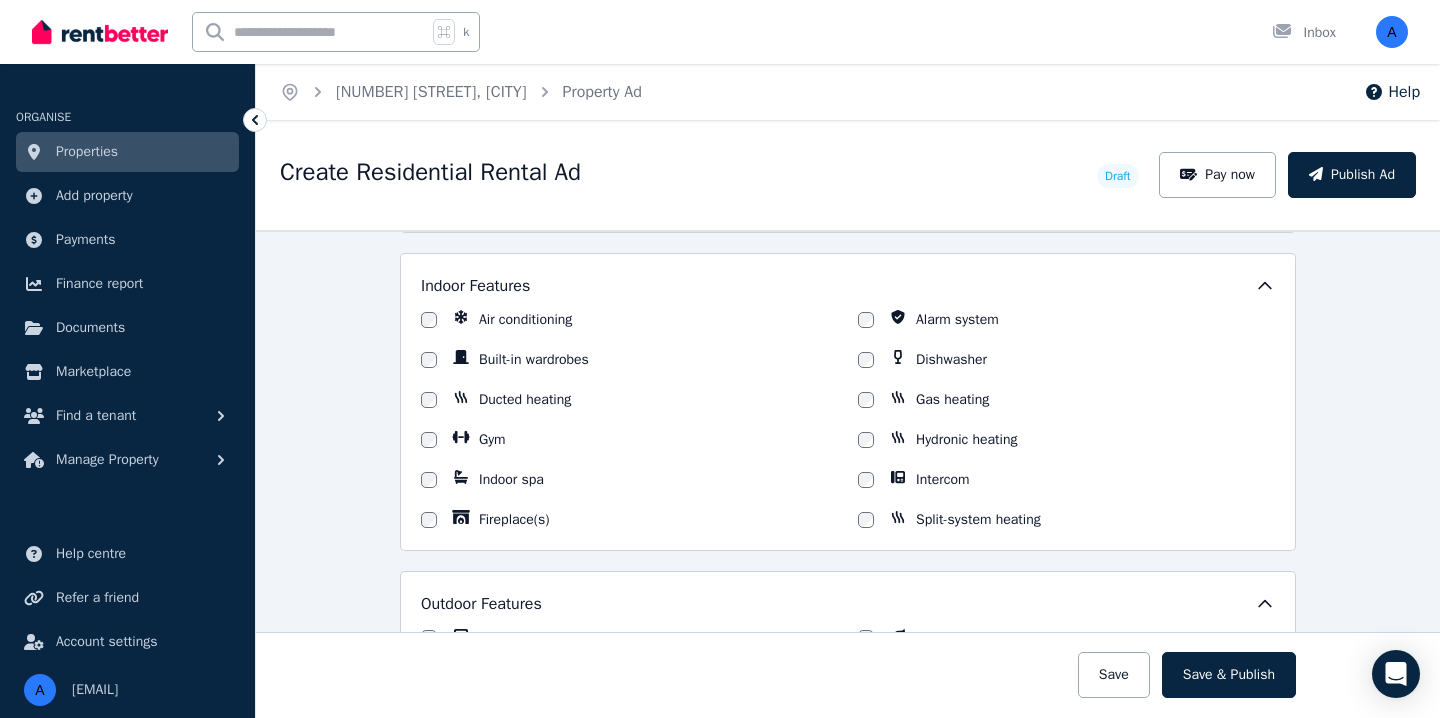 scroll, scrollTop: 1620, scrollLeft: 0, axis: vertical 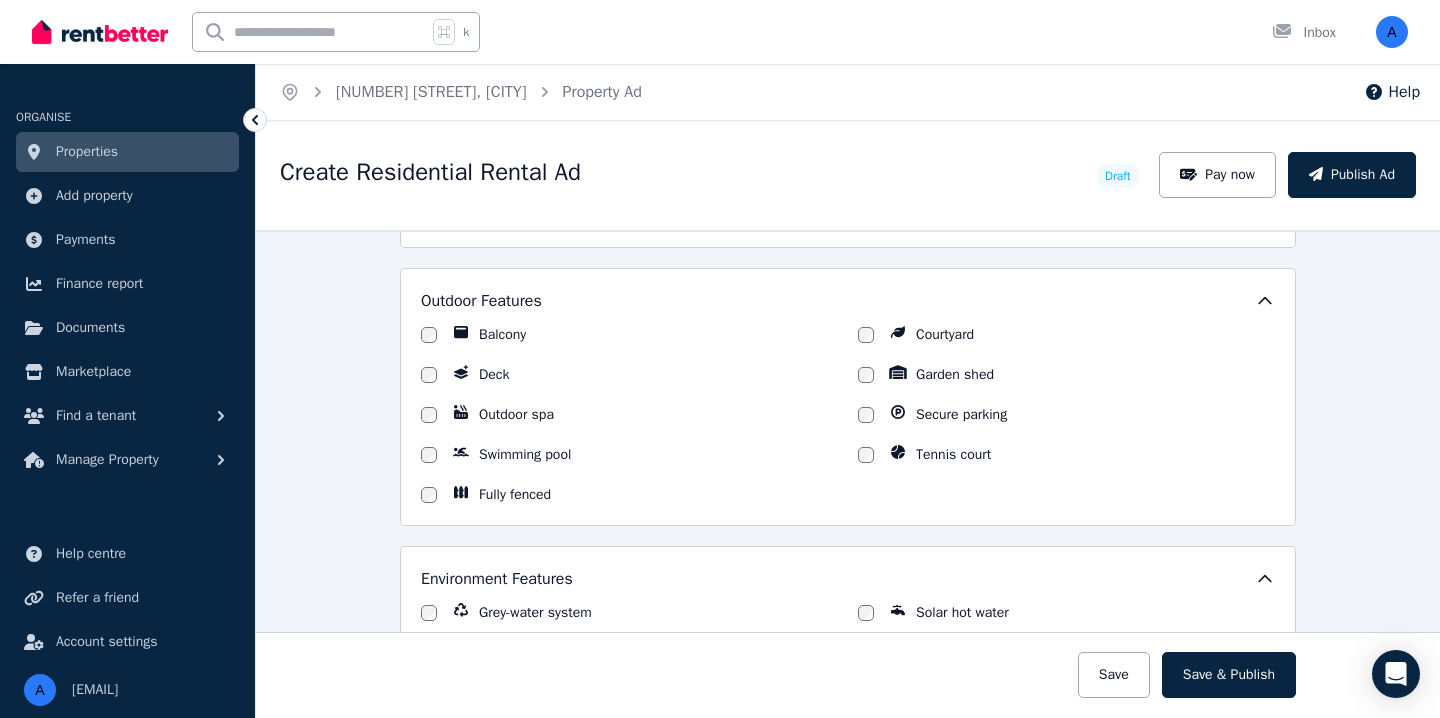 click on "Fully fenced" at bounding box center [515, 495] 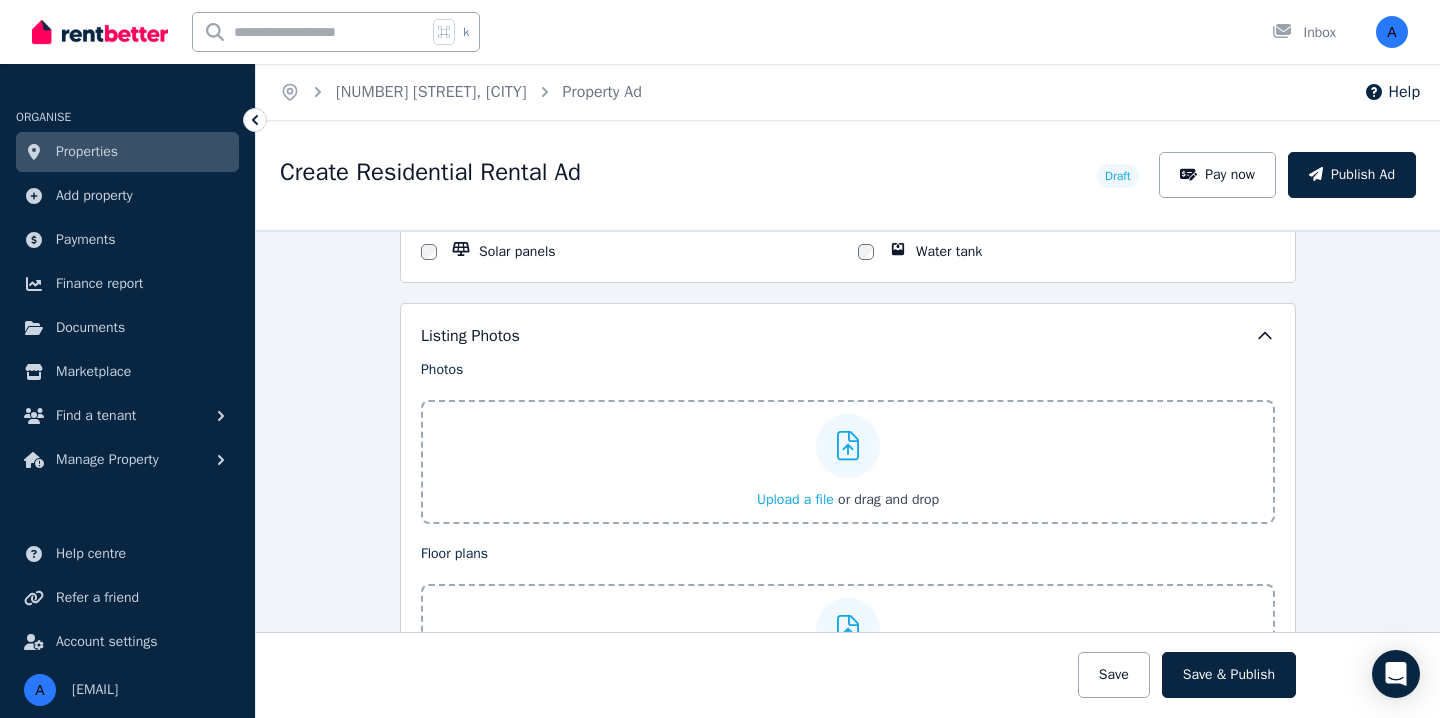 scroll, scrollTop: 2341, scrollLeft: 0, axis: vertical 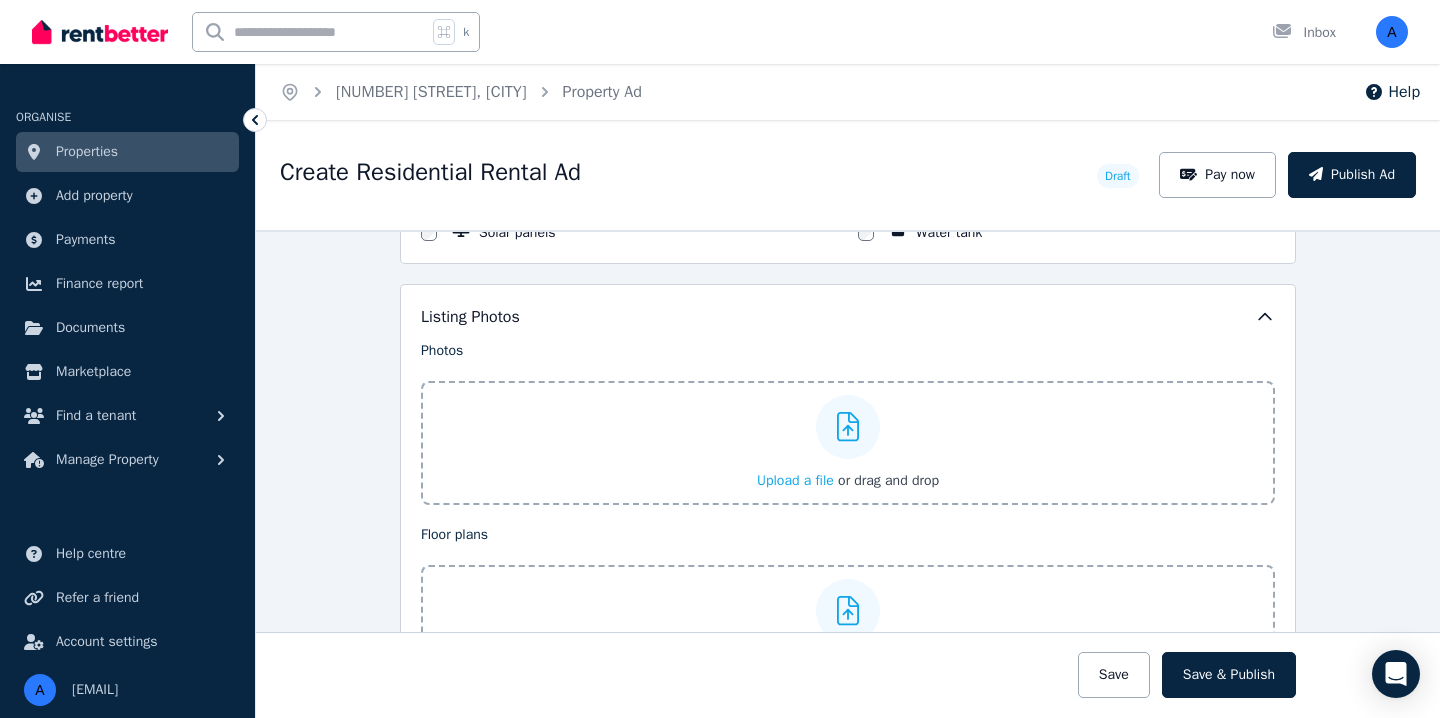 click on "Upload a file" at bounding box center (795, 480) 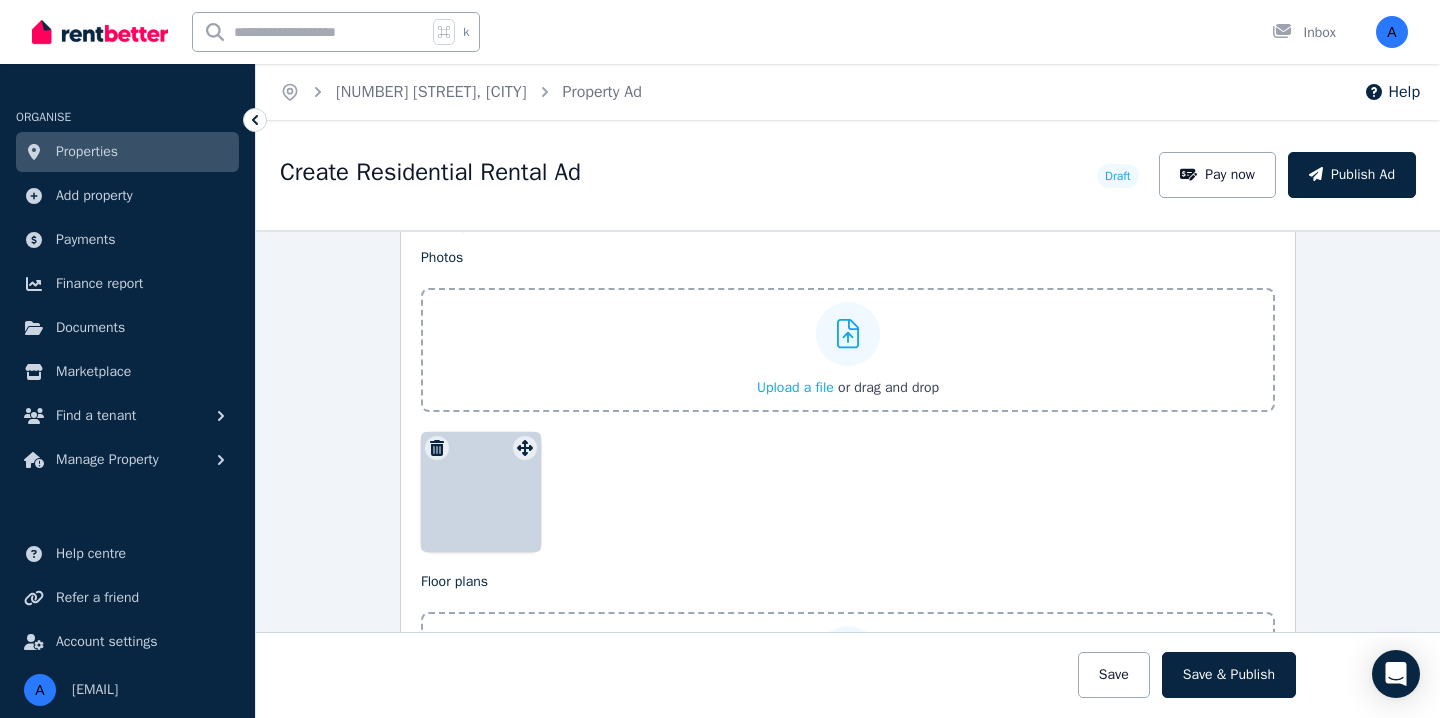 scroll, scrollTop: 2443, scrollLeft: 0, axis: vertical 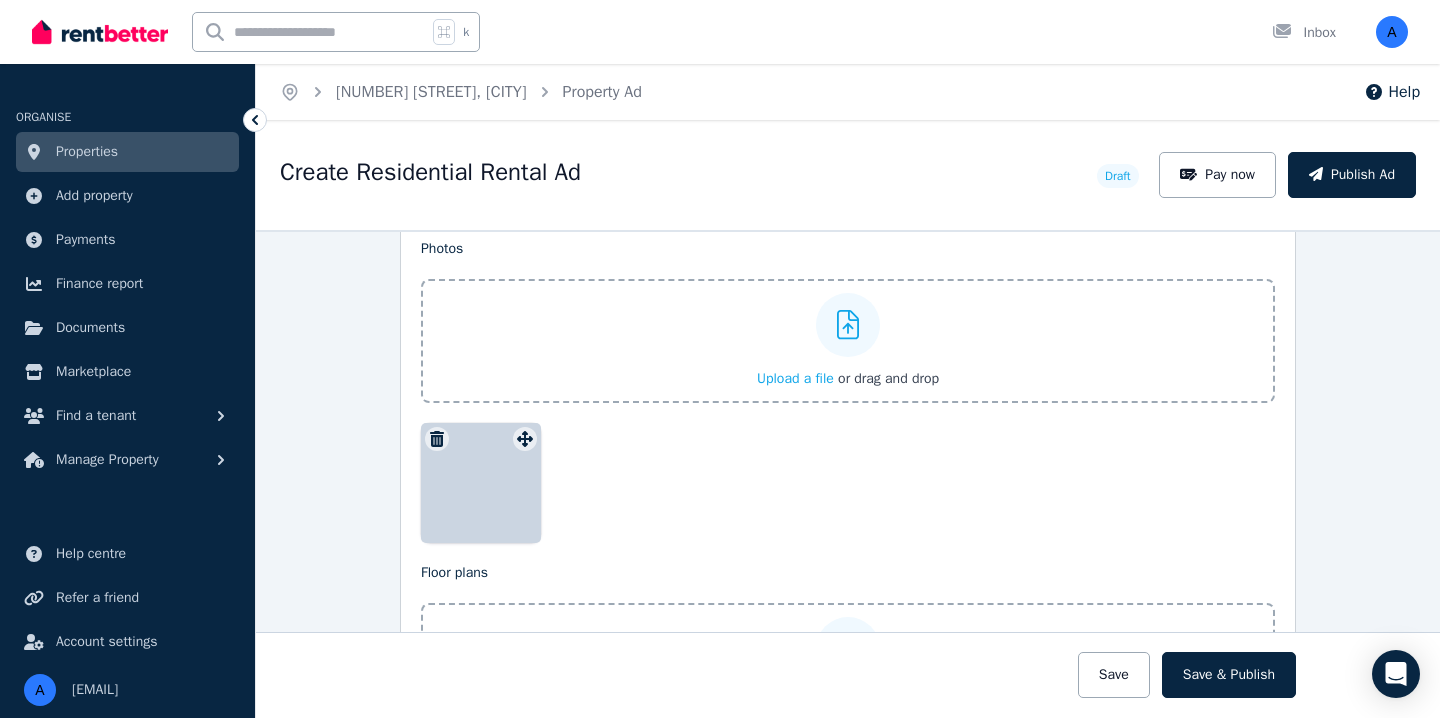 click at bounding box center (481, 483) 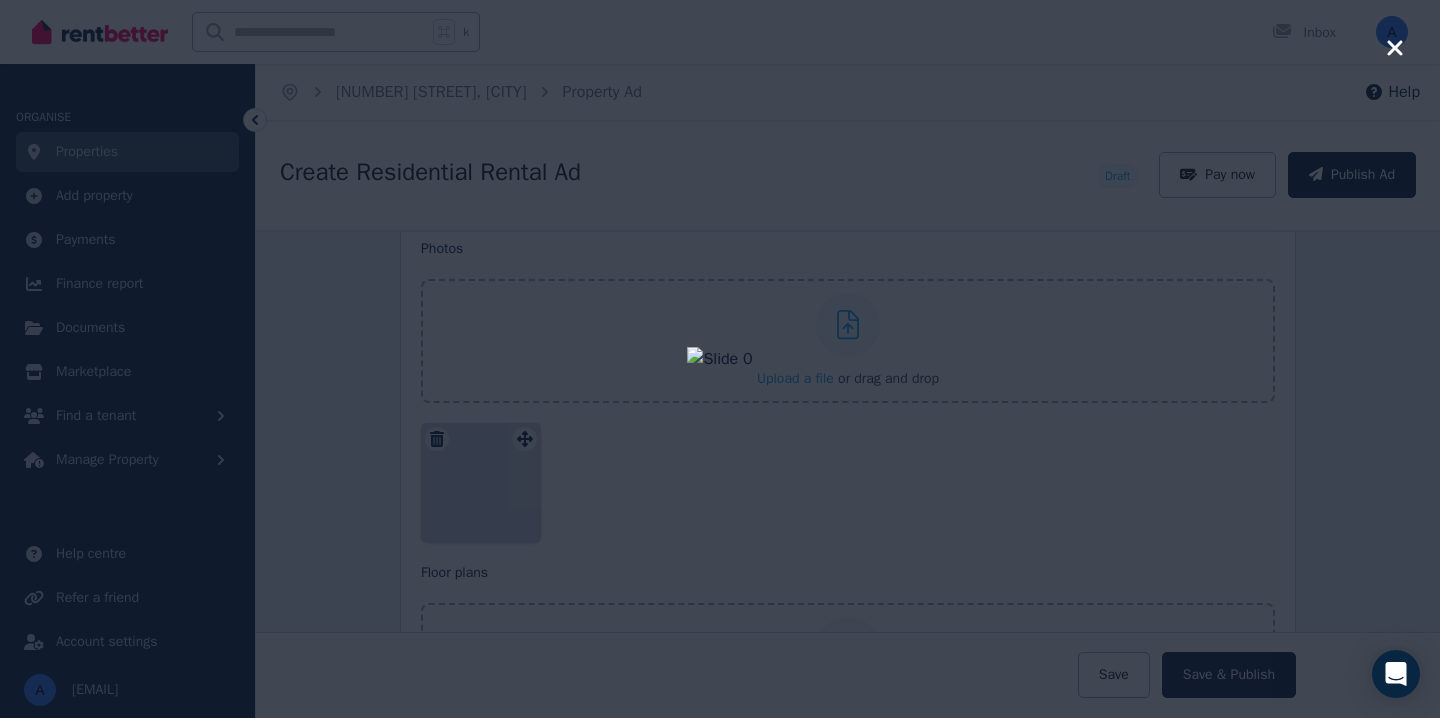 click at bounding box center (720, 359) 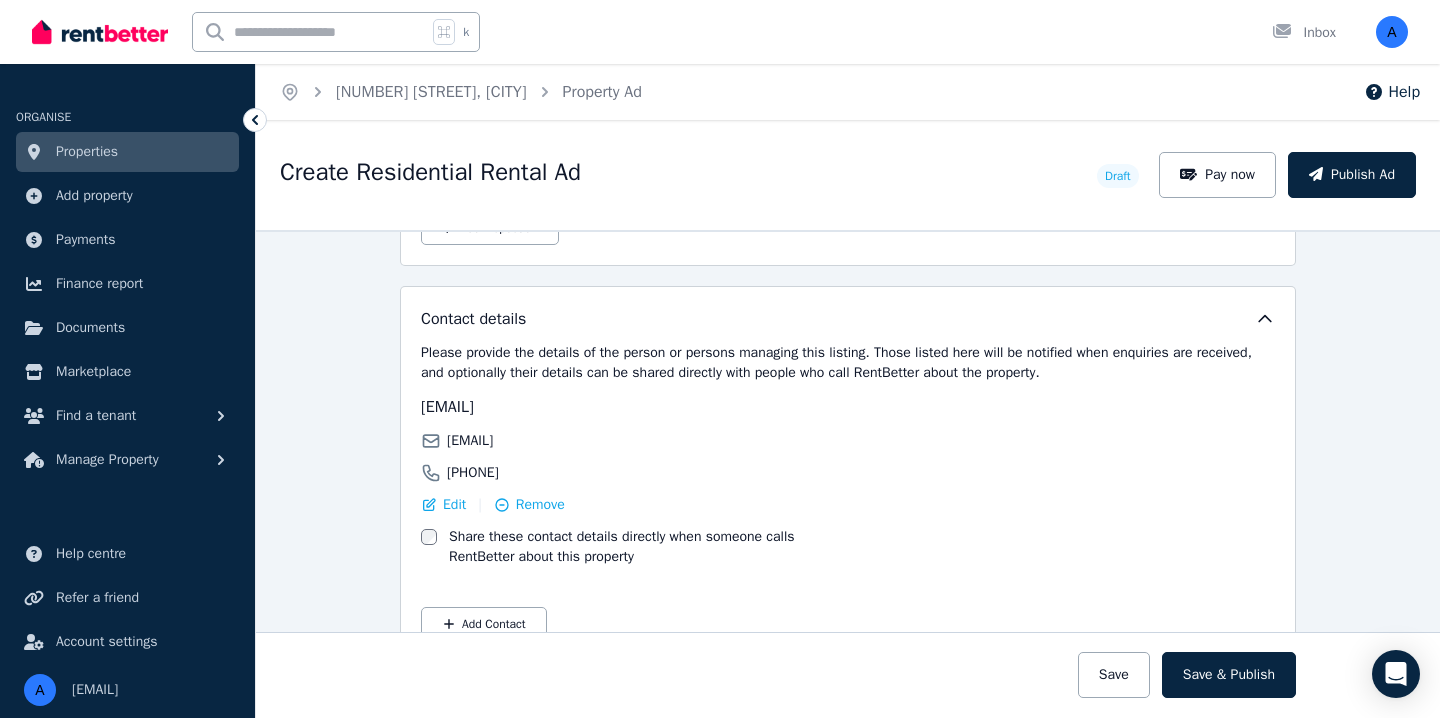 scroll, scrollTop: 3152, scrollLeft: 0, axis: vertical 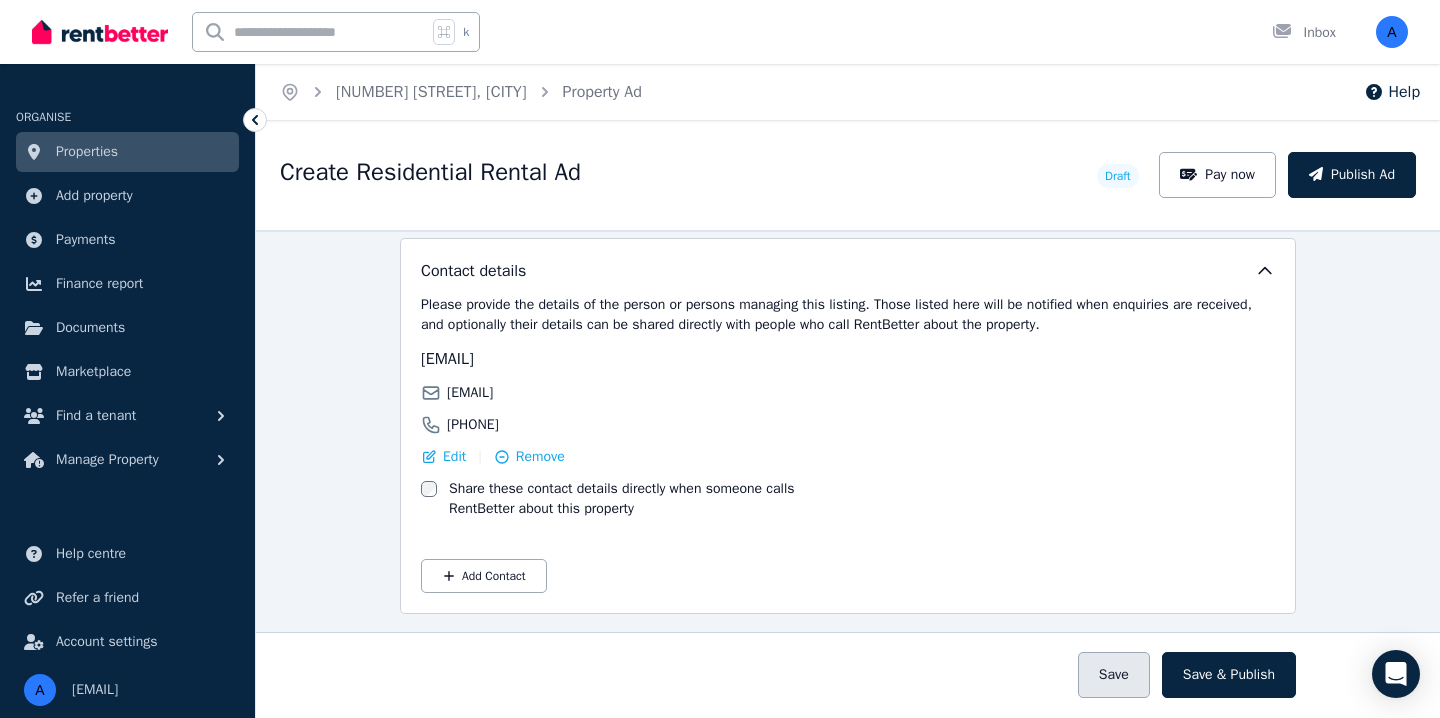 click on "Save" at bounding box center (1114, 675) 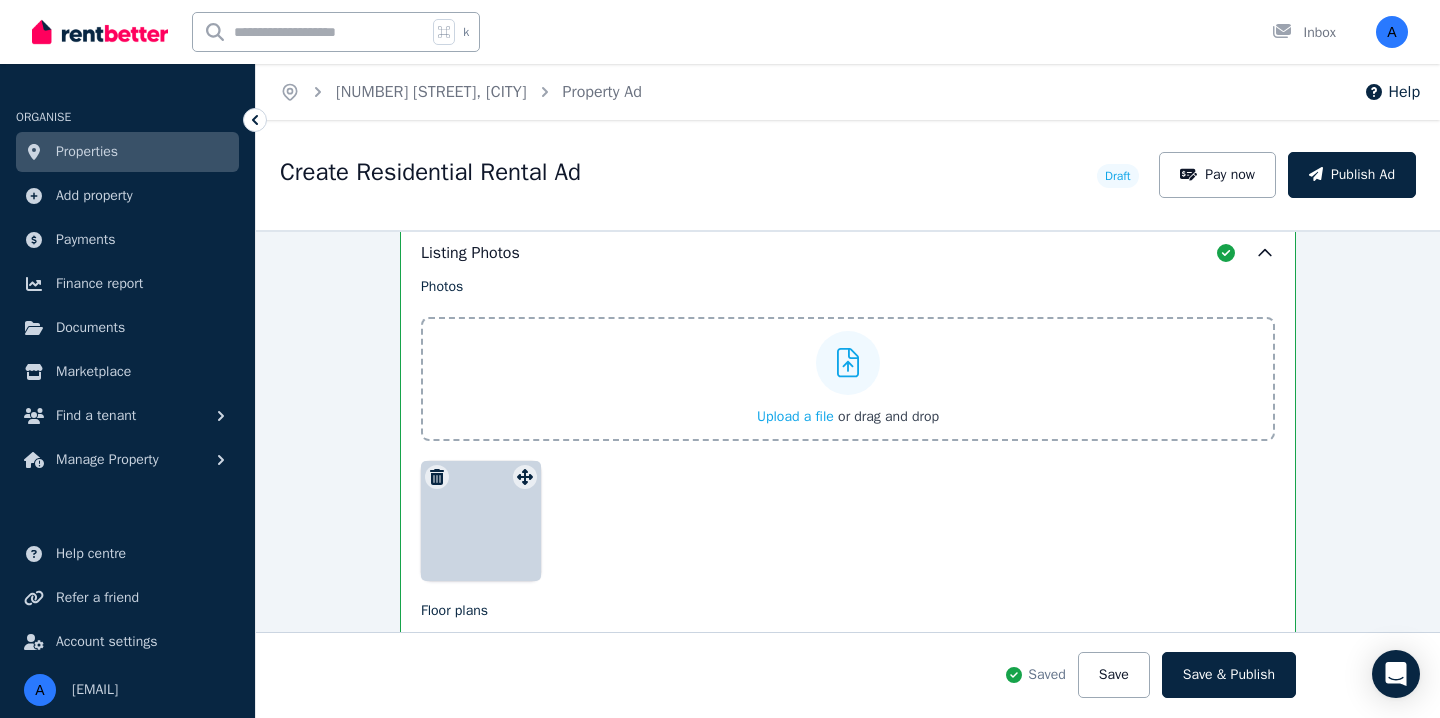 scroll, scrollTop: 2563, scrollLeft: 0, axis: vertical 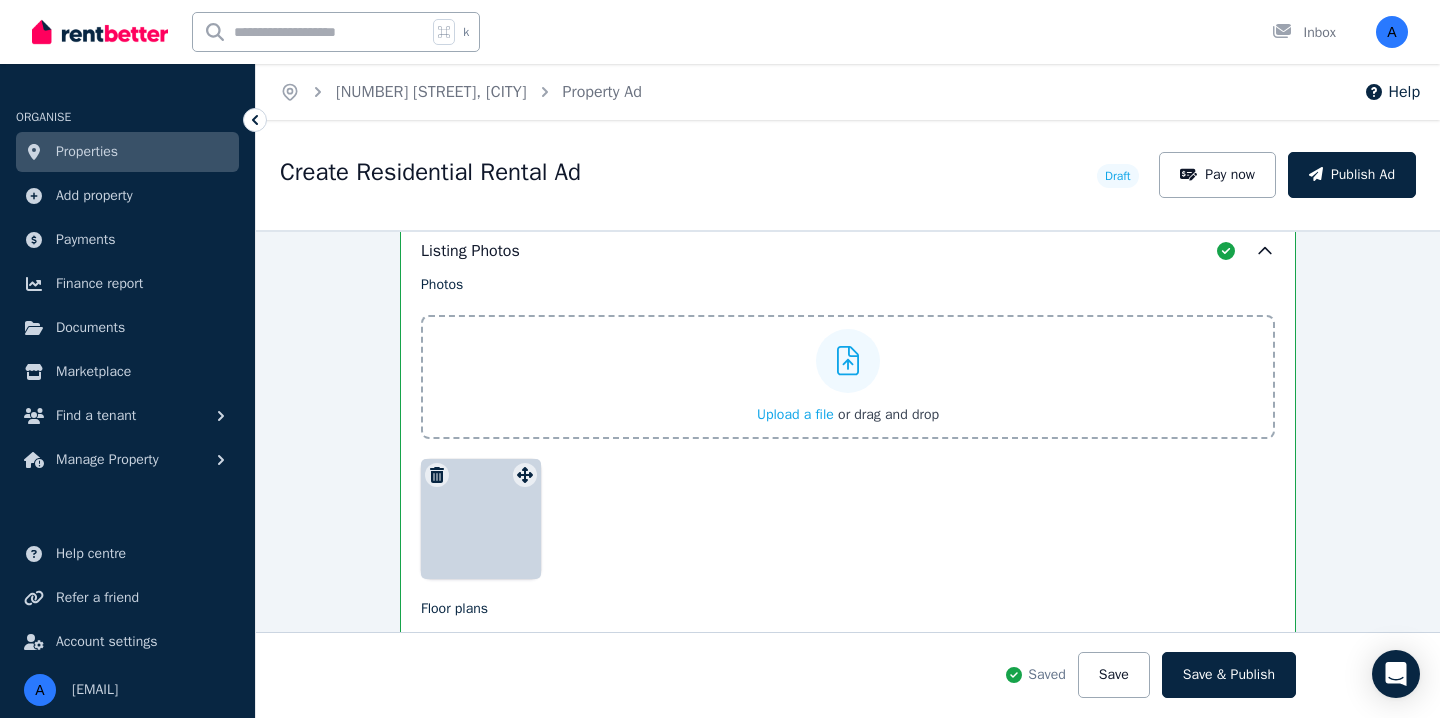 click at bounding box center (481, 519) 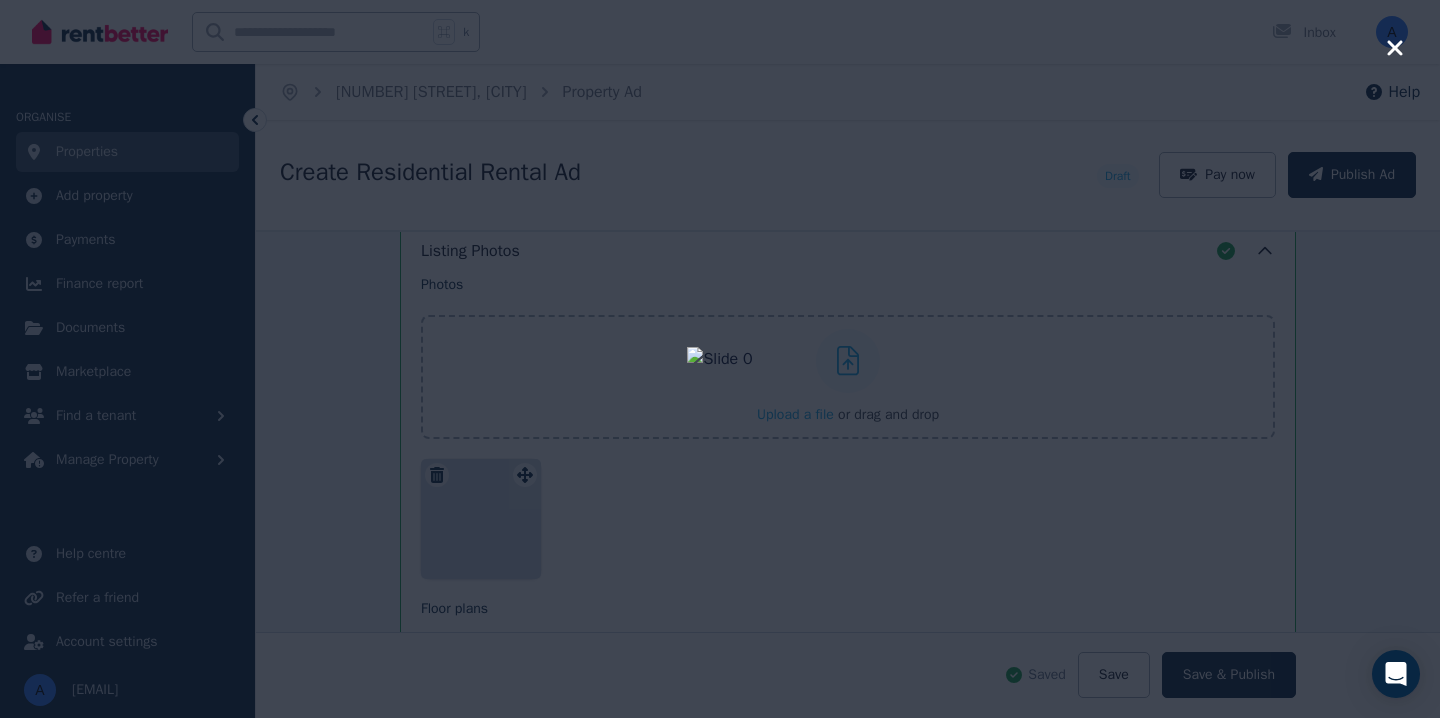 click at bounding box center (720, 359) 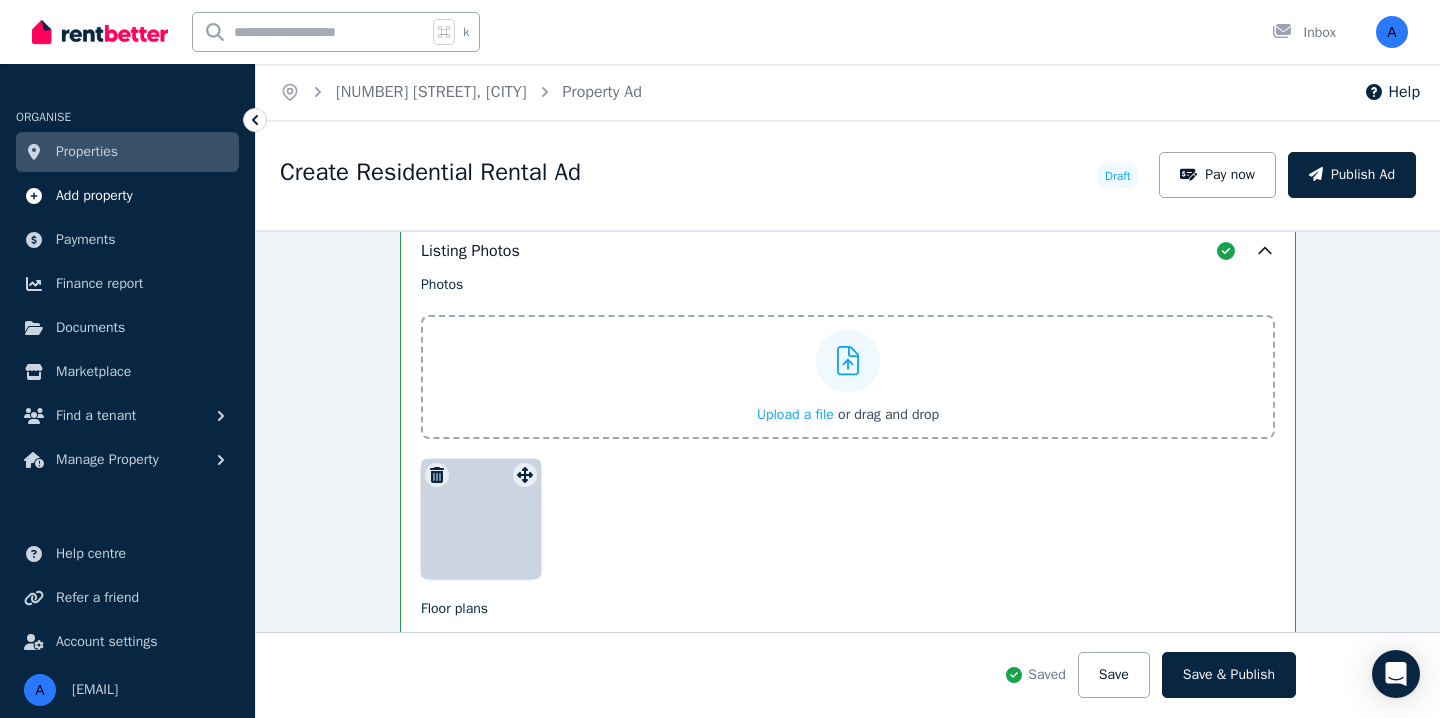 click on "Add property" at bounding box center [127, 196] 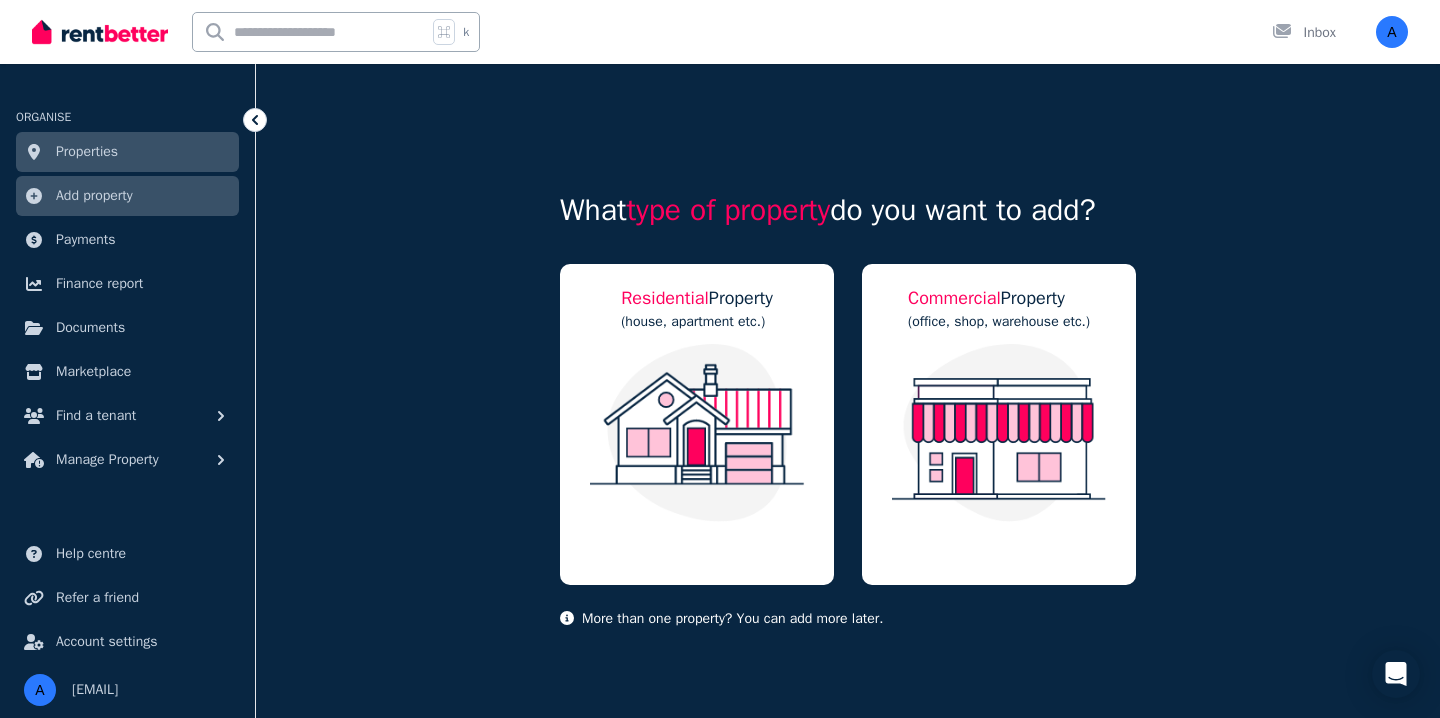 click on "ORGANISE Properties Add property Payments Finance report Documents Marketplace Find a tenant Manage Property" at bounding box center [127, 282] 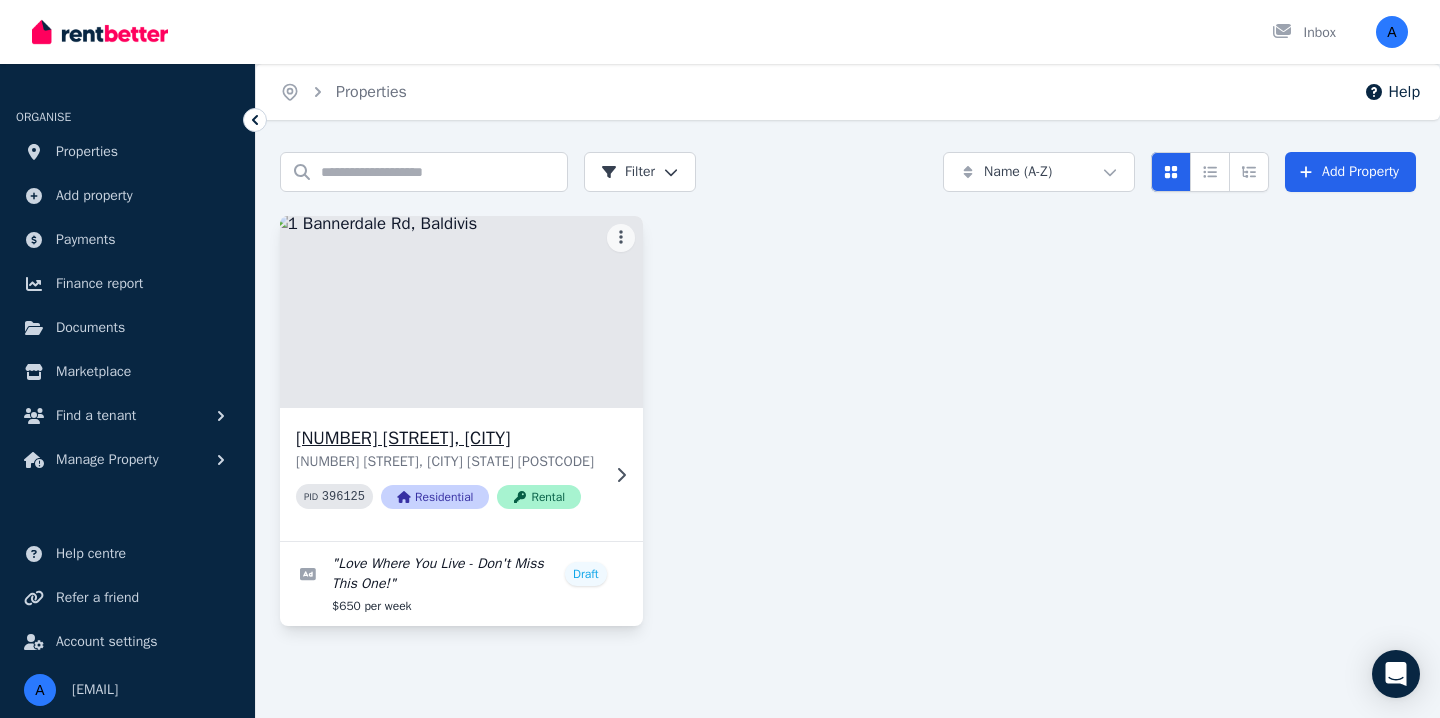 click at bounding box center (461, 312) 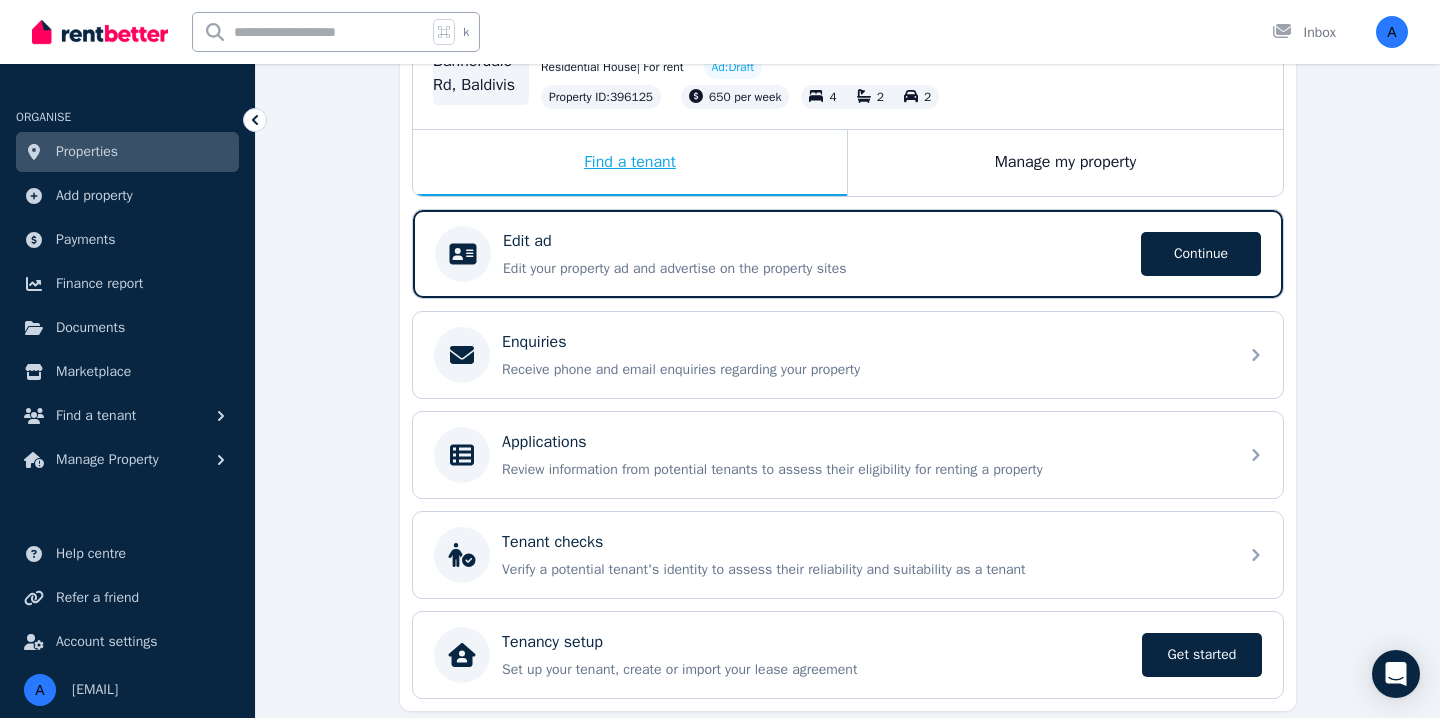 scroll, scrollTop: 283, scrollLeft: 0, axis: vertical 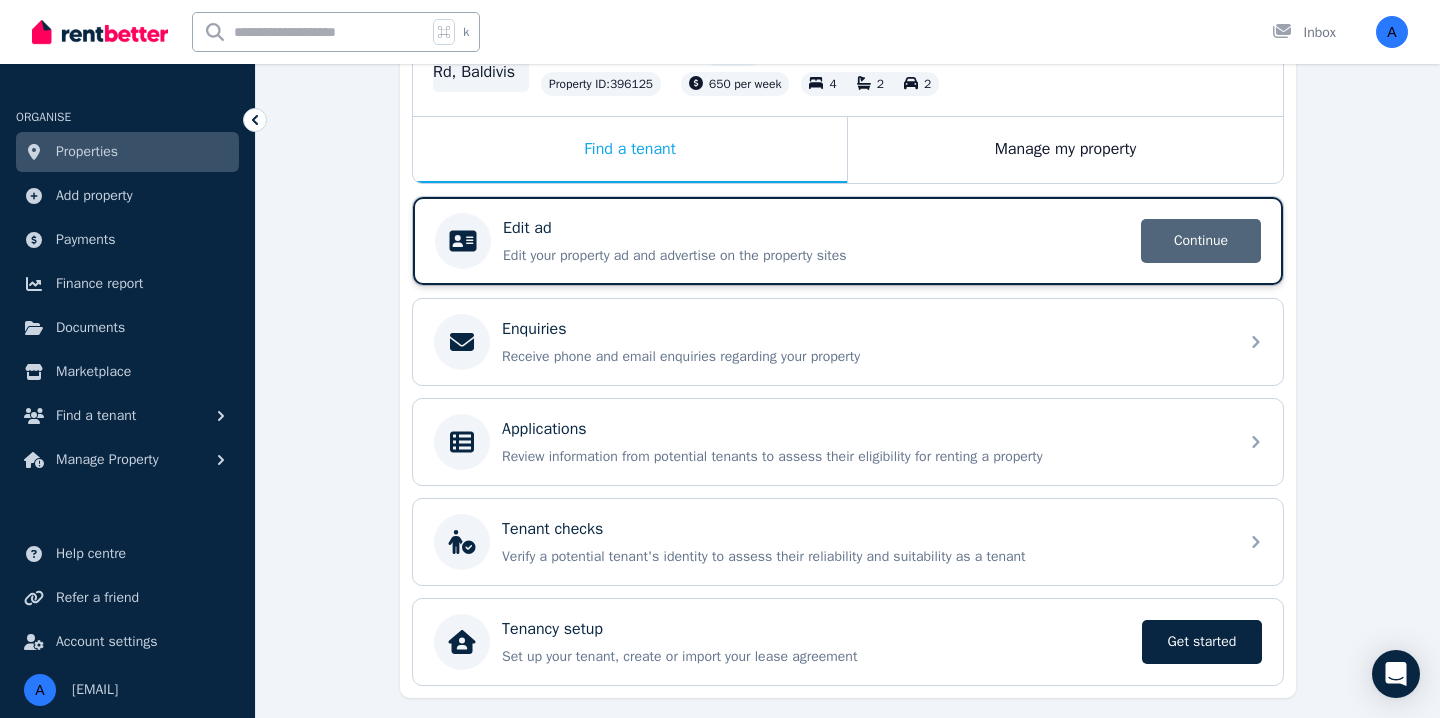 click on "Continue" at bounding box center [1201, 241] 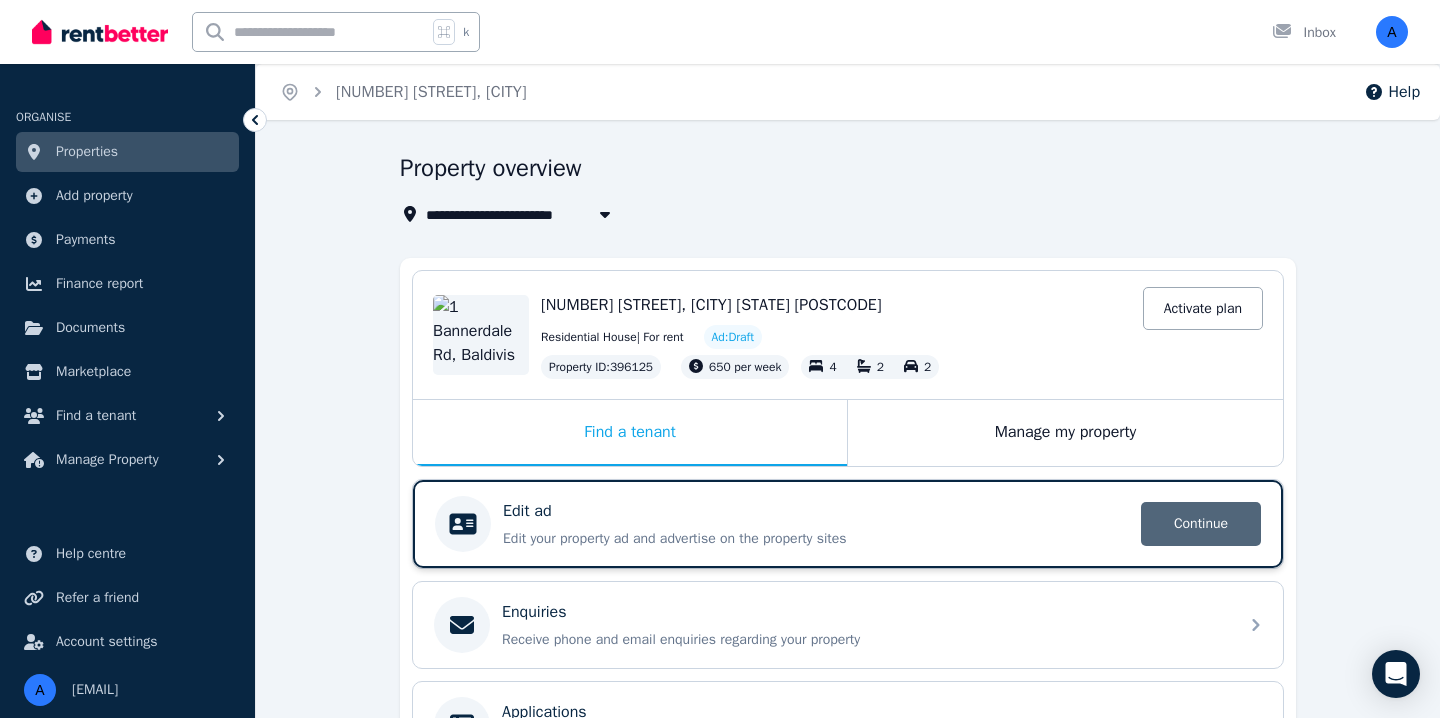 select on "**" 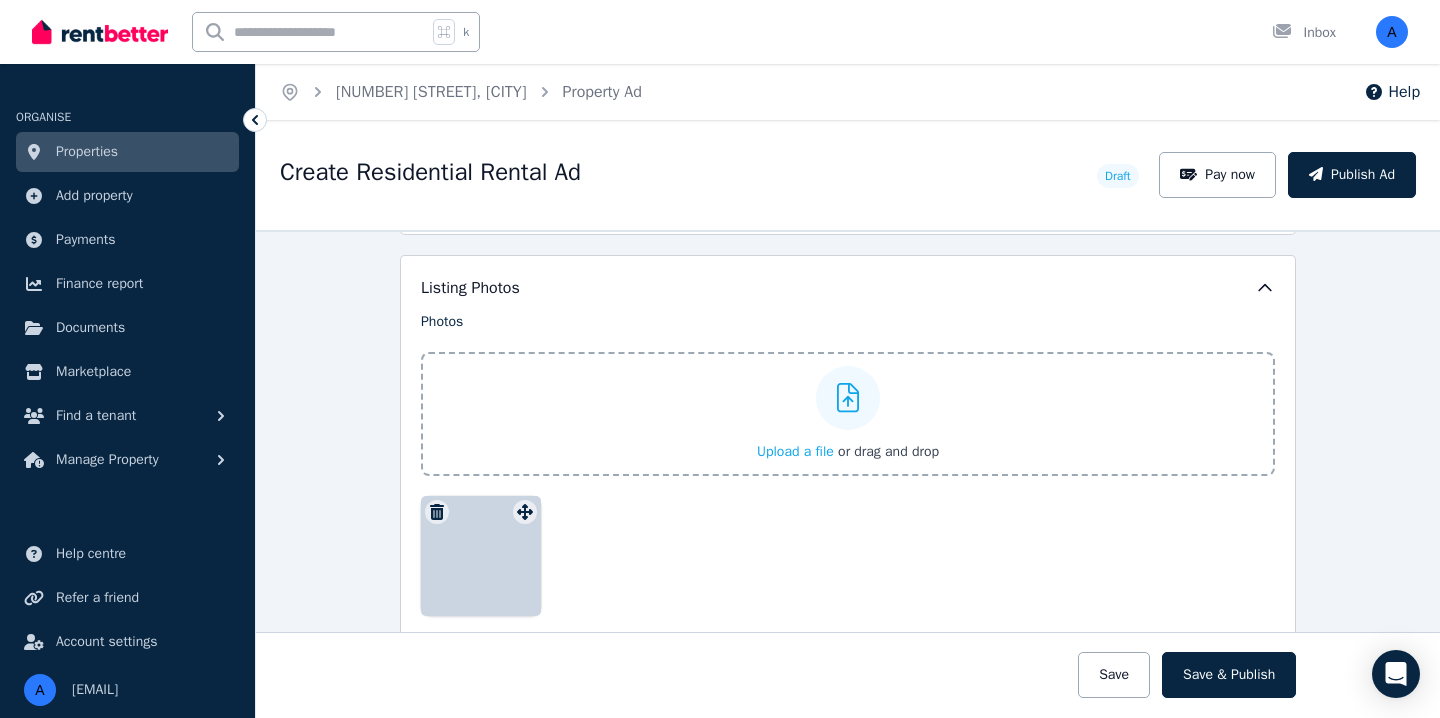 scroll, scrollTop: 2373, scrollLeft: 0, axis: vertical 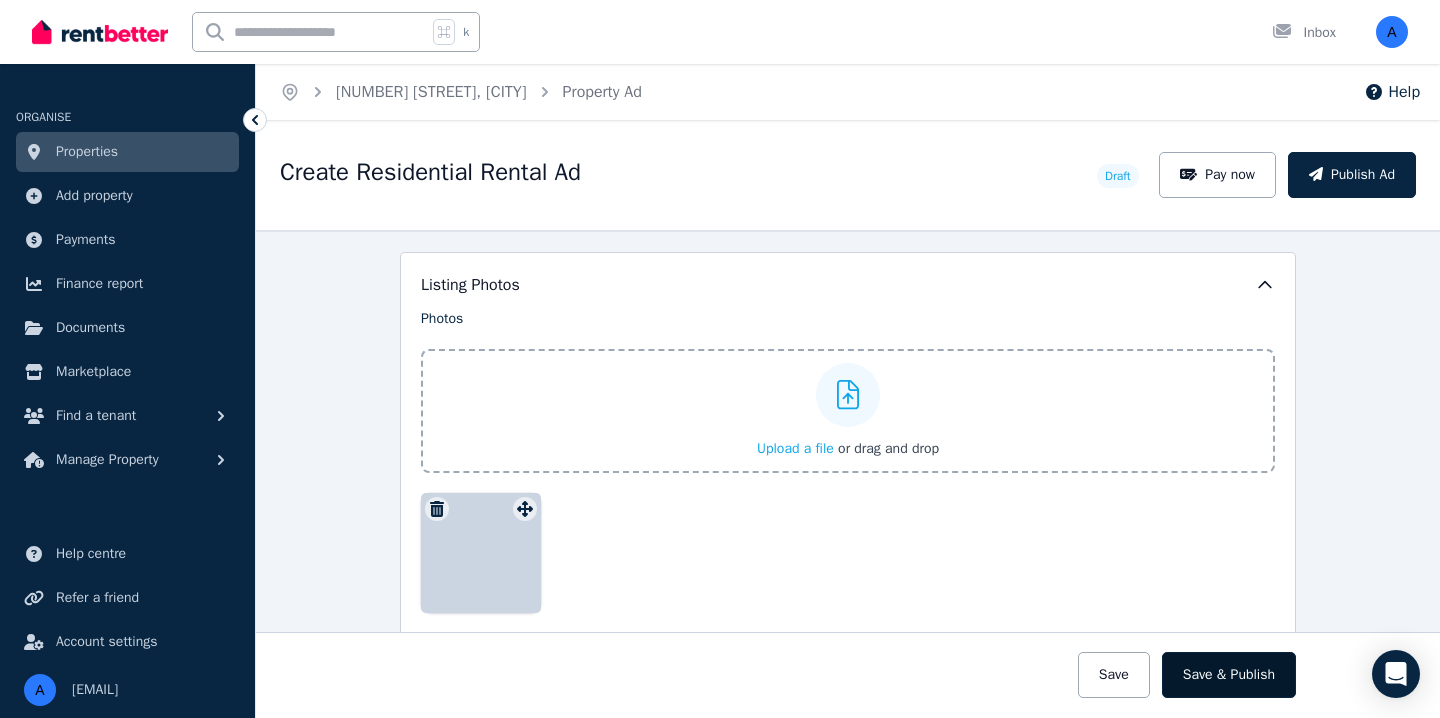click on "Save & Publish" at bounding box center [1229, 675] 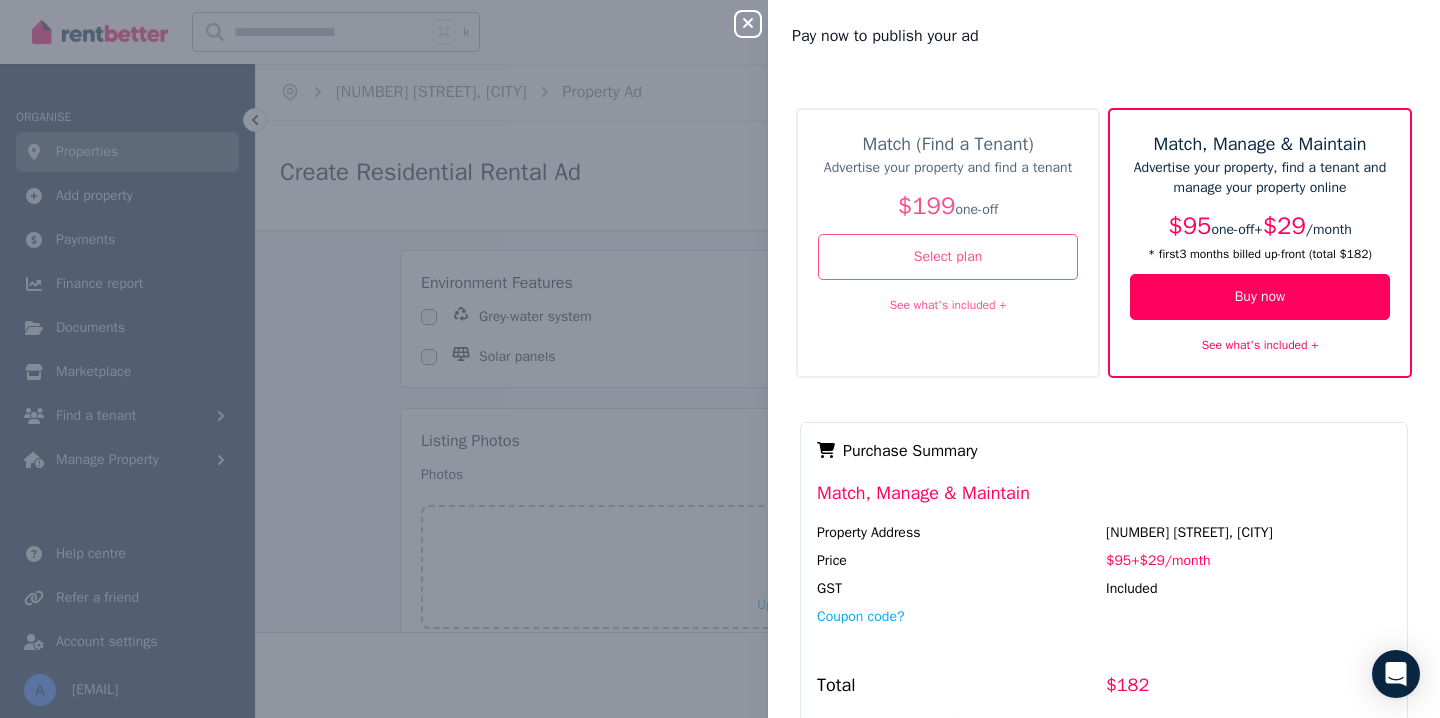 click on "See what's included +" at bounding box center [948, 304] 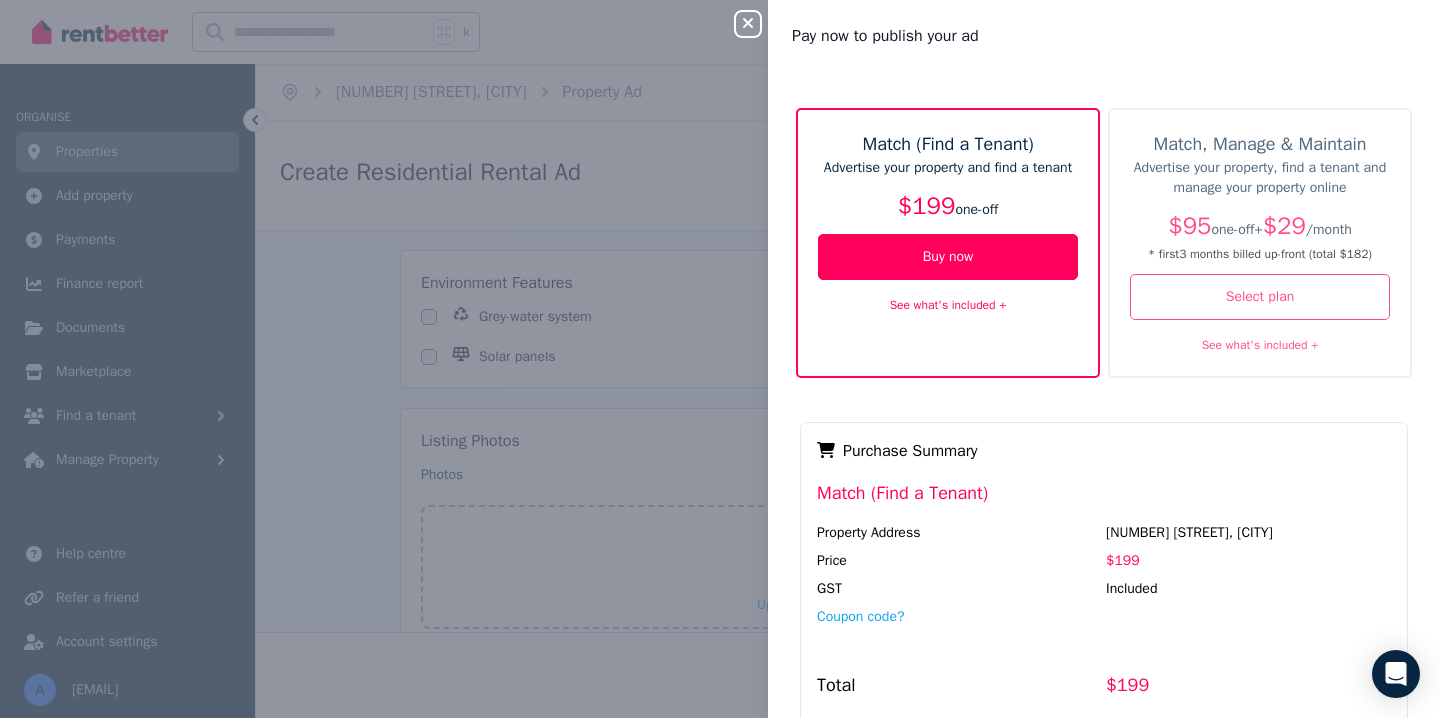 click on "See what's included +" at bounding box center [948, 305] 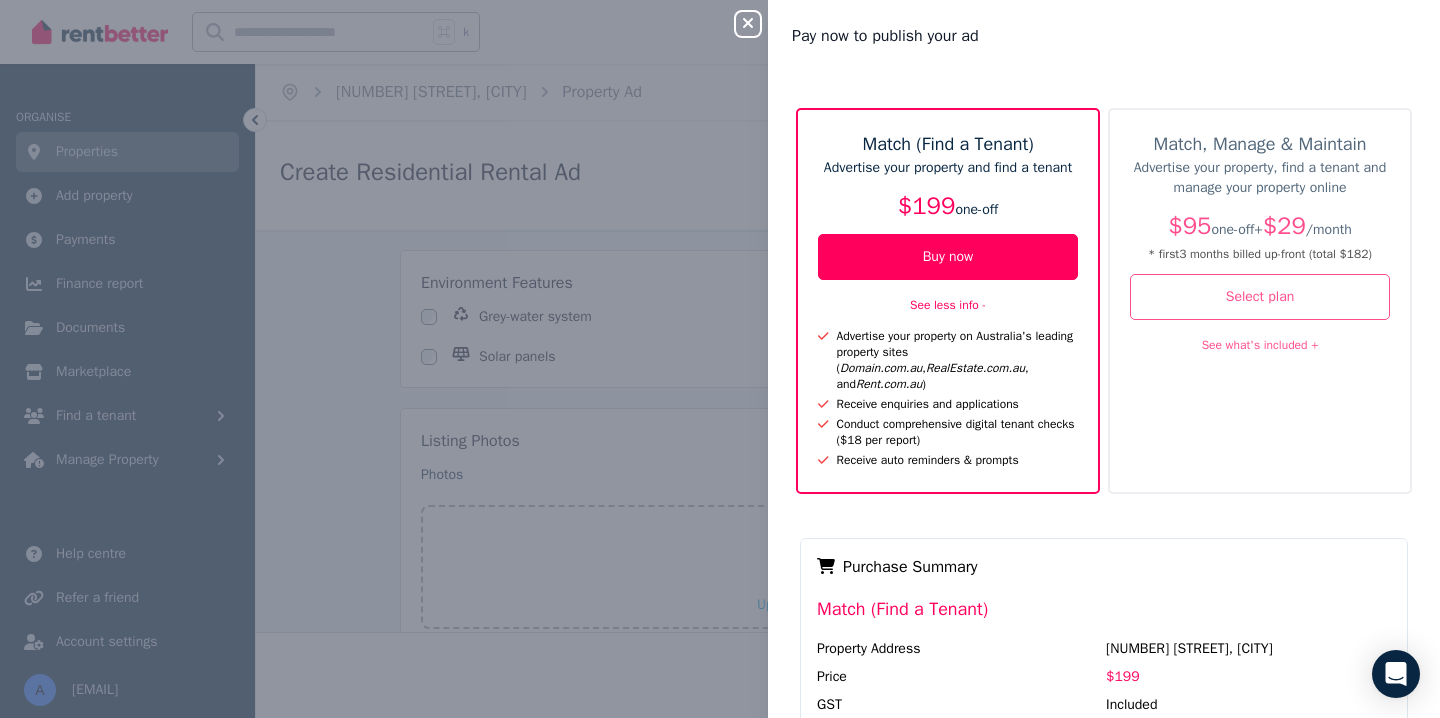 click on "See what's included +" at bounding box center (1260, 344) 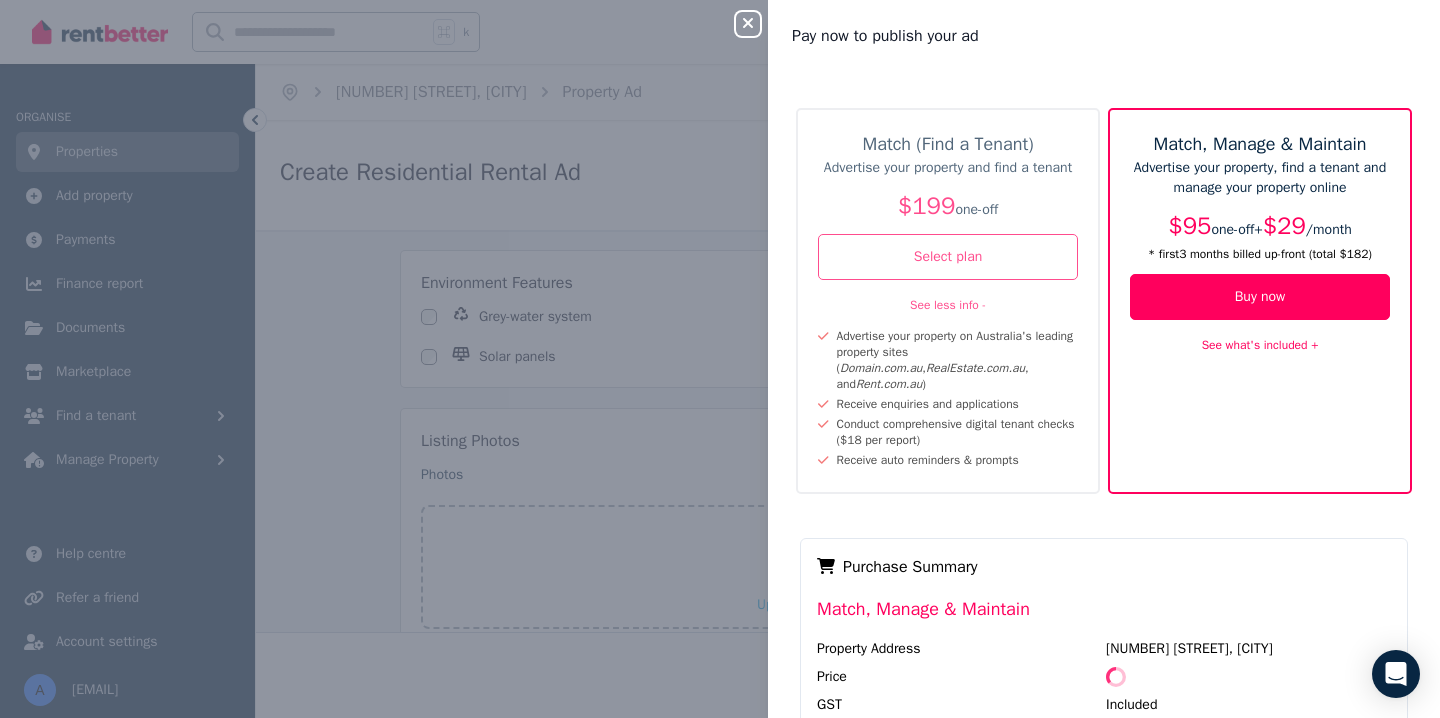click on "See what's included +" at bounding box center (1260, 344) 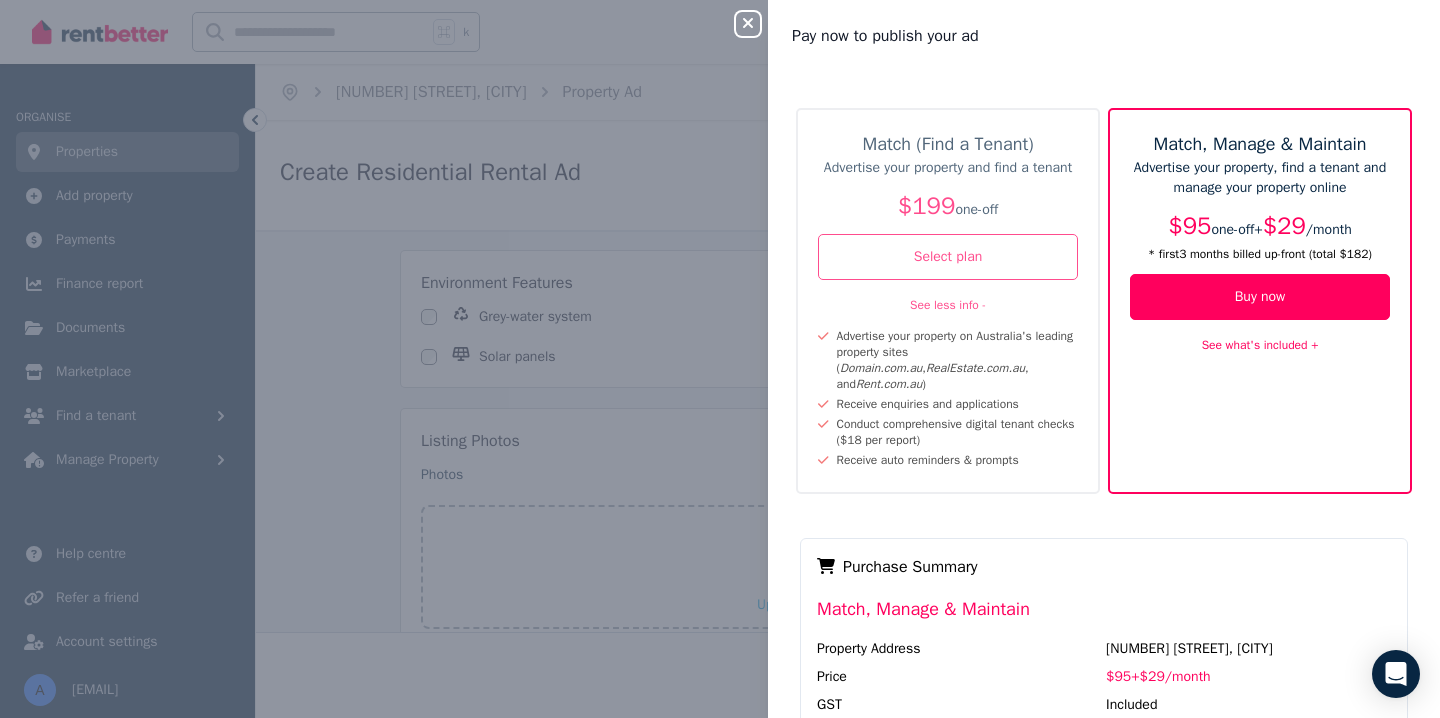 click on "See what's included +" at bounding box center [1260, 345] 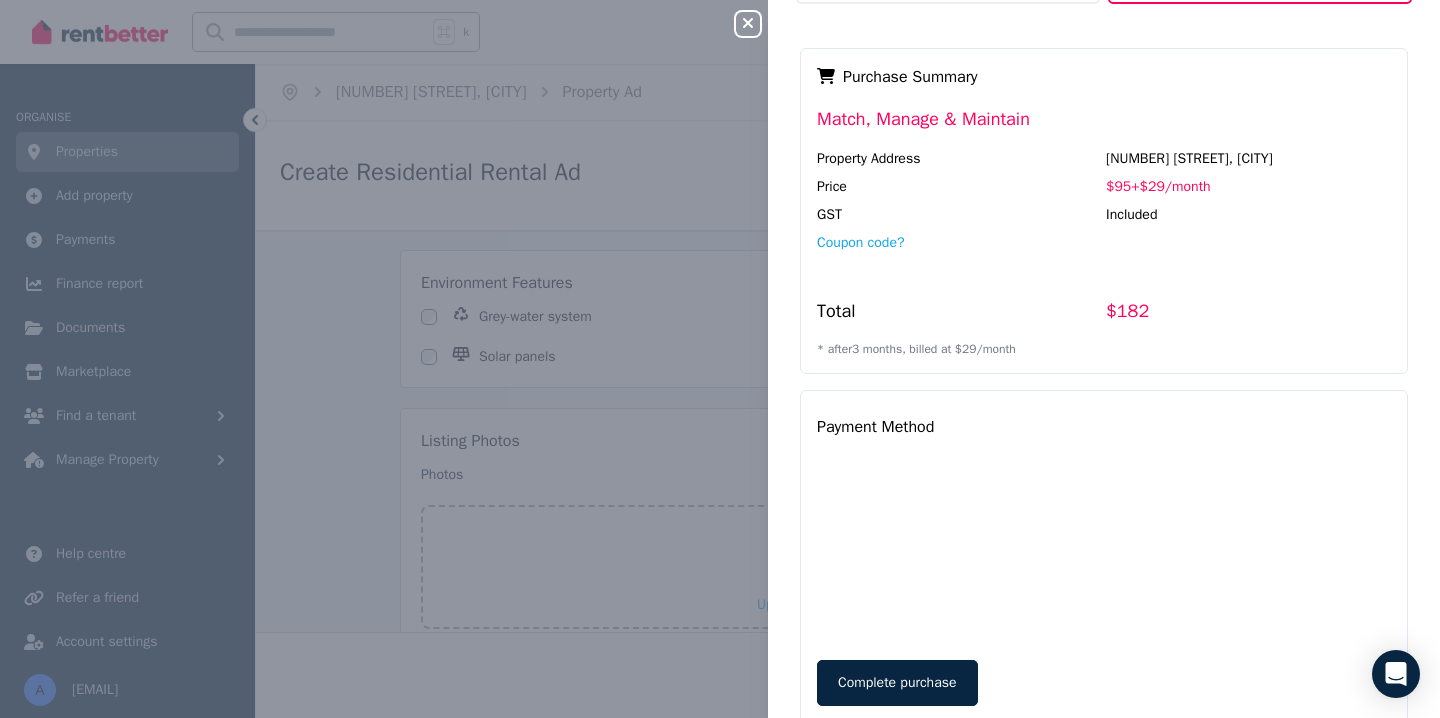 scroll, scrollTop: 839, scrollLeft: 0, axis: vertical 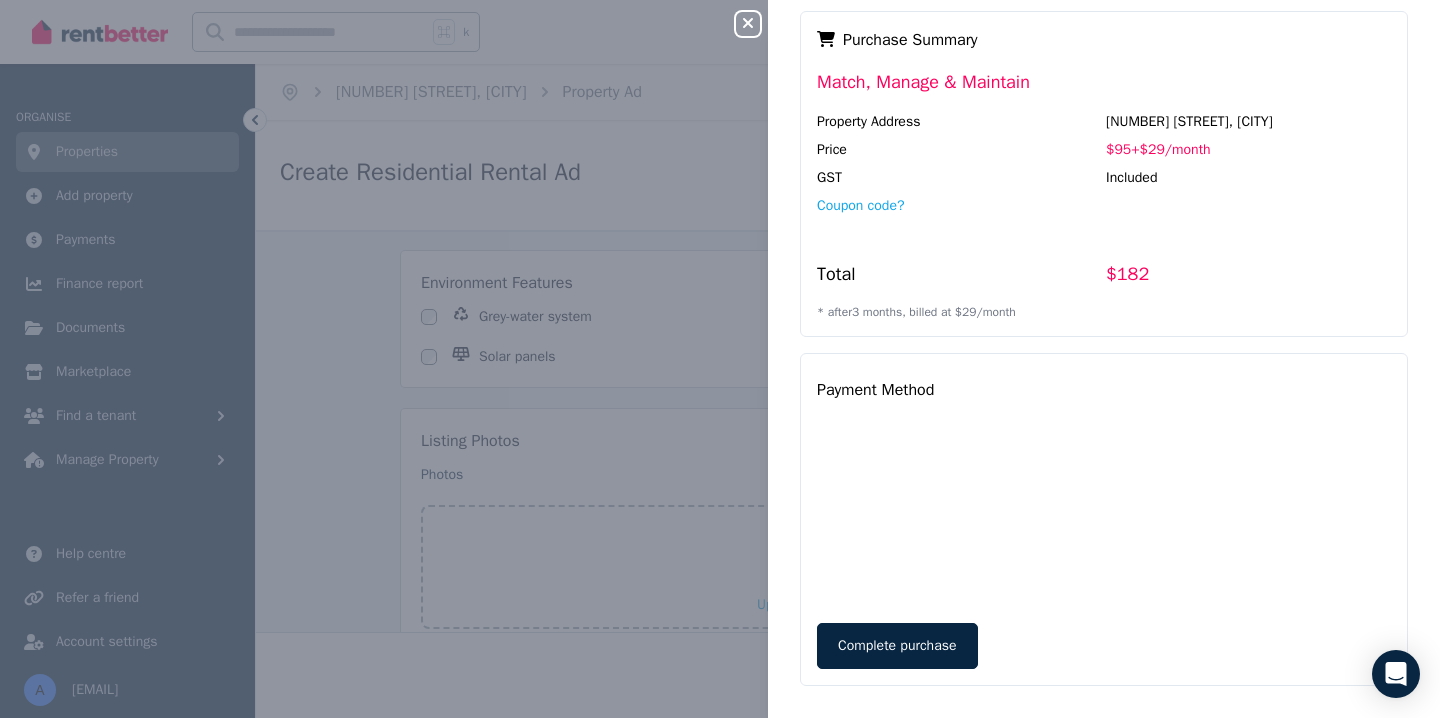 click on "Close panel Pay now to publish your ad Match (Find a Tenant) Advertise your property and find a tenant $199  one-off Select plan See less info - Advertise your property on Australia's leading property sites ( Domain.com.au ,  RealEstate.com.au , and  Rent.com.au ) Receive enquiries and applications Conduct comprehensive digital tenant checks ($18 per report) Receive auto reminders & prompts Match, Manage & Maintain Advertise your property, find a tenant and manage your property online $95  one-off  +  $29  /  month * first  3   month s billed up-front (total   $182 ) Buy now See less info - Advertise your property on Australia's leading property sites ( Domain.com.au ,  RealEstate.com.au , and  Rent.com.au ) Receive enquiries and applications Conduct comprehensive digital tenant checks ($18 per report) Create, view & send your lease agreement Digitally sign your lease (both you & your tenant) Set up a tenant (new or existing) Set up & organise bond payments Conduct digital condition reports Payment Method" at bounding box center (720, 359) 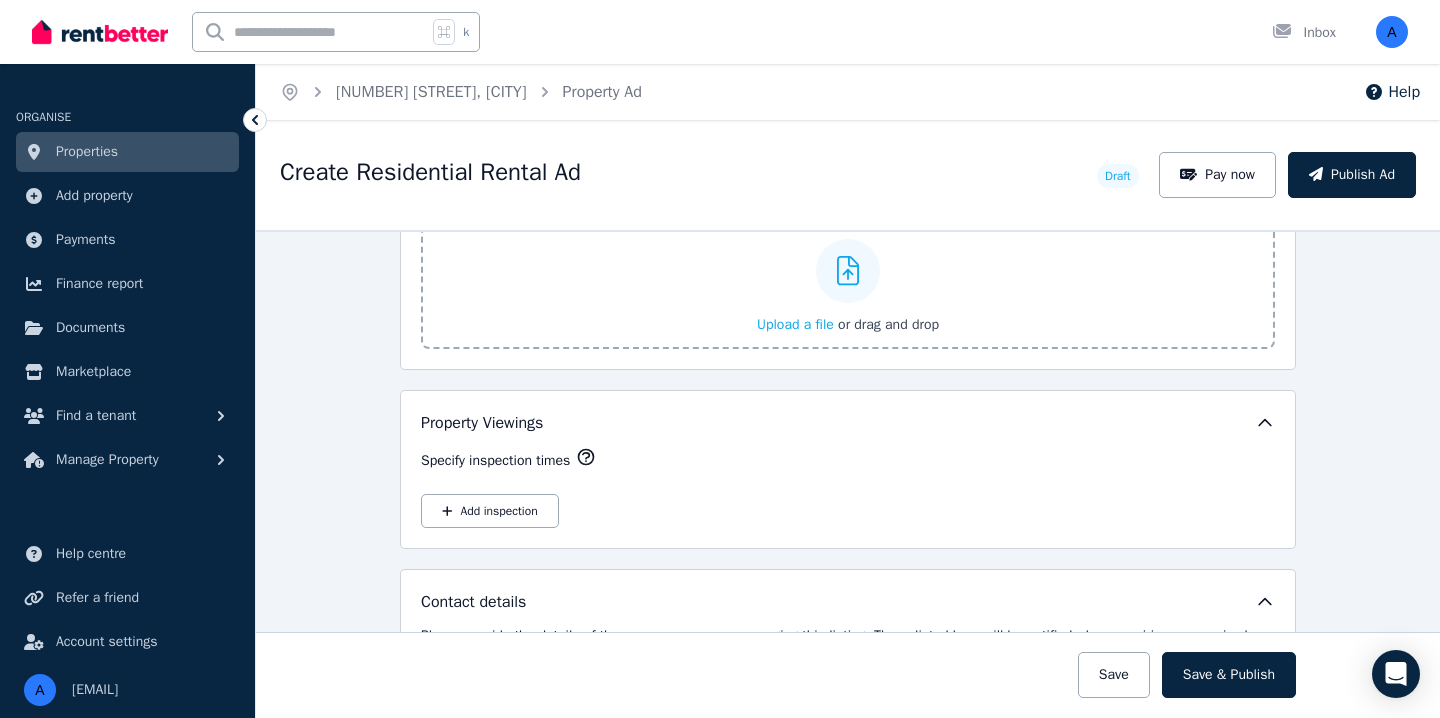 scroll, scrollTop: 2990, scrollLeft: 0, axis: vertical 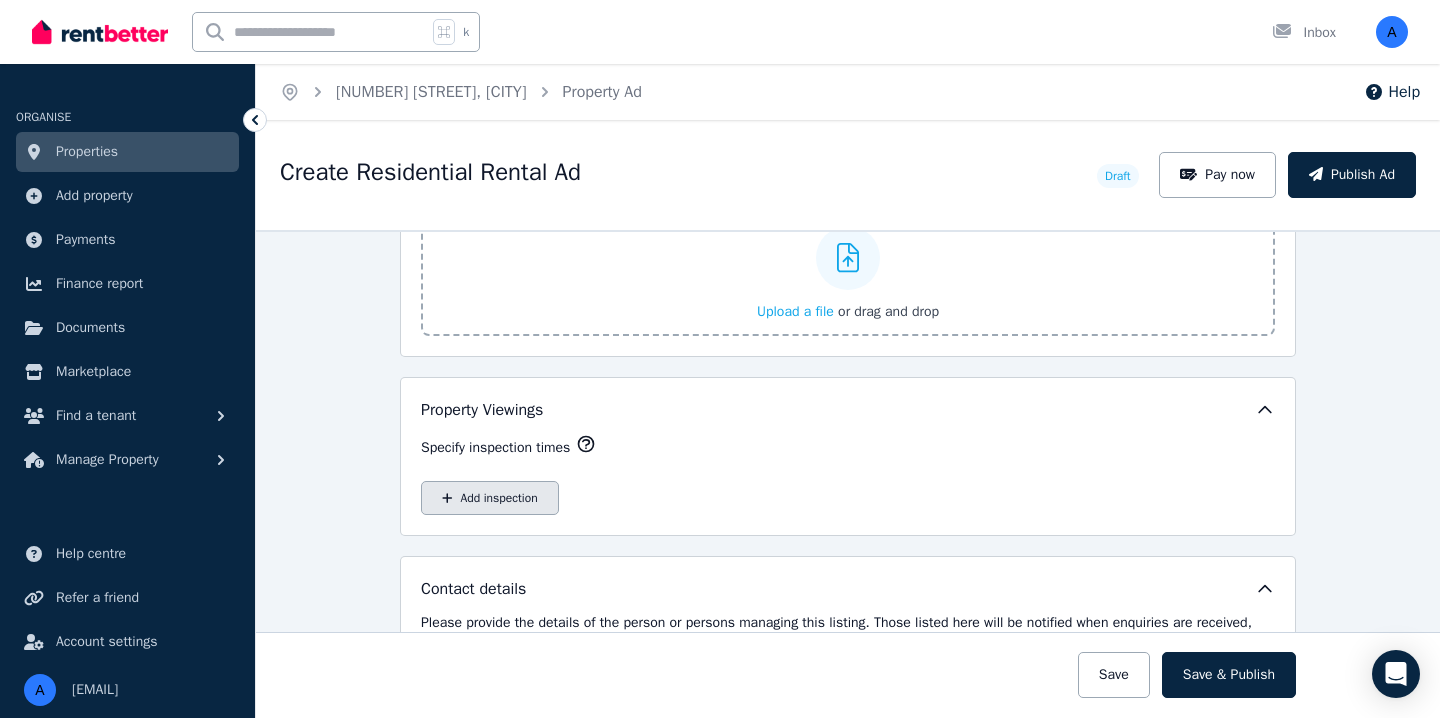 click on "Add inspection" at bounding box center [490, 498] 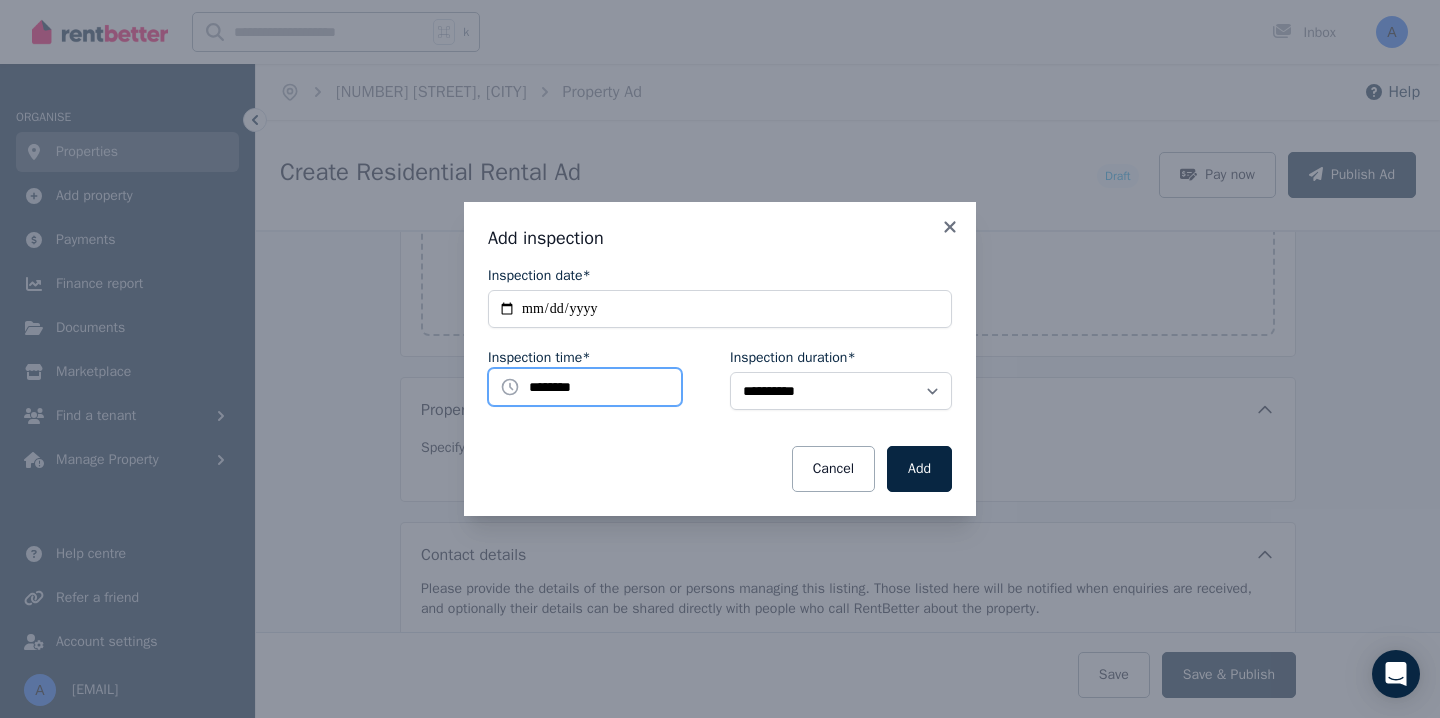 click on "********" at bounding box center [585, 387] 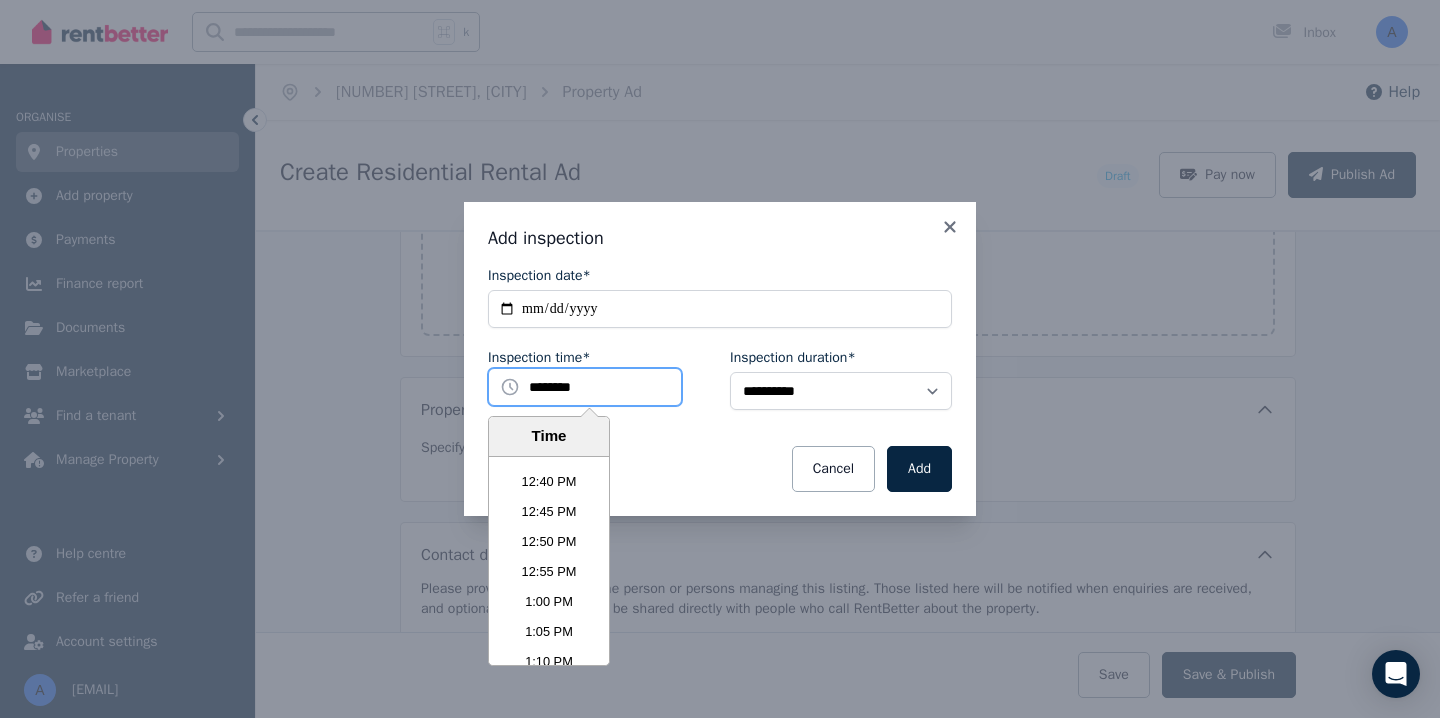 scroll, scrollTop: 4551, scrollLeft: 0, axis: vertical 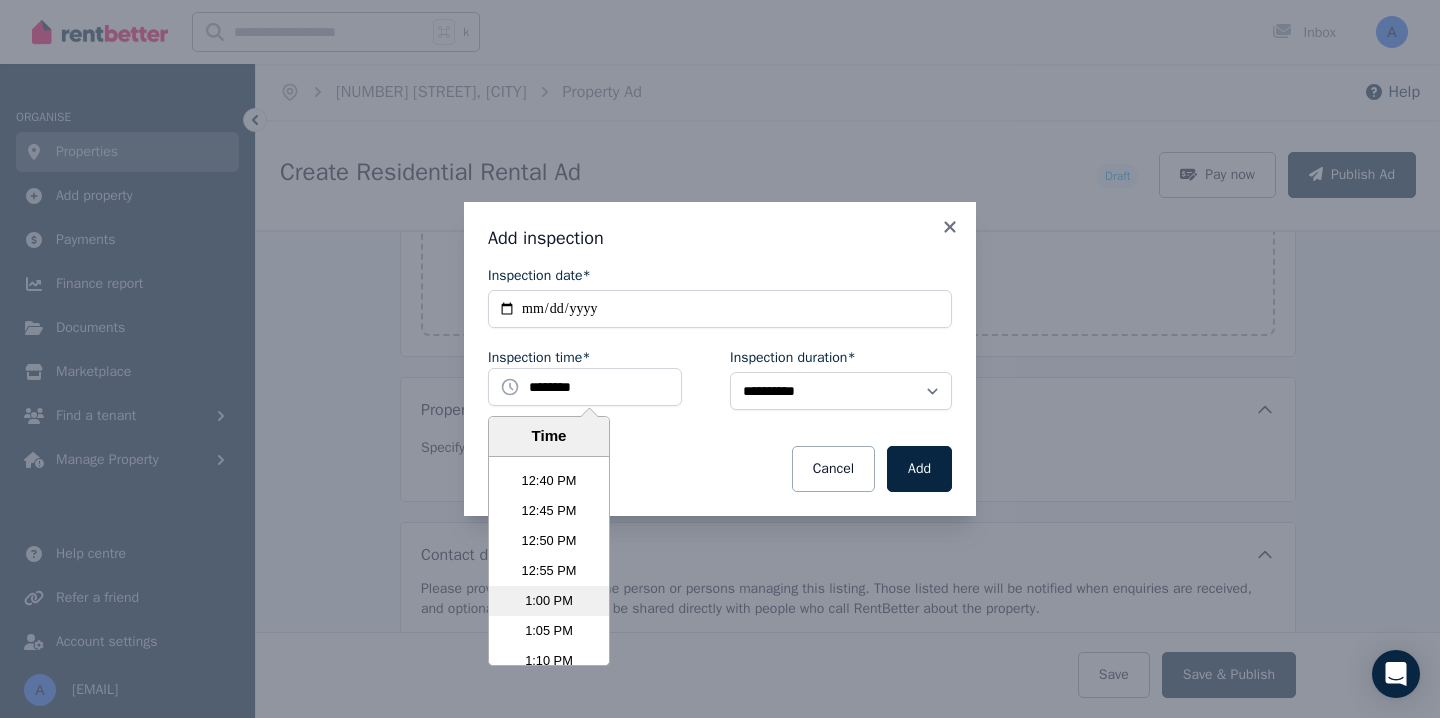 click on "1:00 PM" at bounding box center (549, 601) 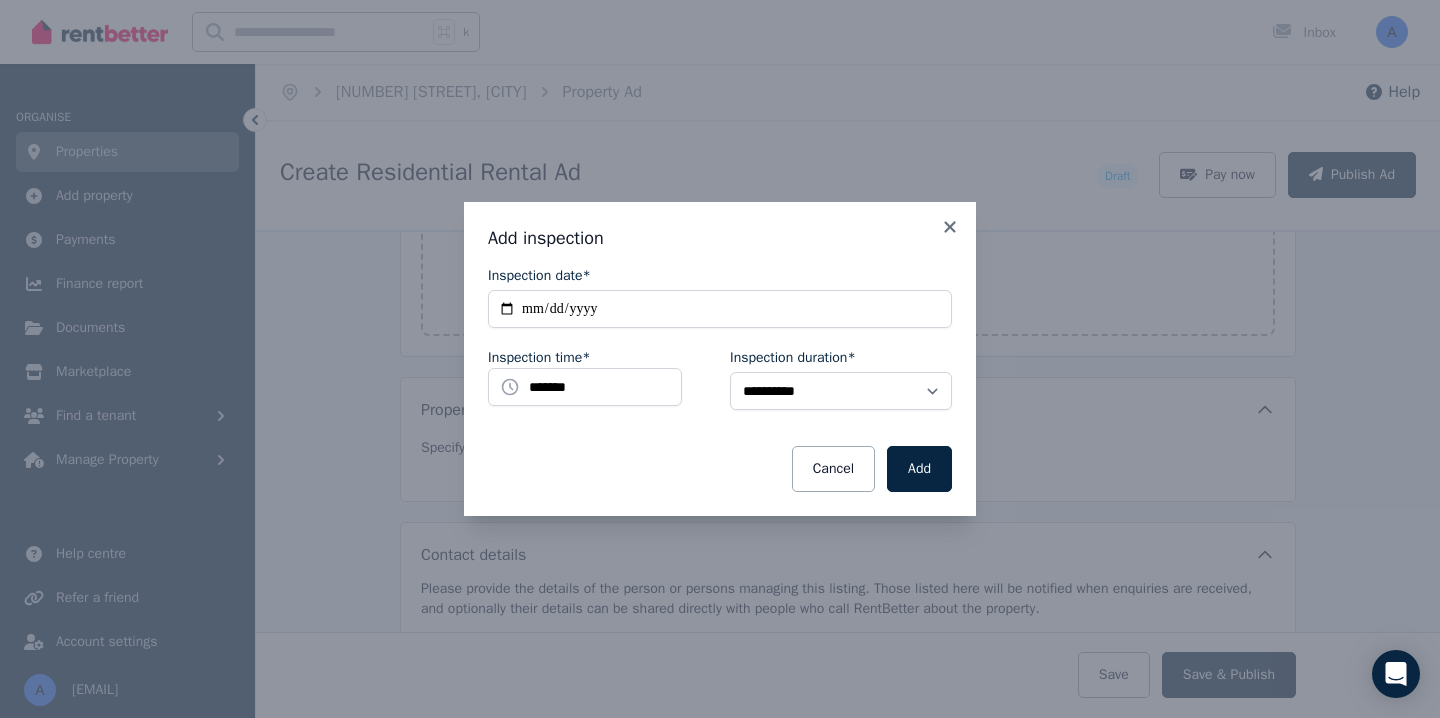 click on "Cancel Add" at bounding box center [720, 469] 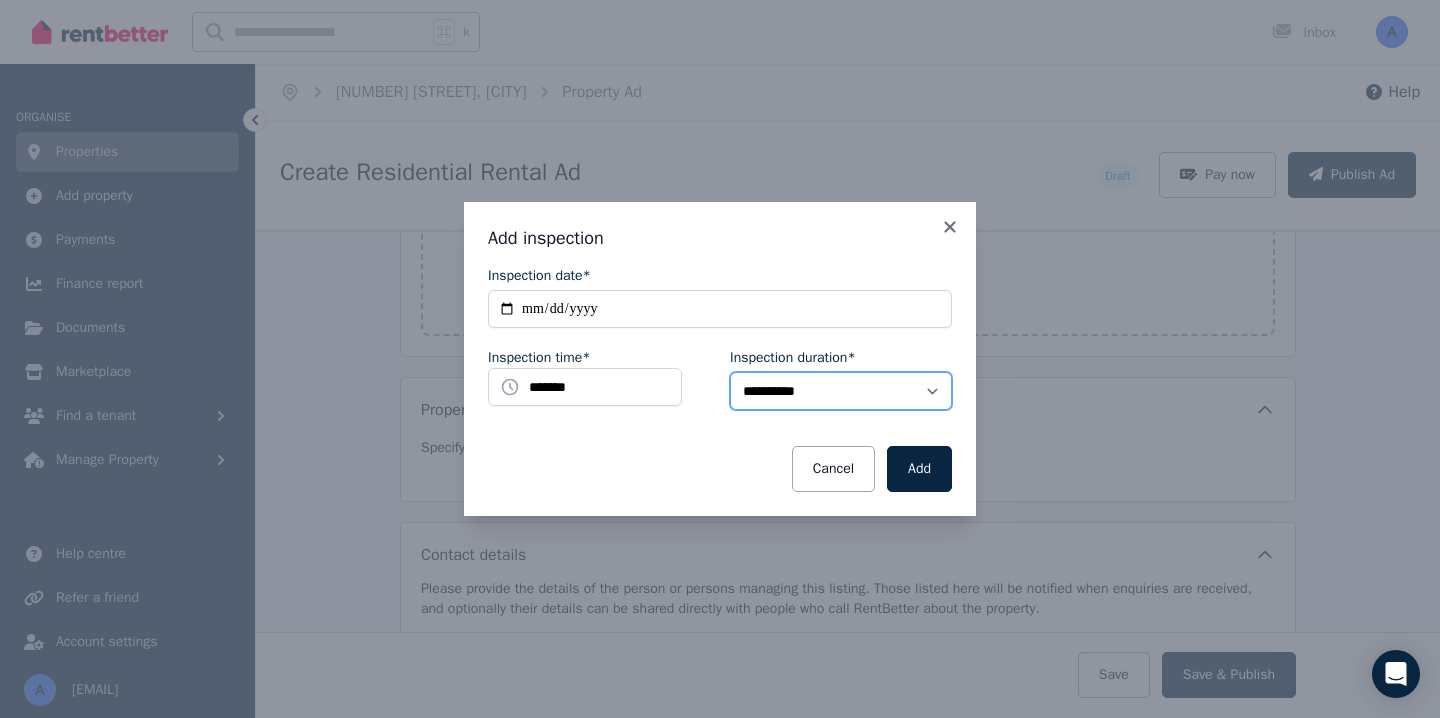 click on "**********" at bounding box center (841, 391) 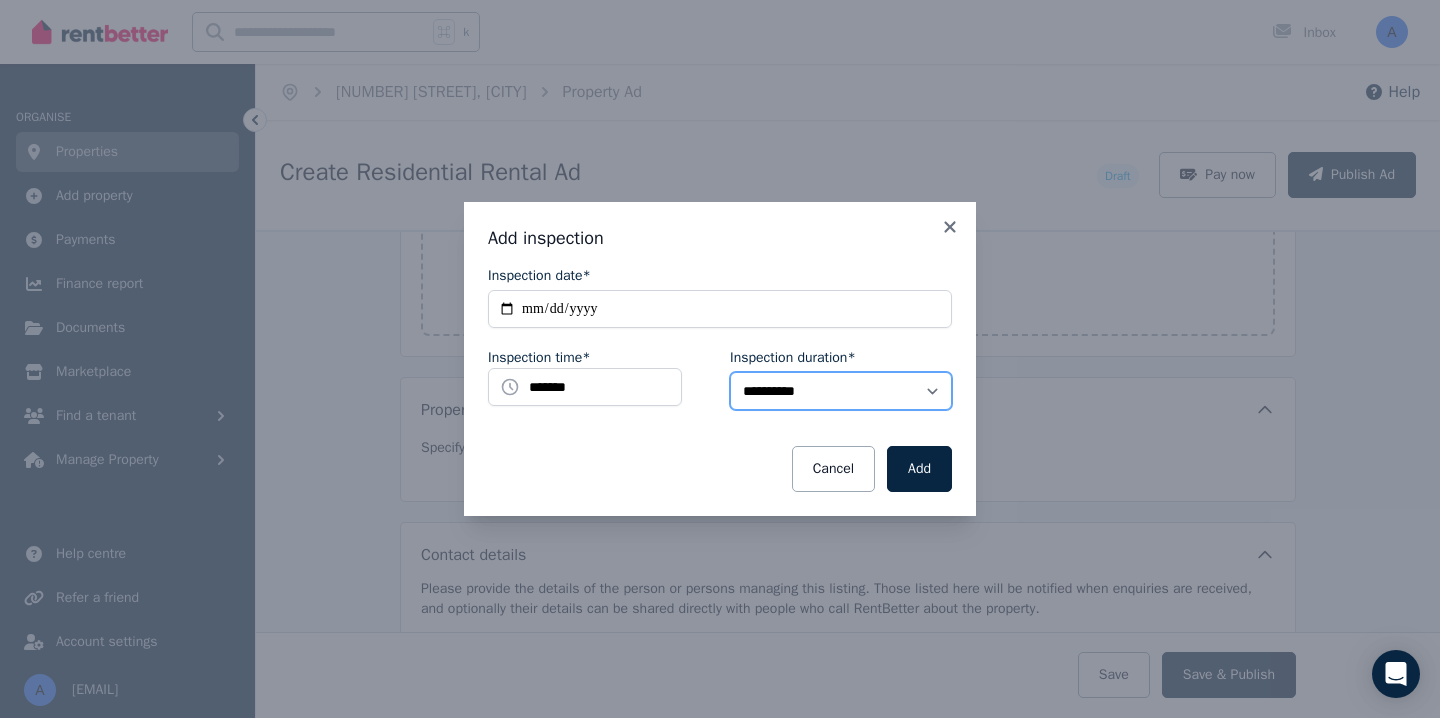 select on "**" 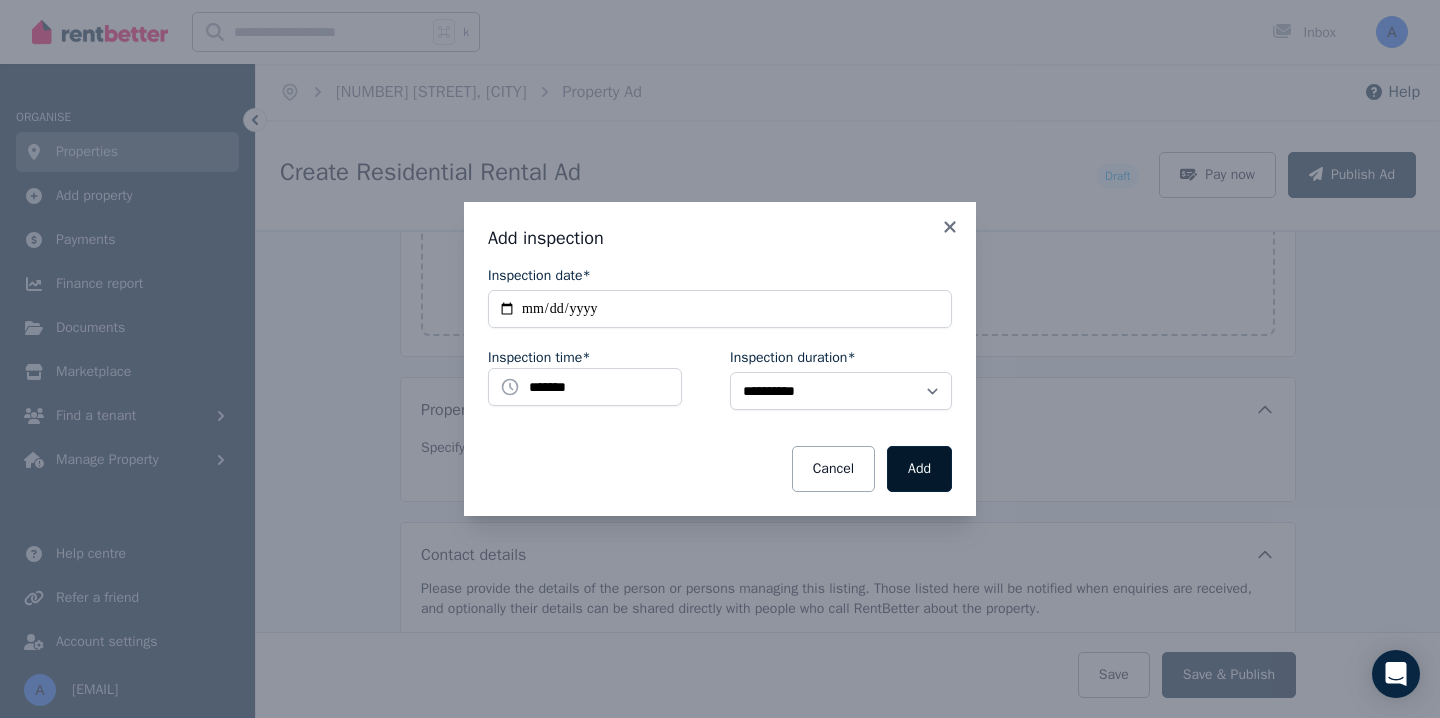 click on "Add" at bounding box center (919, 469) 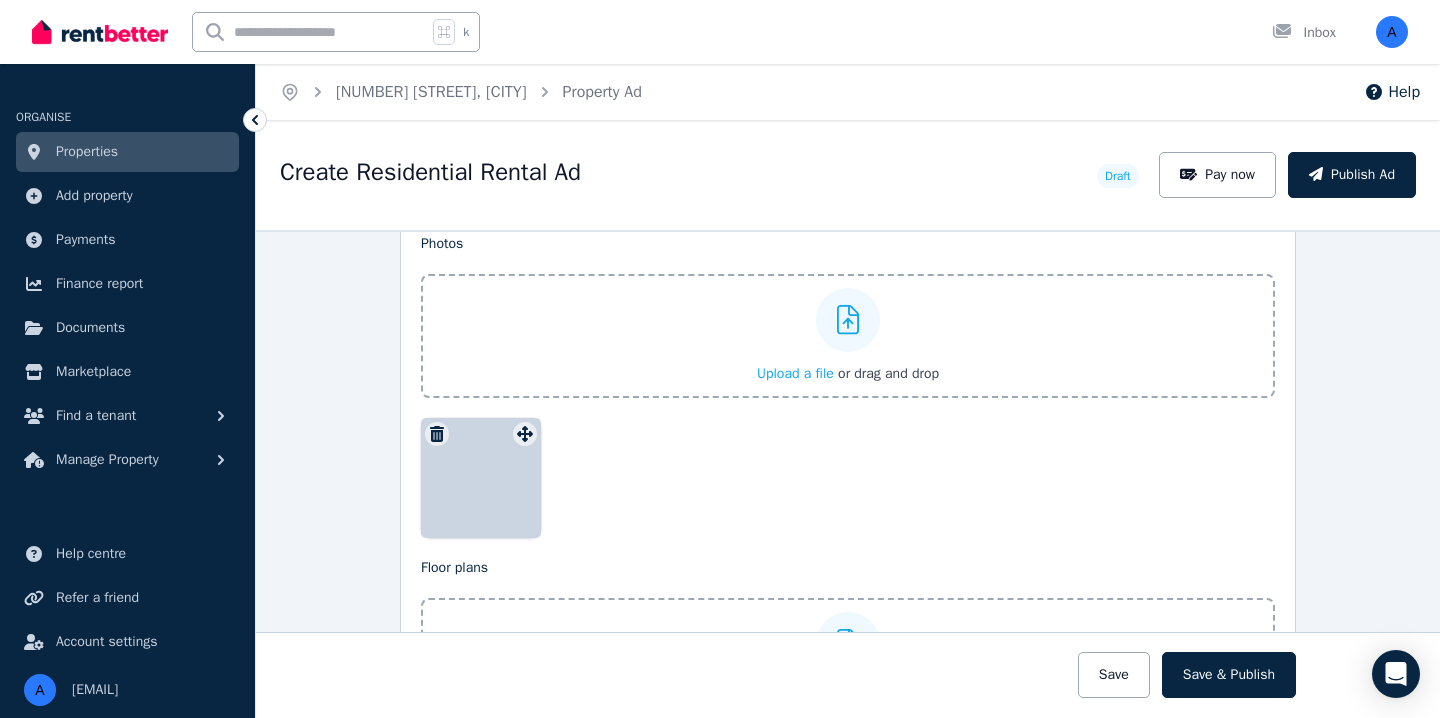 scroll, scrollTop: 2605, scrollLeft: 0, axis: vertical 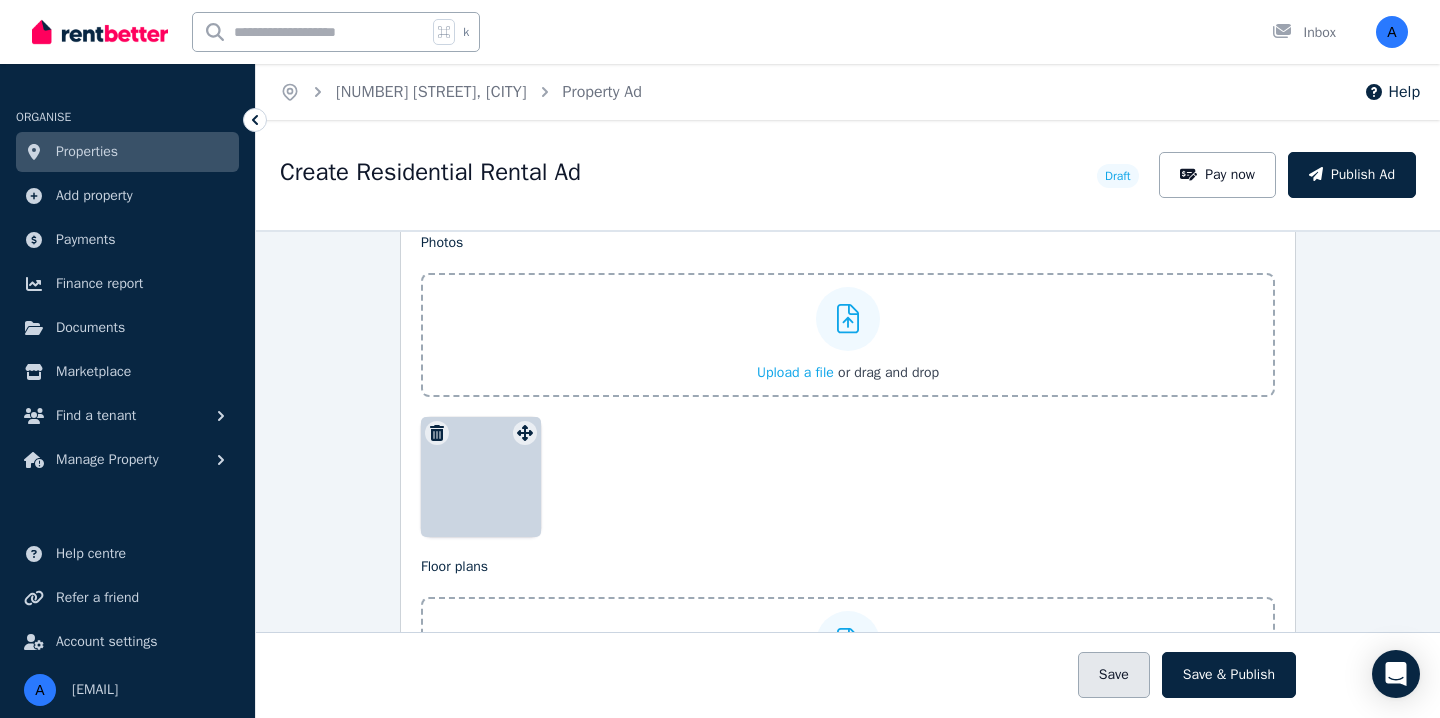click on "Save" at bounding box center (1114, 675) 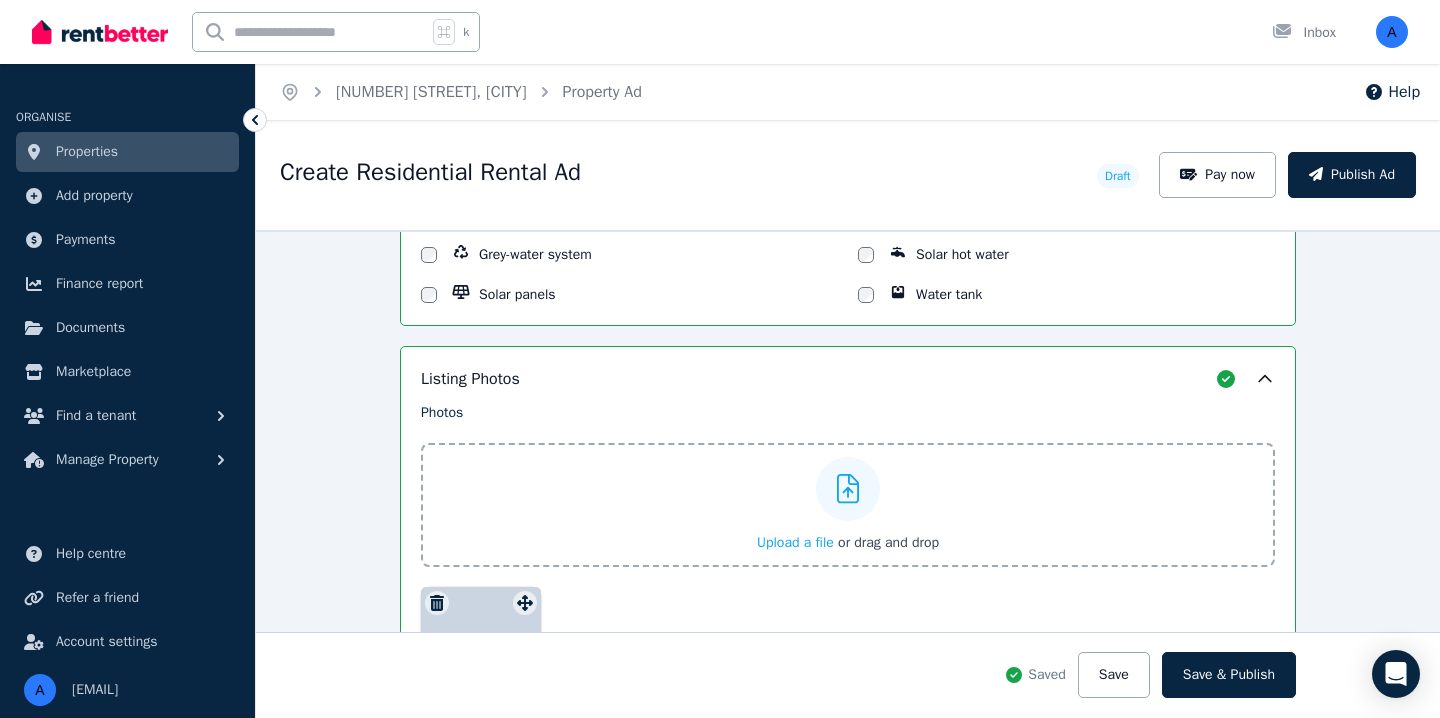 scroll, scrollTop: 2432, scrollLeft: 0, axis: vertical 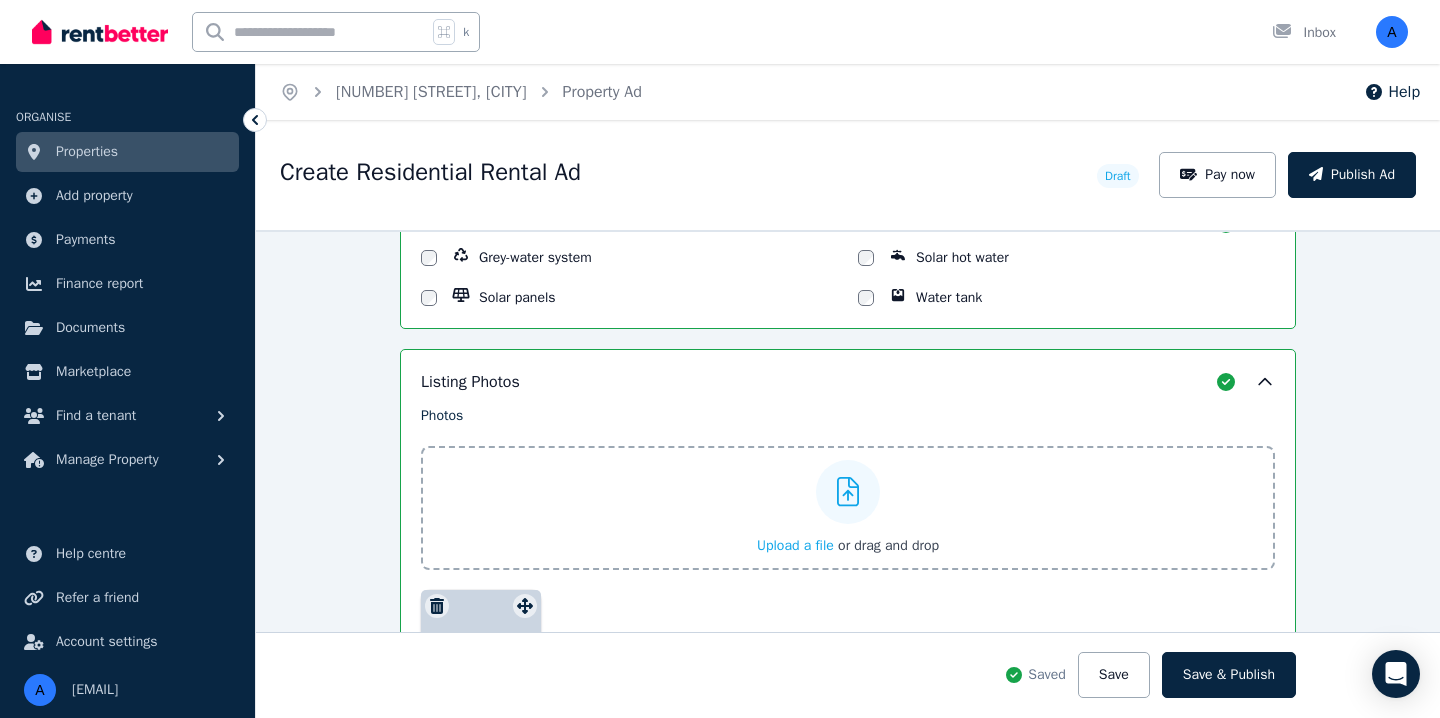click 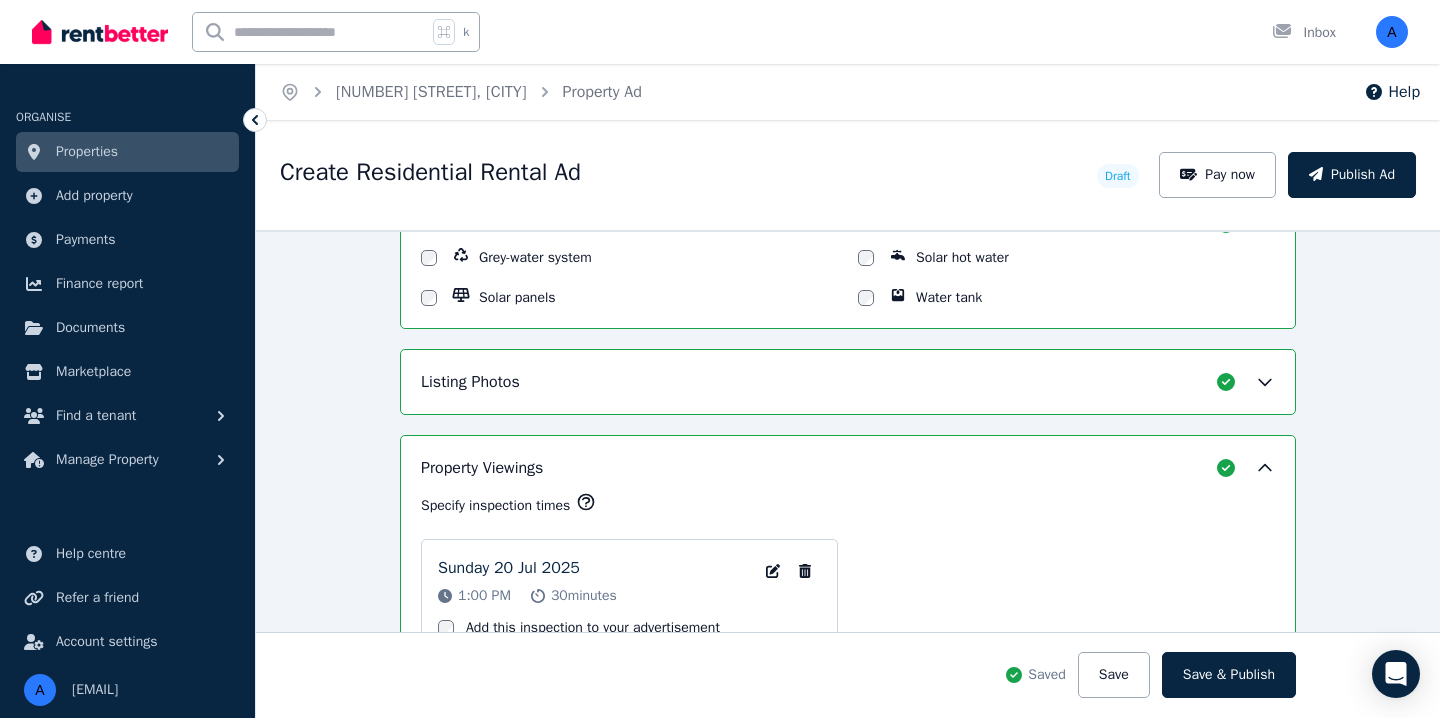 click 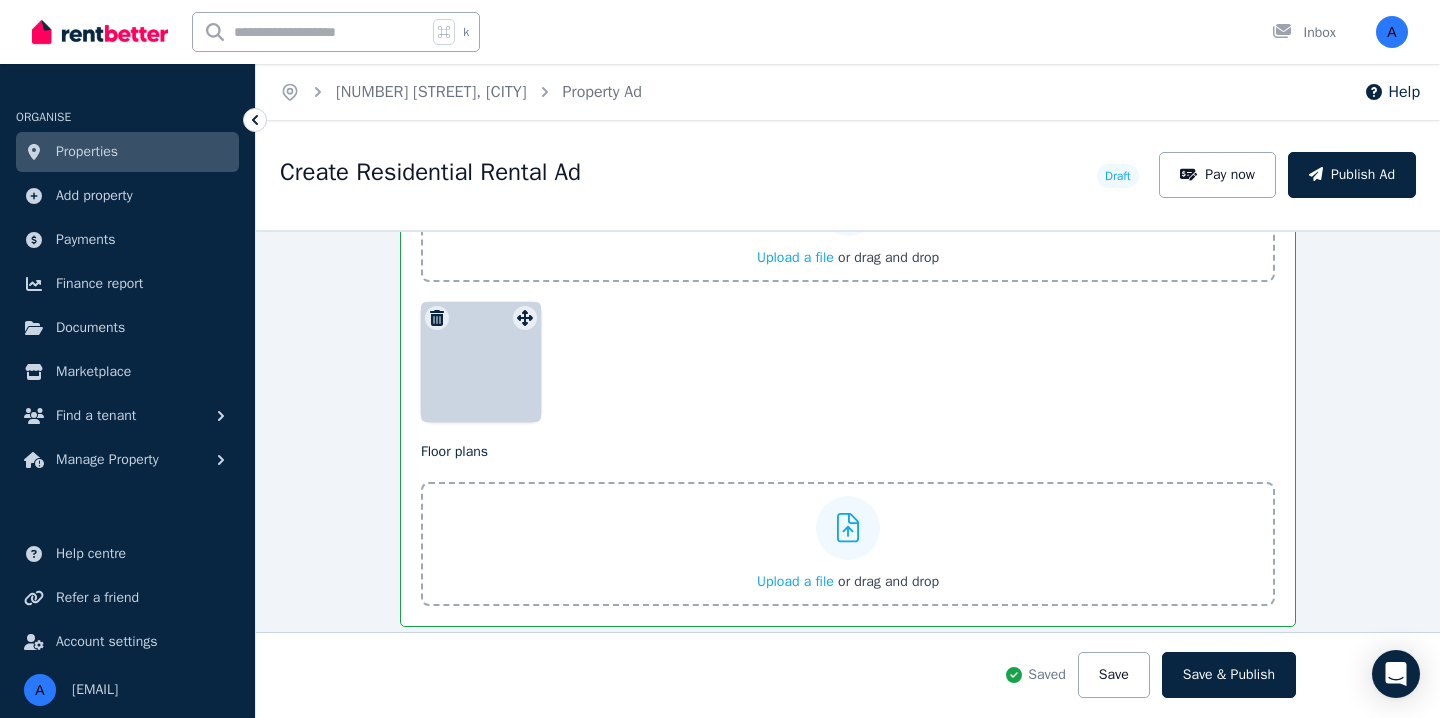 scroll, scrollTop: 2727, scrollLeft: 0, axis: vertical 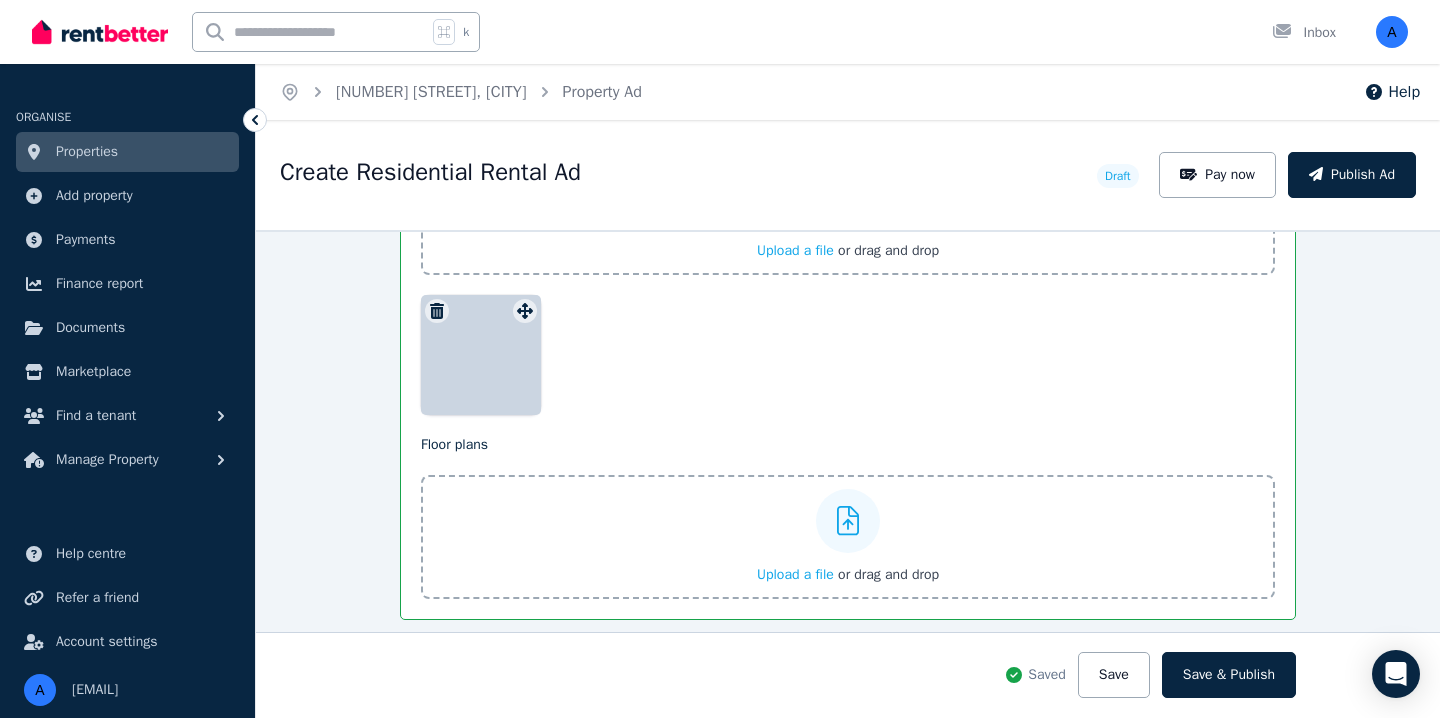 click at bounding box center [481, 355] 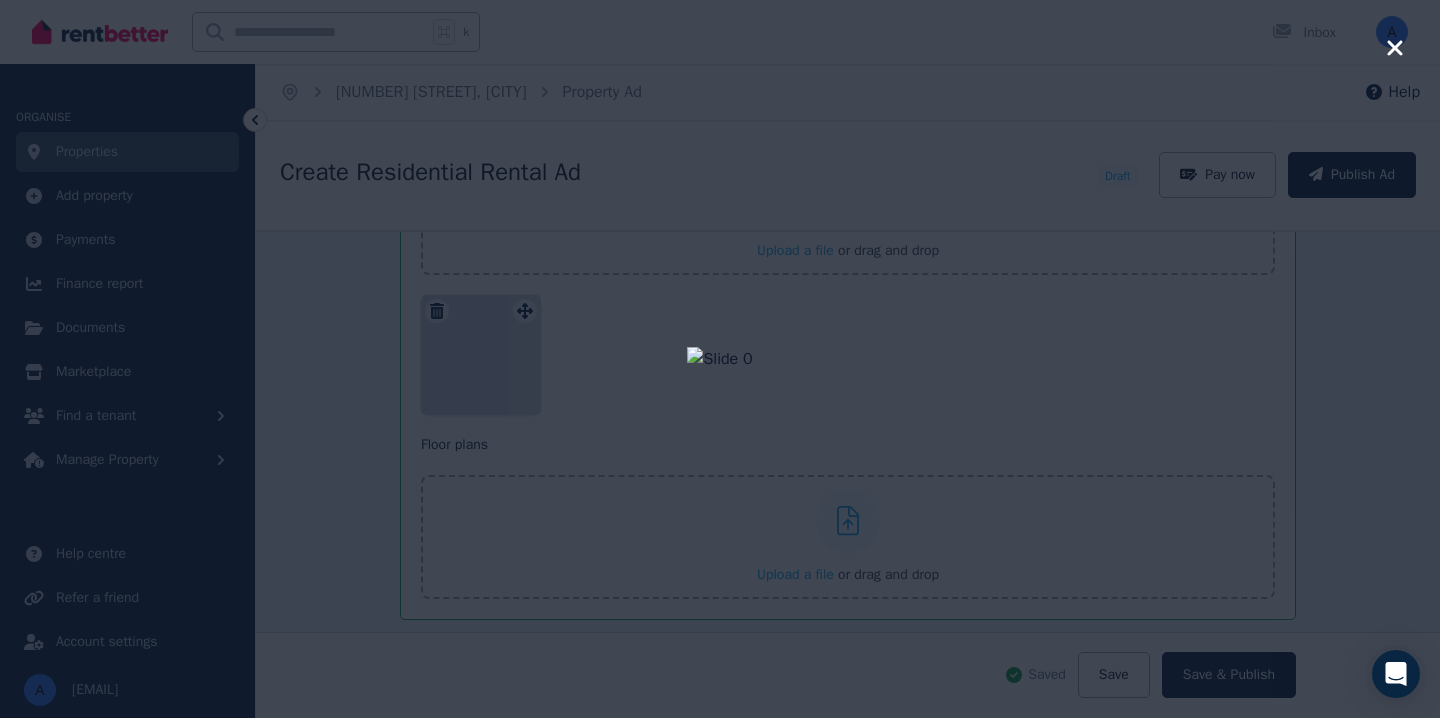 click at bounding box center [720, 359] 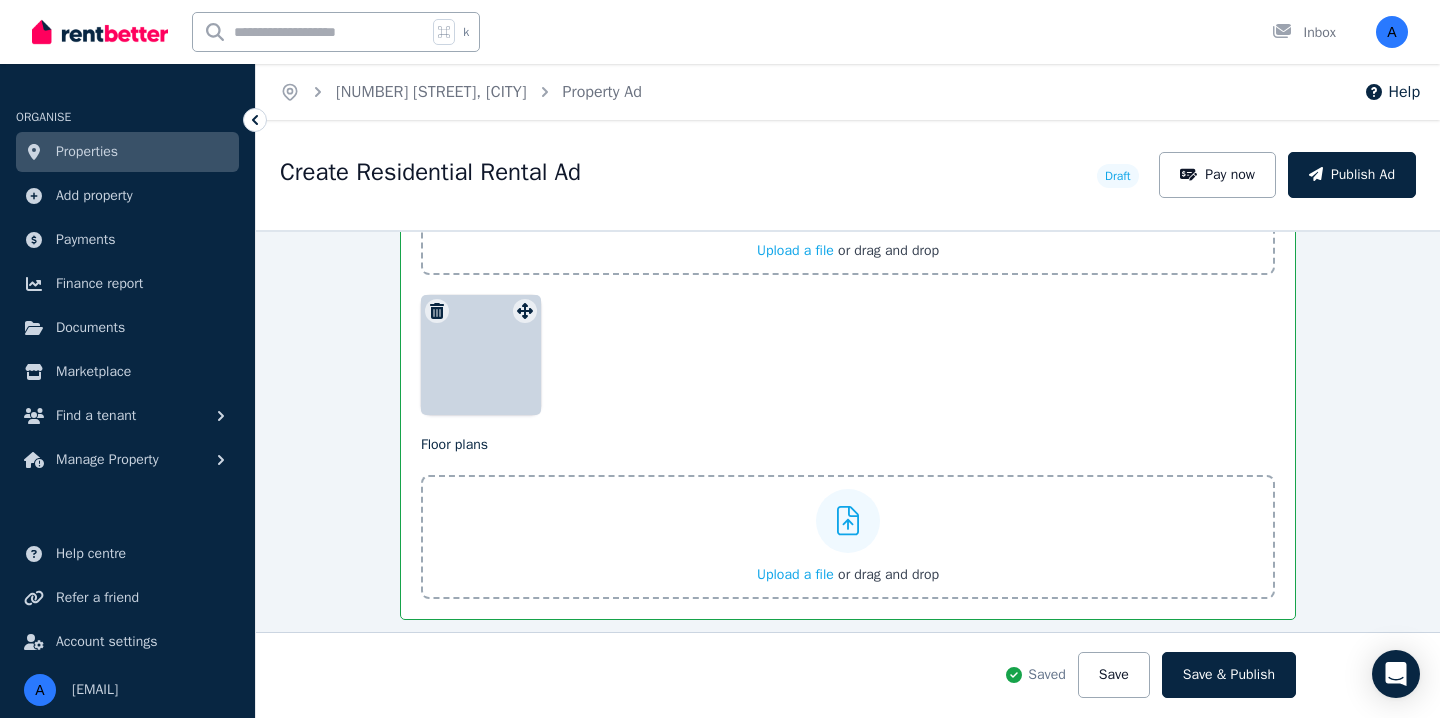 click on "Properties" at bounding box center [127, 152] 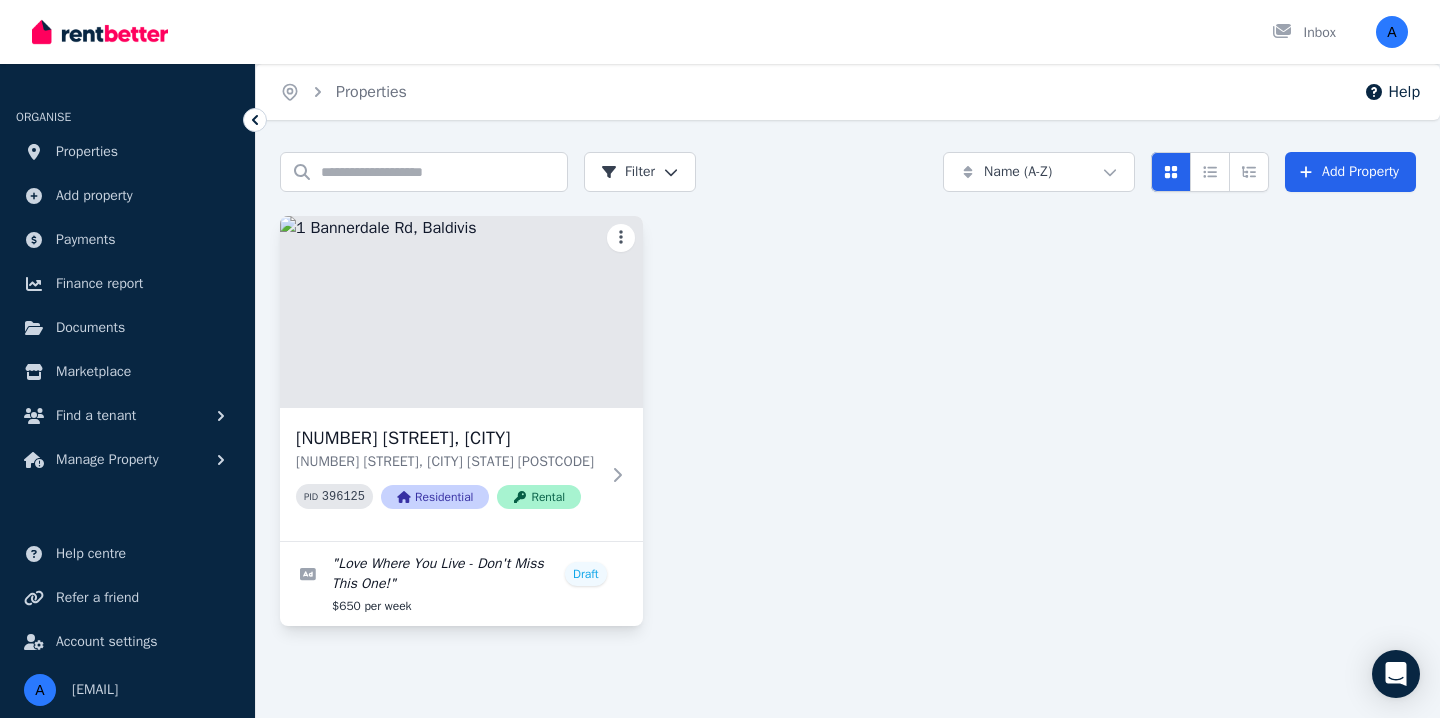 click on "Open main menu Inbox Open user menu ORGANISE Properties Add property Payments Finance report Documents Marketplace Find a tenant Manage Property Help centre Refer a friend Account settings Your profile amanpuneetgrewal@gmail.com Home Properties Help Search properties Filter Name (A-Z) Add Property 1 Bannerdale Rd, Baldivis 1 Bannerdale Rd, Baldivis WA 6171 PID   396125 Residential Rental " Love Where You Live - Don't Miss This One! " Draft $650 per week /portal" at bounding box center [720, 359] 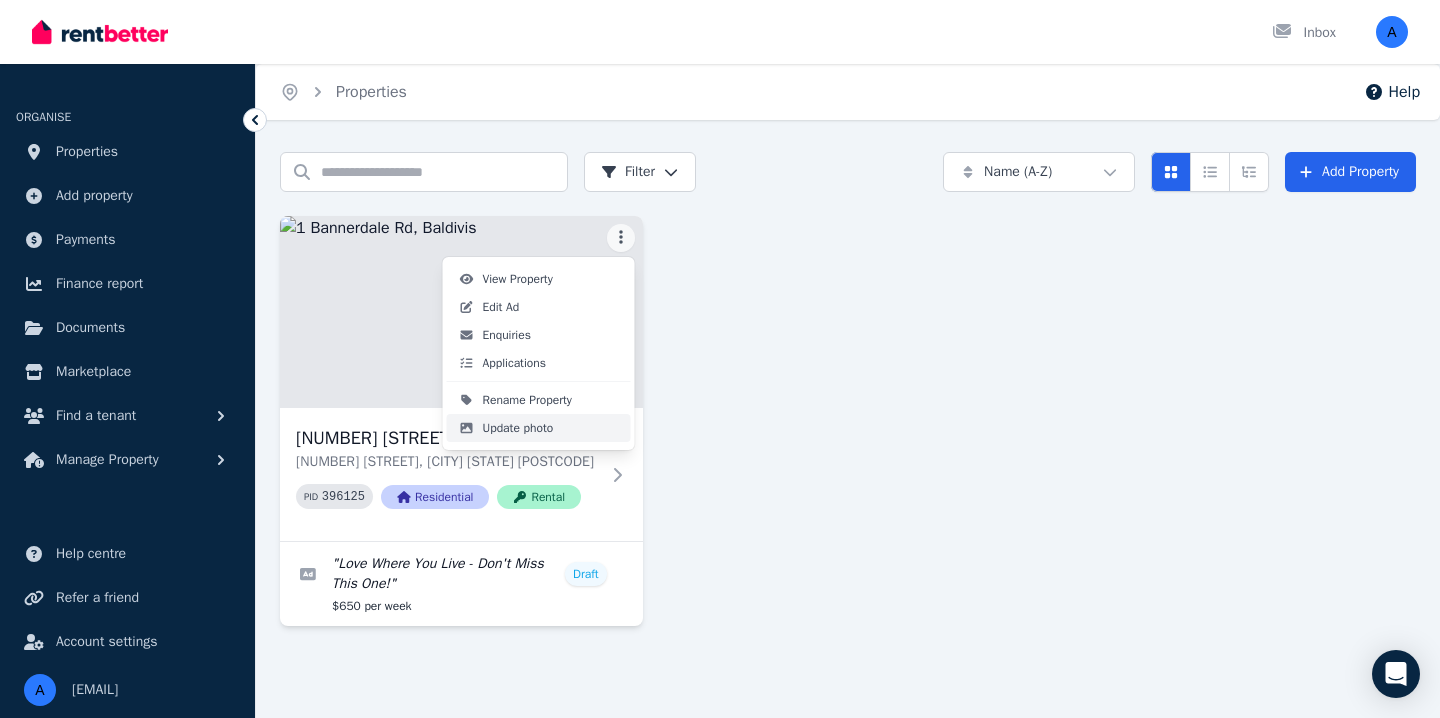 click on "Update photo" at bounding box center (518, 428) 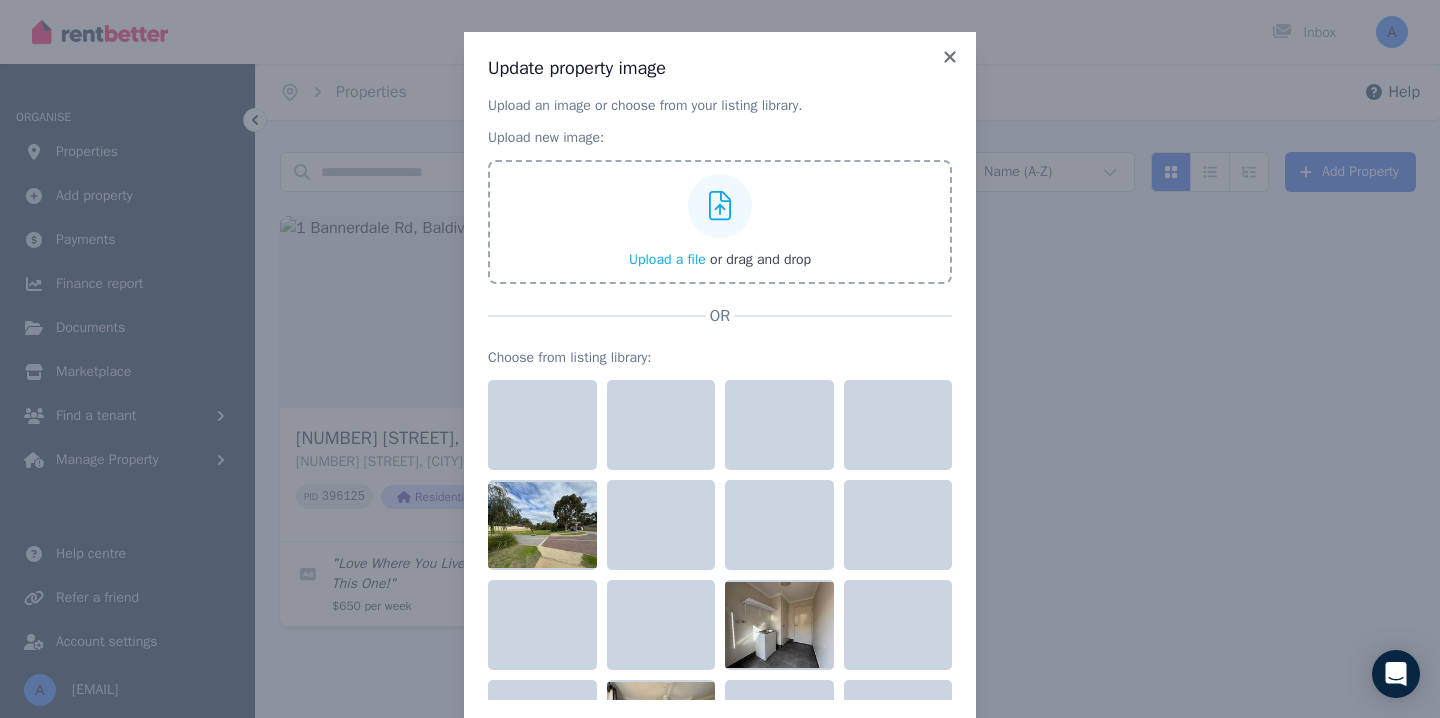 scroll, scrollTop: 112, scrollLeft: 0, axis: vertical 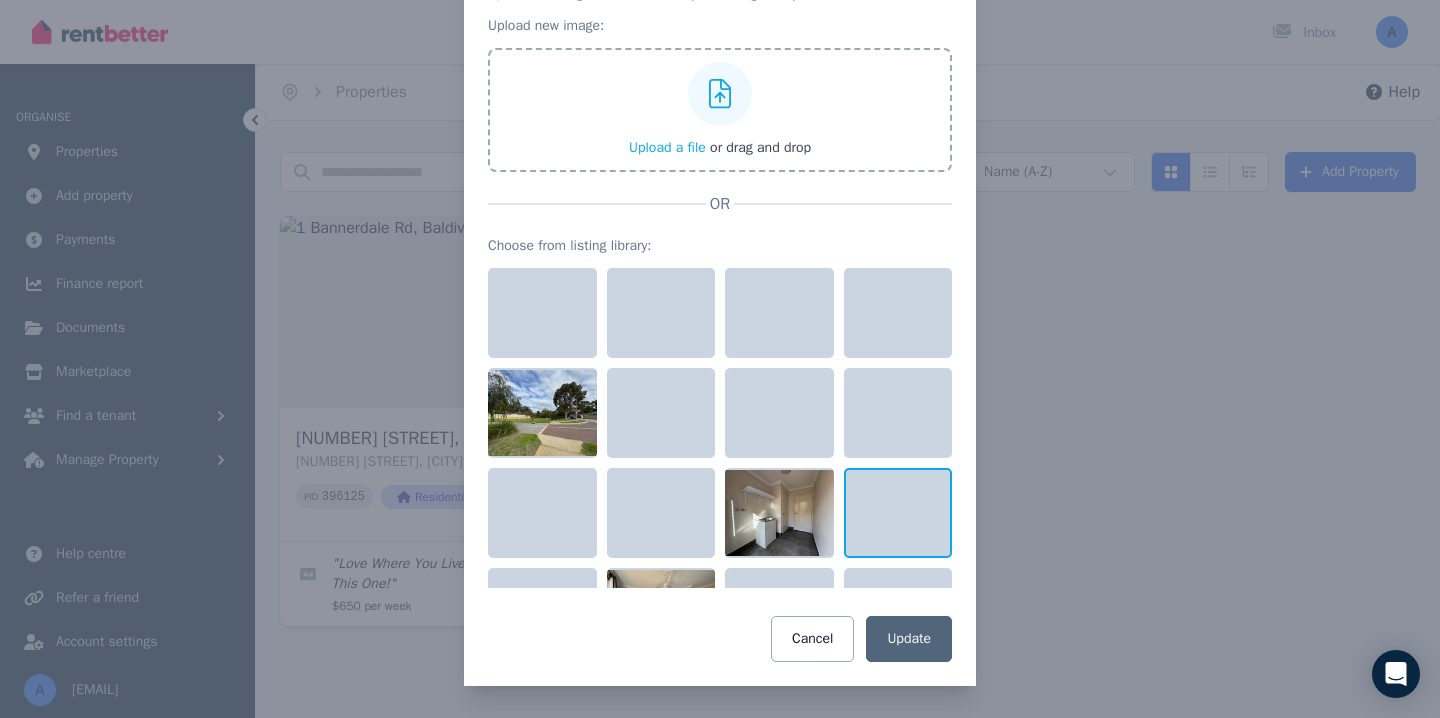 click at bounding box center [898, 513] 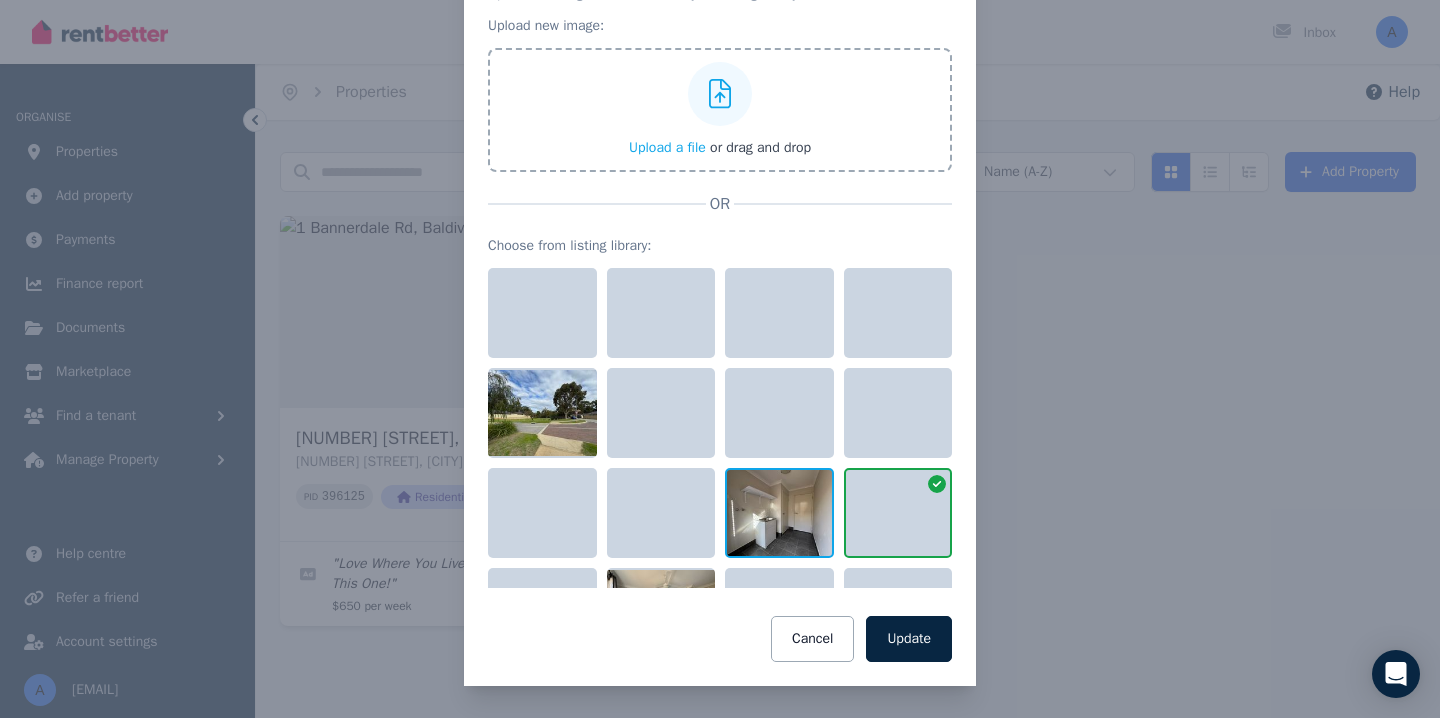 click at bounding box center [779, 513] 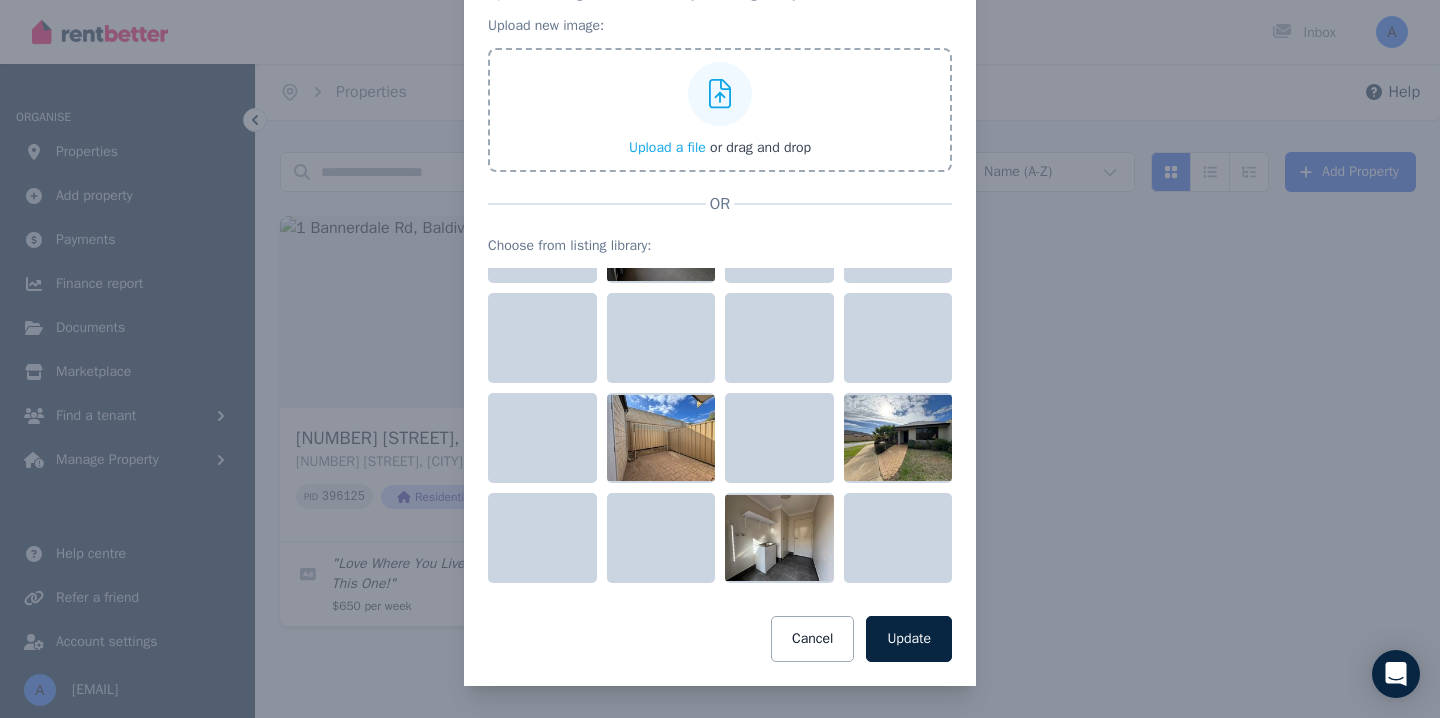scroll, scrollTop: 663, scrollLeft: 0, axis: vertical 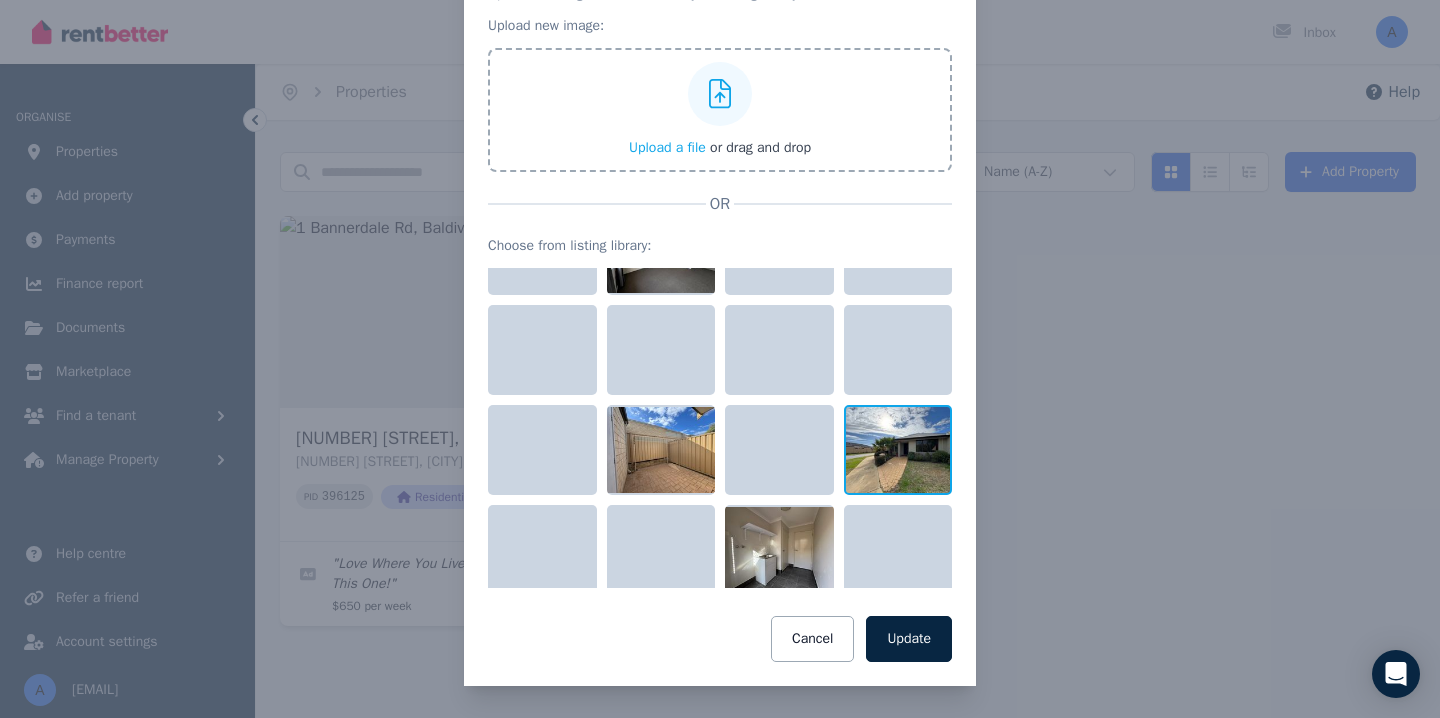 click at bounding box center [898, 450] 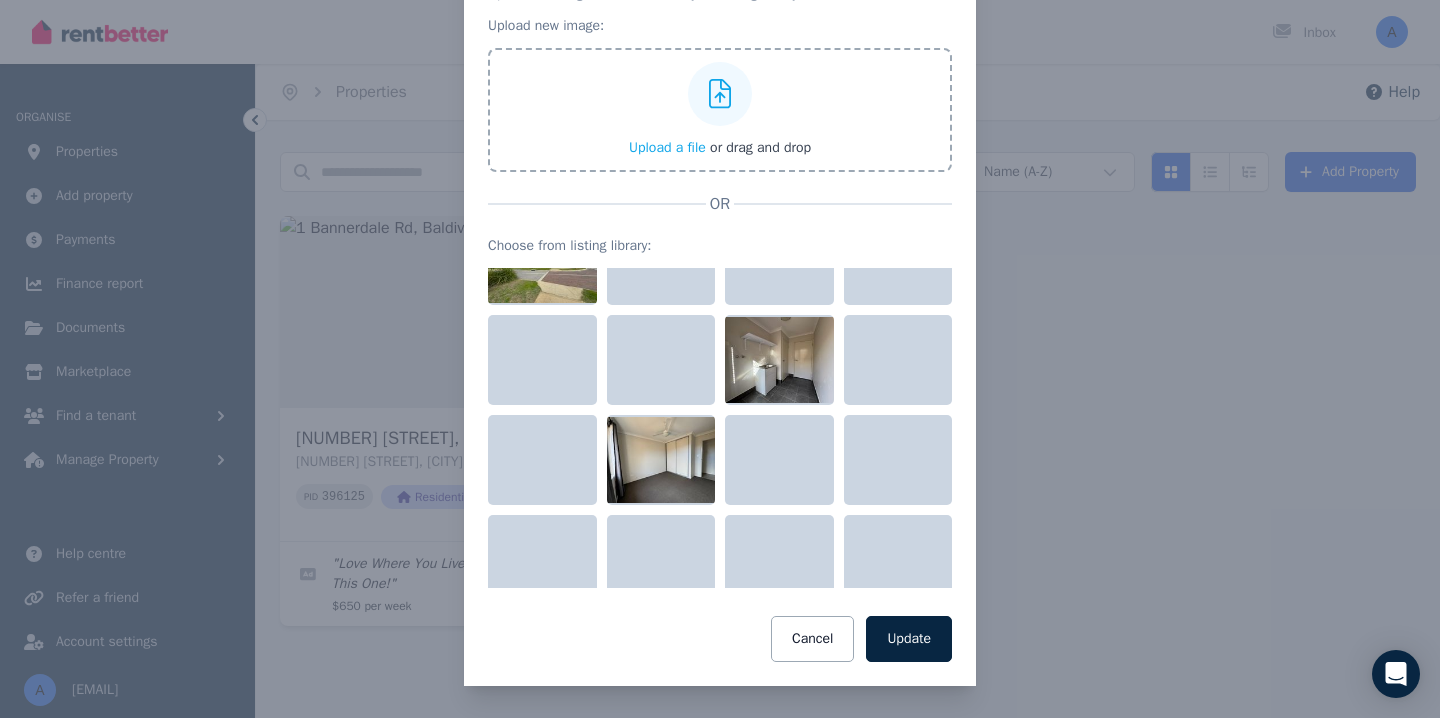 scroll, scrollTop: 0, scrollLeft: 0, axis: both 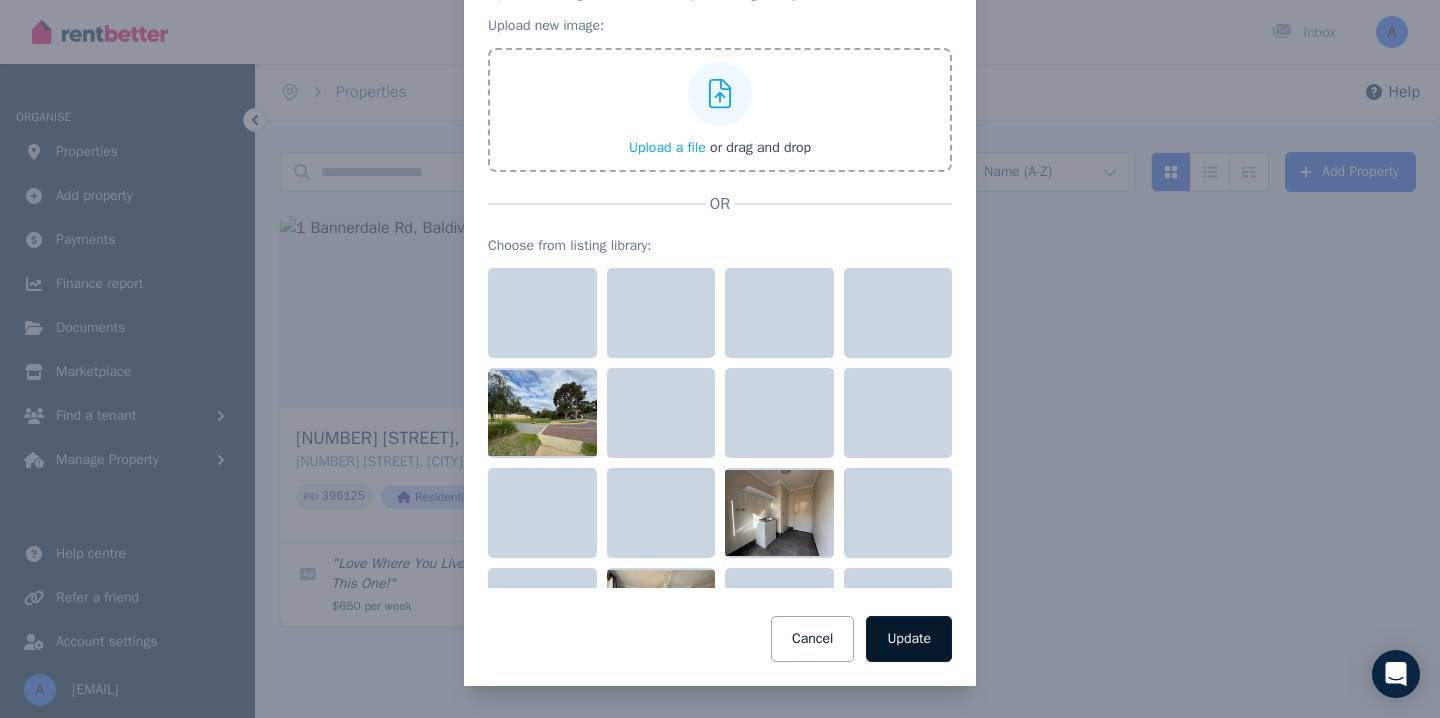 click on "Update" at bounding box center [909, 639] 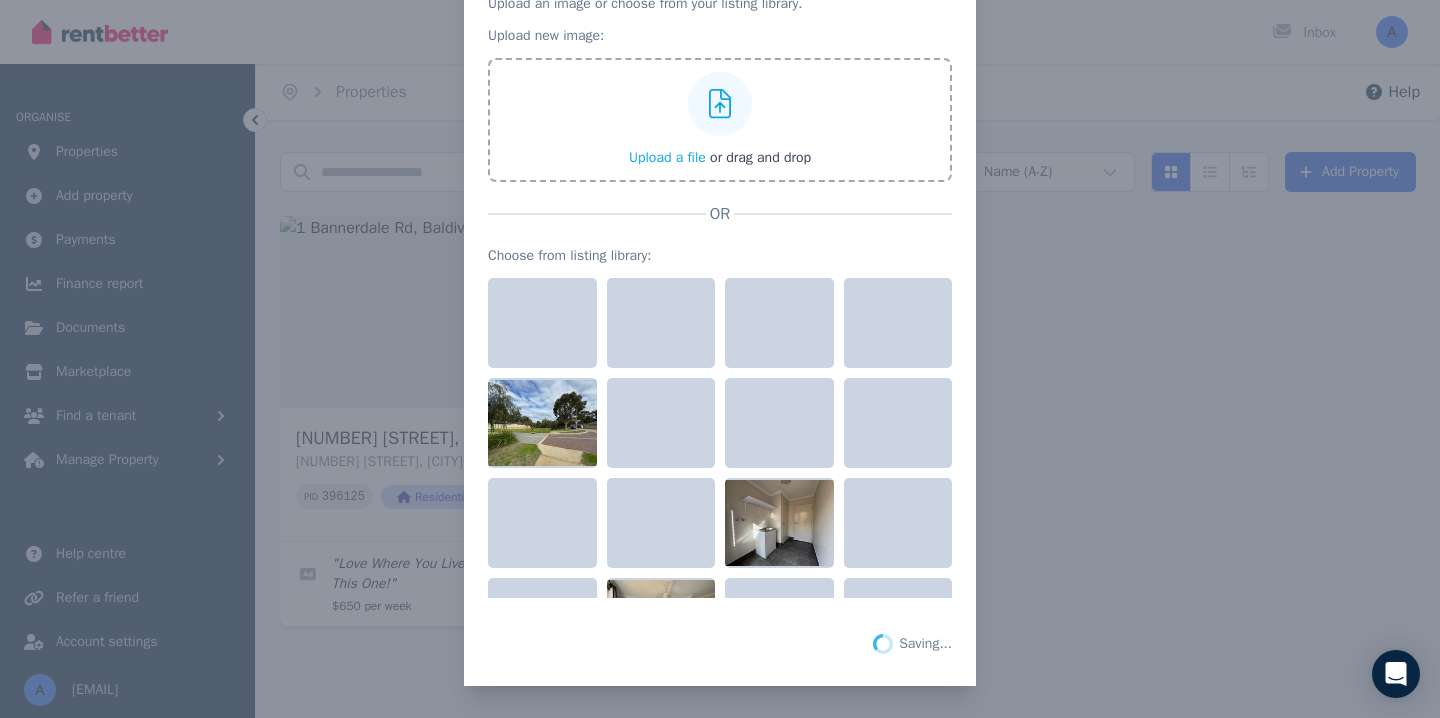 scroll, scrollTop: 102, scrollLeft: 0, axis: vertical 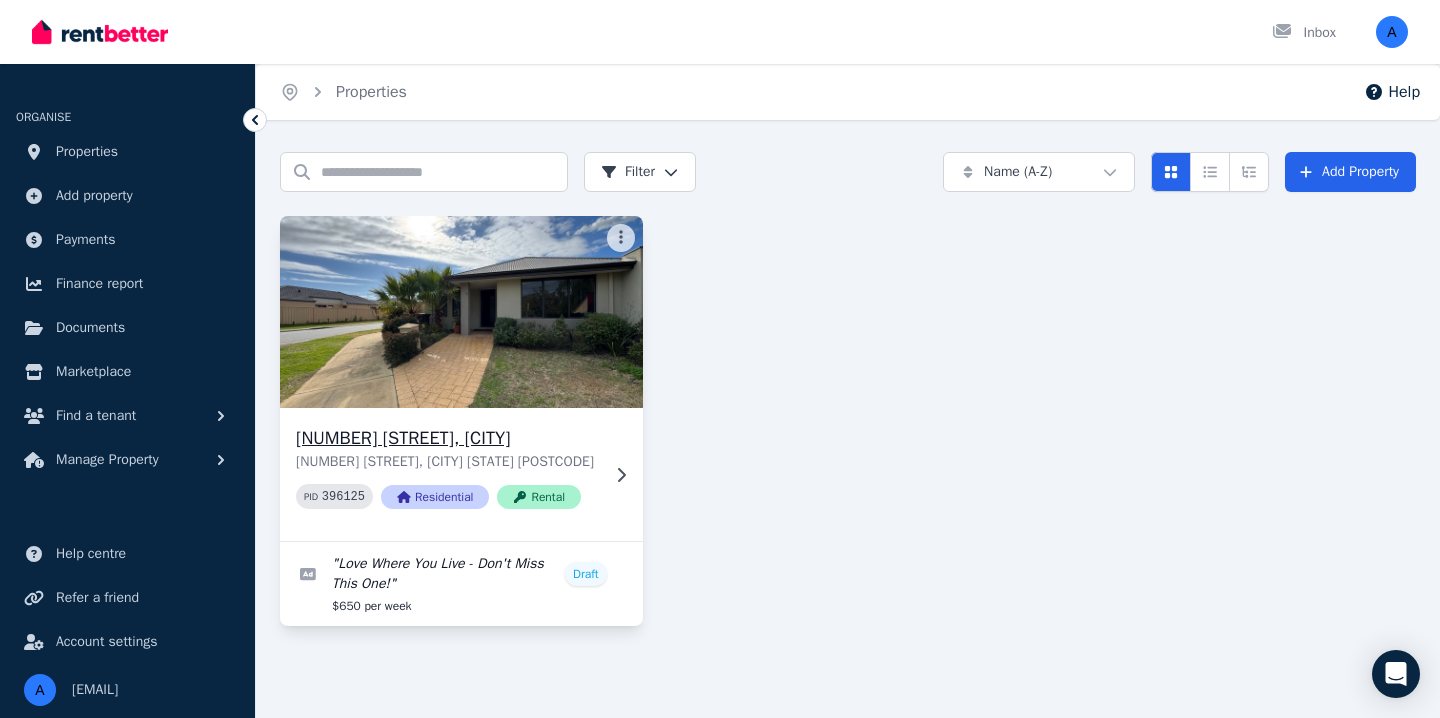 click at bounding box center (461, 312) 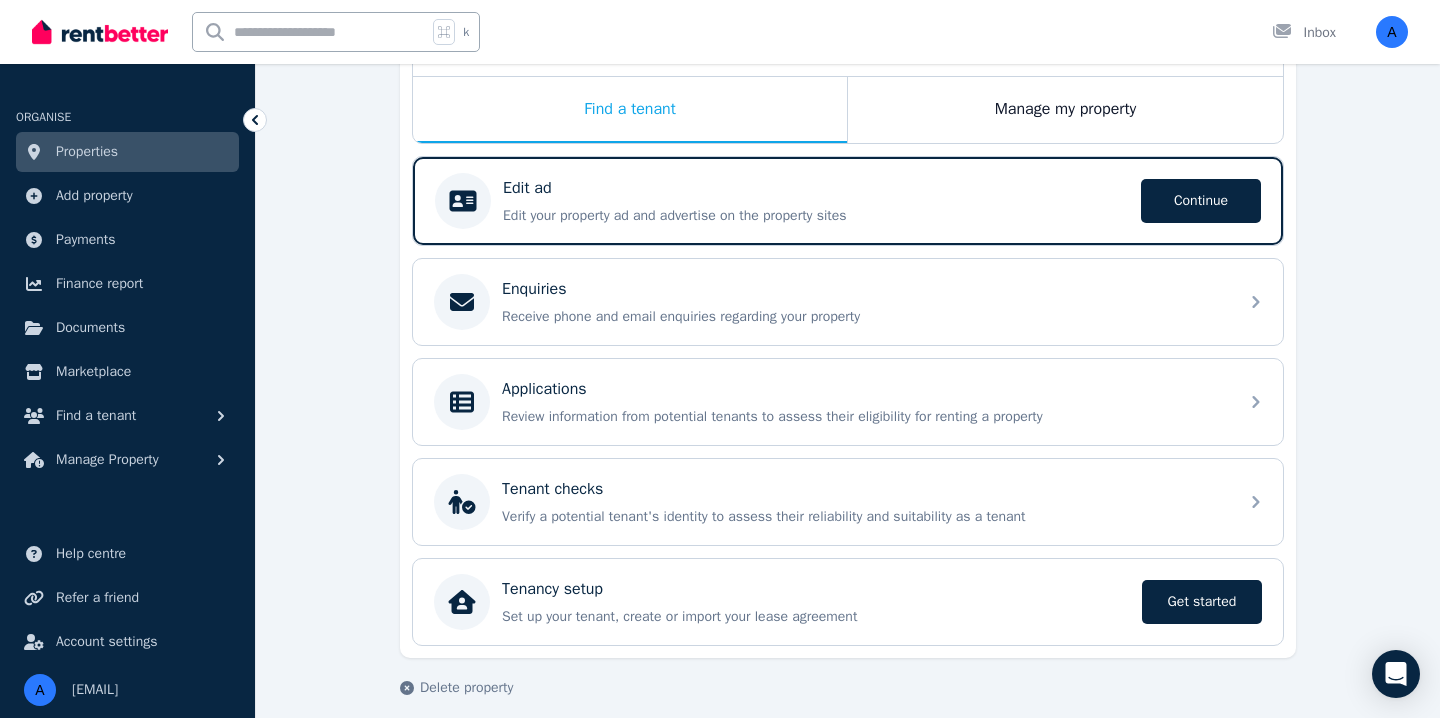 scroll, scrollTop: 326, scrollLeft: 0, axis: vertical 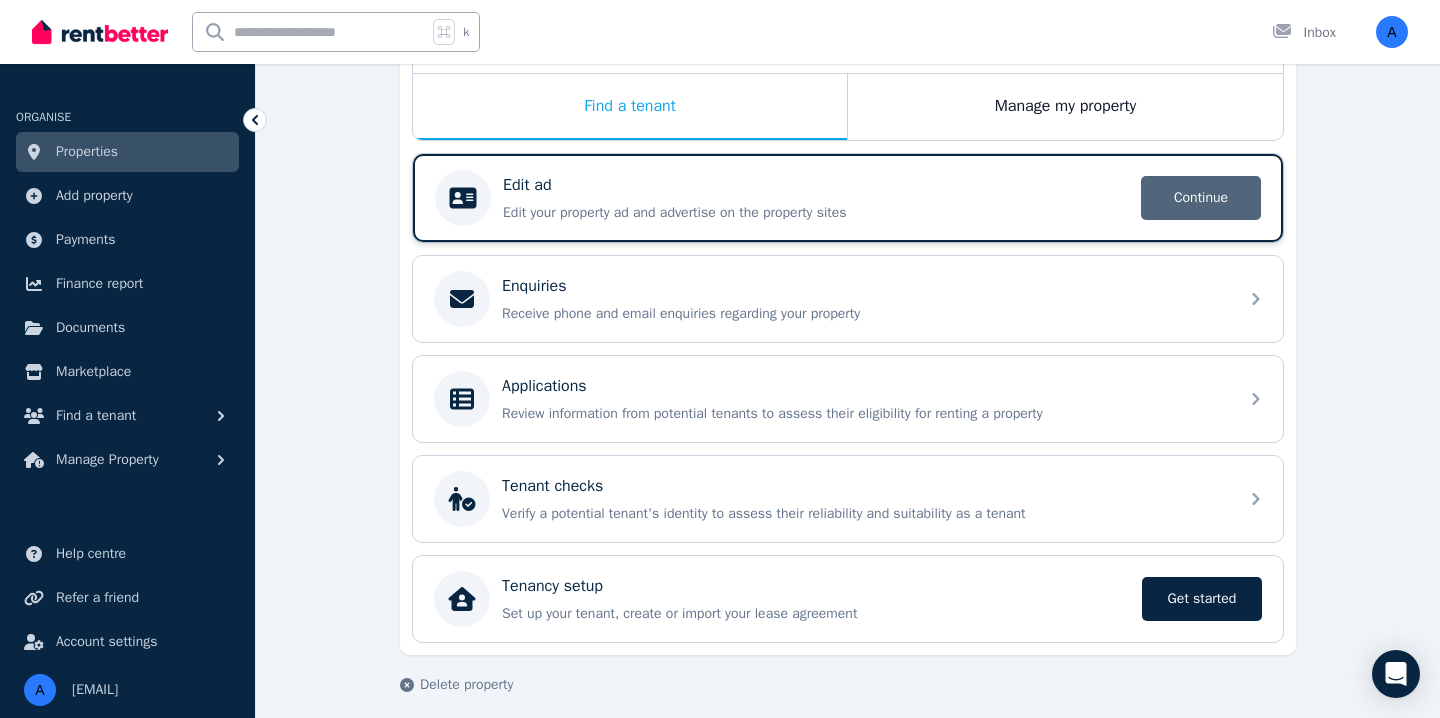 click on "Continue" at bounding box center (1201, 198) 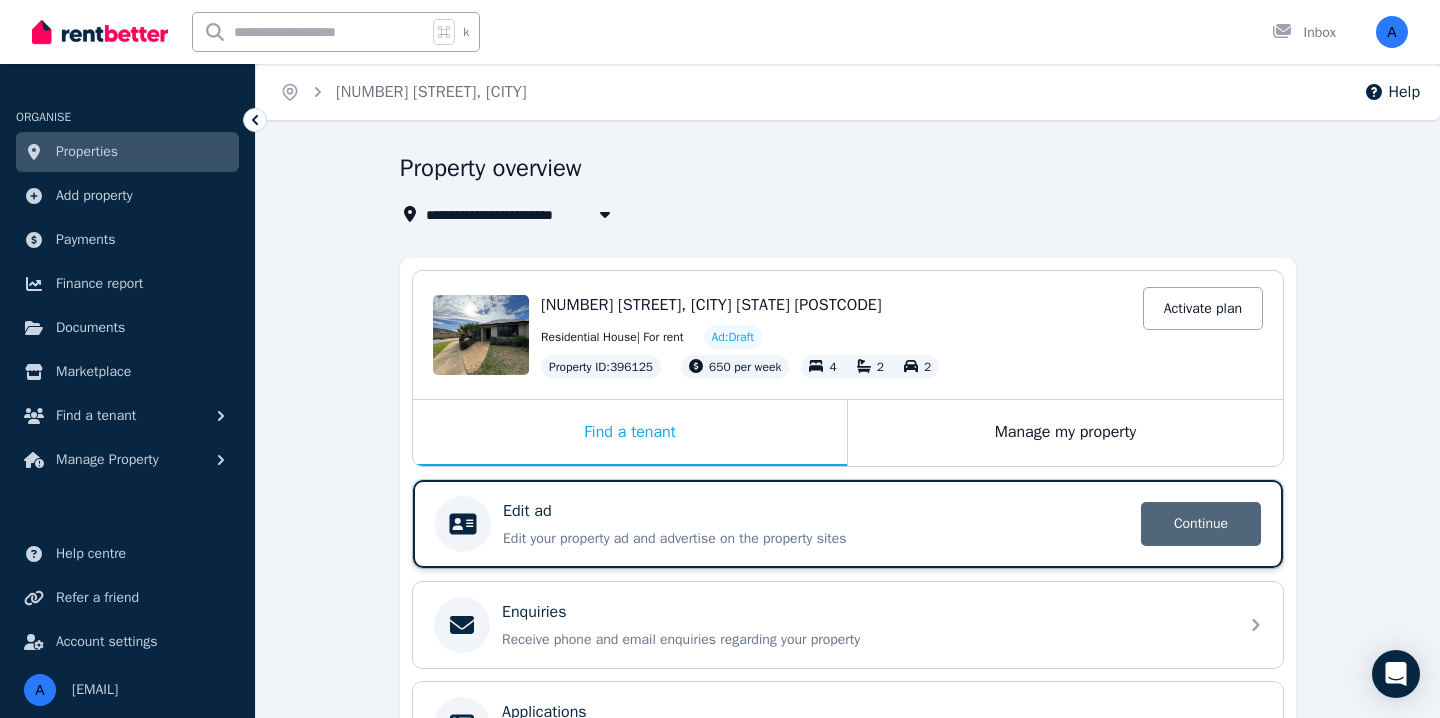 select on "**" 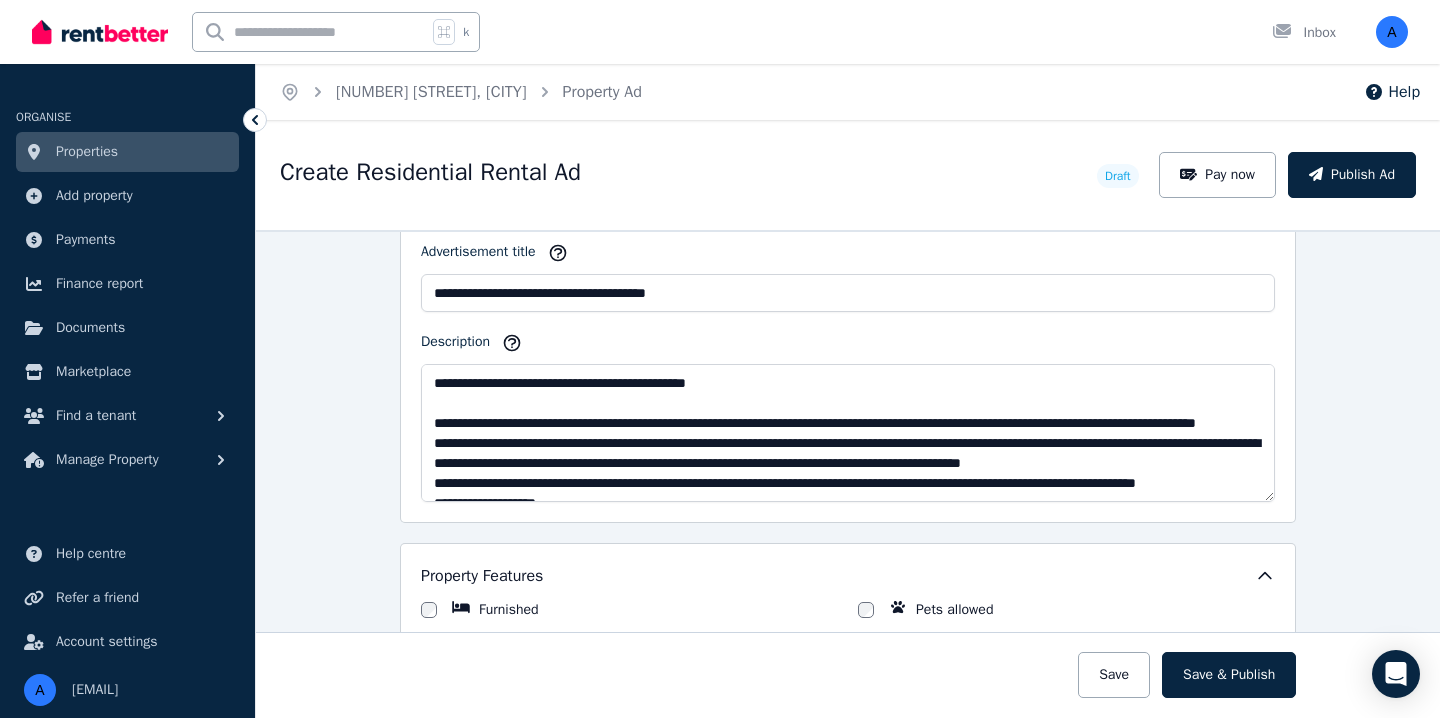 scroll, scrollTop: 1209, scrollLeft: 0, axis: vertical 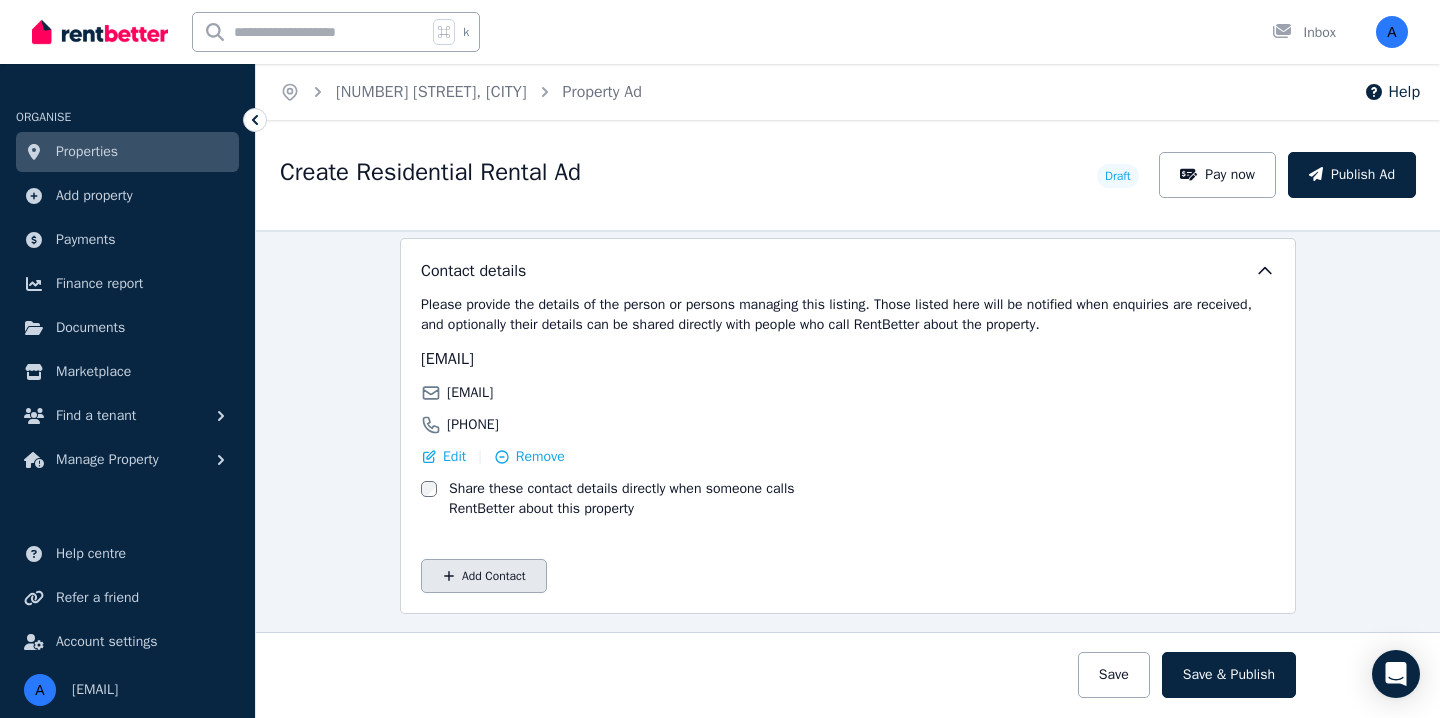 click on "Add   Contact" at bounding box center (484, 576) 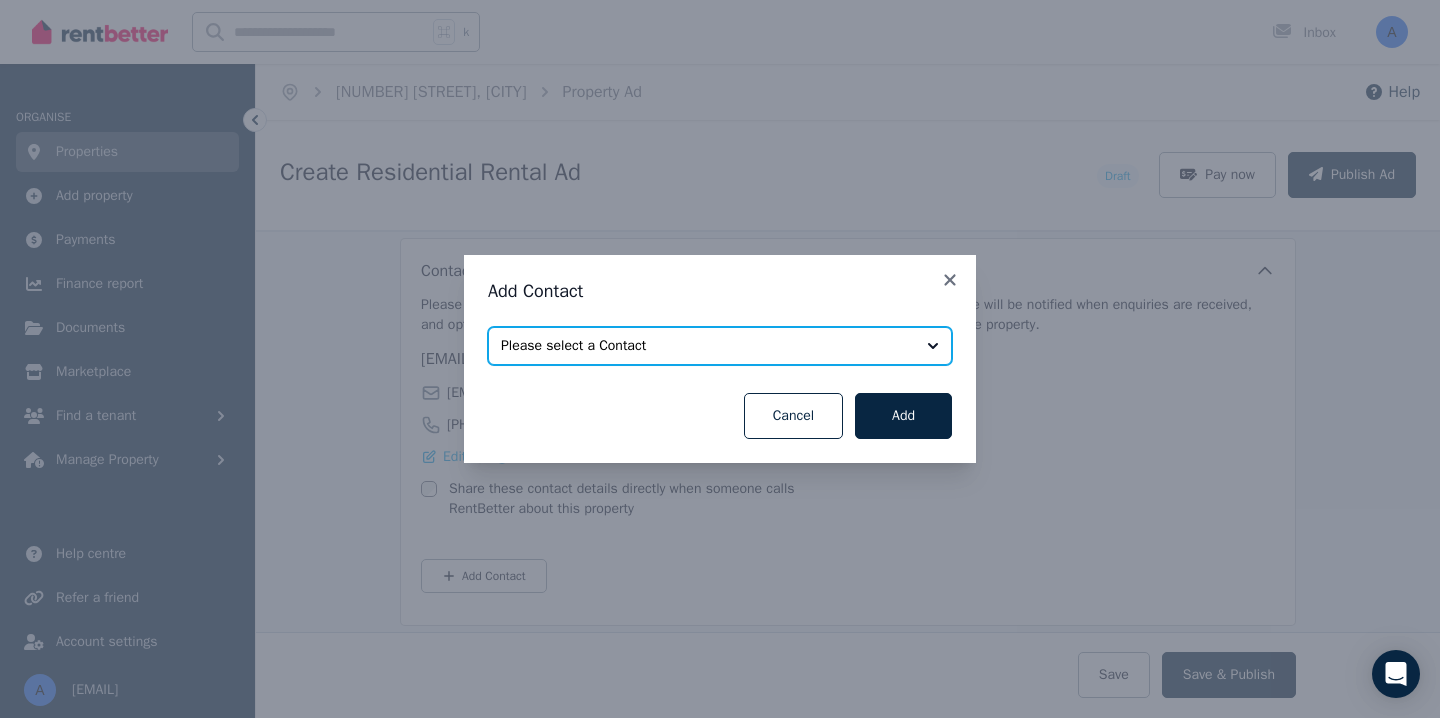 click on "Please select a Contact" at bounding box center (706, 346) 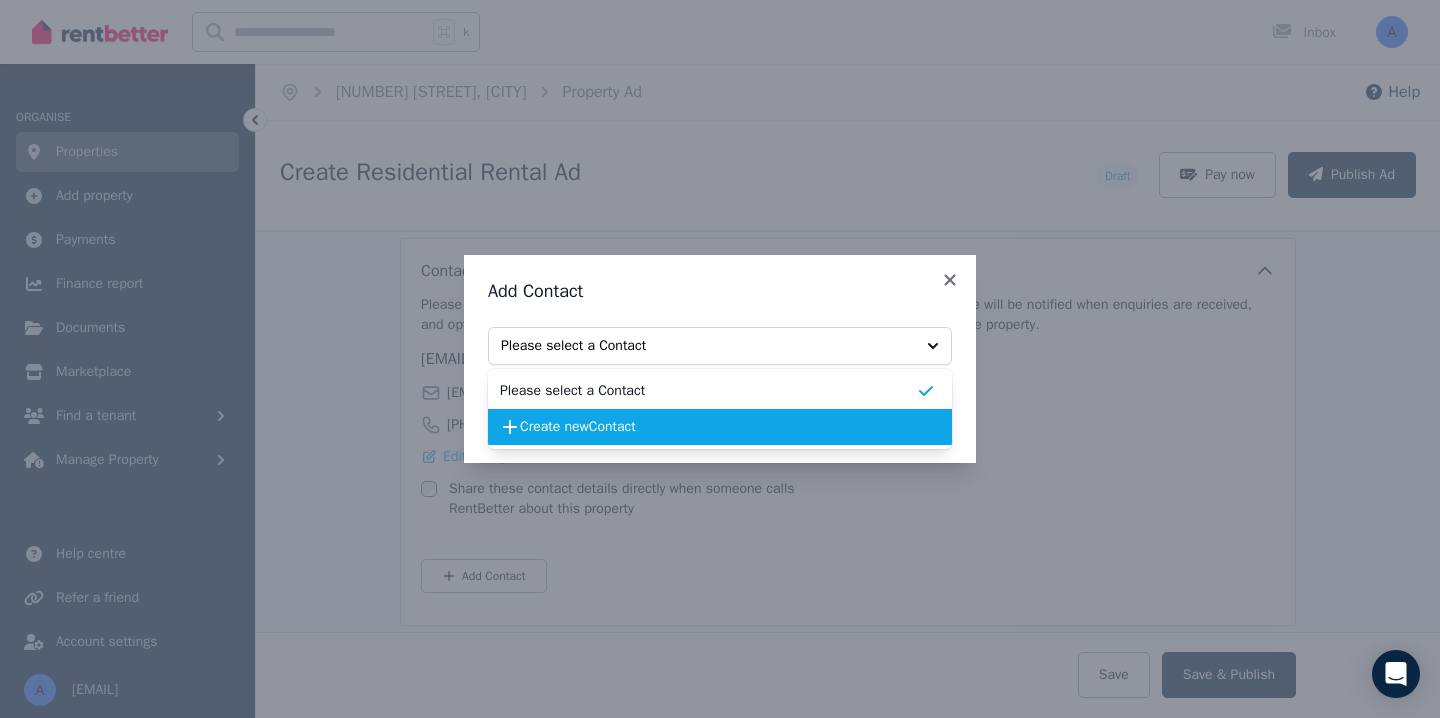 click on "Create new  Contact" at bounding box center (718, 427) 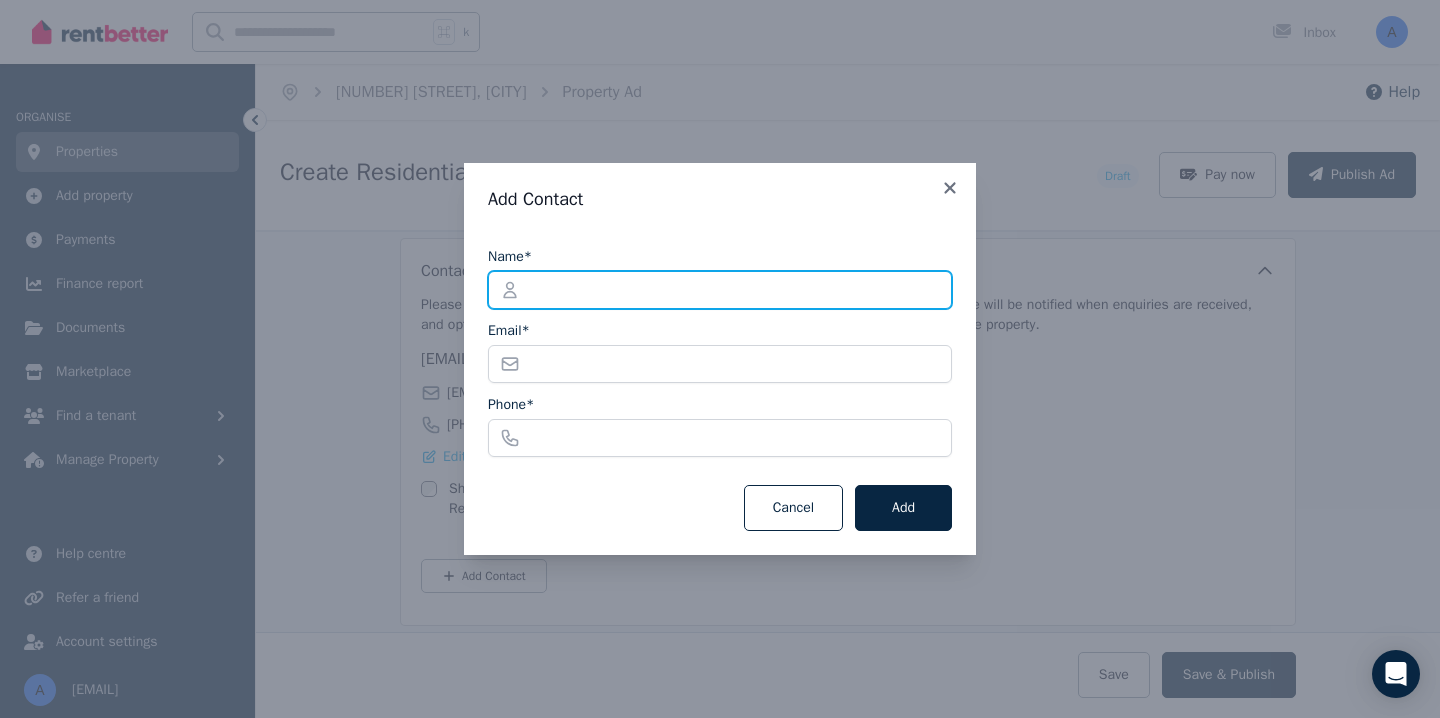 click on "Name*" at bounding box center (720, 290) 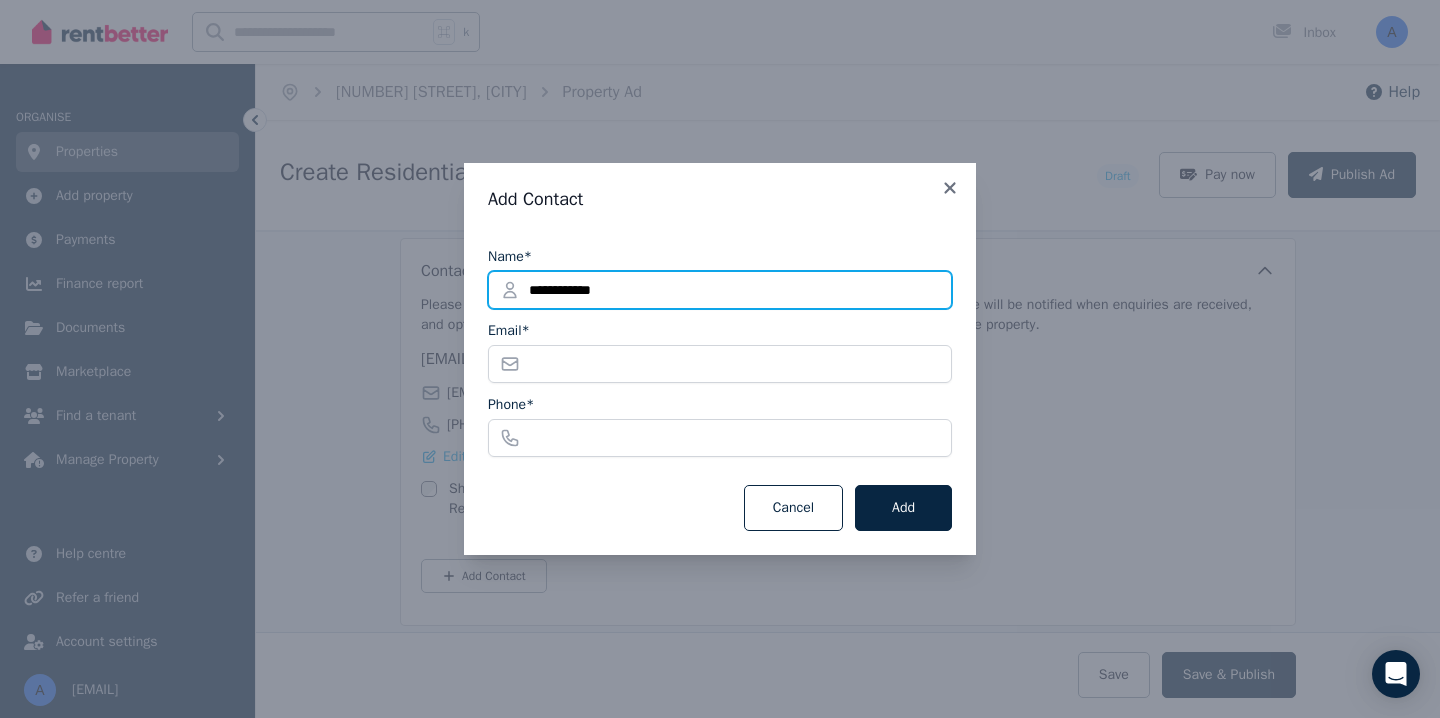 type on "**********" 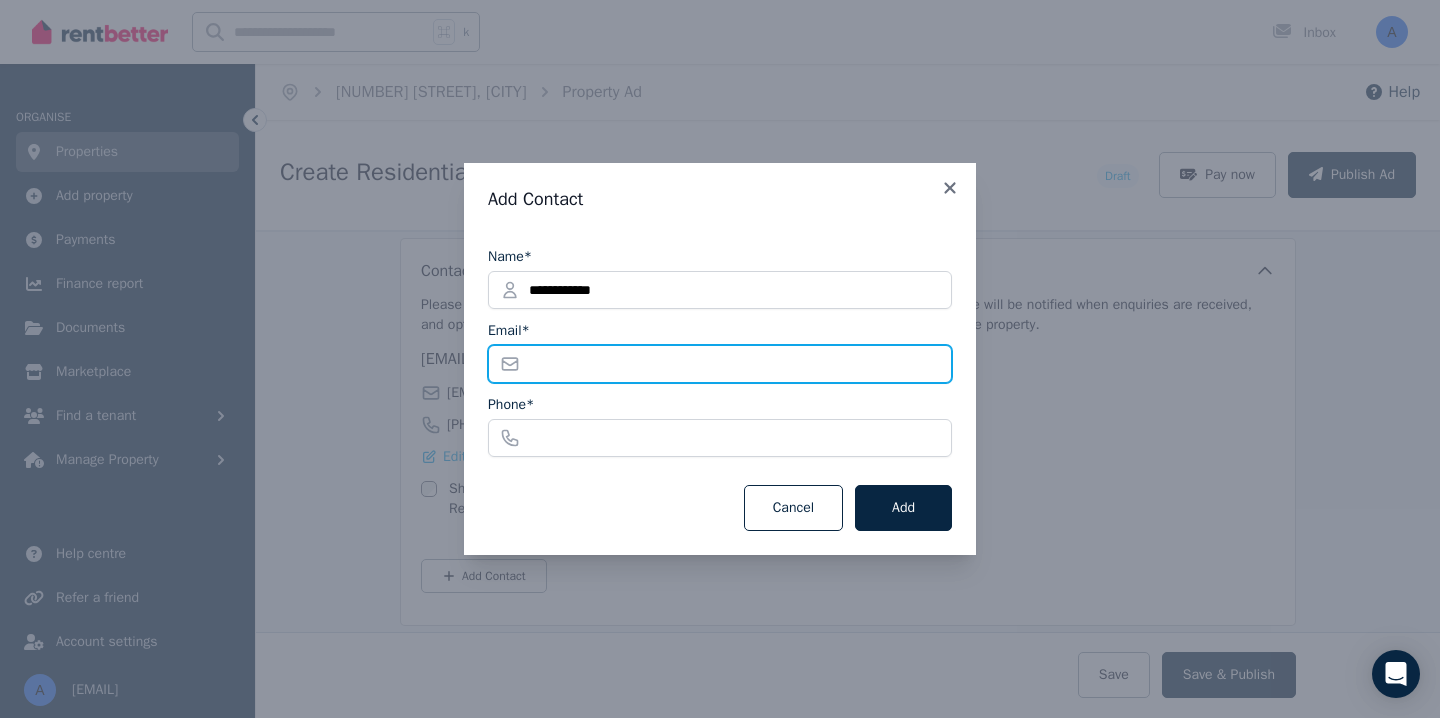 click on "Email*" at bounding box center [720, 364] 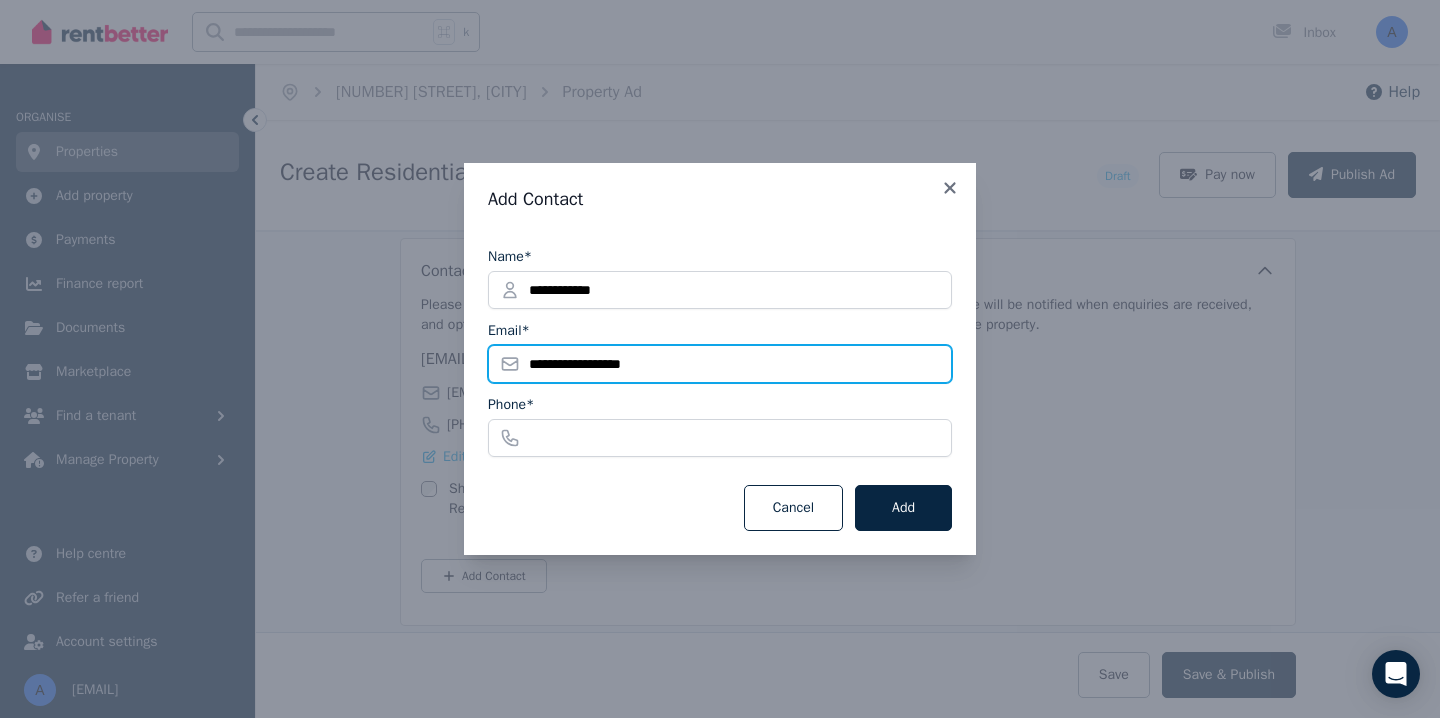 type on "**********" 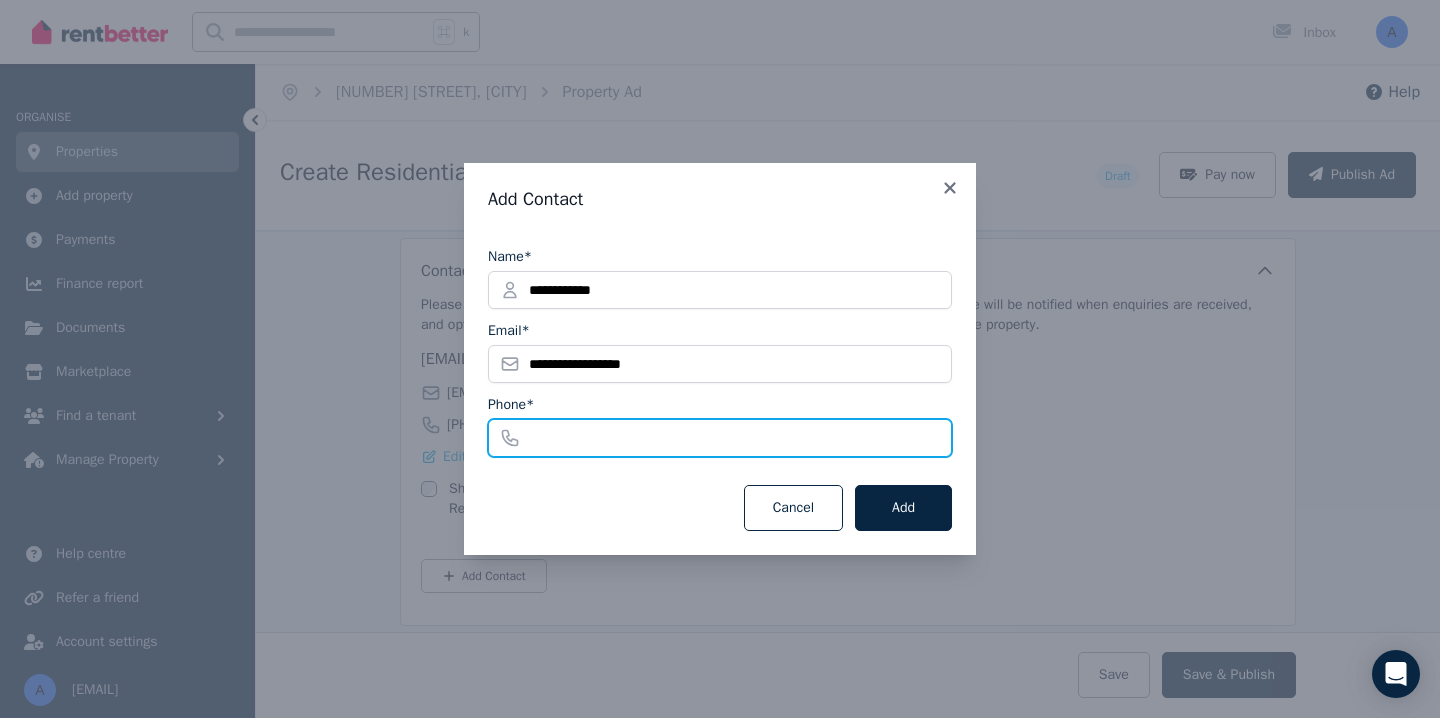click on "Phone*" at bounding box center (720, 438) 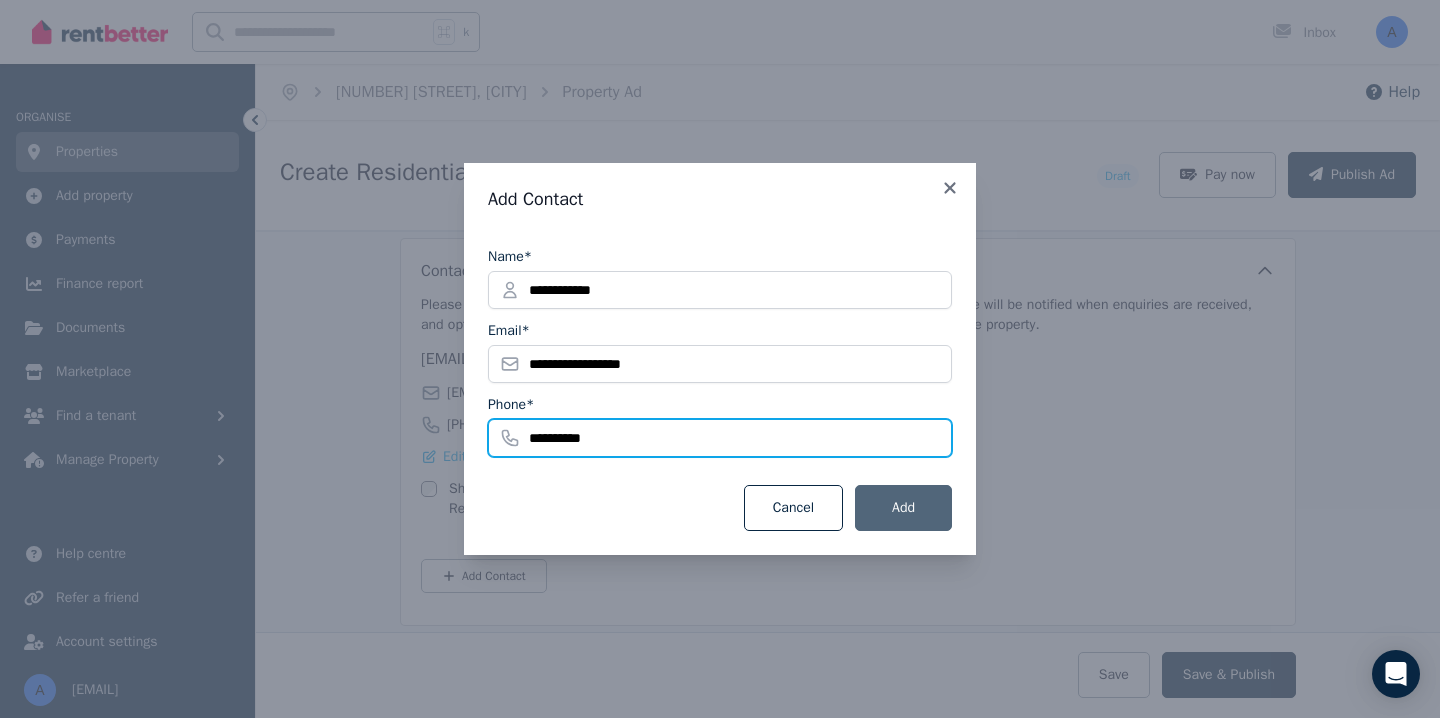 type on "**********" 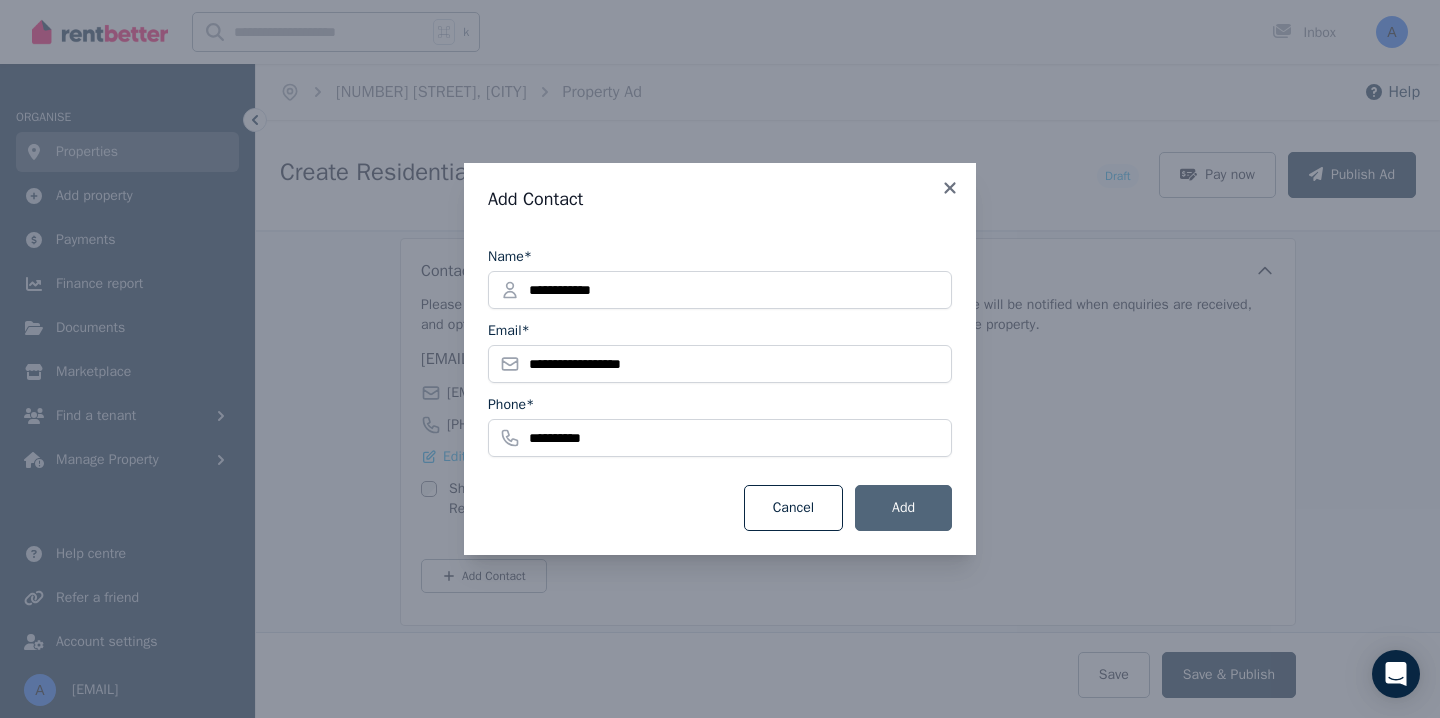 click on "Add" at bounding box center (903, 508) 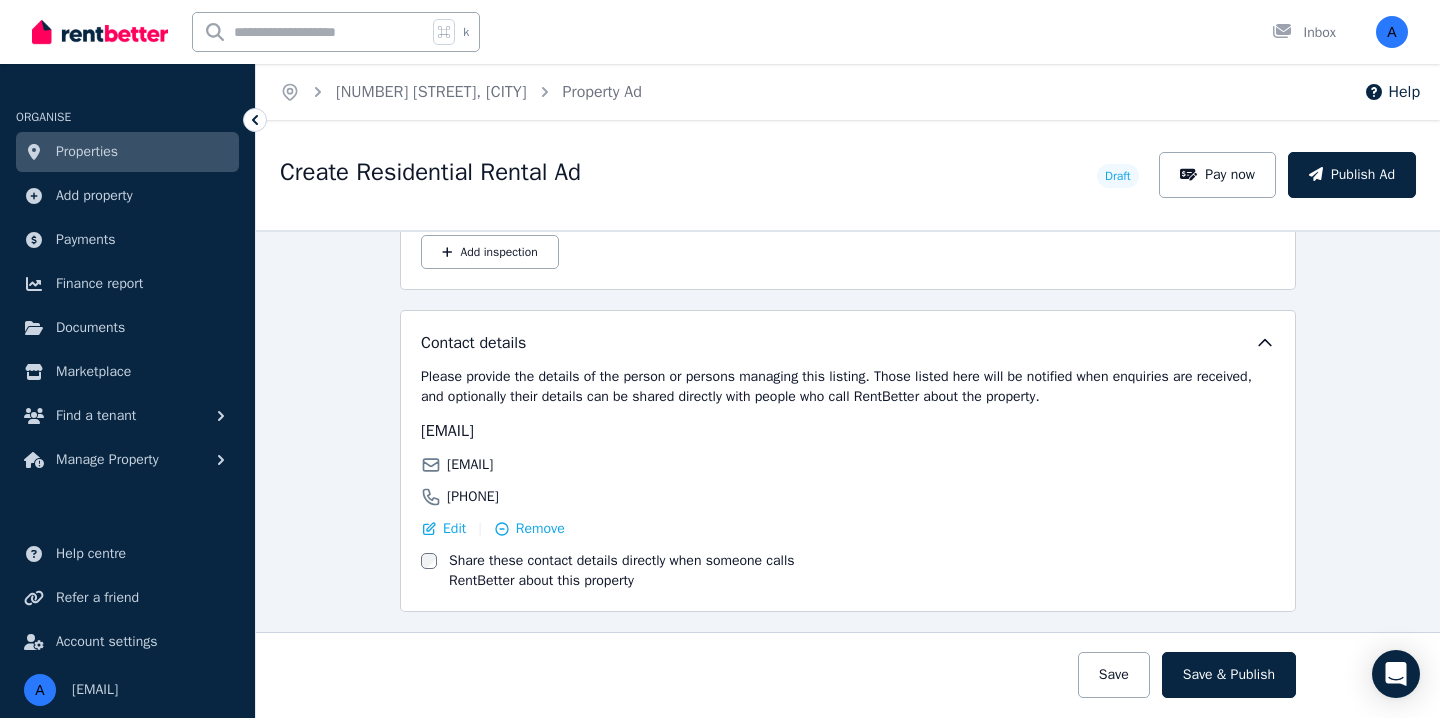 scroll, scrollTop: 3214, scrollLeft: 0, axis: vertical 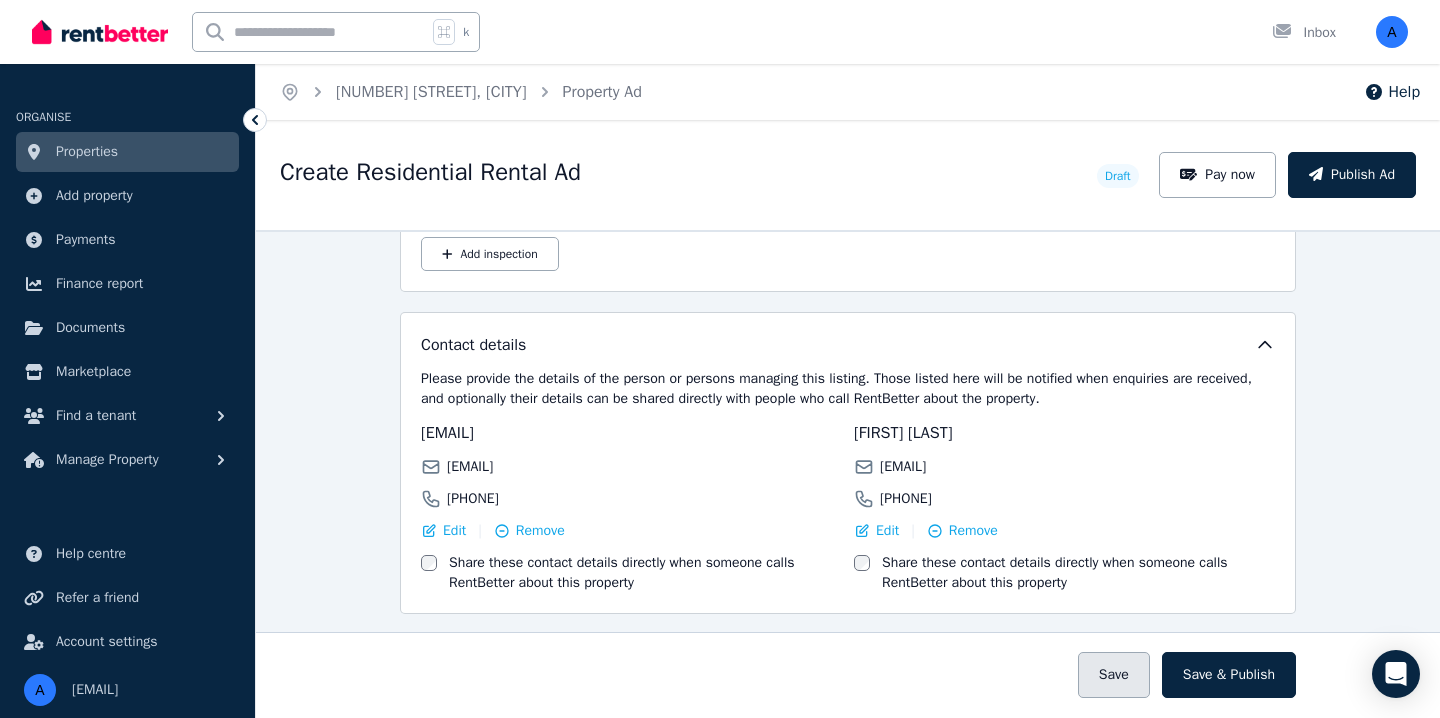 click on "Save" at bounding box center (1114, 675) 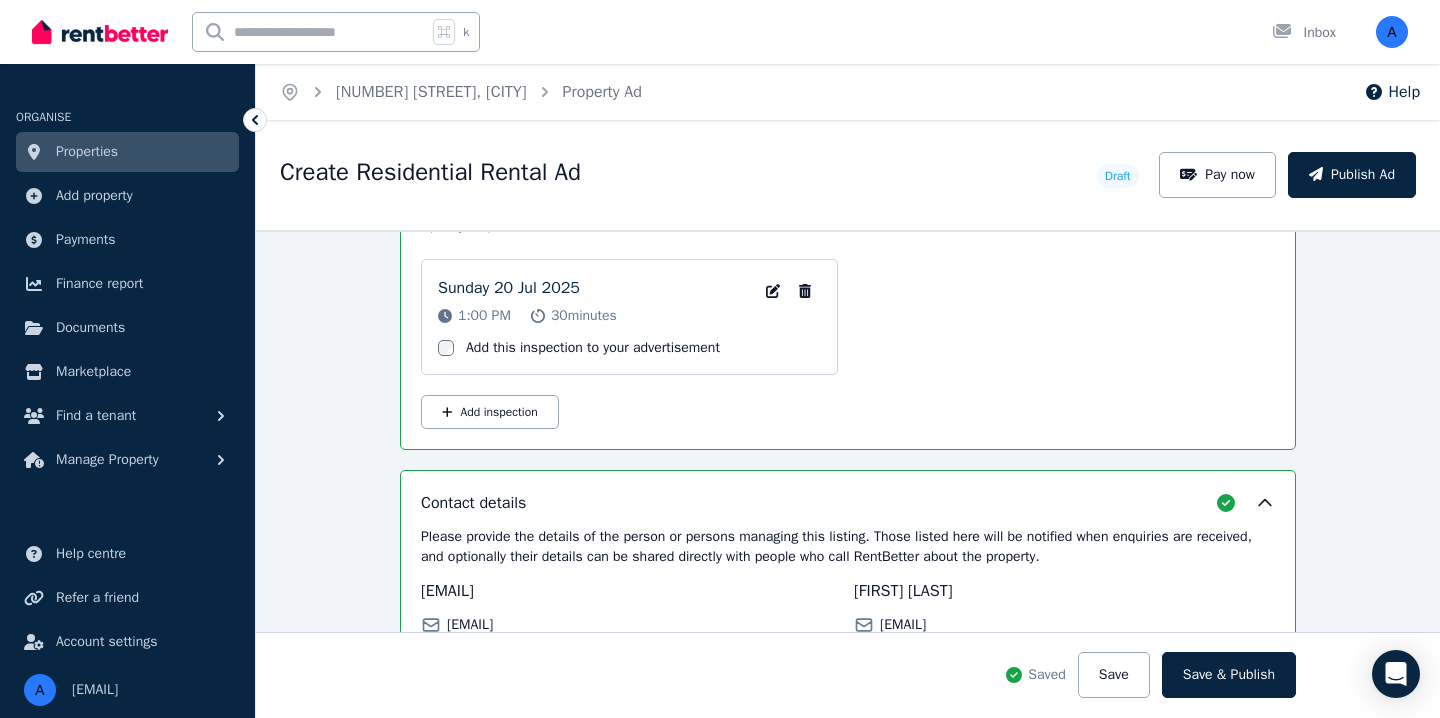 scroll, scrollTop: 3370, scrollLeft: 0, axis: vertical 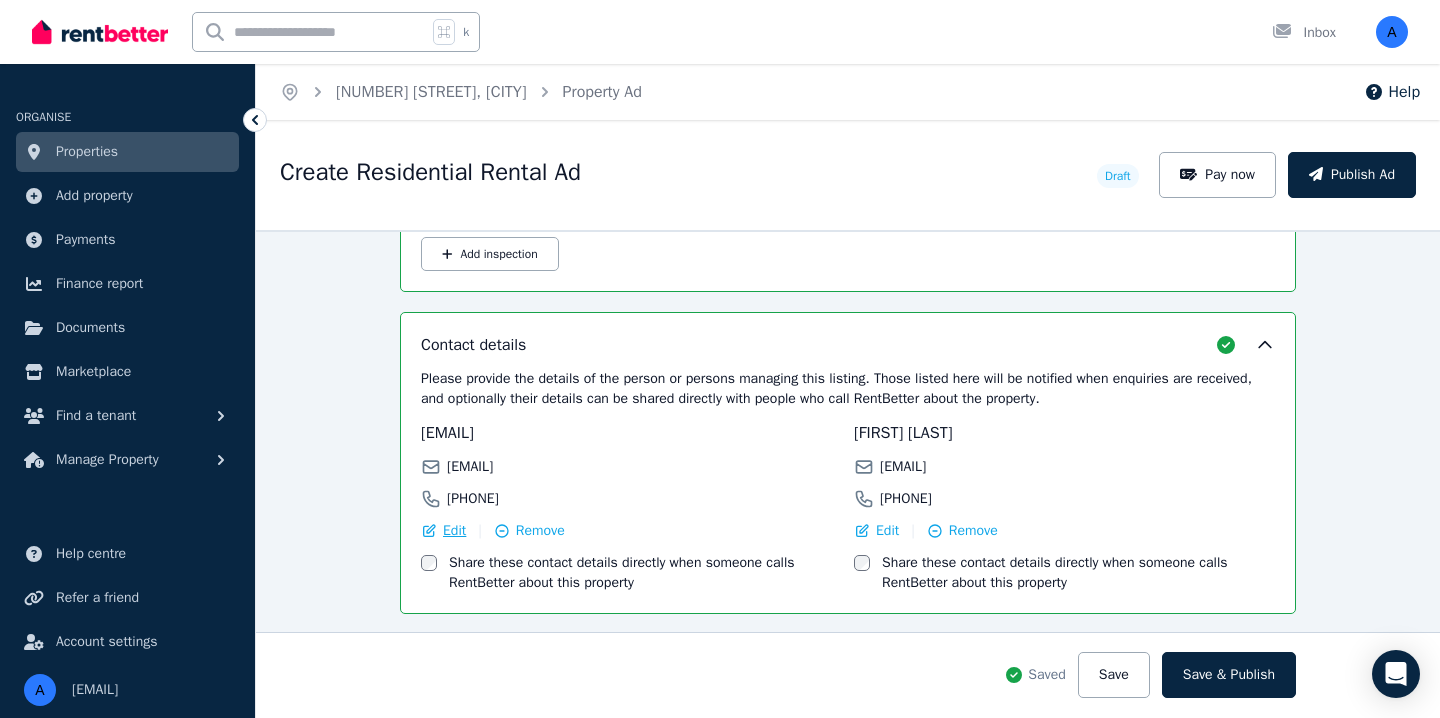click on "Edit" at bounding box center (454, 531) 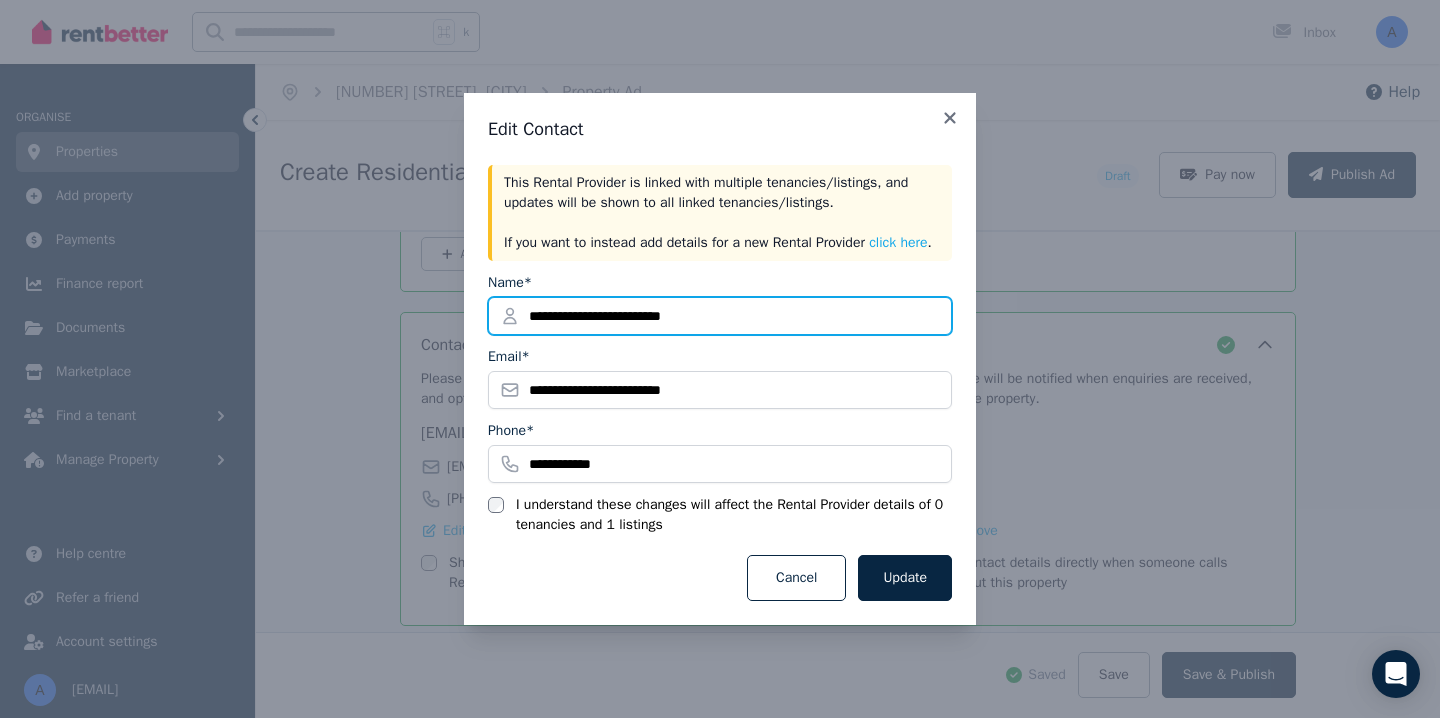 drag, startPoint x: 752, startPoint y: 326, endPoint x: 402, endPoint y: 328, distance: 350.0057 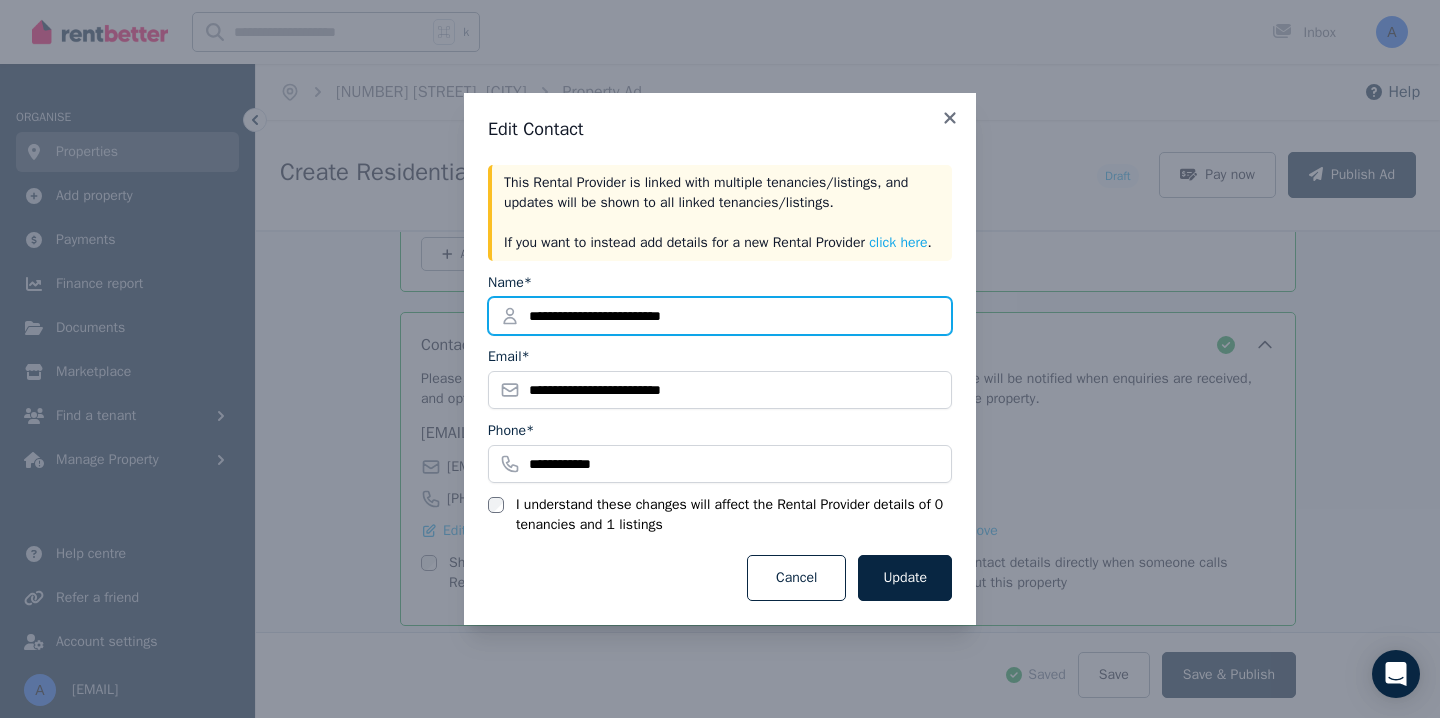 click on "**********" at bounding box center [720, 359] 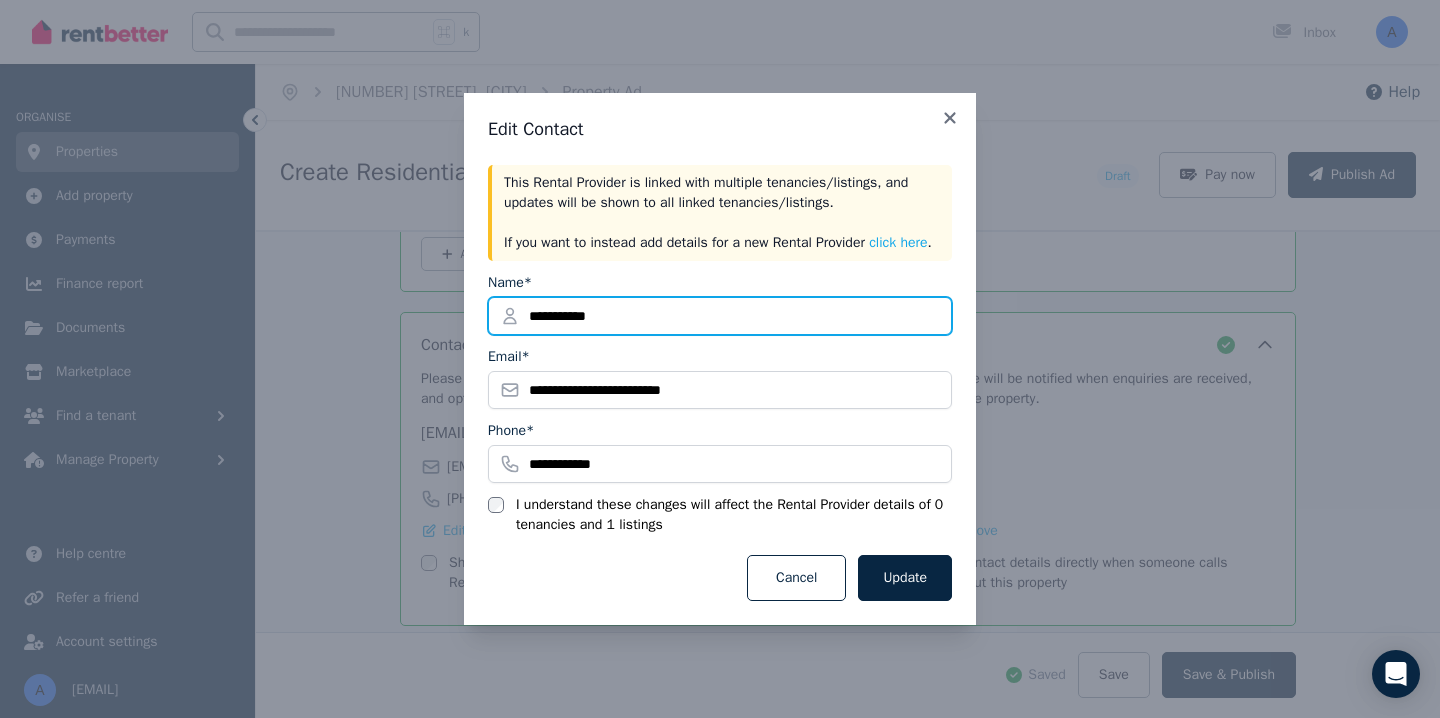 type on "**********" 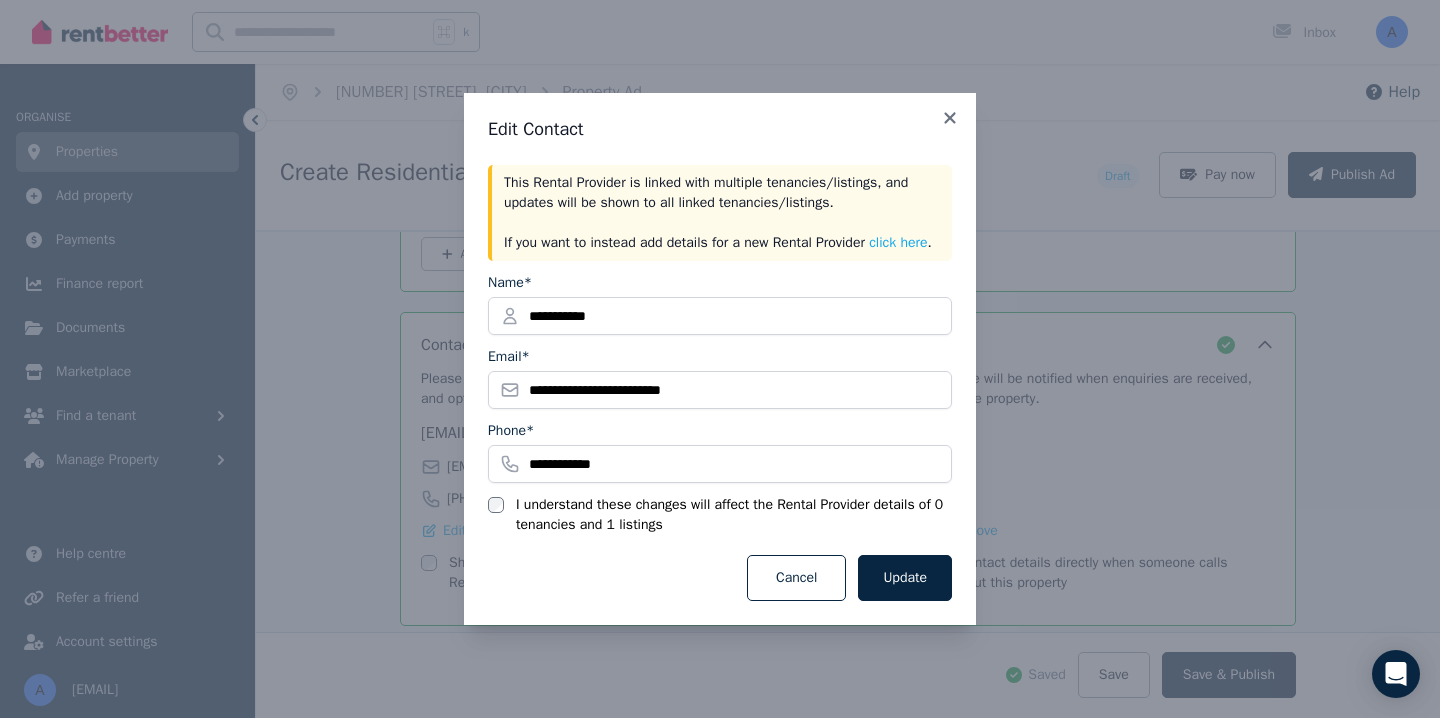 click on "**********" at bounding box center (720, 350) 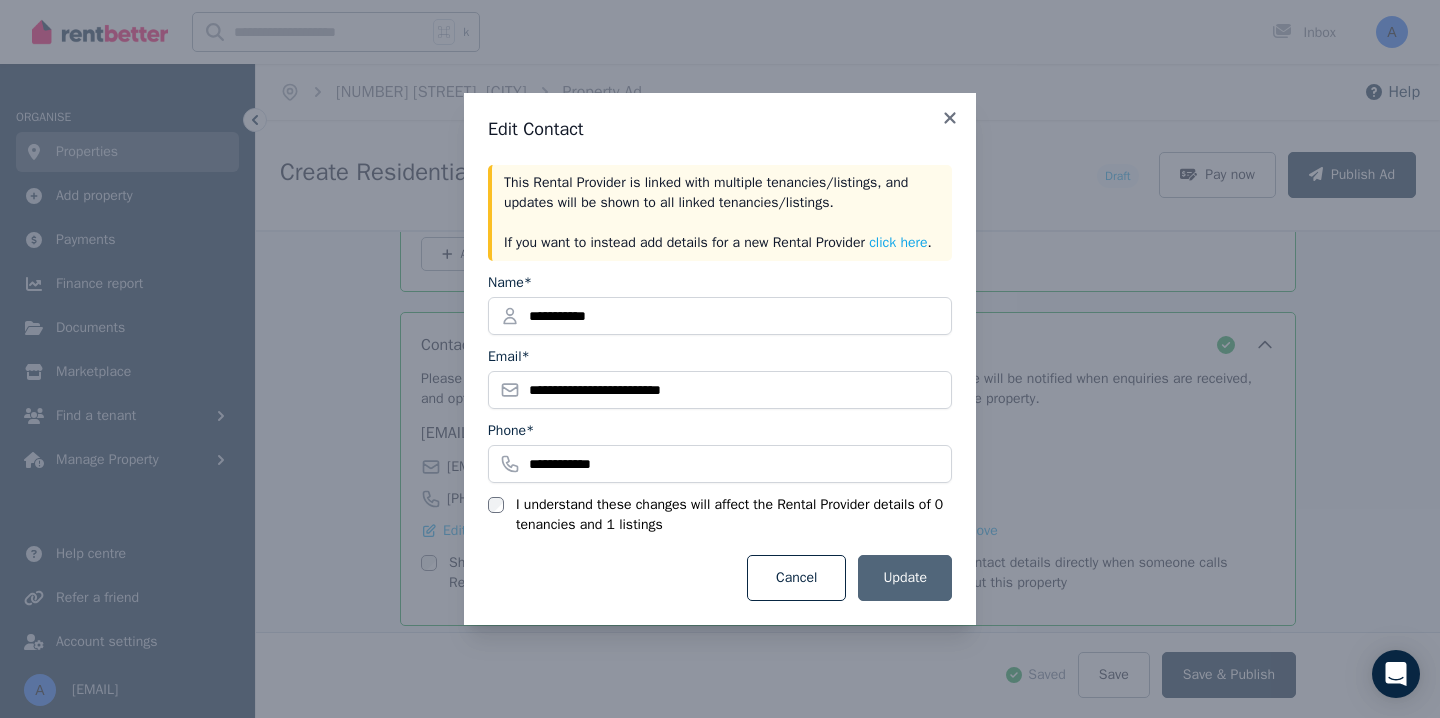 click on "Update" at bounding box center [905, 578] 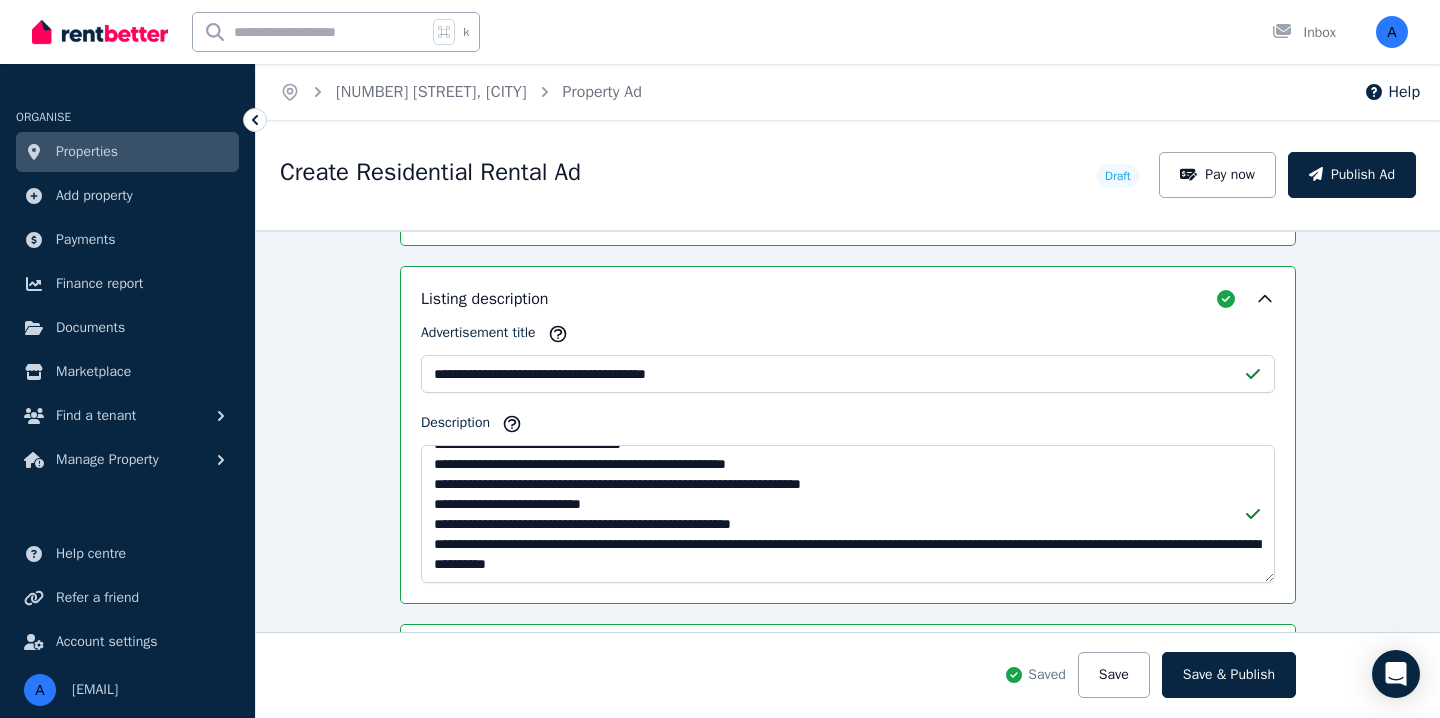 scroll, scrollTop: 1302, scrollLeft: 0, axis: vertical 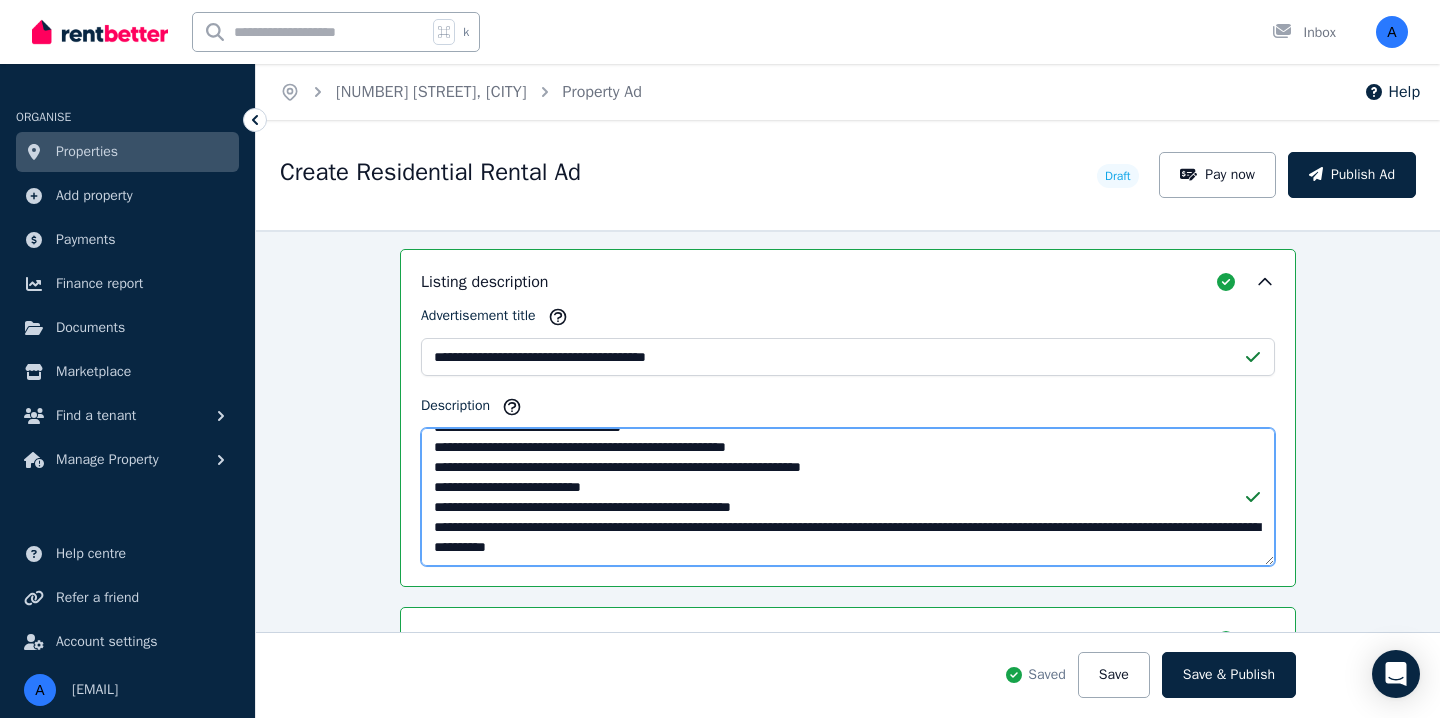 click on "Description" at bounding box center (848, 497) 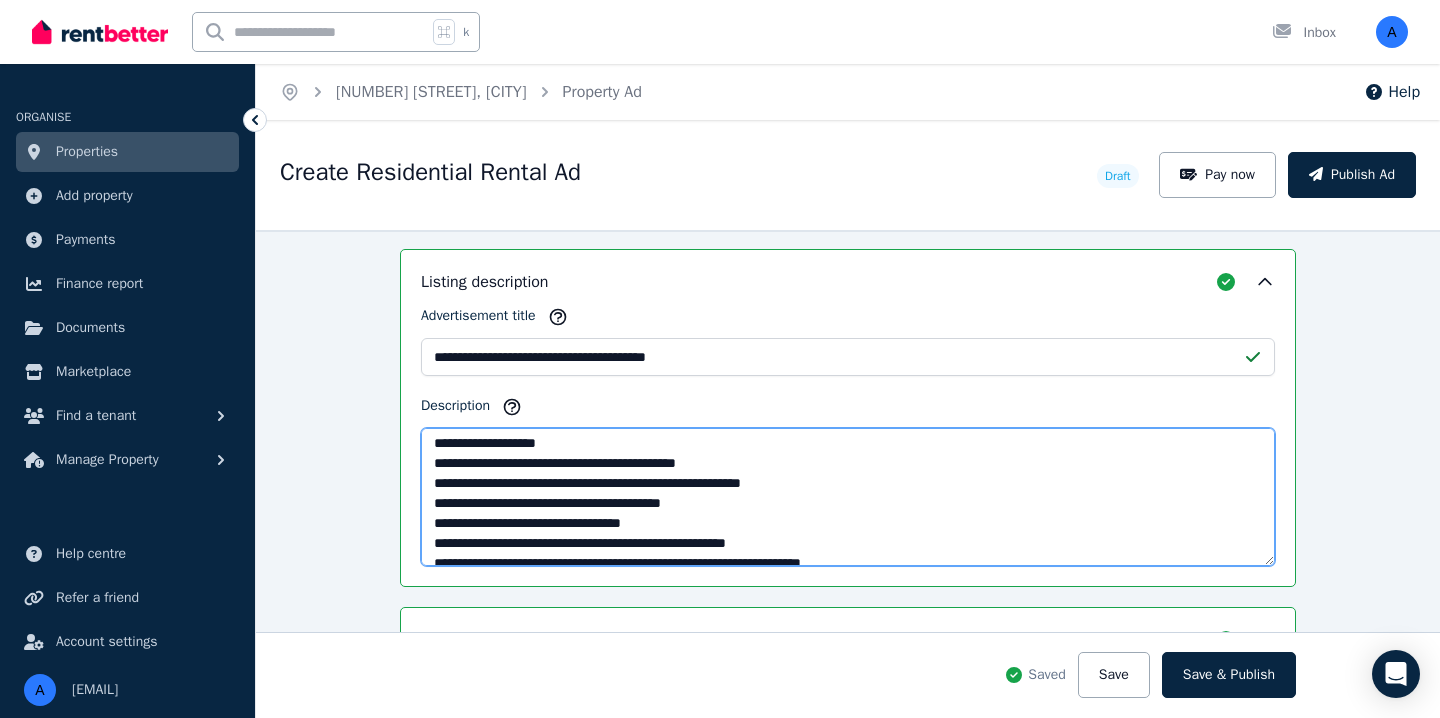 scroll, scrollTop: 127, scrollLeft: 0, axis: vertical 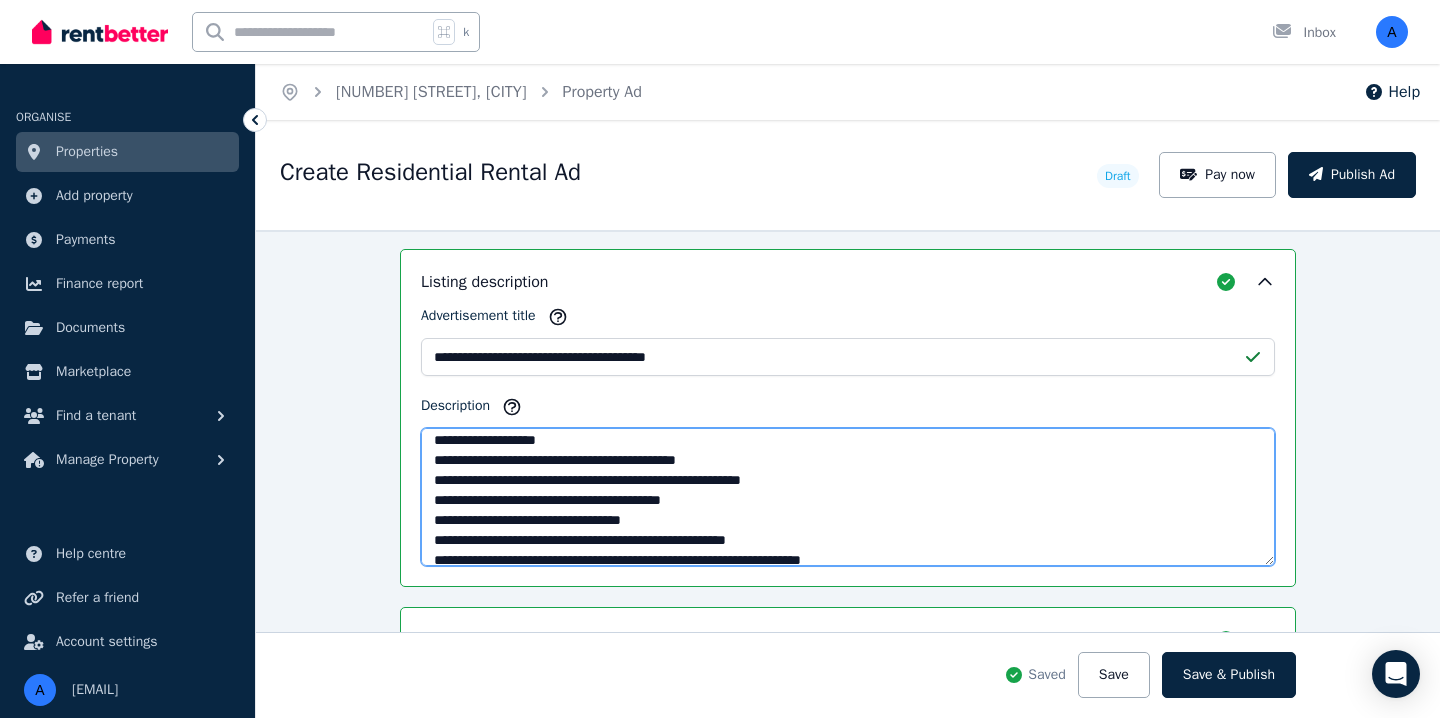 click on "Description" at bounding box center (848, 497) 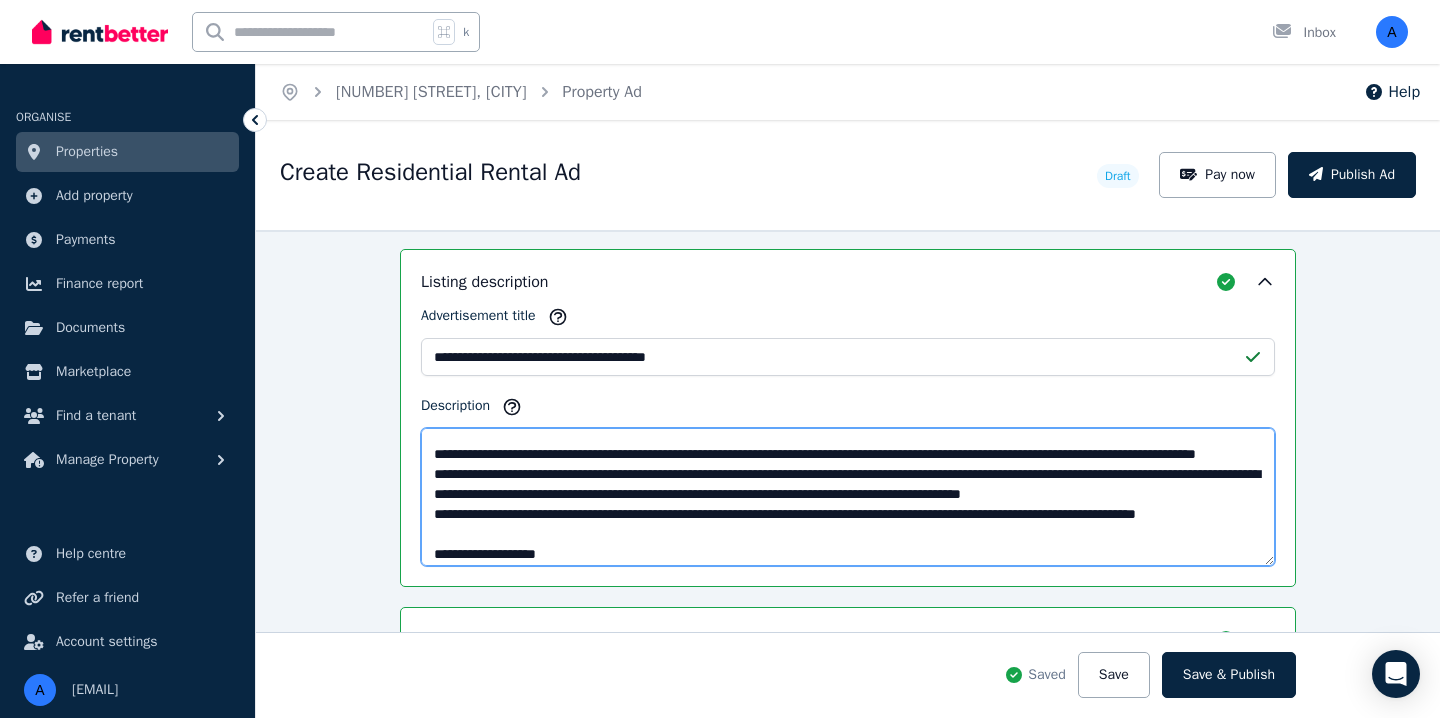 scroll, scrollTop: 41, scrollLeft: 0, axis: vertical 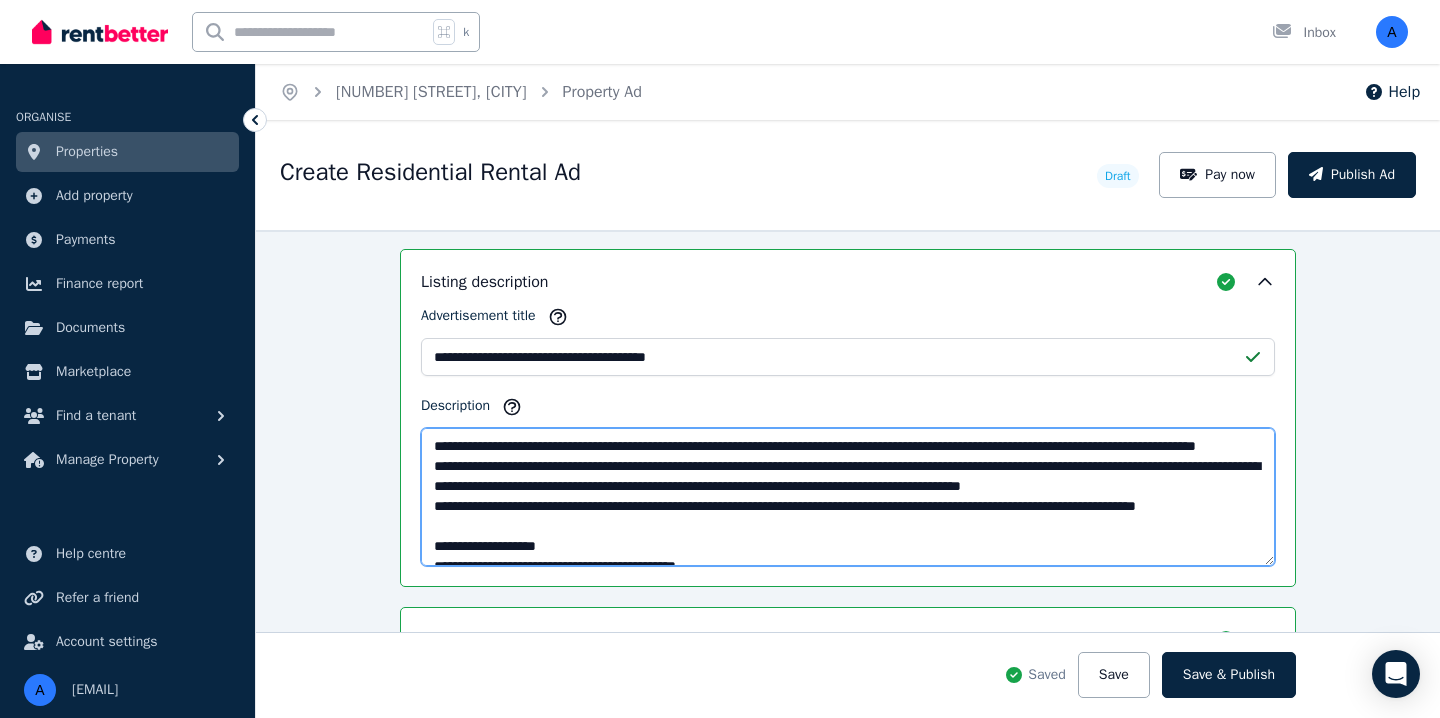 click on "Description" at bounding box center [848, 497] 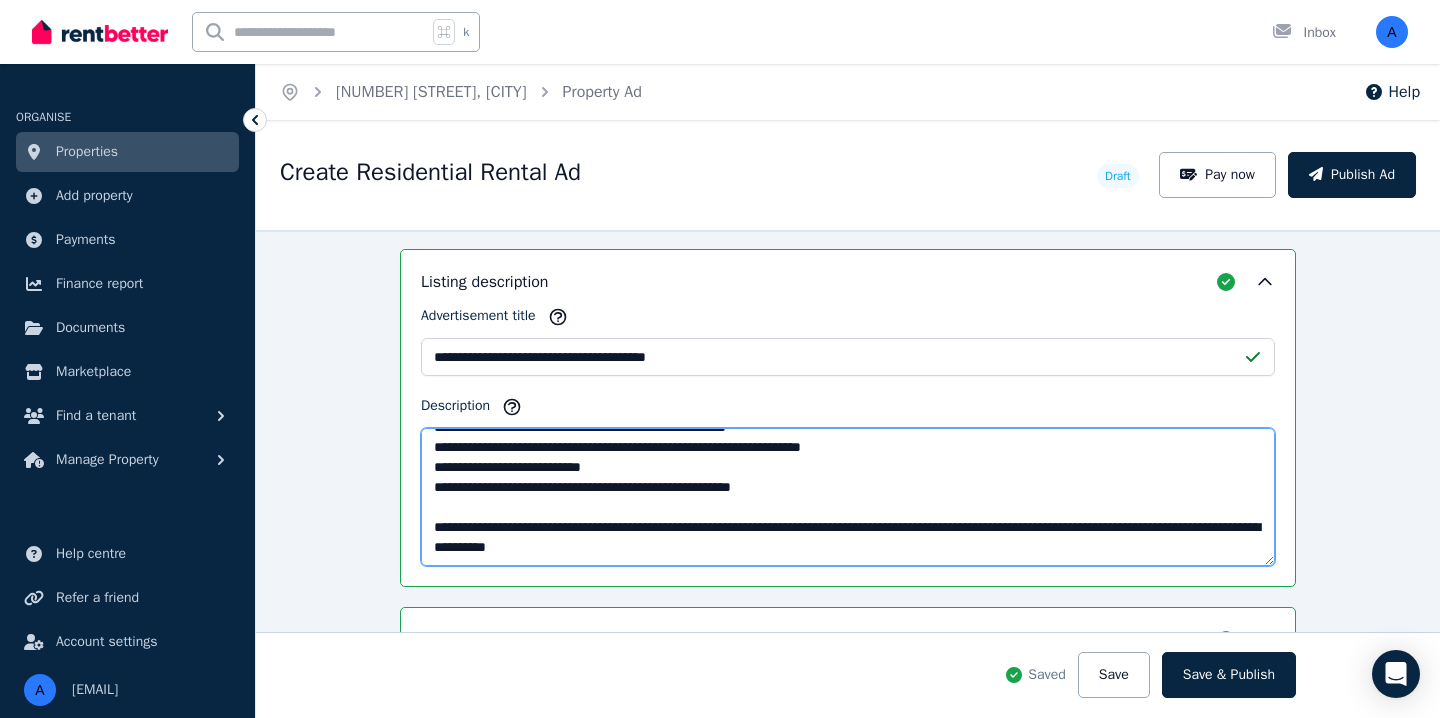 scroll, scrollTop: 320, scrollLeft: 0, axis: vertical 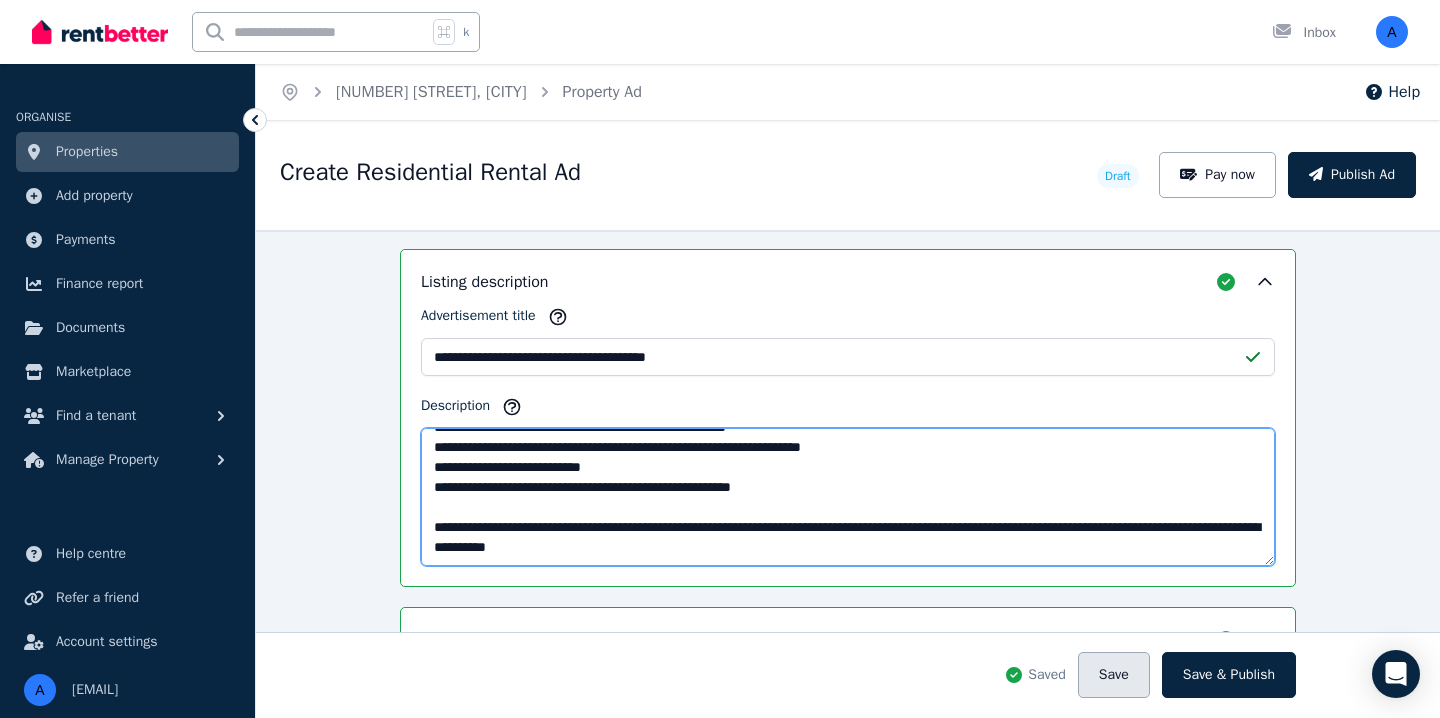 type on "**********" 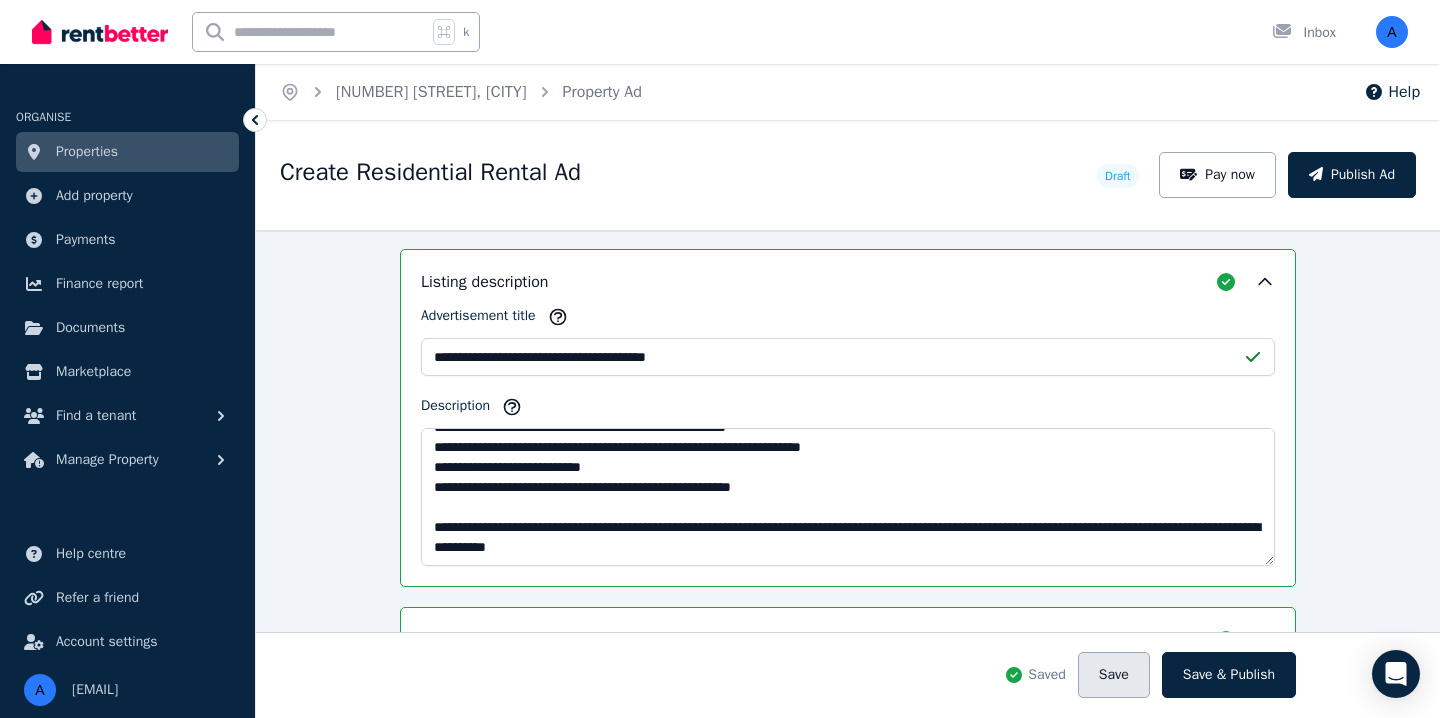 click on "Save" at bounding box center [1114, 675] 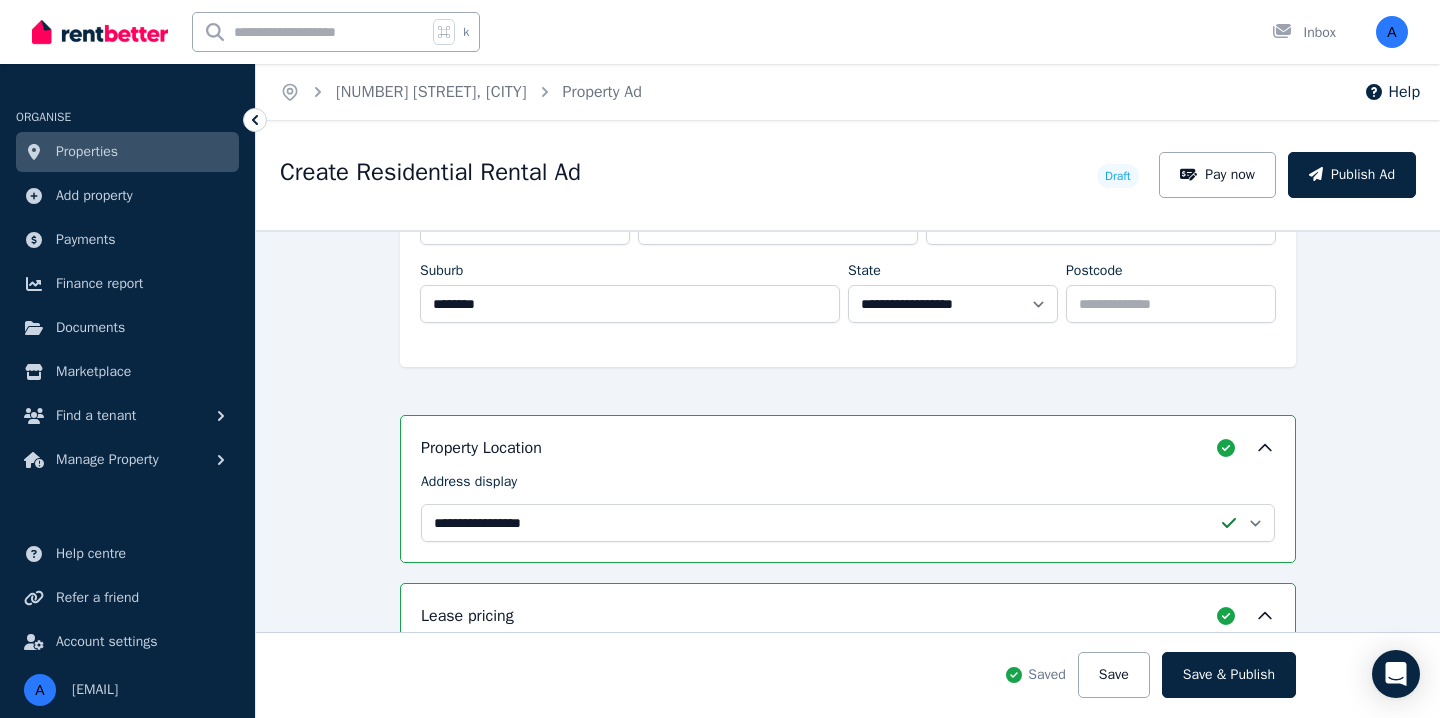 scroll, scrollTop: 0, scrollLeft: 0, axis: both 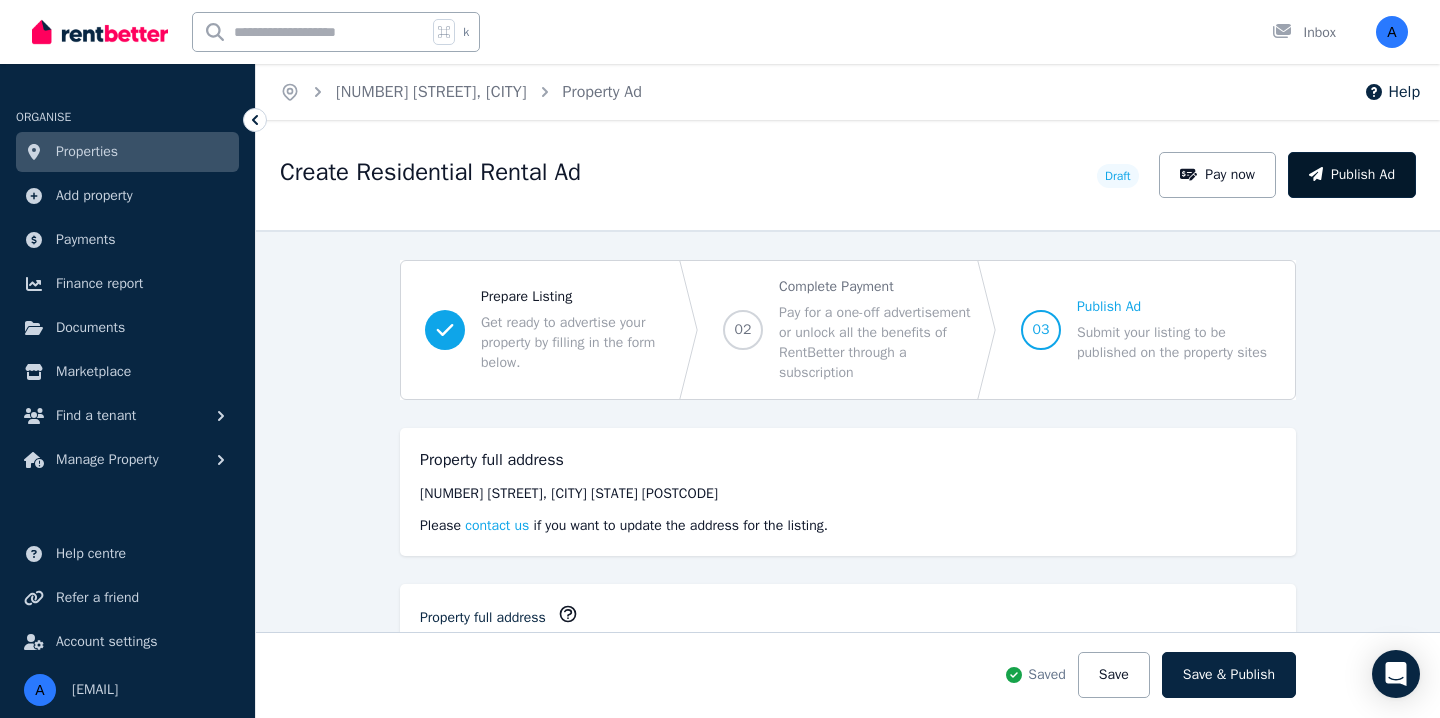 click on "Publish Ad" at bounding box center [1352, 175] 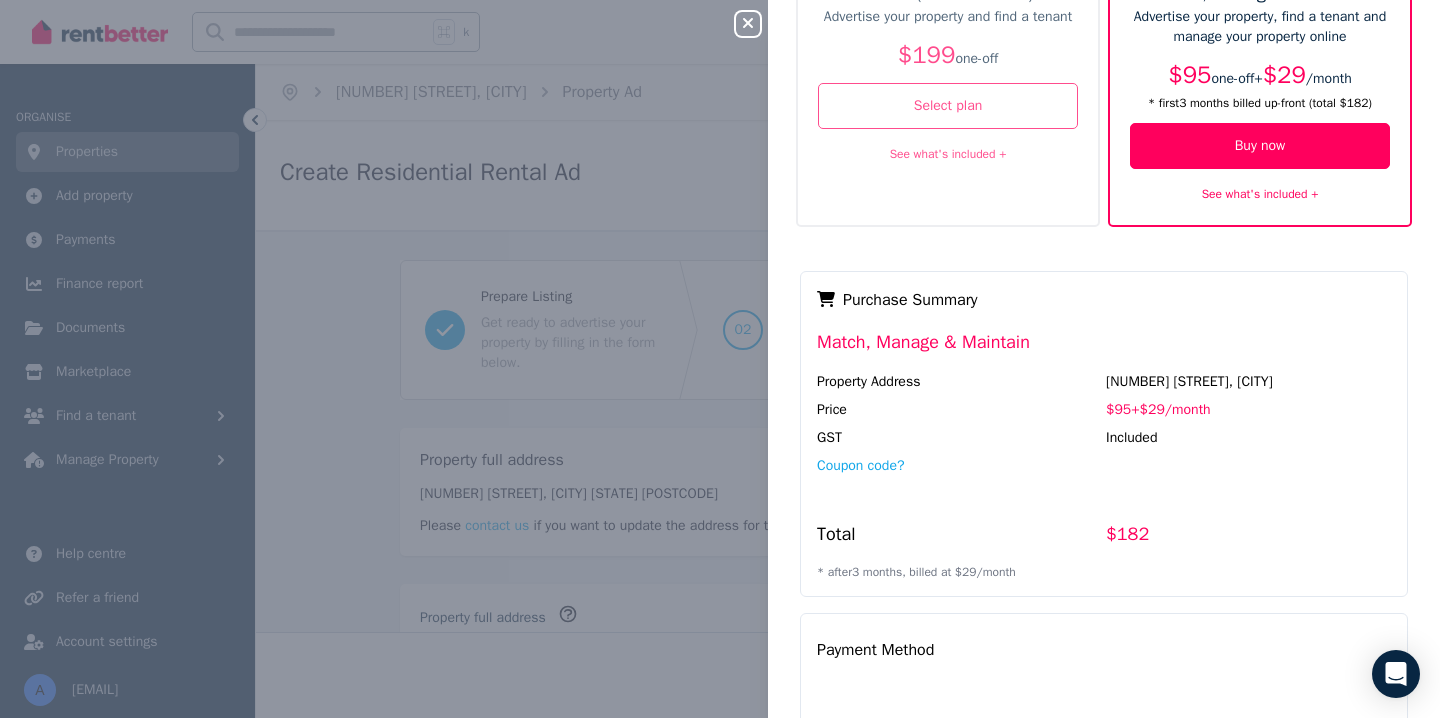 scroll, scrollTop: 427, scrollLeft: 0, axis: vertical 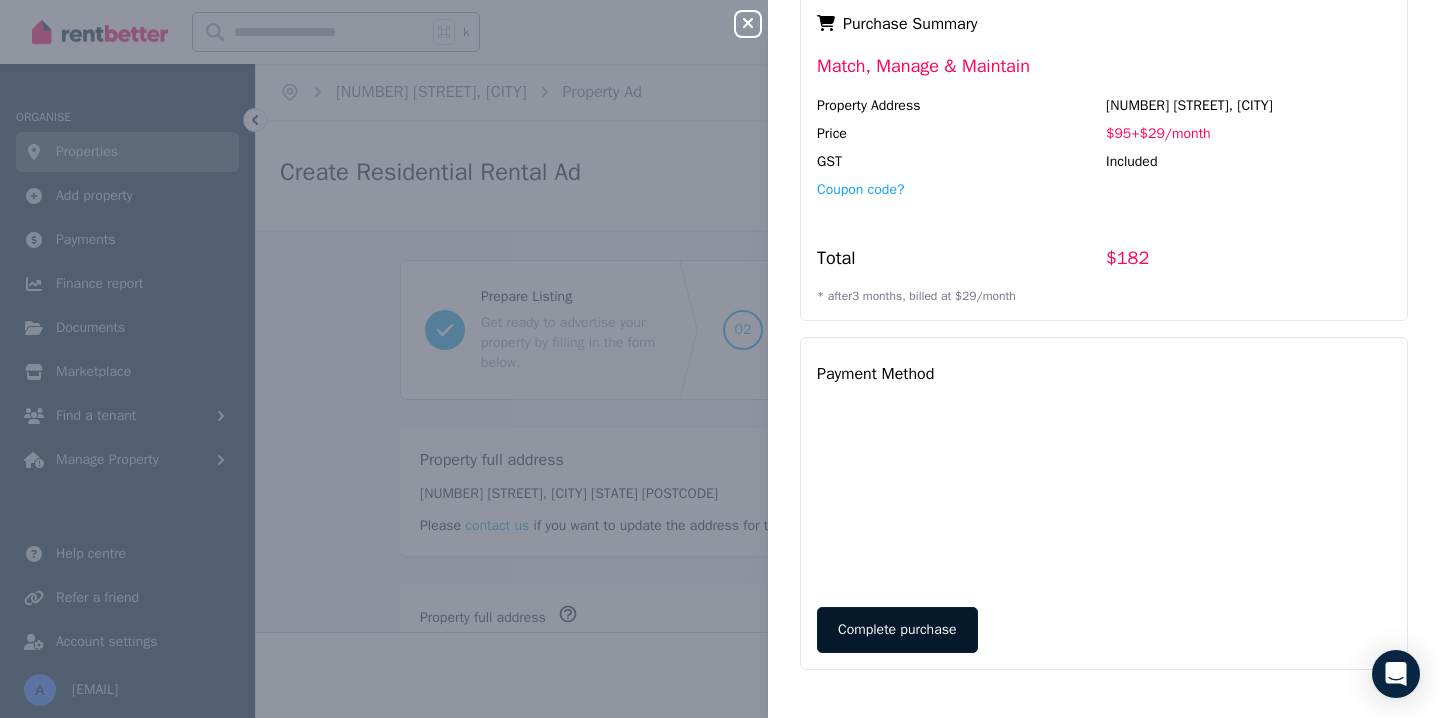 click on "Complete purchase" at bounding box center (897, 630) 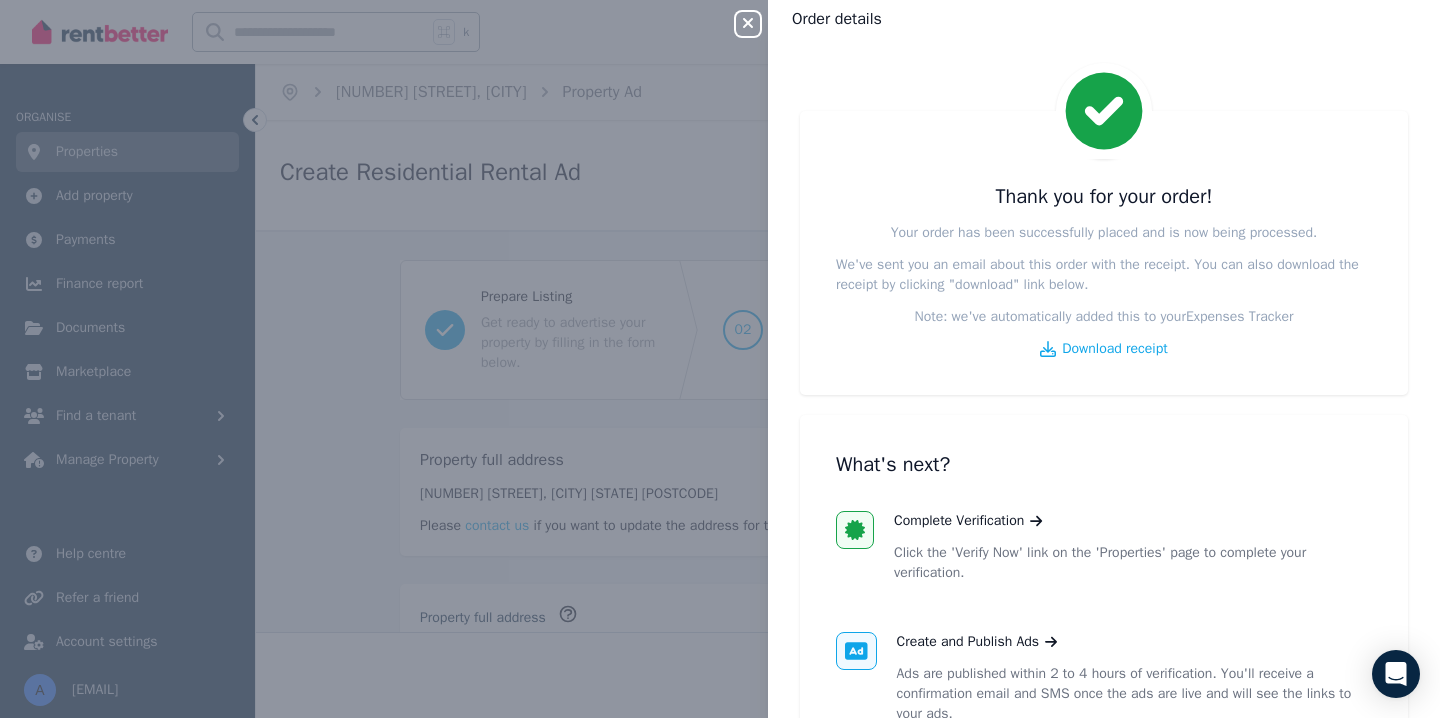 scroll, scrollTop: 19, scrollLeft: 0, axis: vertical 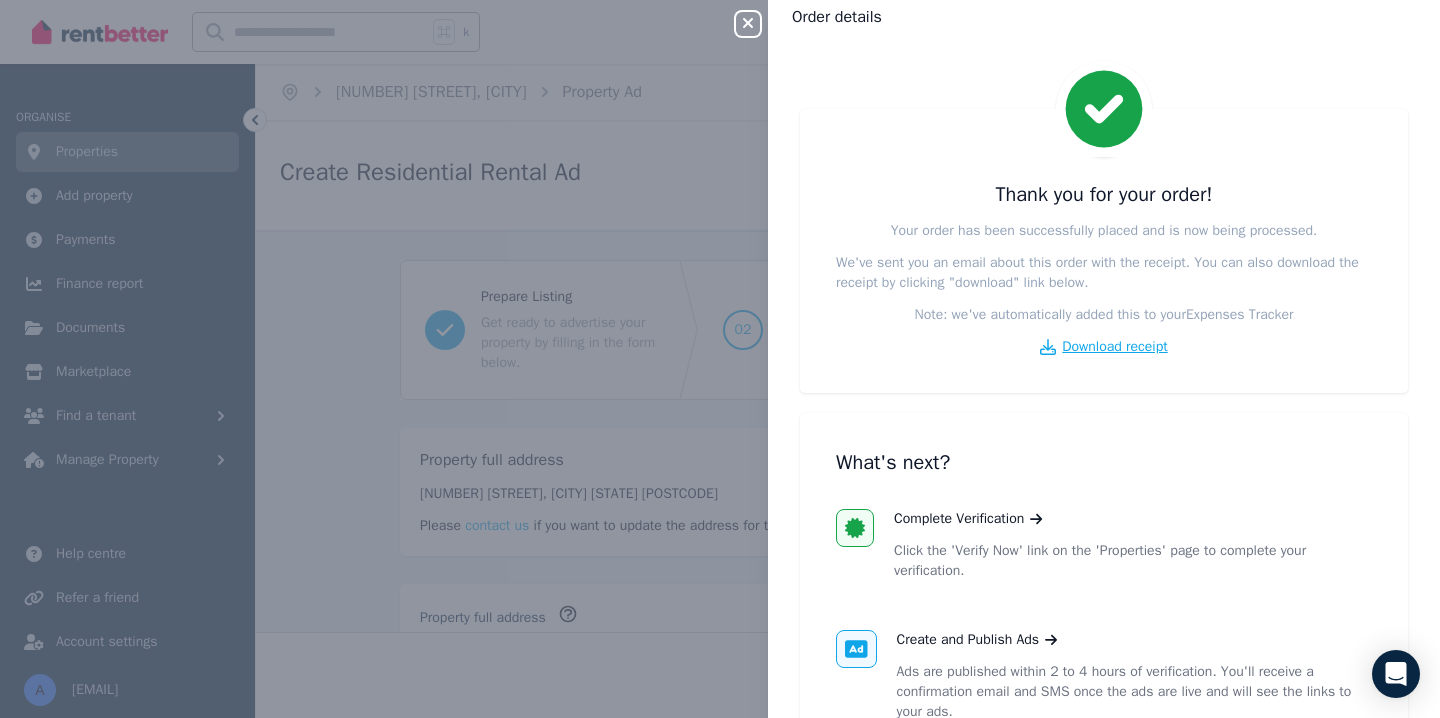 click on "Download receipt" at bounding box center [1114, 347] 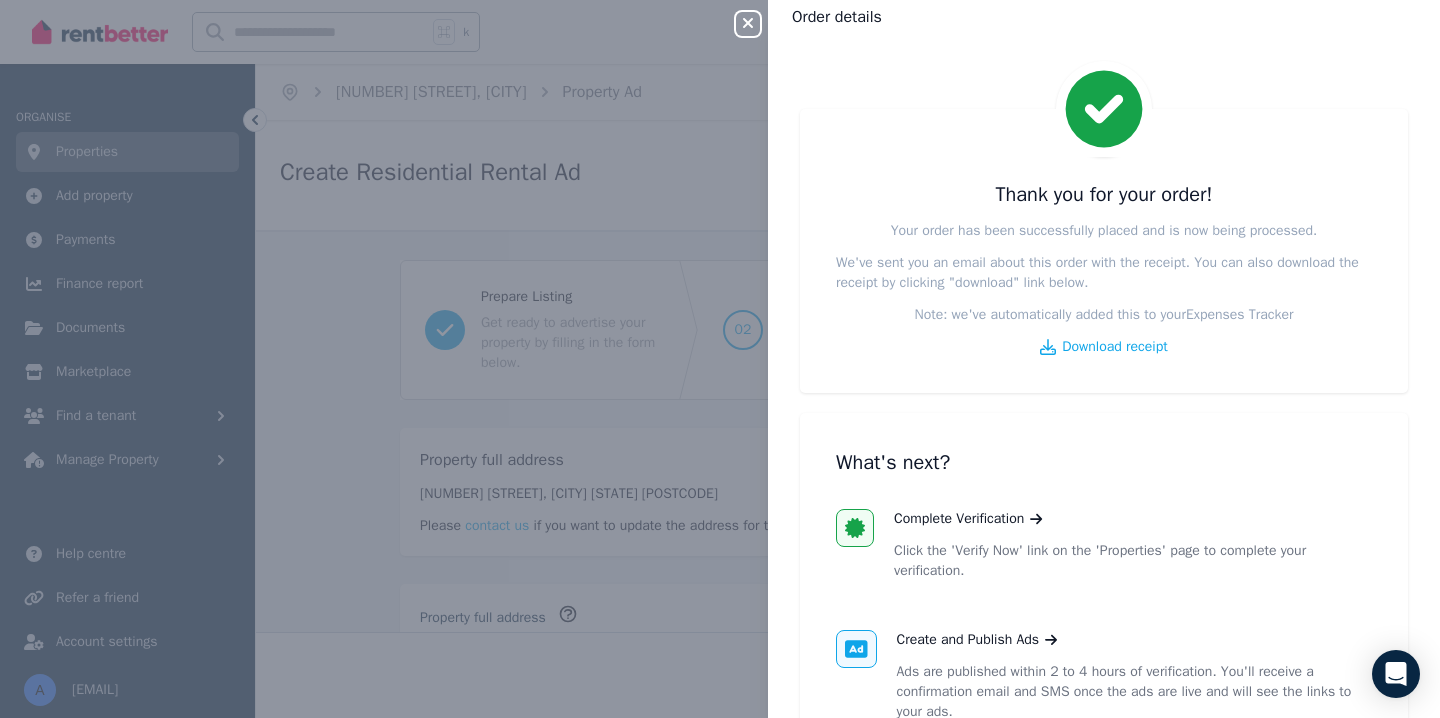 click on "Close panel Order details Thank you for your order! Your order has been successfully placed and is now being processed. We've sent you an email about this order with the receipt. You can also download the receipt by clicking "download" link below. Note: we've automatically added this to your  Expenses   Tracker Download receipt What's next? Complete Verification Click the 'Verify Now' link on the 'Properties' page to complete your verification. Create and Publish Ads Ads are published within 2 to 4 hours of verification. You'll receive a confirmation email and SMS once the ads are live and will see the links to your ads. Setup Tenancy Setup a tenancy for your property to manage your tenants and agreements. Return to Property View the details of your Property and access all features of RentBetter." at bounding box center [720, 359] 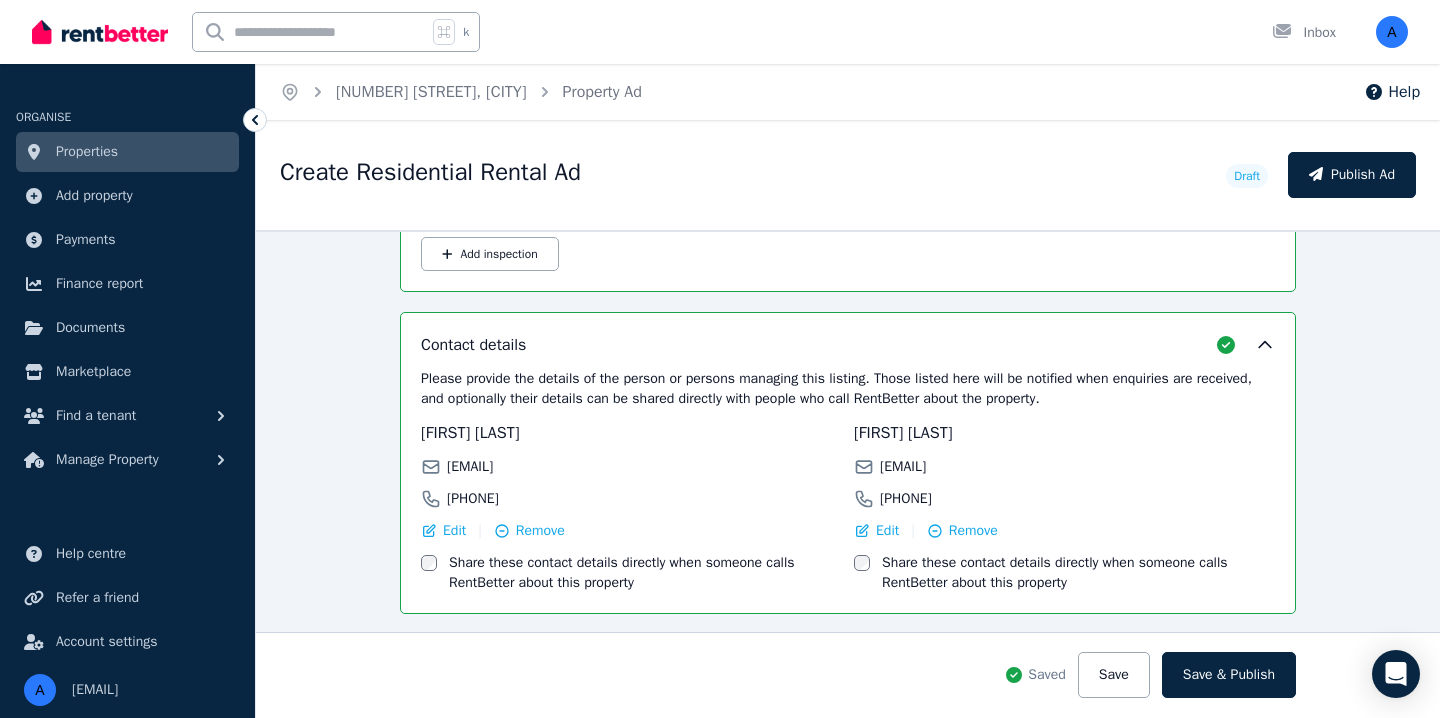 scroll, scrollTop: 3368, scrollLeft: 0, axis: vertical 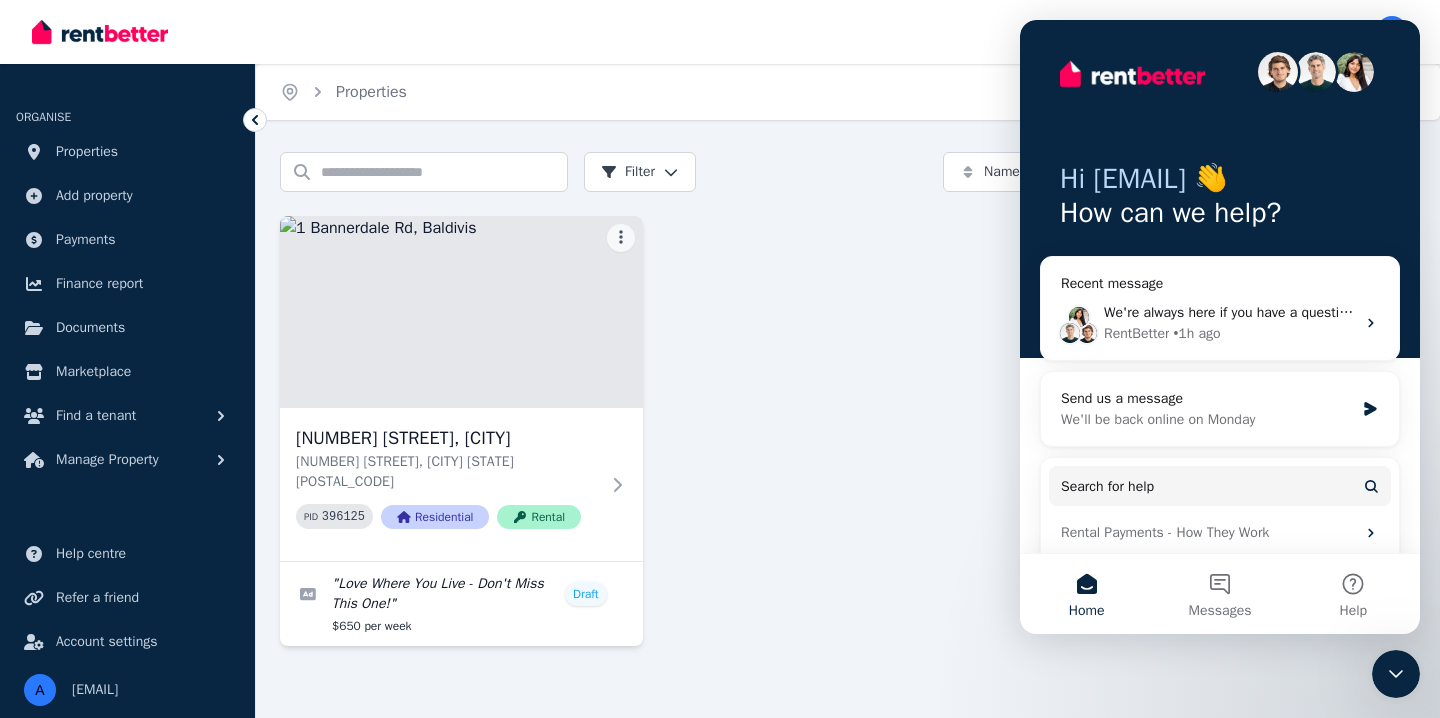 click 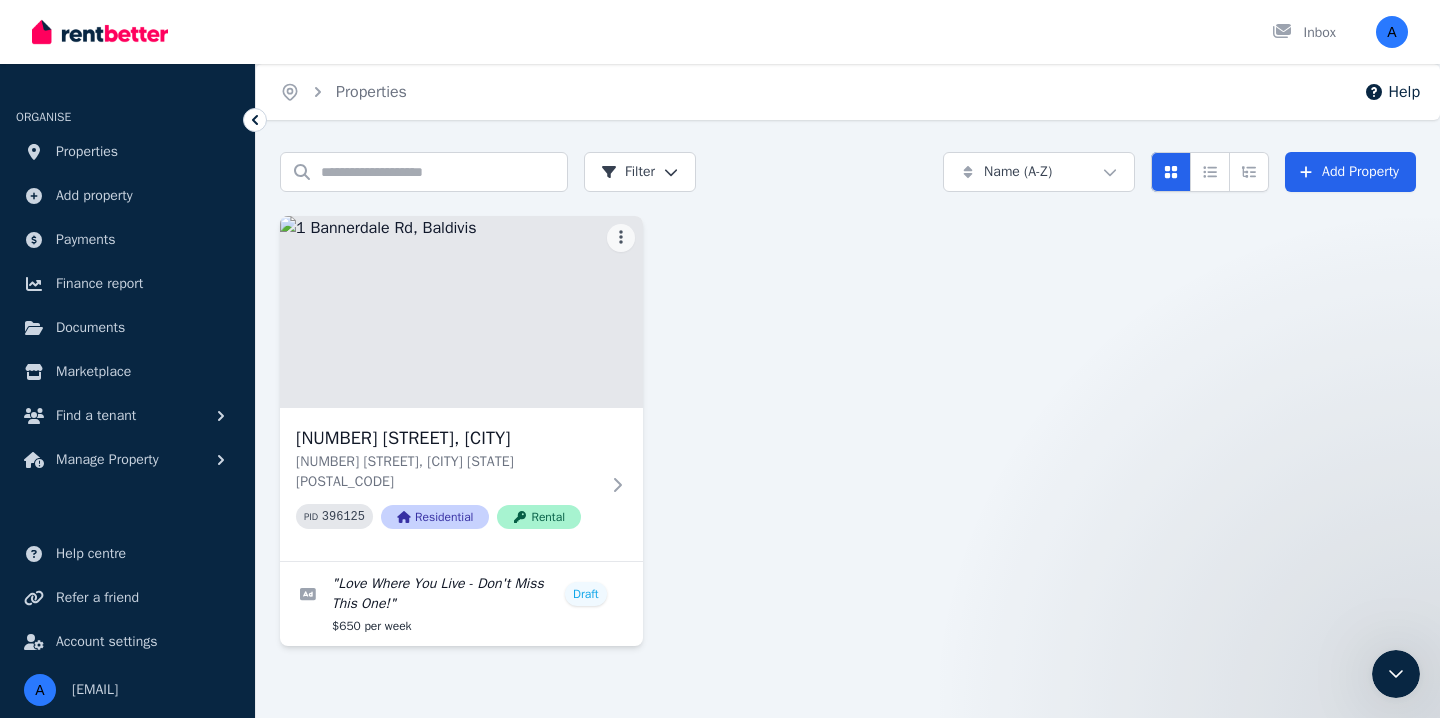 scroll, scrollTop: 0, scrollLeft: 0, axis: both 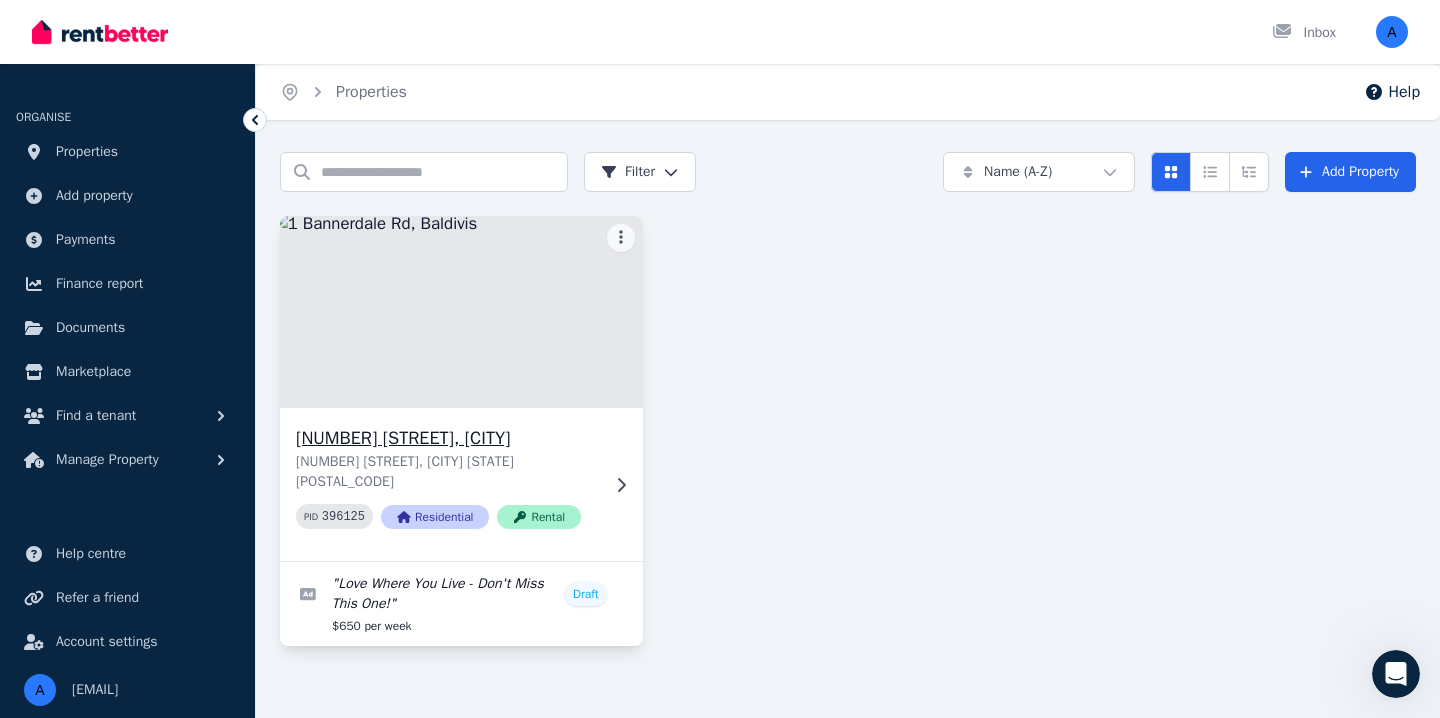 click at bounding box center (461, 312) 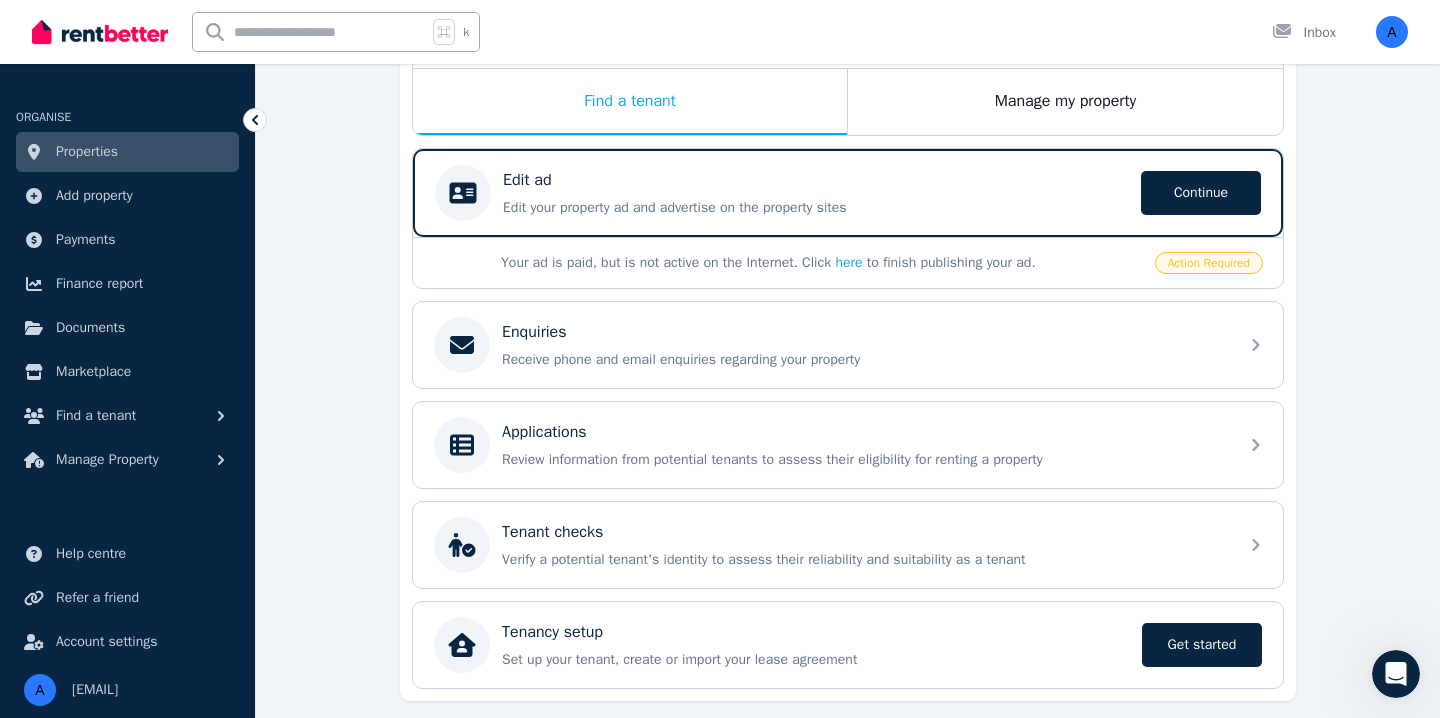 scroll, scrollTop: 404, scrollLeft: 0, axis: vertical 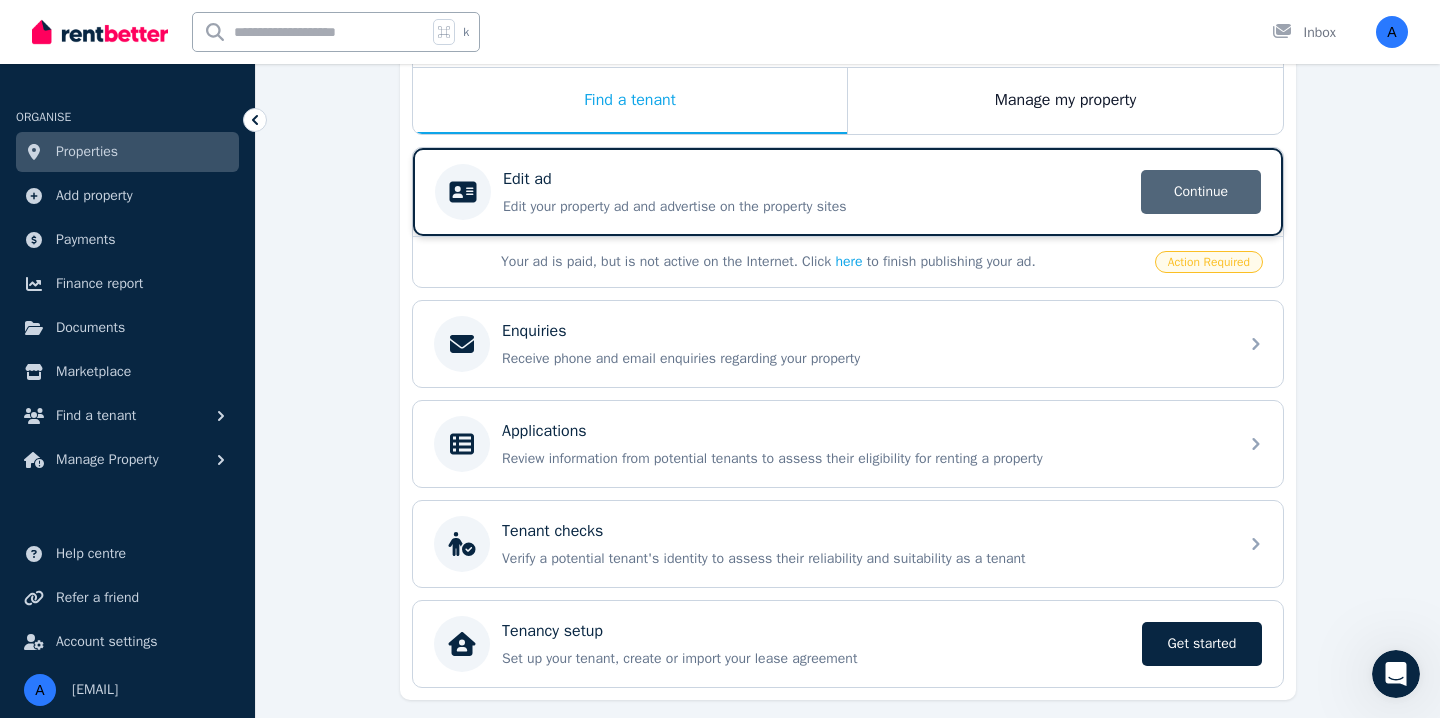 click on "Continue" at bounding box center (1201, 192) 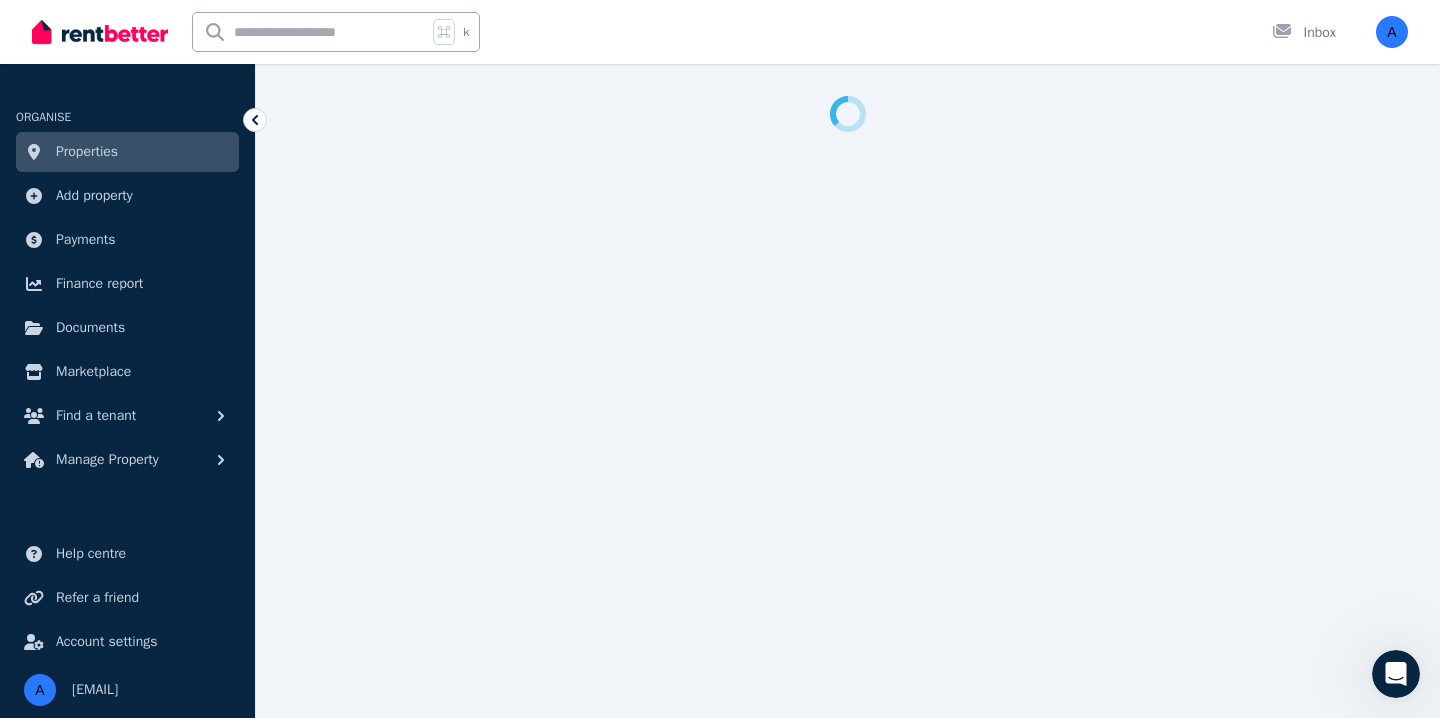 scroll, scrollTop: 0, scrollLeft: 0, axis: both 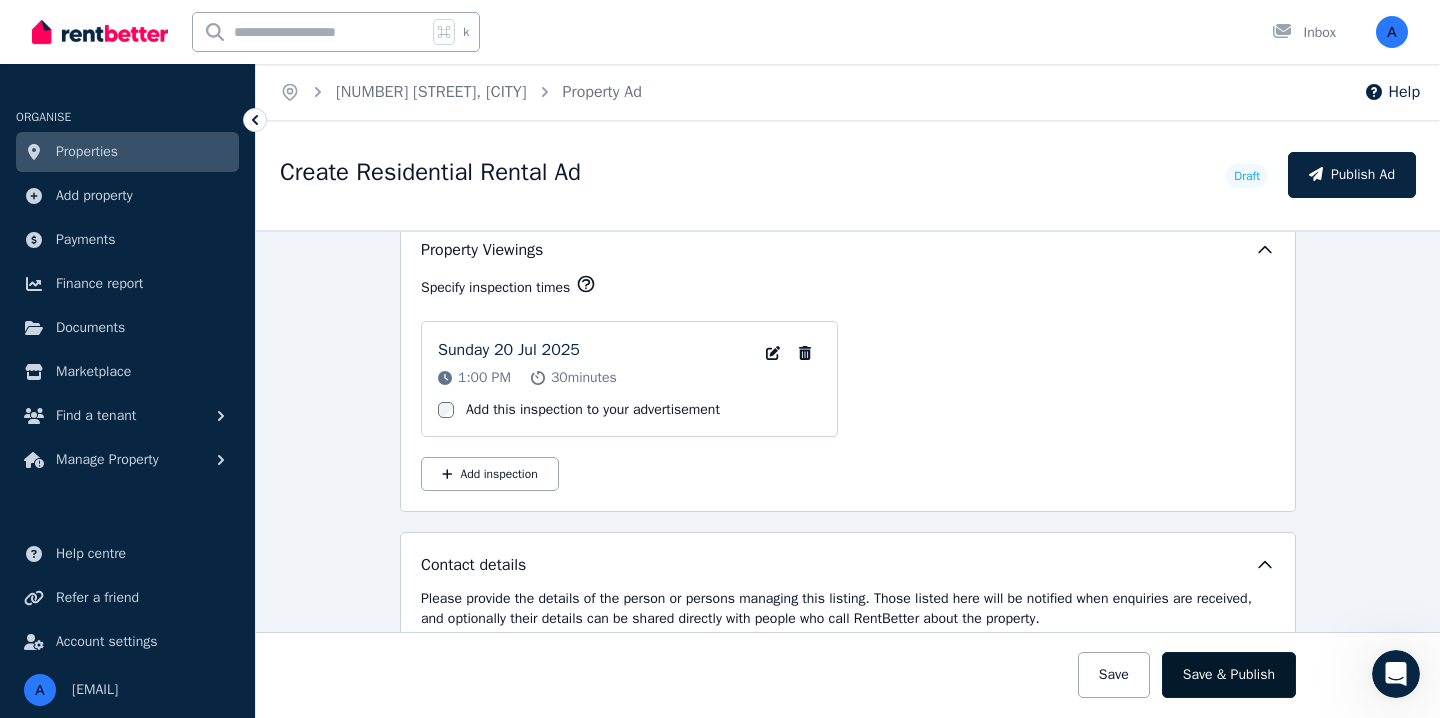click on "Save & Publish" at bounding box center (1229, 675) 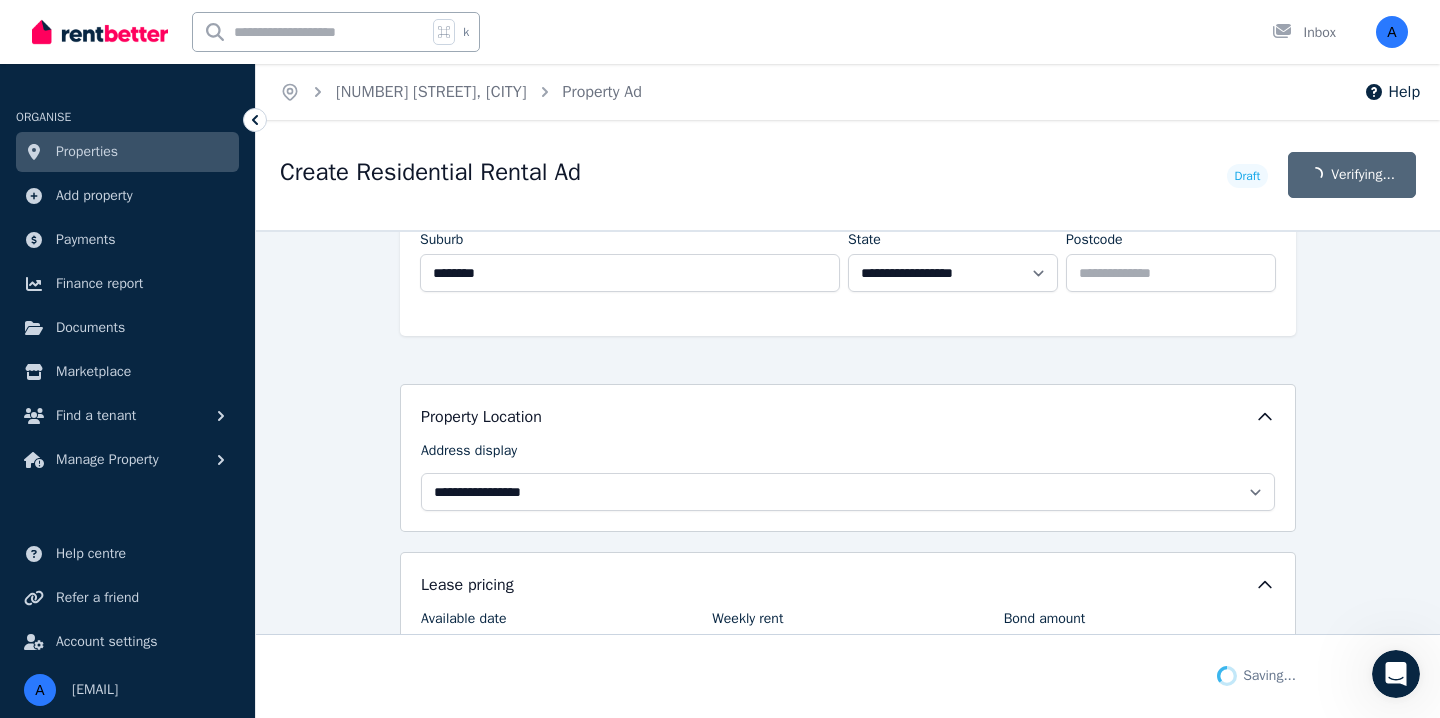 scroll, scrollTop: 0, scrollLeft: 0, axis: both 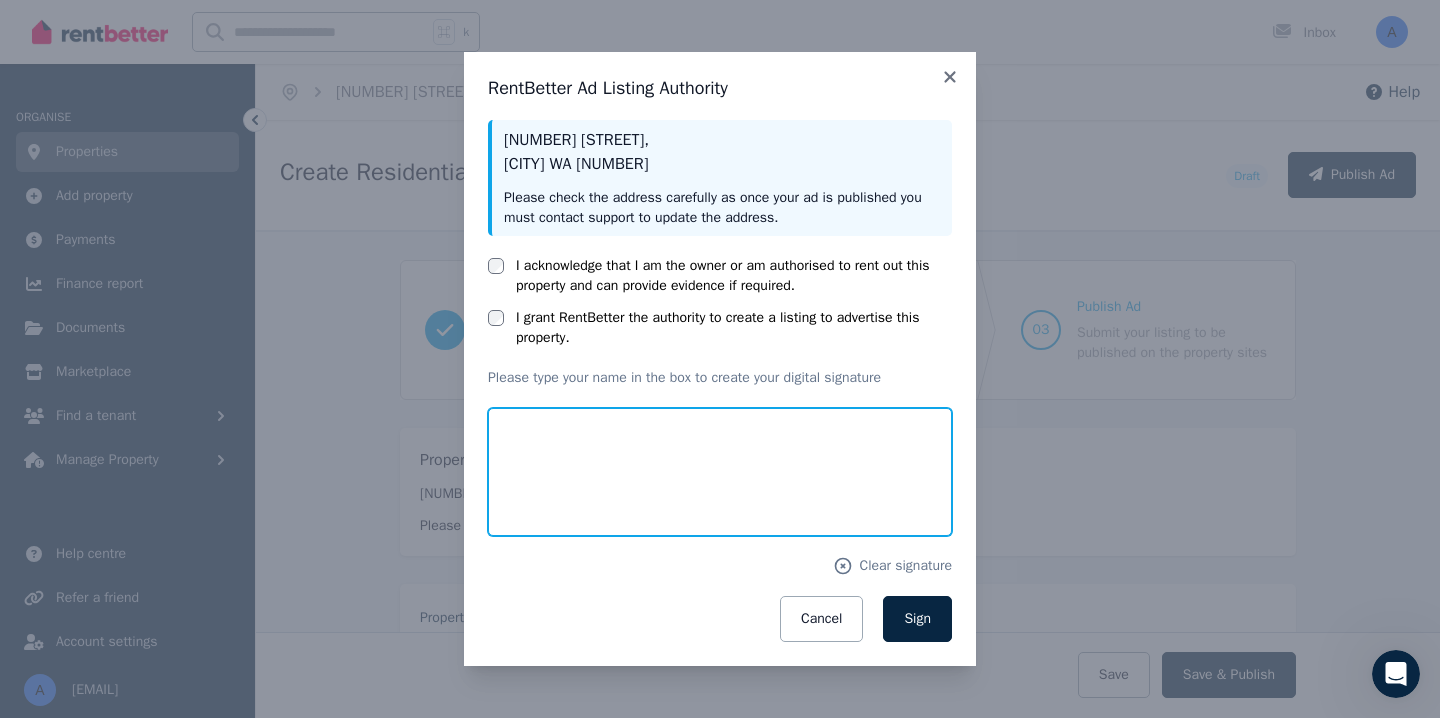 click at bounding box center (720, 472) 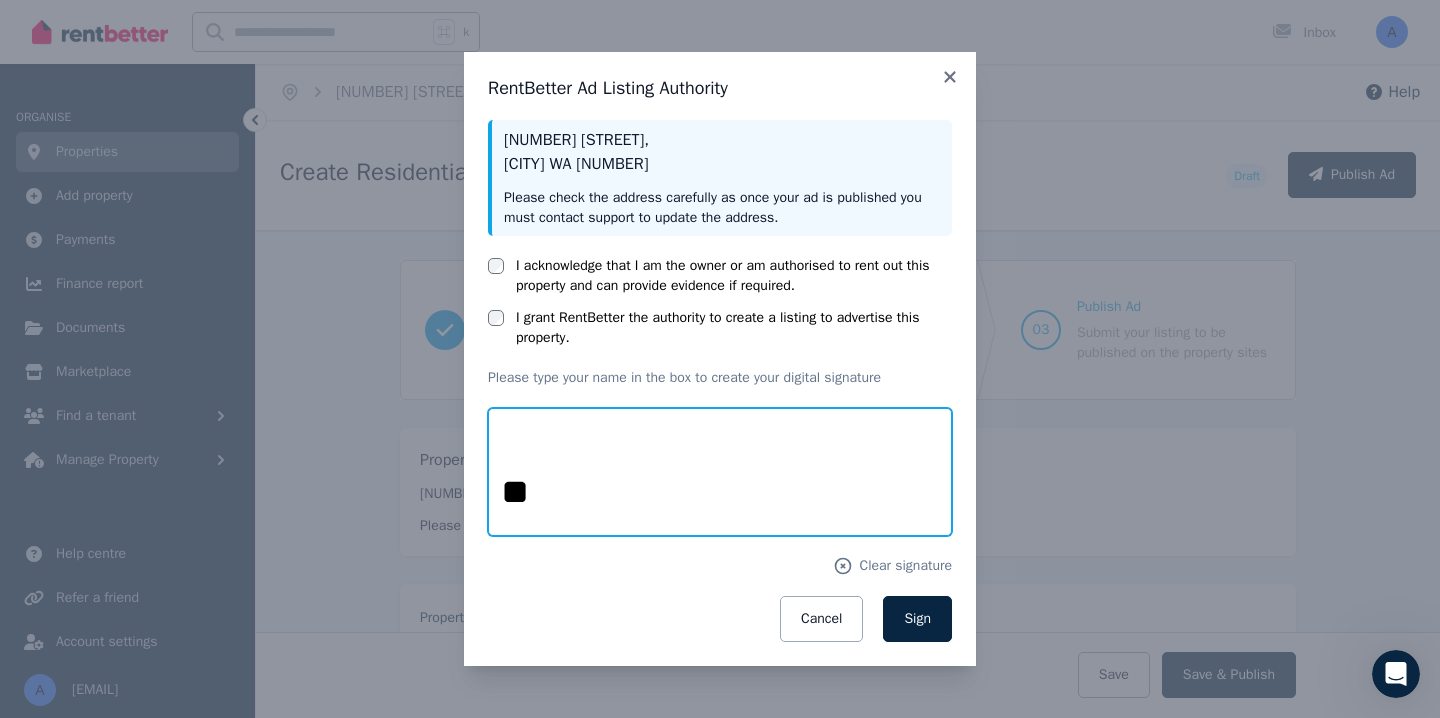 type on "*" 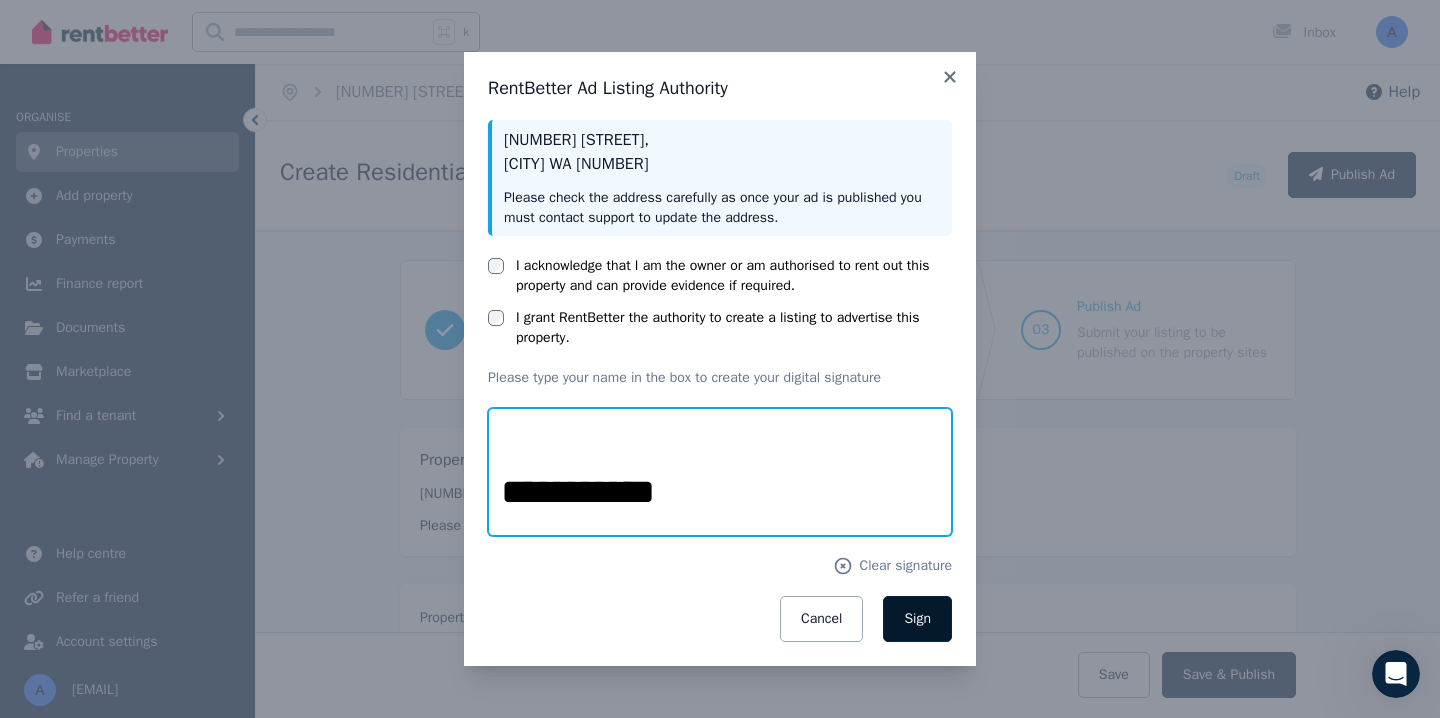 type on "**********" 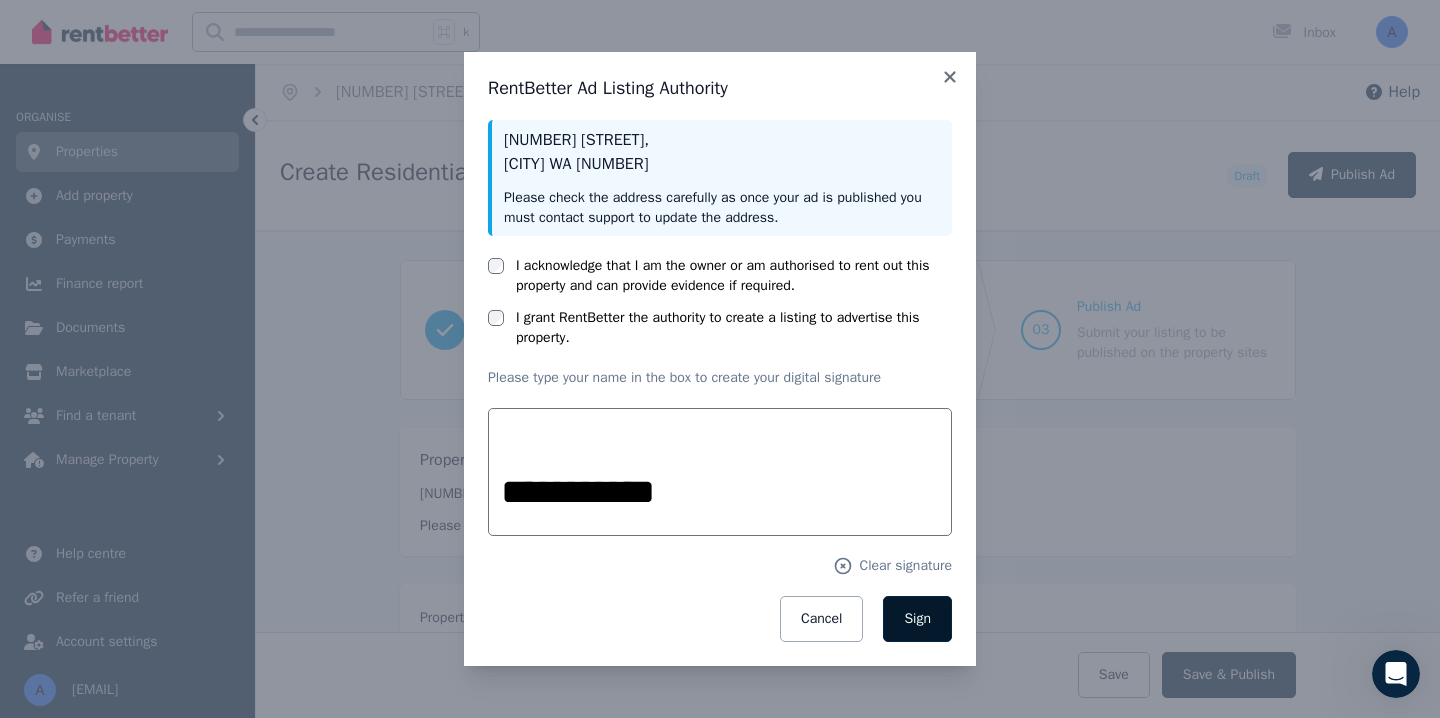 click on "Sign" at bounding box center (917, 618) 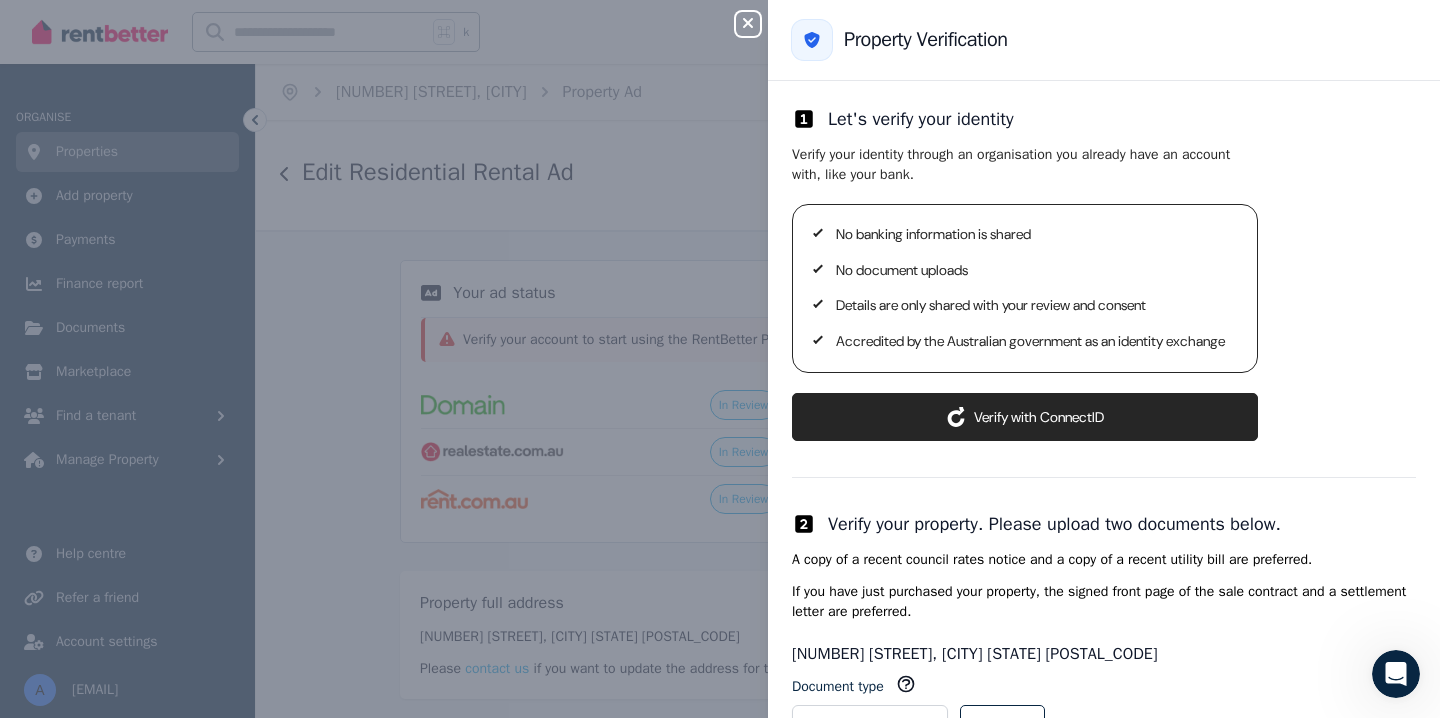click on "ConnectID logo  Verify with ConnectID" at bounding box center (1025, 417) 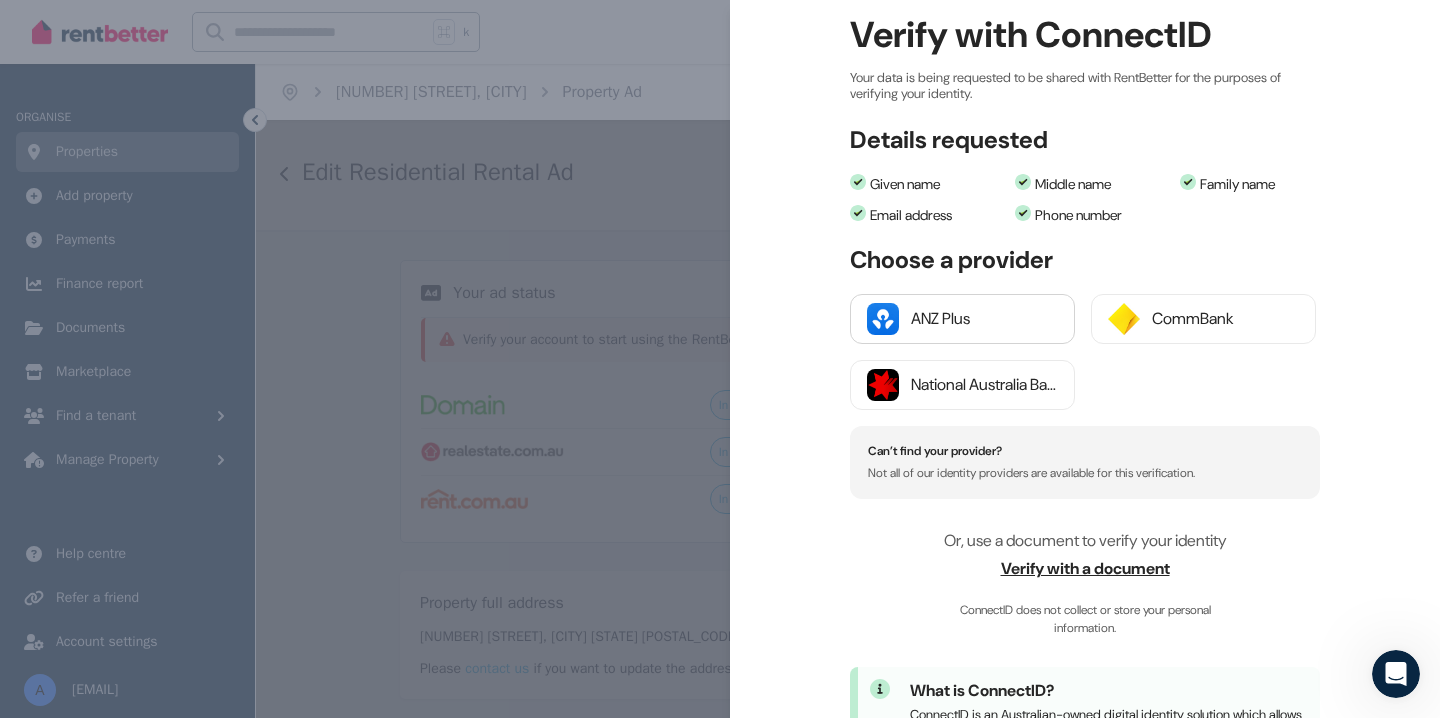 scroll, scrollTop: 154, scrollLeft: 0, axis: vertical 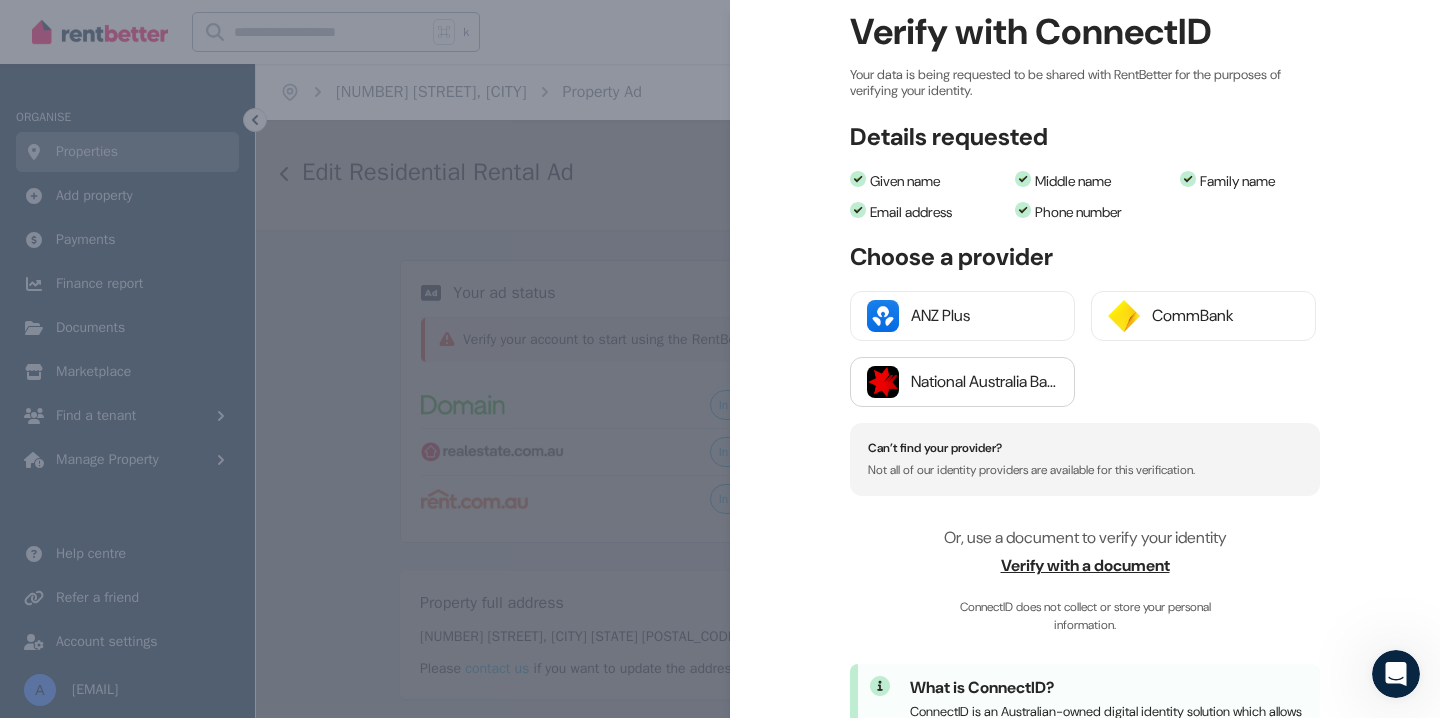 click on "National Australia Bank" at bounding box center [984, 382] 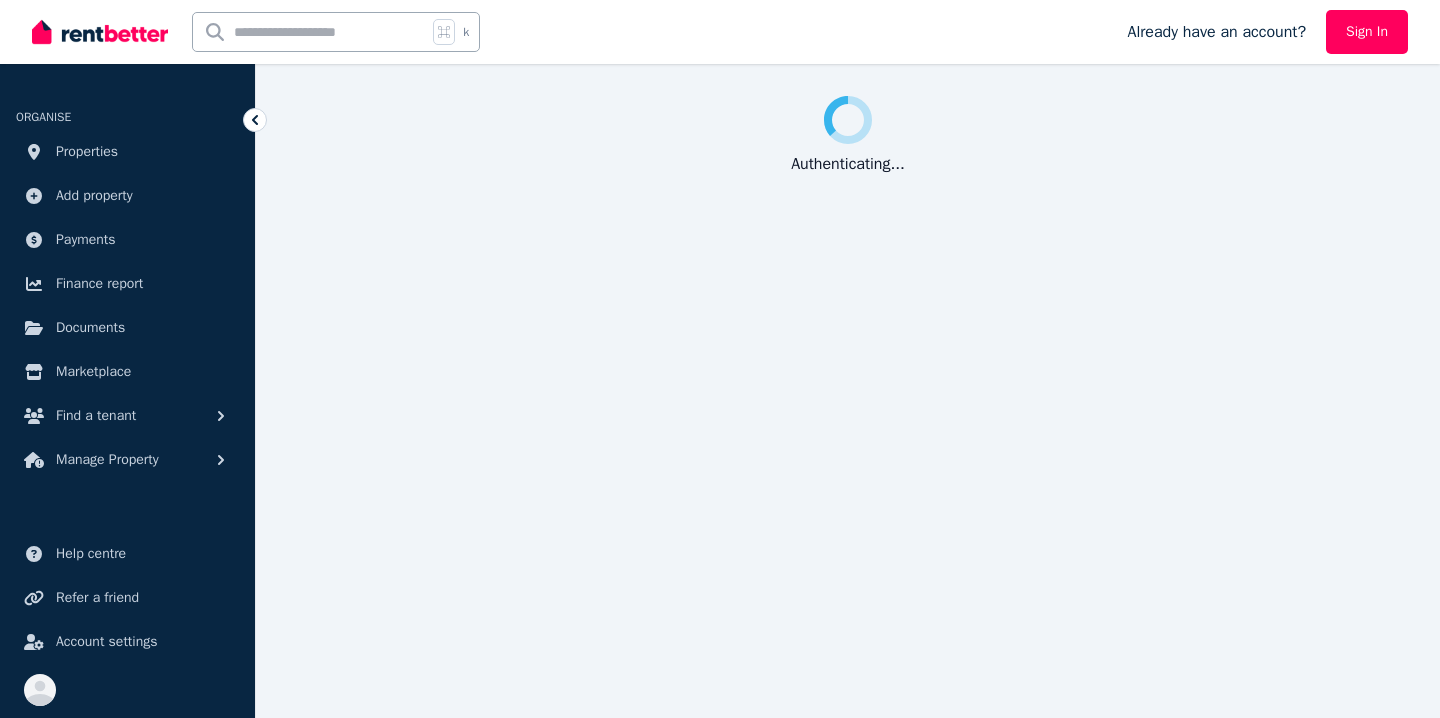 scroll, scrollTop: 0, scrollLeft: 0, axis: both 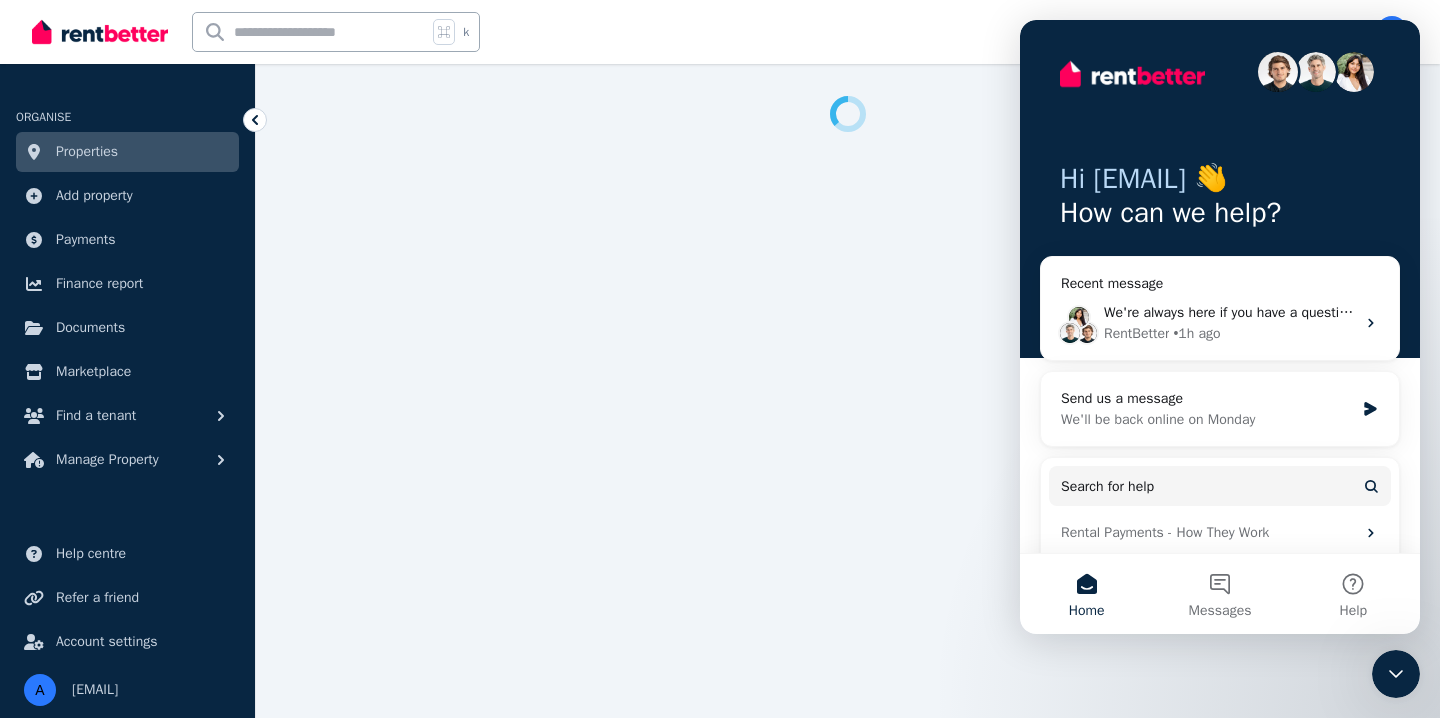 click 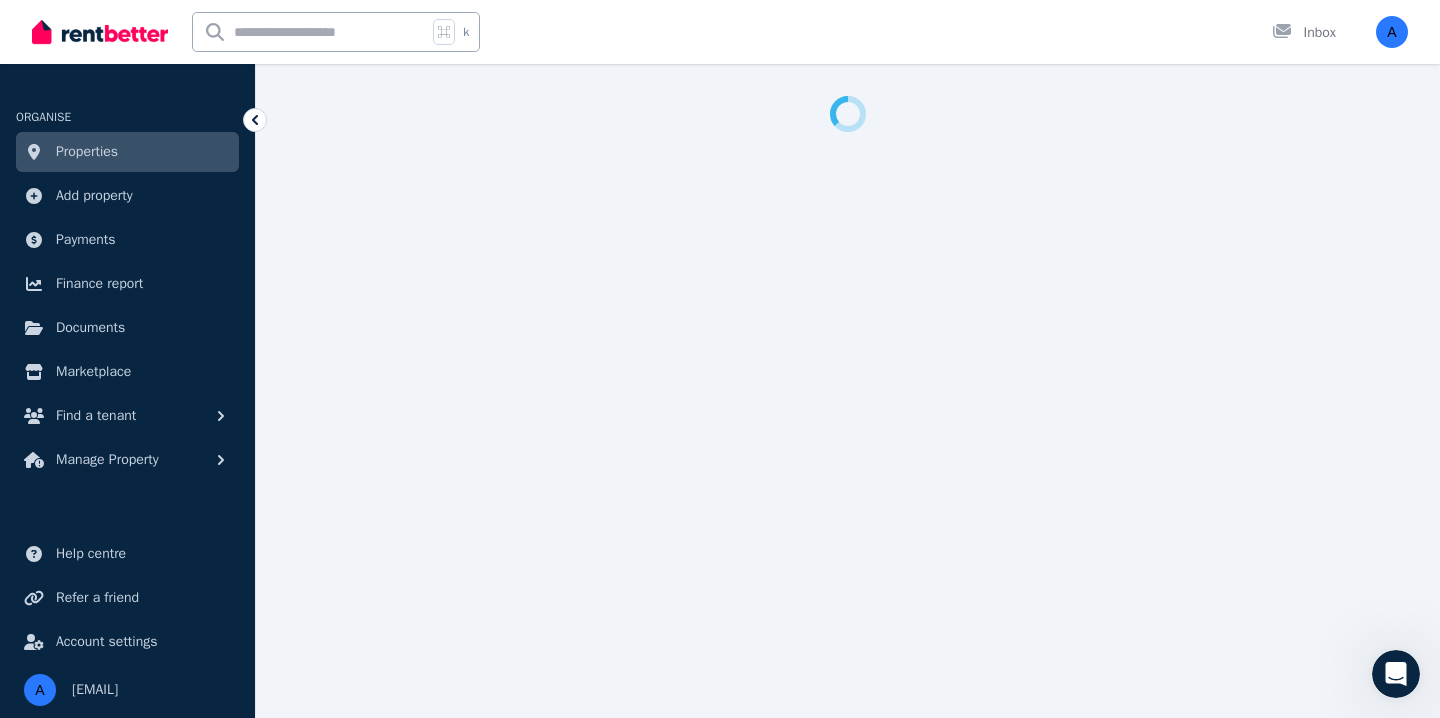 scroll, scrollTop: 0, scrollLeft: 0, axis: both 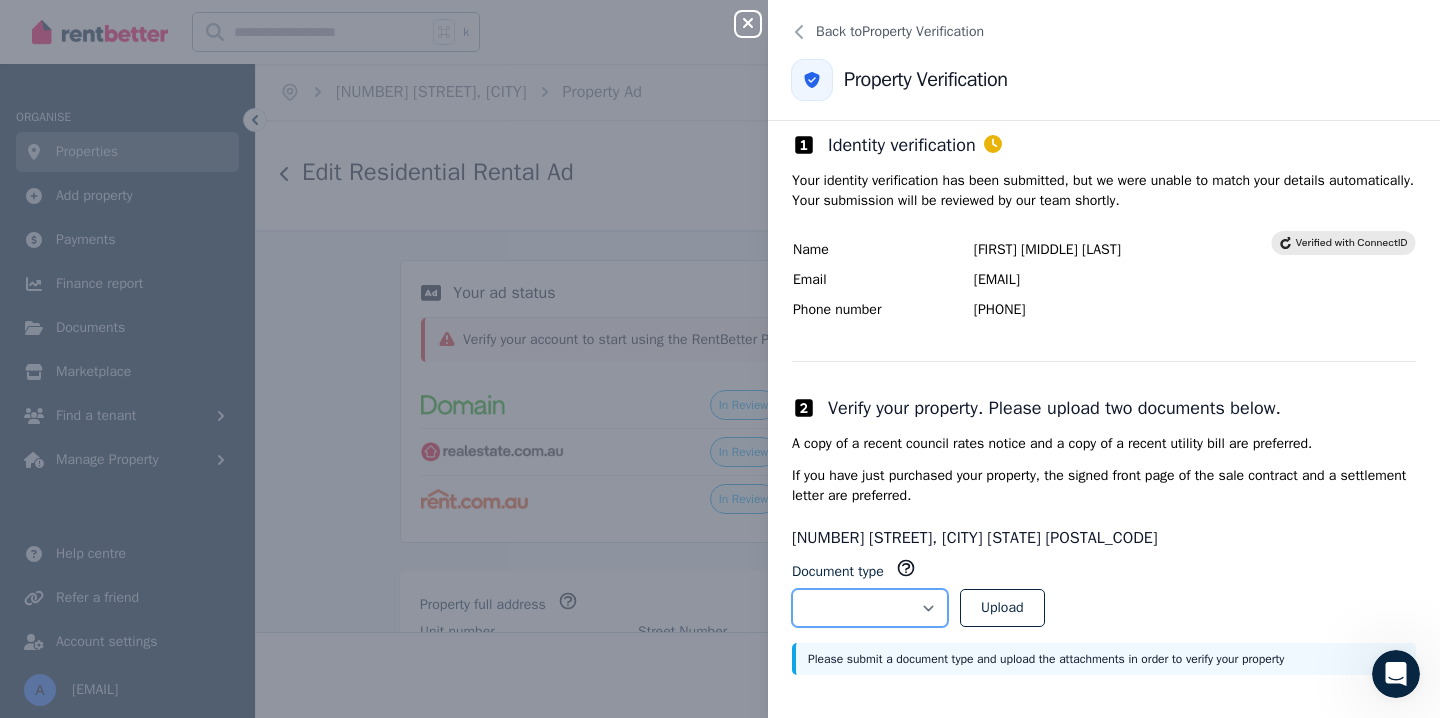 click on "**********" at bounding box center [870, 608] 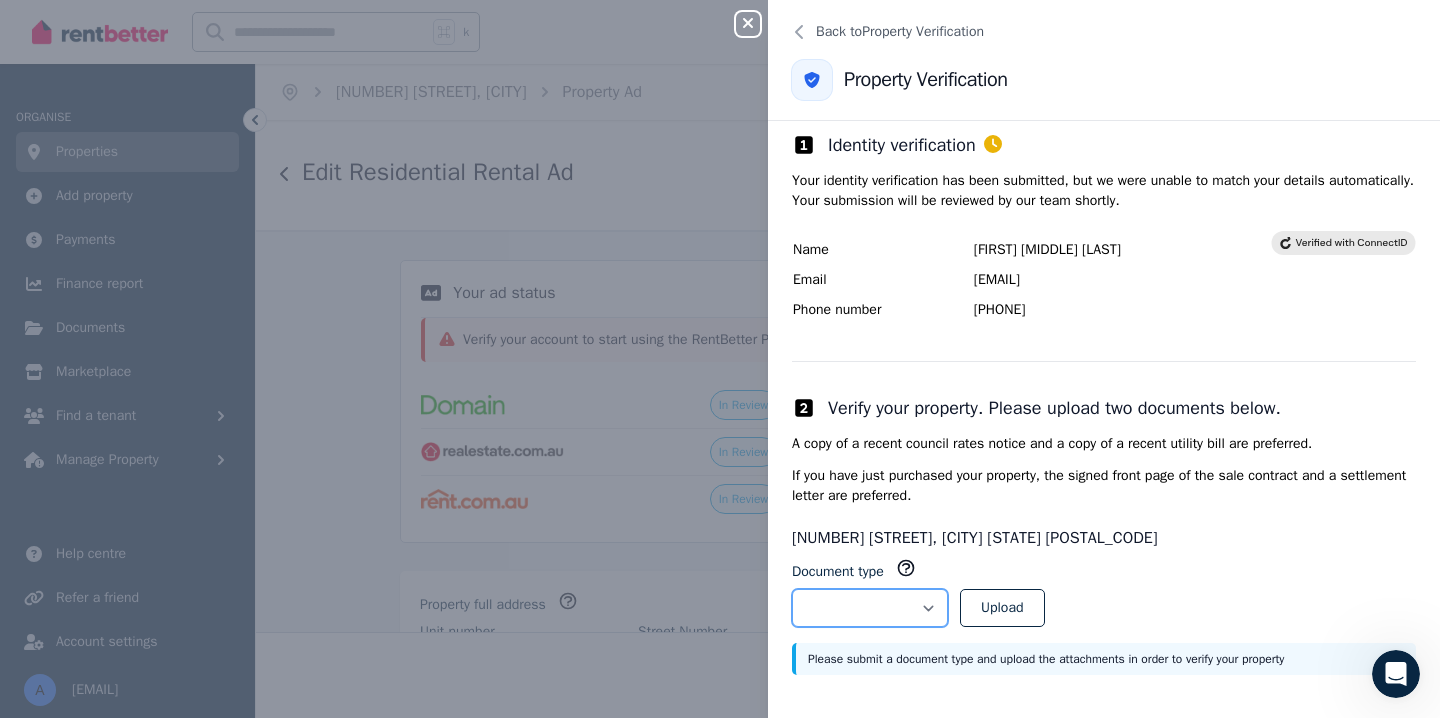 select on "**********" 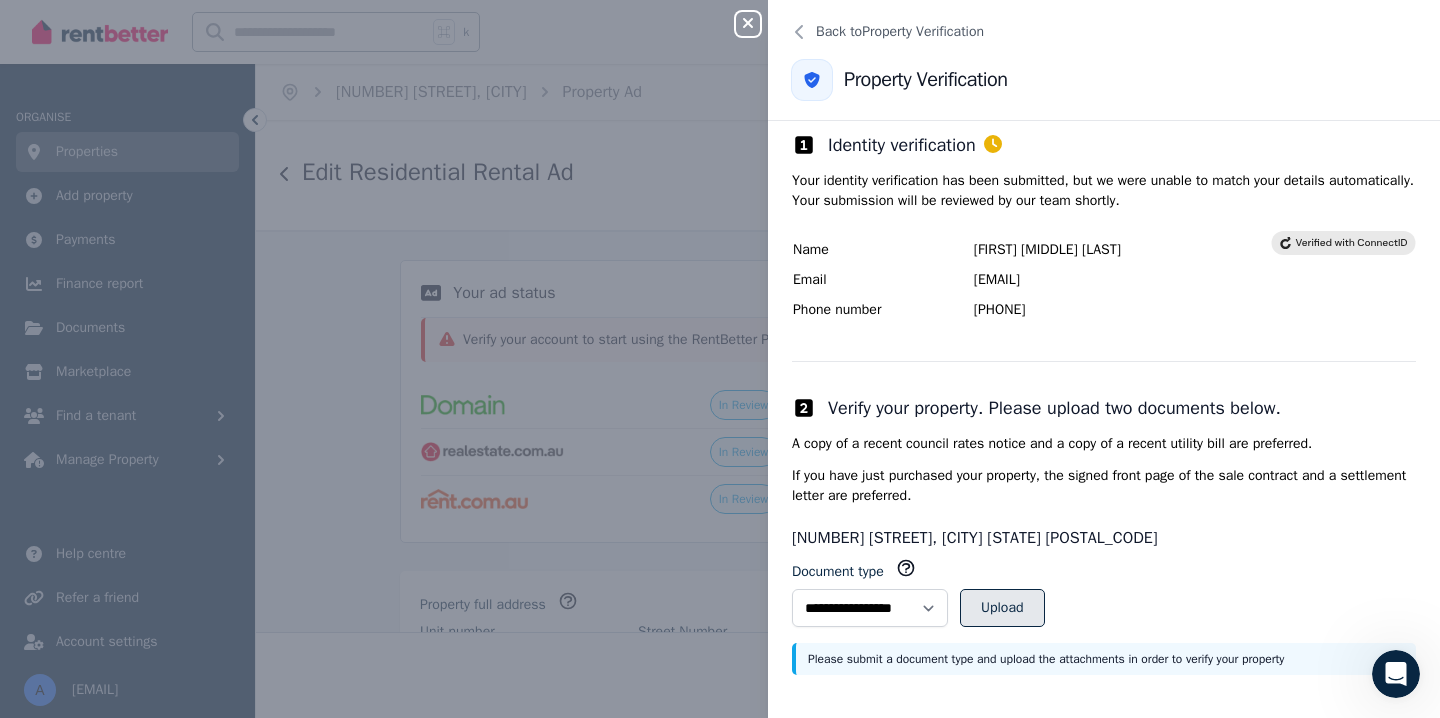click on "Upload" at bounding box center (1002, 608) 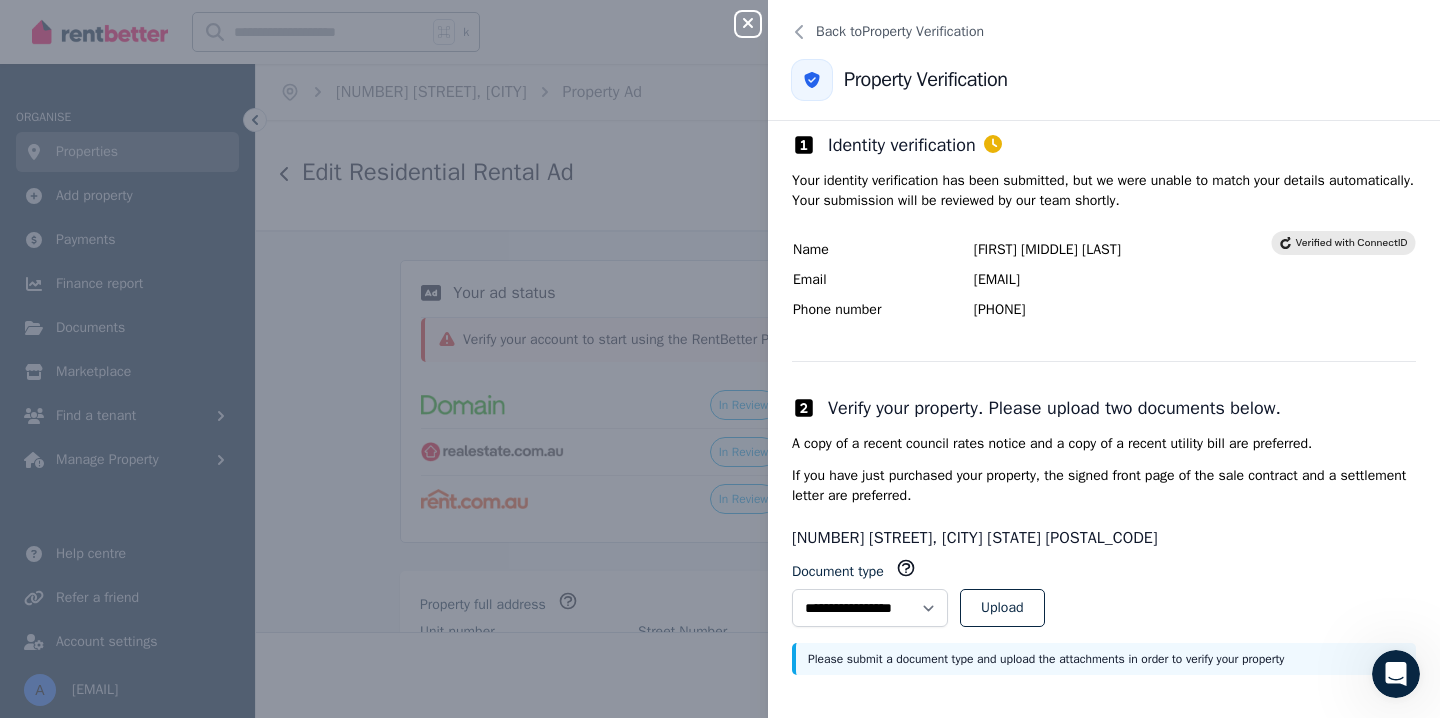 select 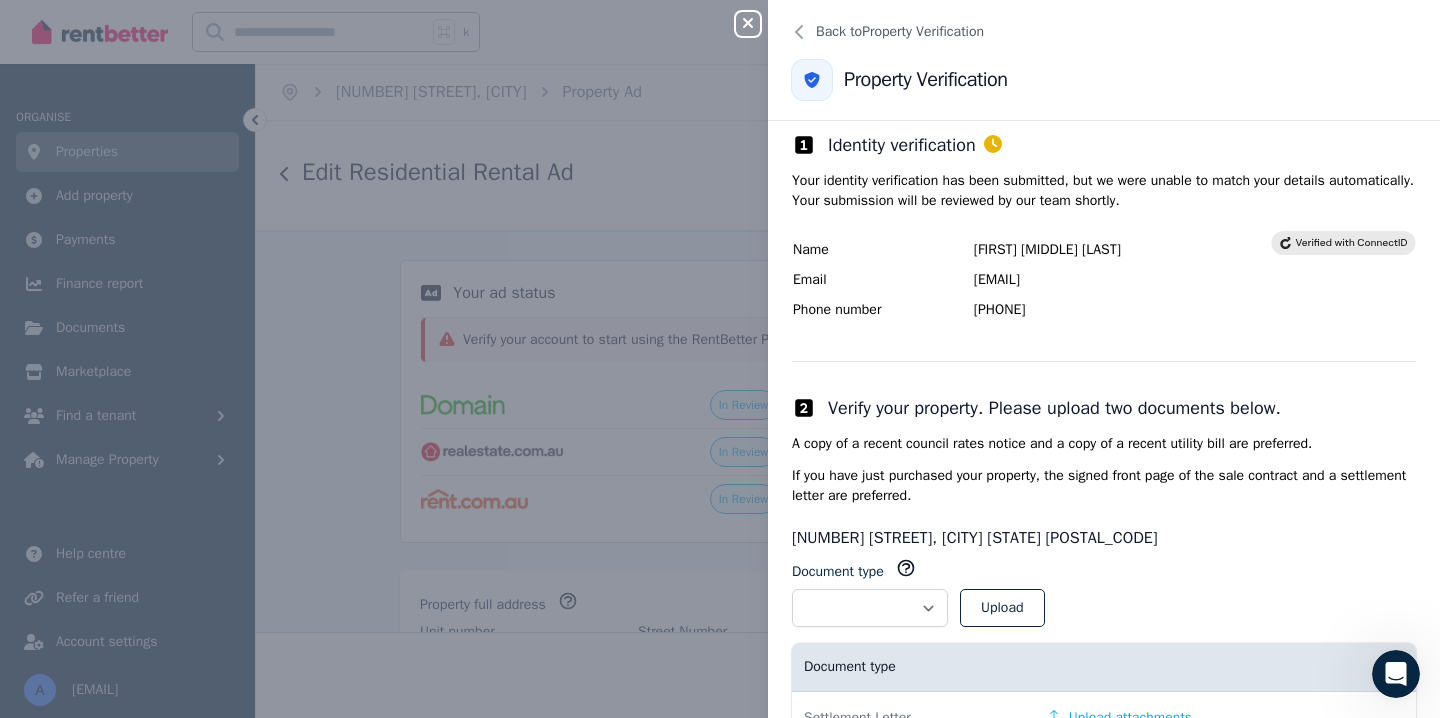 scroll, scrollTop: 83, scrollLeft: 0, axis: vertical 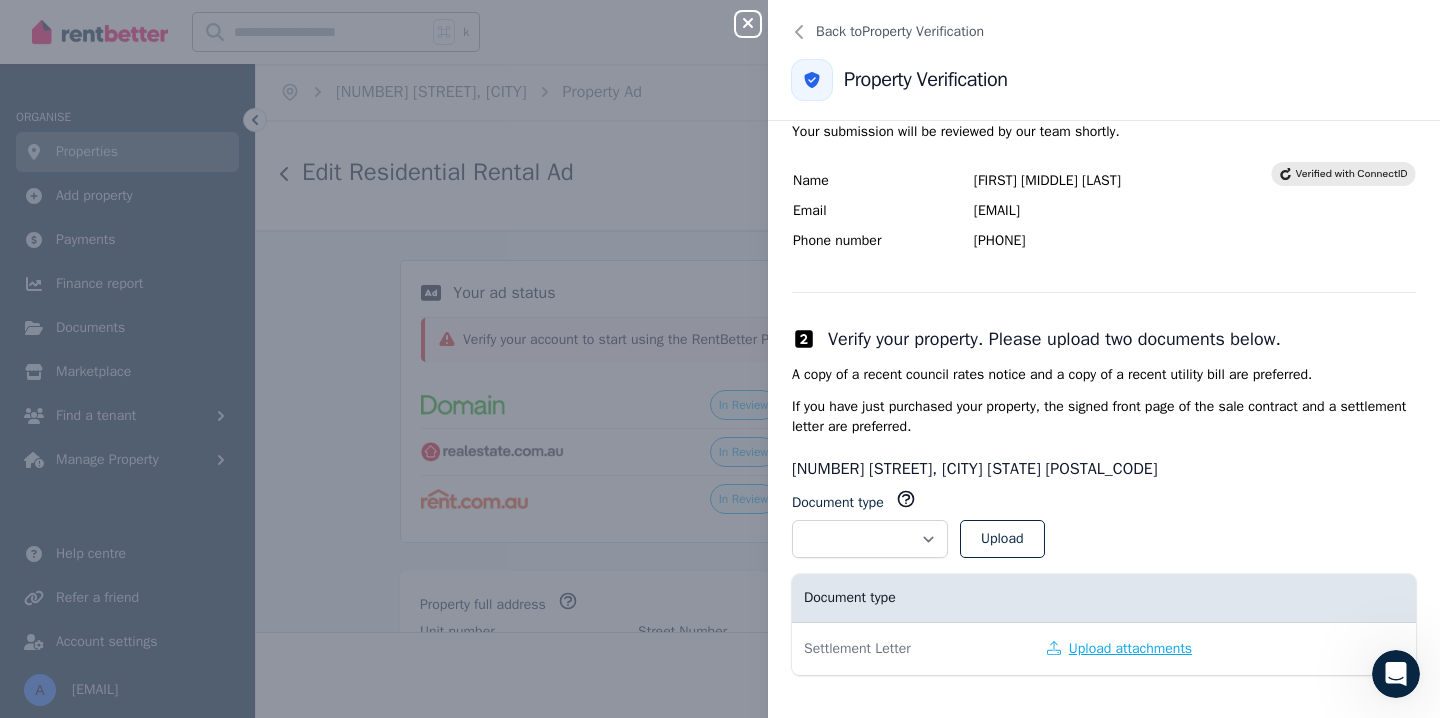 click on "Upload attachments" at bounding box center (1119, 649) 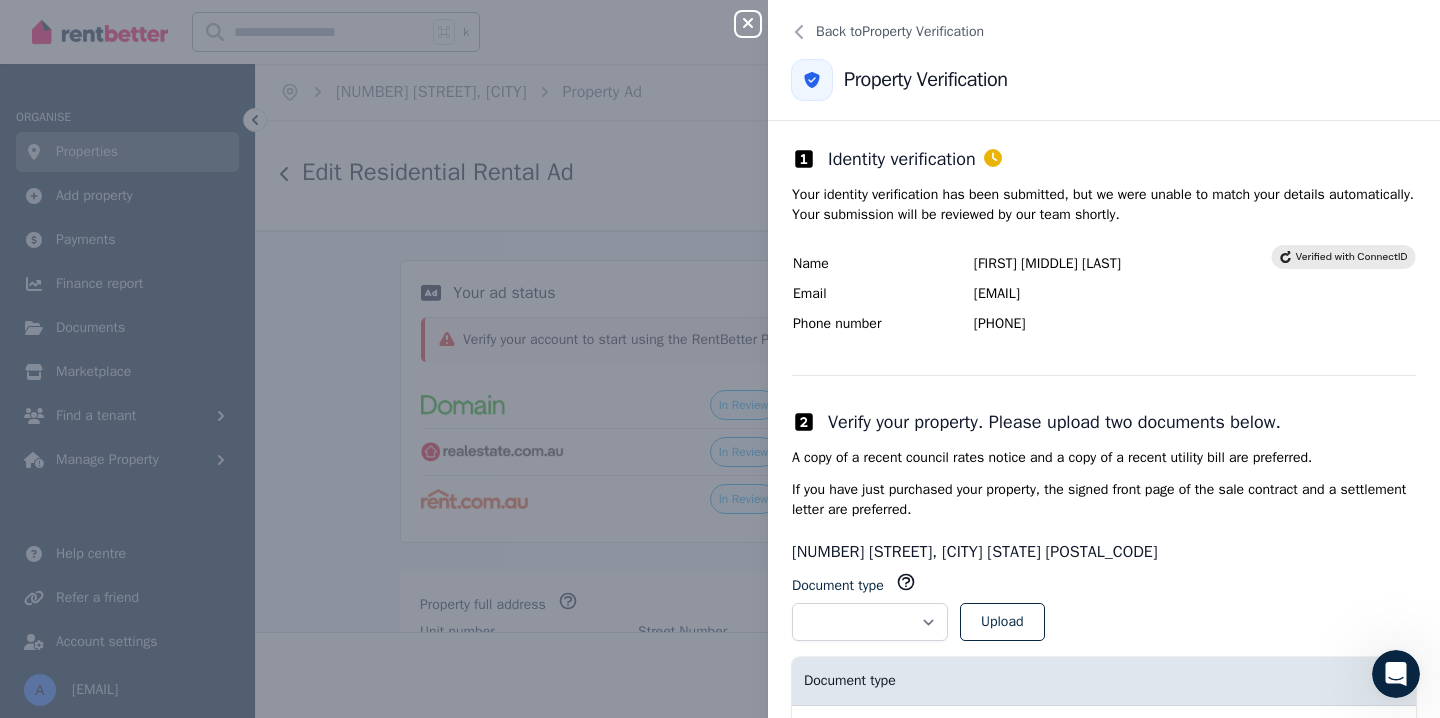 scroll, scrollTop: 83, scrollLeft: 0, axis: vertical 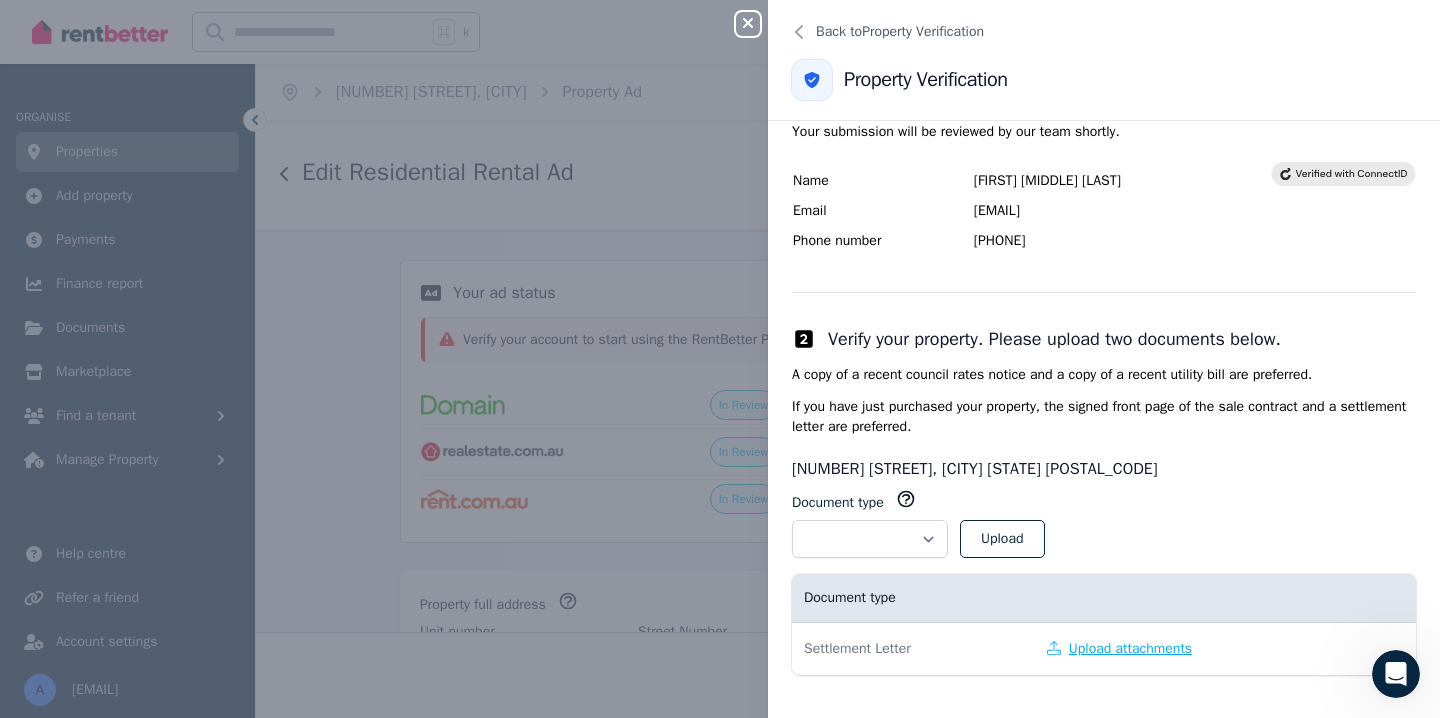 click on "Upload attachments" at bounding box center [1119, 649] 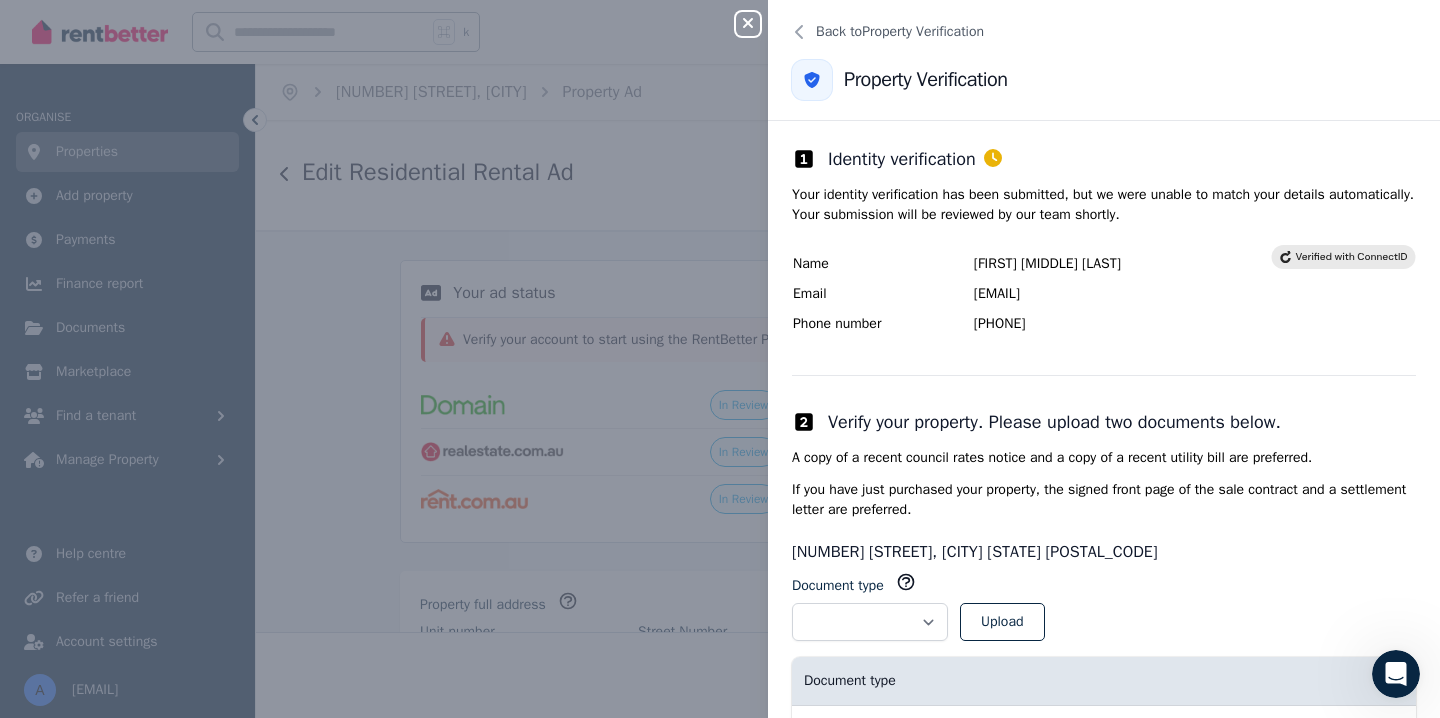 scroll, scrollTop: 83, scrollLeft: 0, axis: vertical 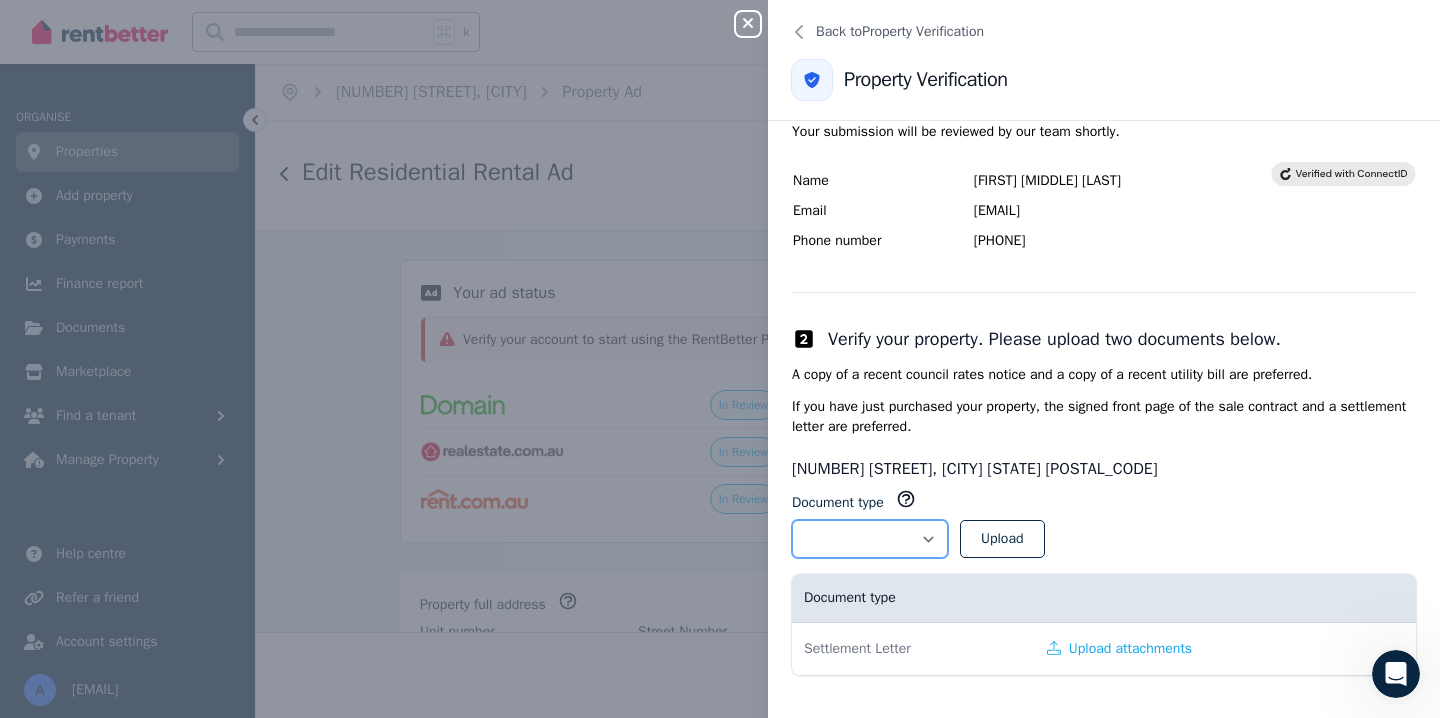 click on "**********" at bounding box center [870, 539] 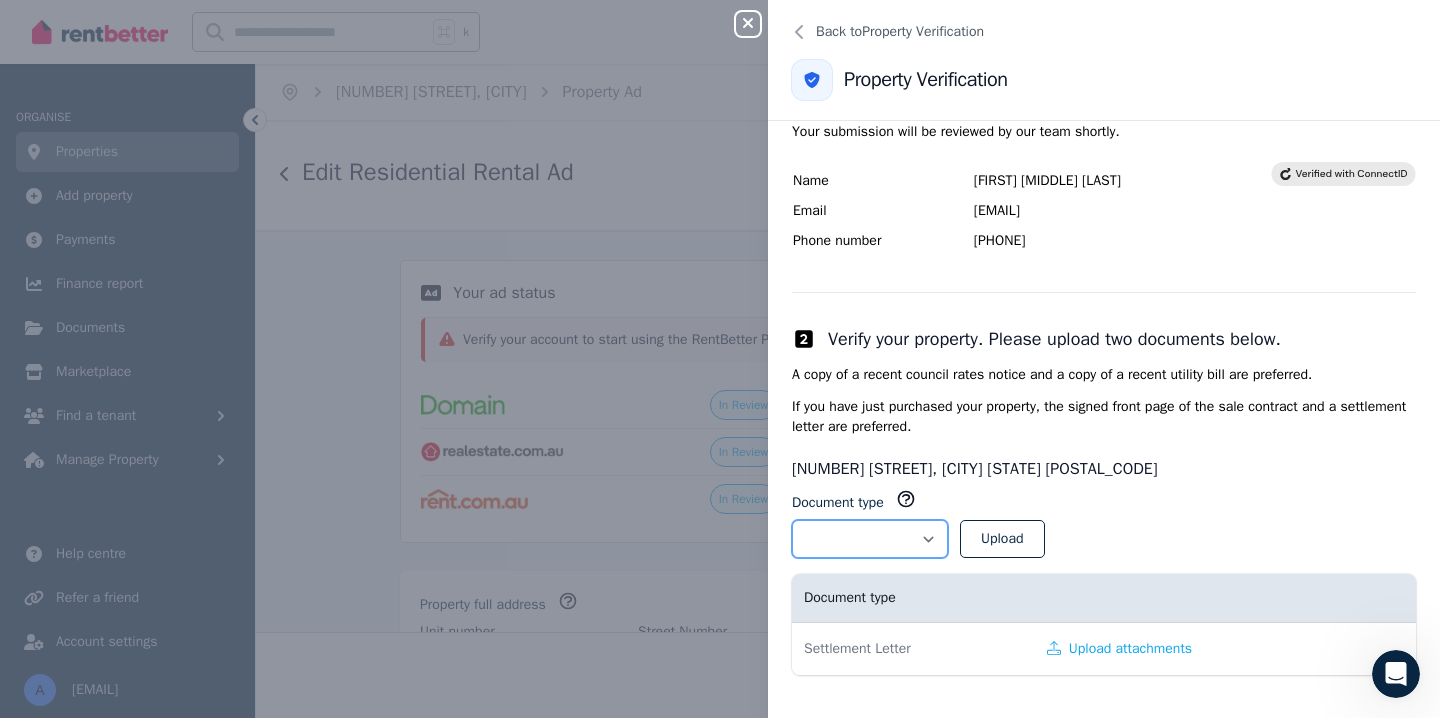 select on "**********" 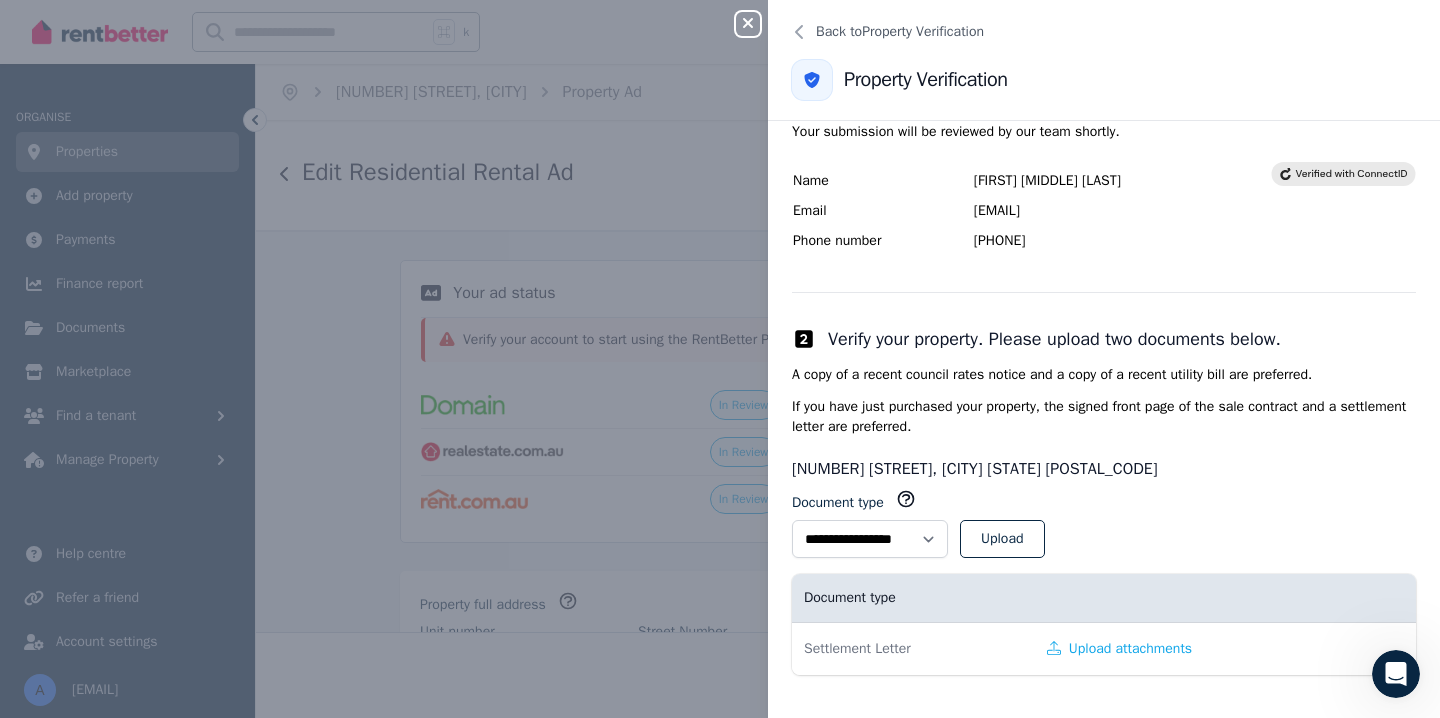 click on "Settlement Letter" at bounding box center (913, 649) 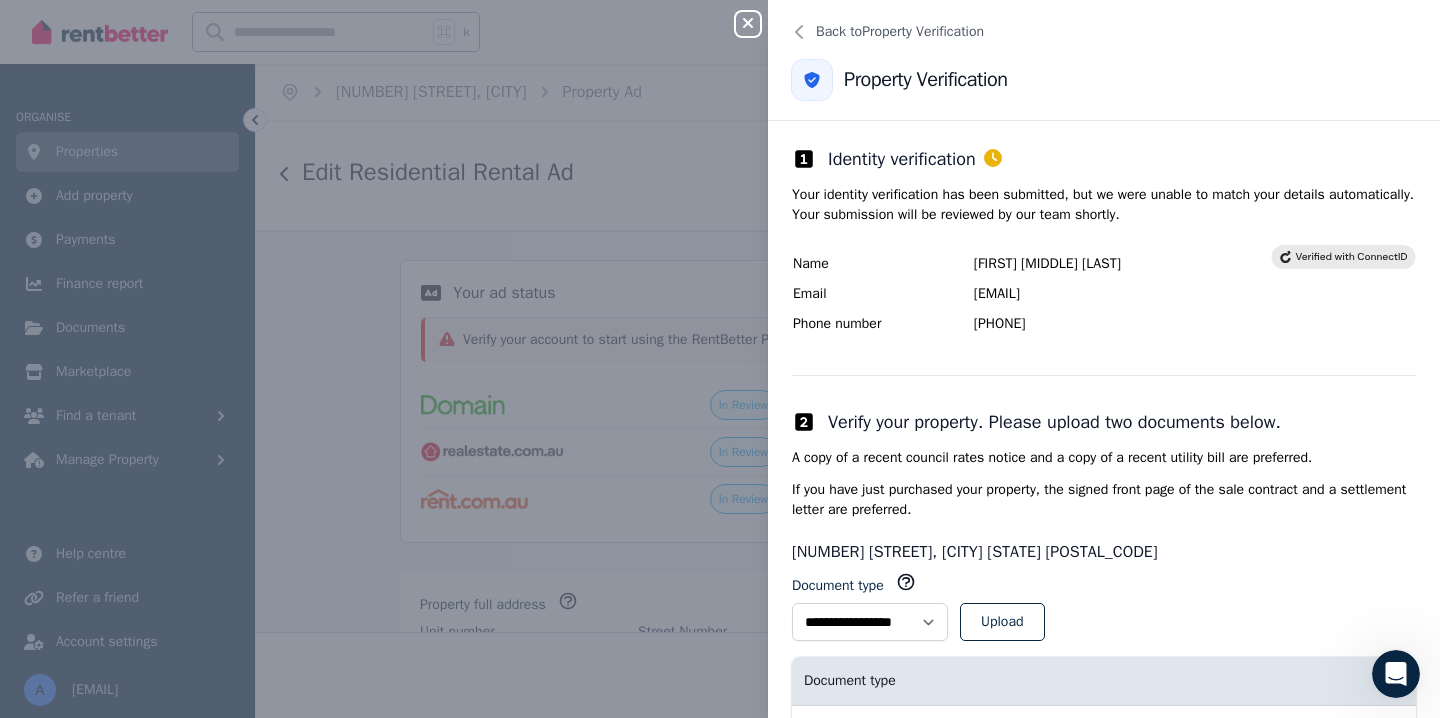 scroll, scrollTop: 83, scrollLeft: 0, axis: vertical 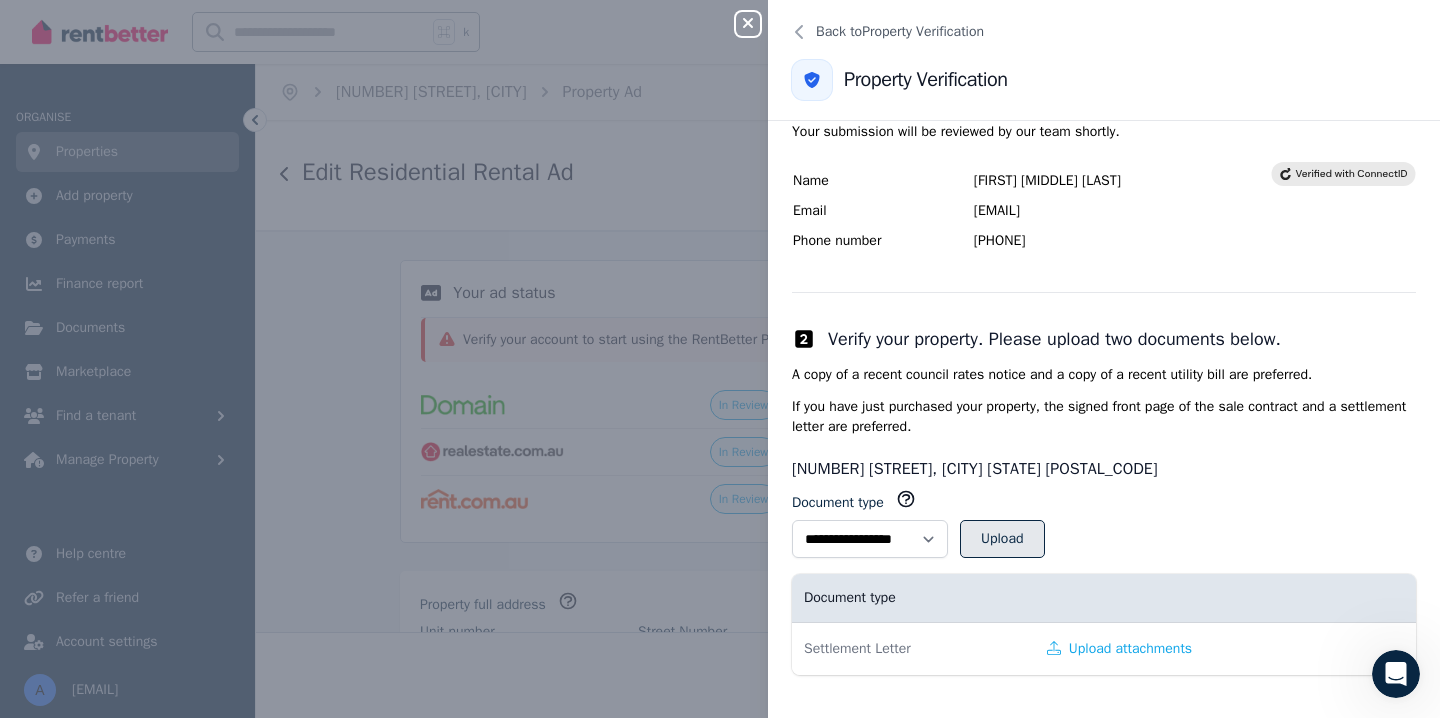 click on "Upload" at bounding box center (1002, 539) 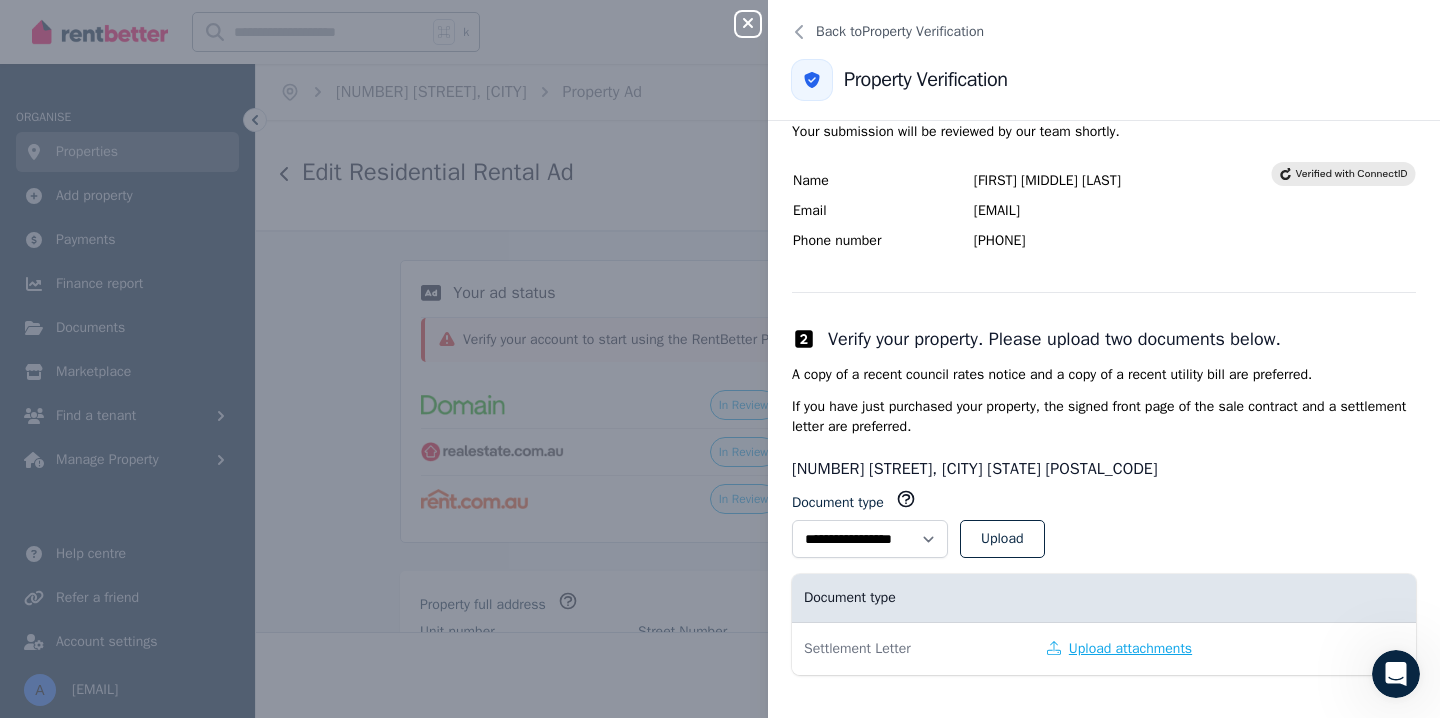 select 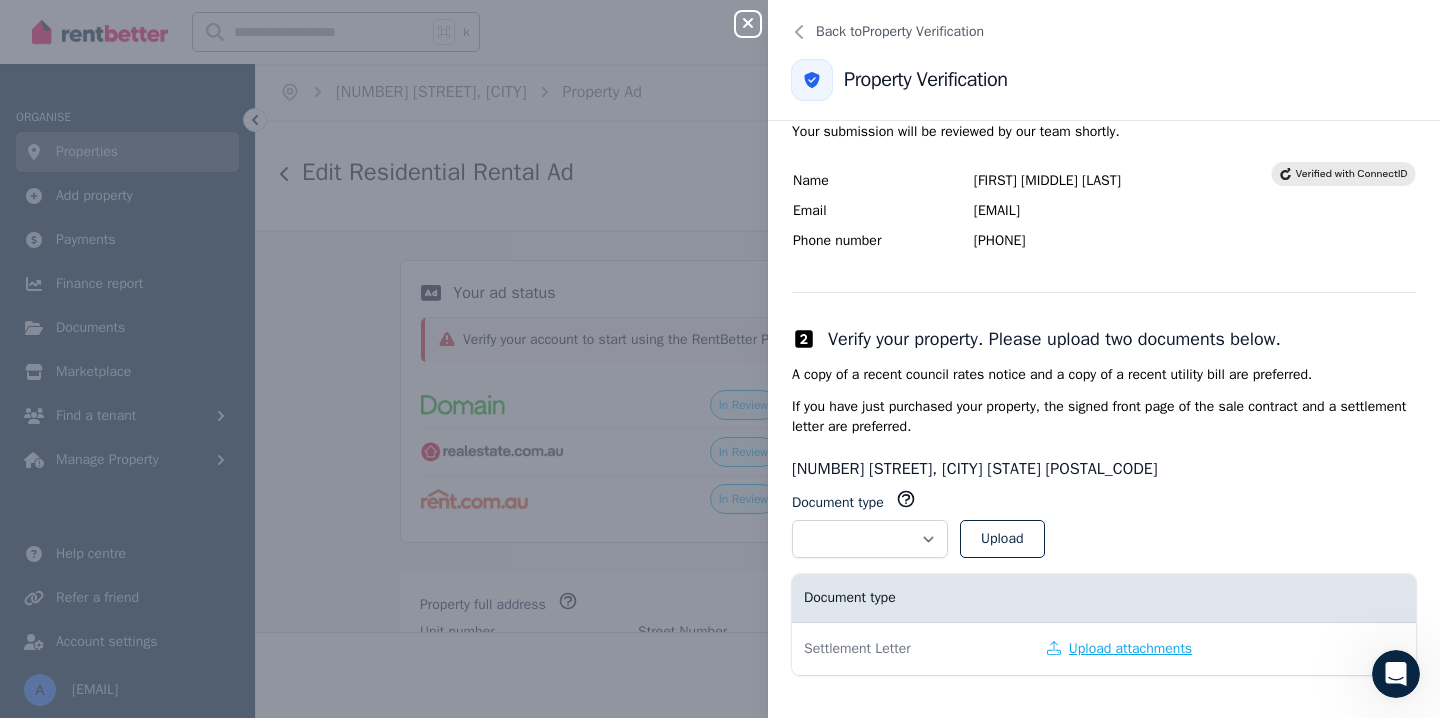 click on "Upload attachments" at bounding box center [1119, 649] 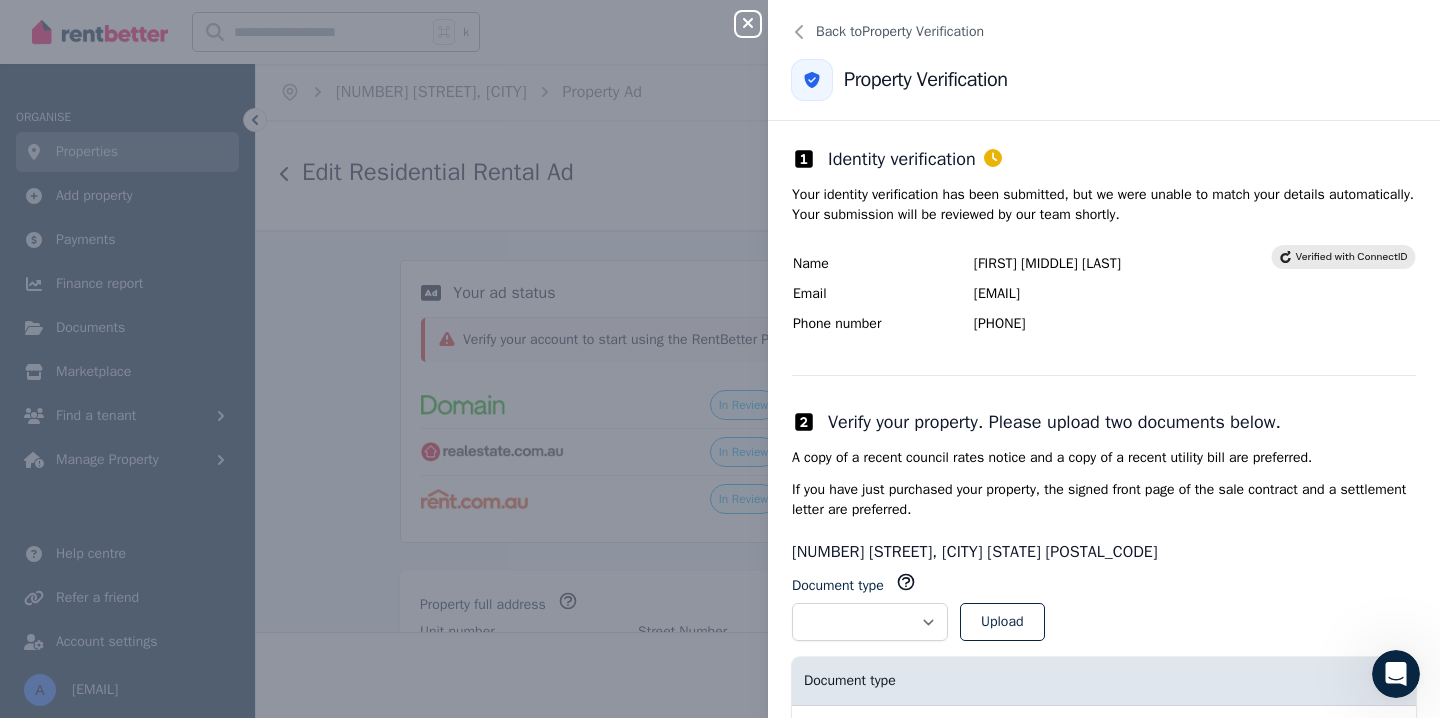 scroll, scrollTop: 83, scrollLeft: 0, axis: vertical 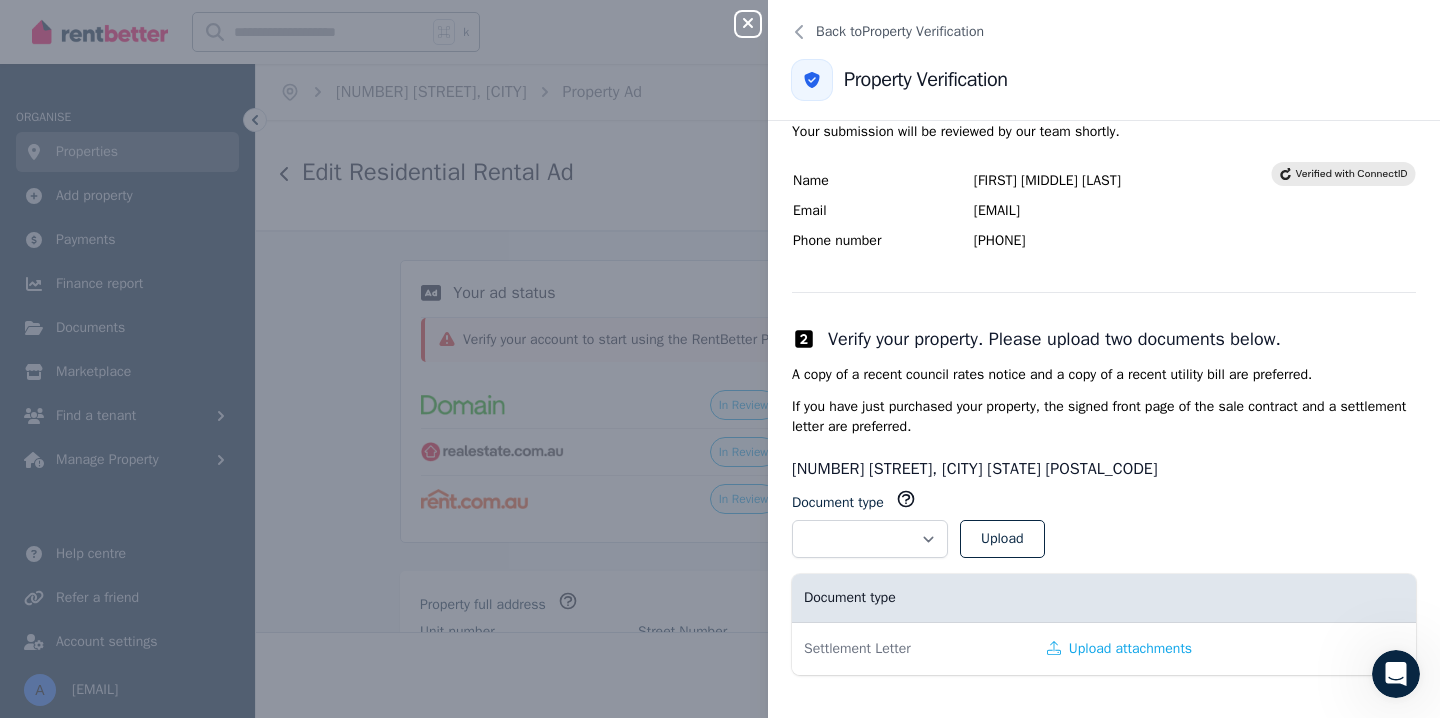 click on "Settlement Letter" at bounding box center [913, 649] 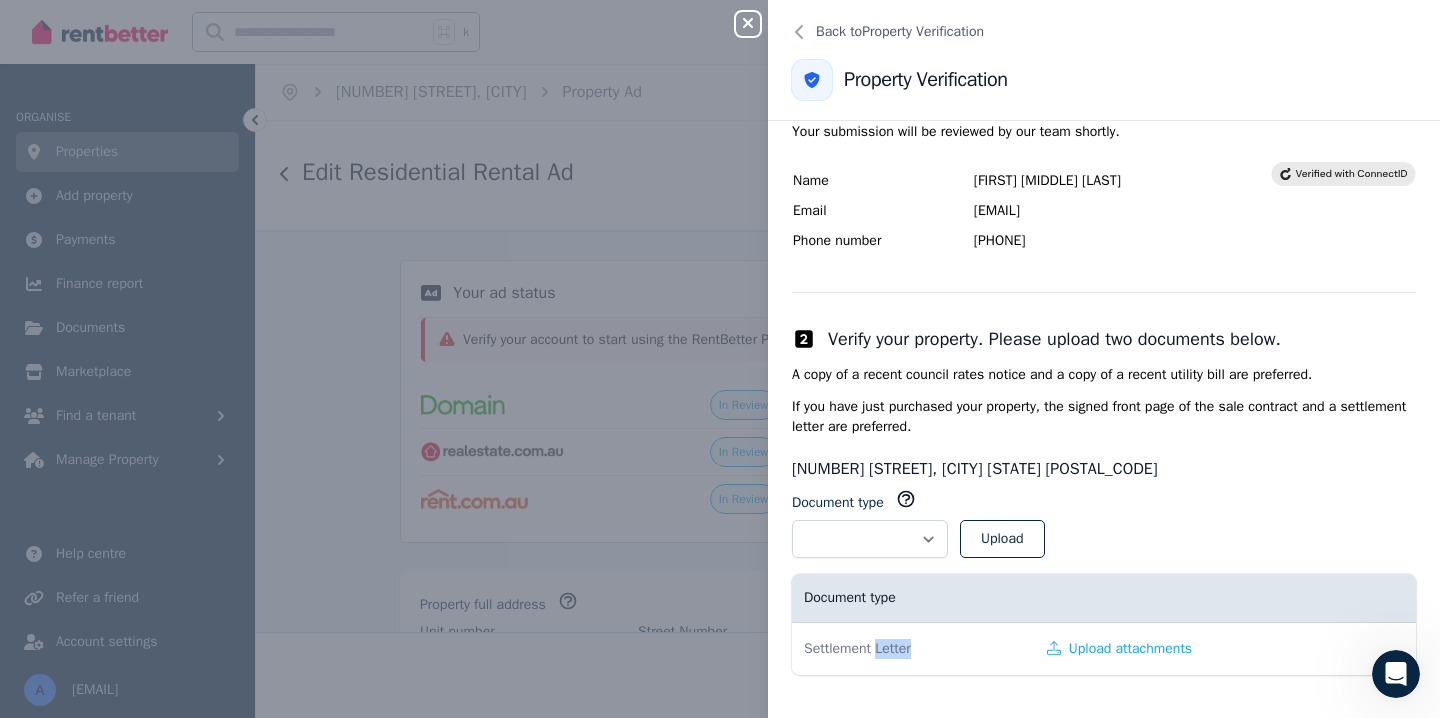 click on "Settlement Letter" at bounding box center [913, 649] 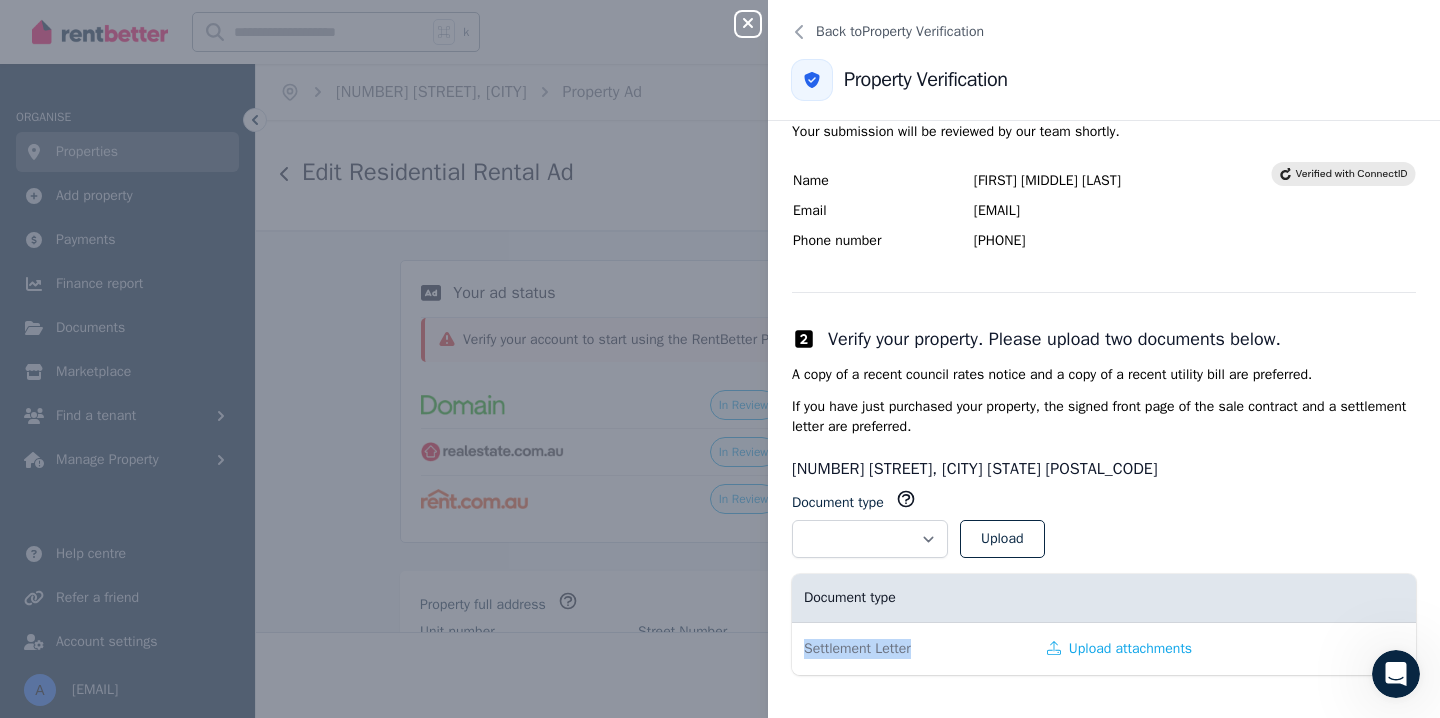 click on "Settlement Letter" at bounding box center [913, 649] 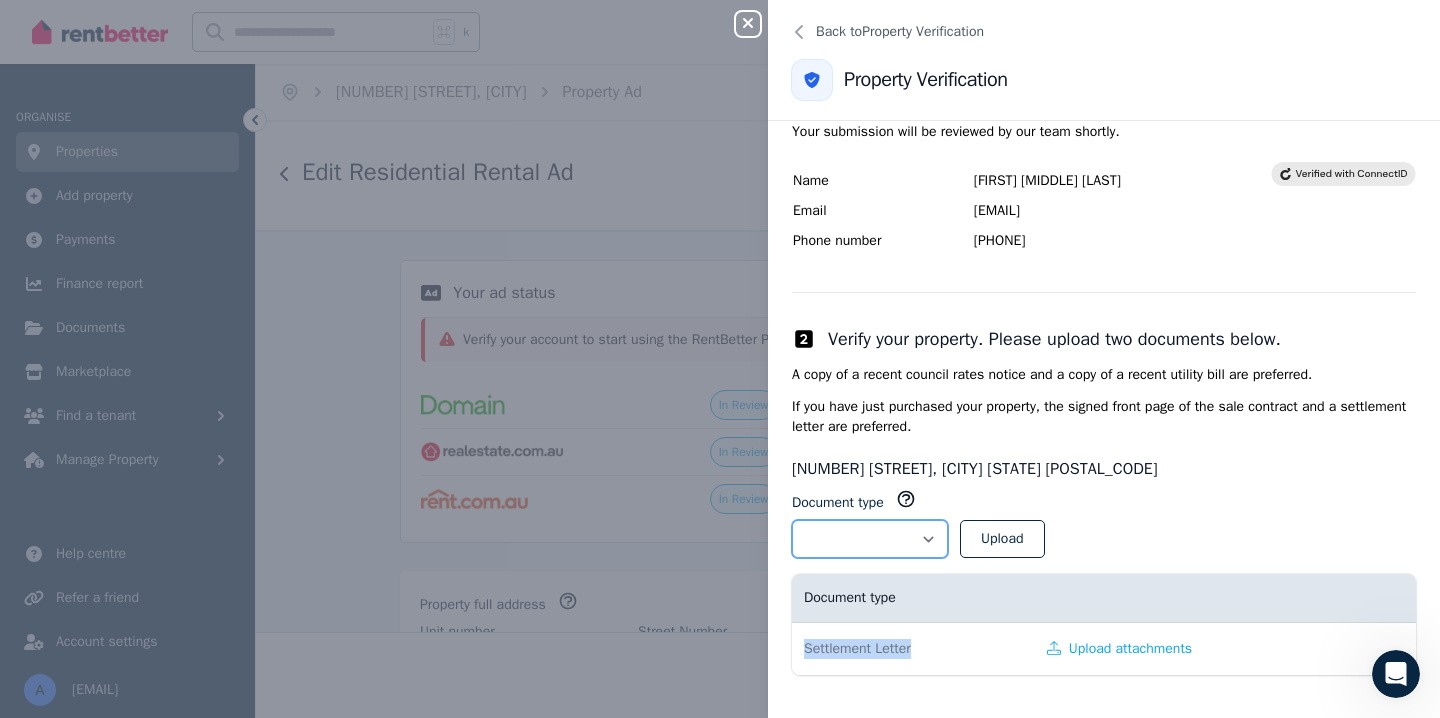 click on "**********" at bounding box center (870, 539) 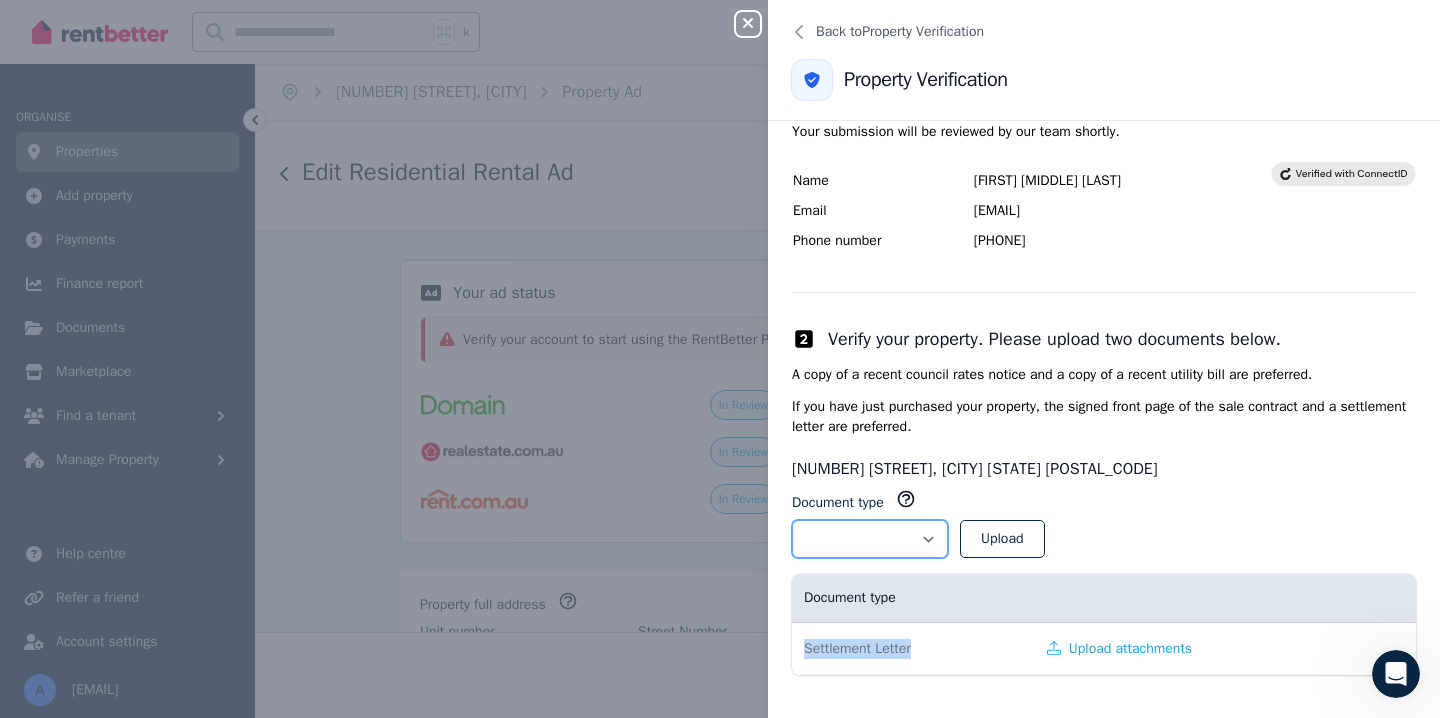 select on "**********" 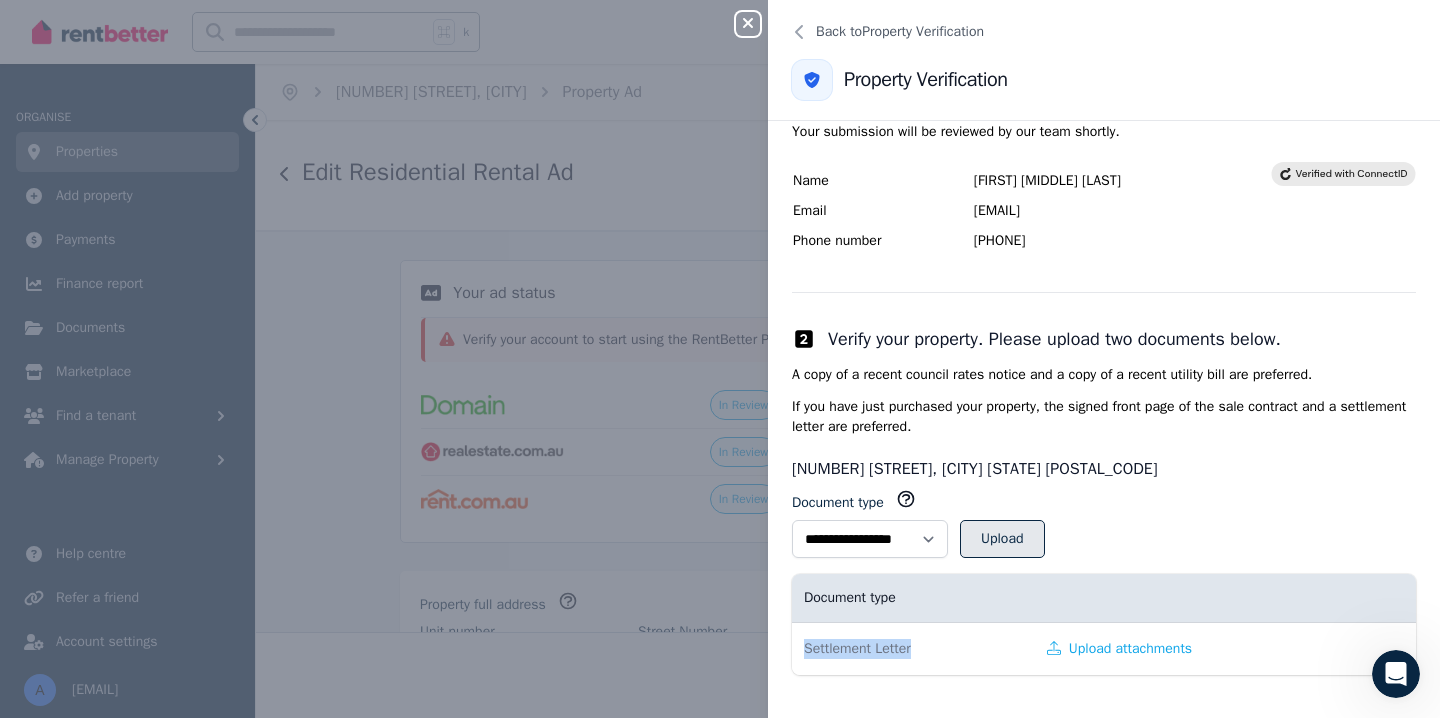 click on "Upload" at bounding box center (1002, 539) 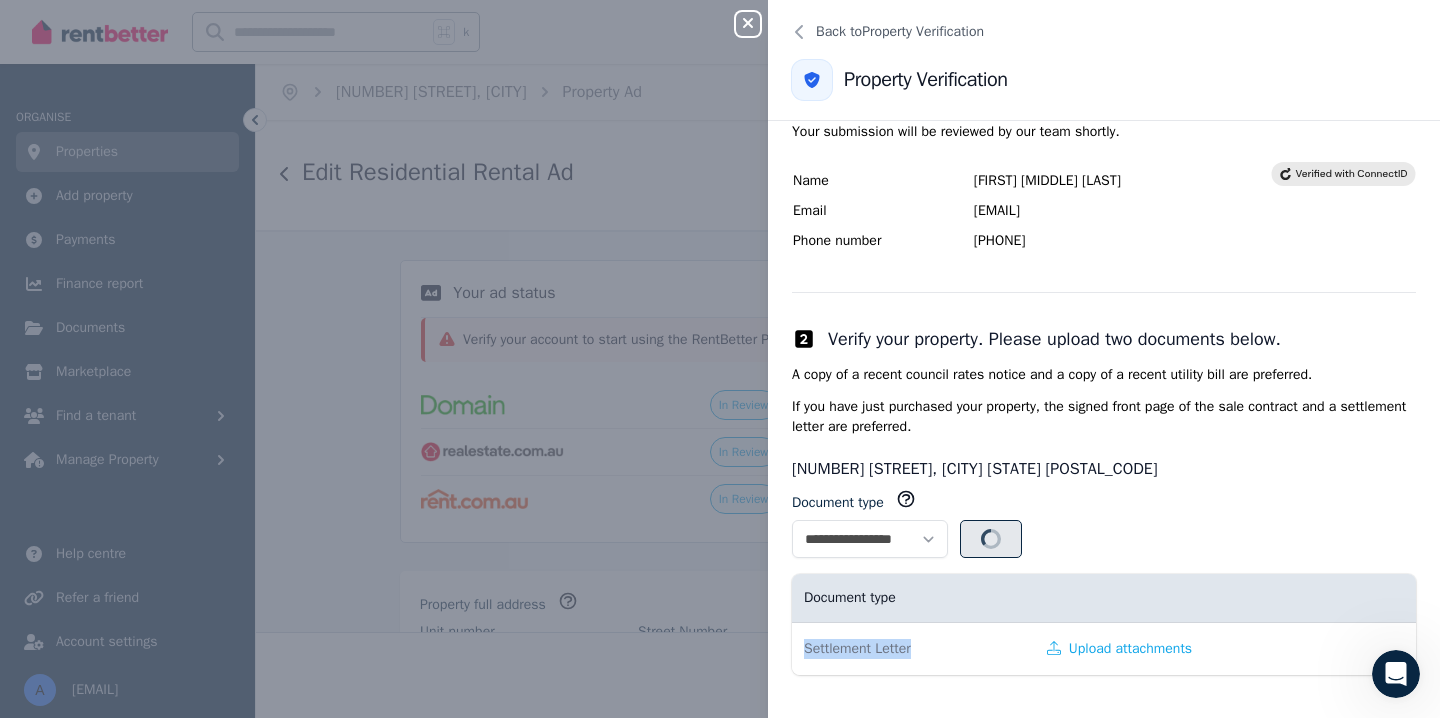 select 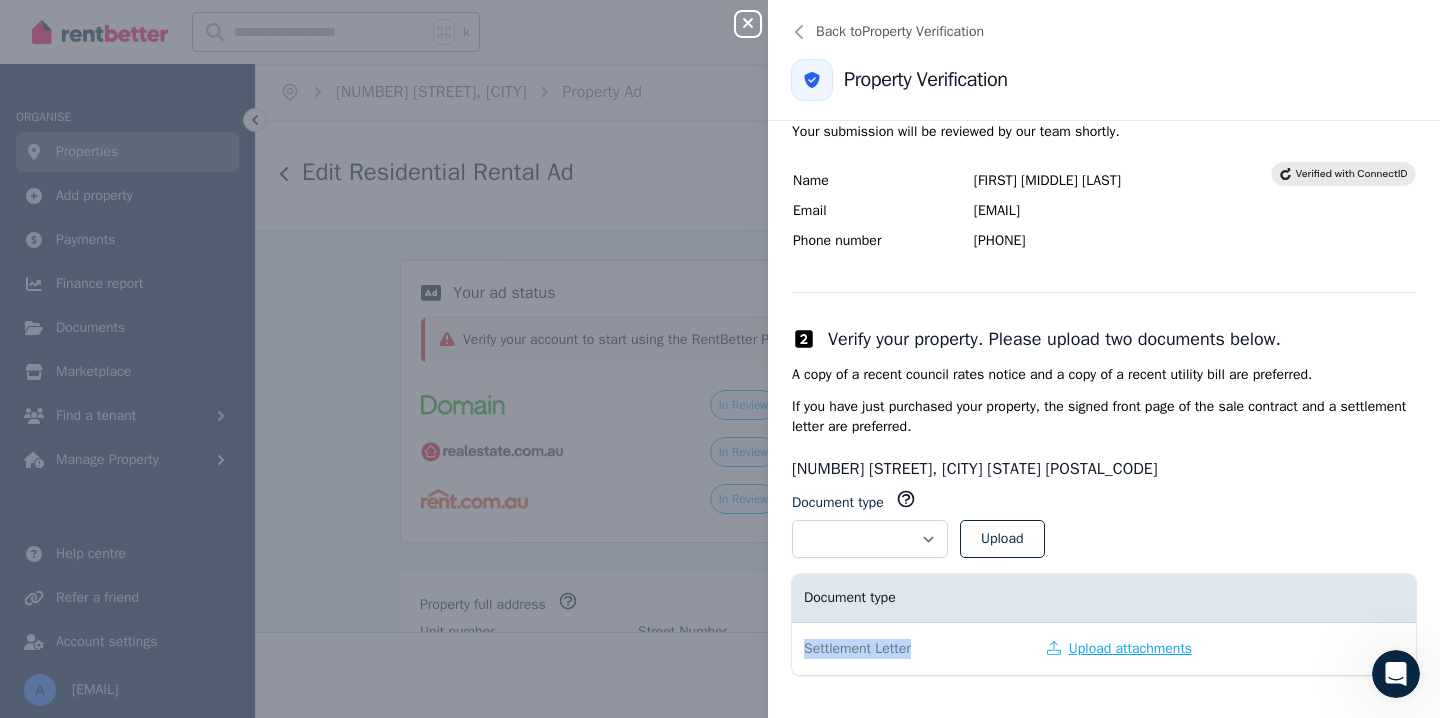 click on "Upload attachments" at bounding box center [1119, 649] 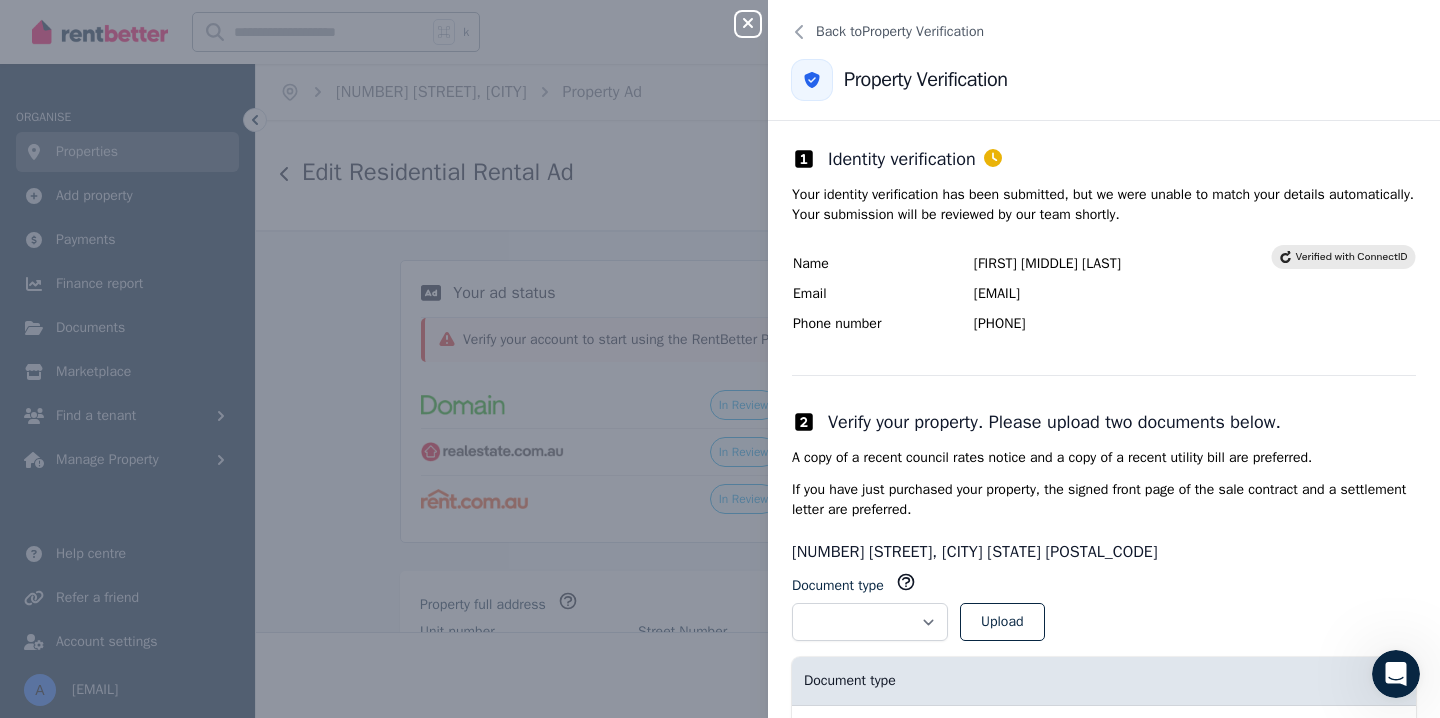 scroll, scrollTop: 83, scrollLeft: 0, axis: vertical 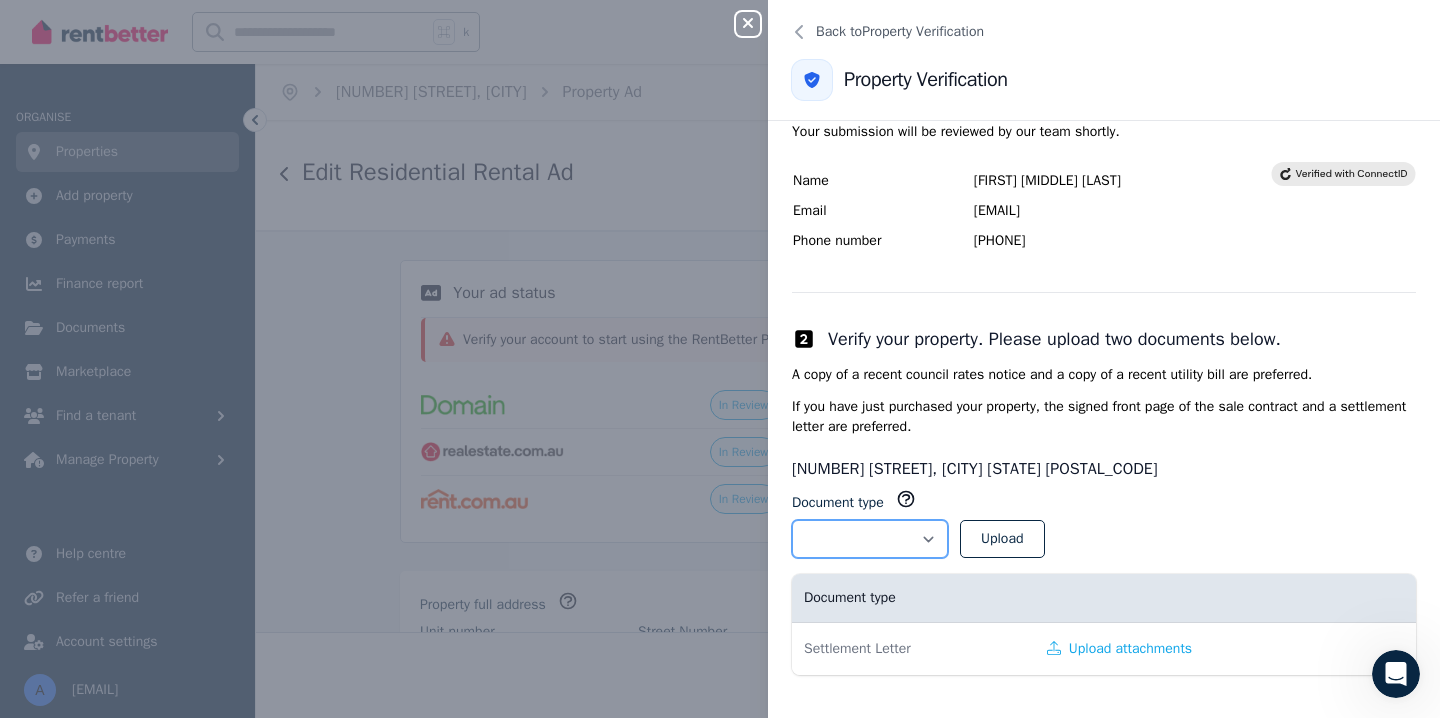 click on "**********" at bounding box center (870, 539) 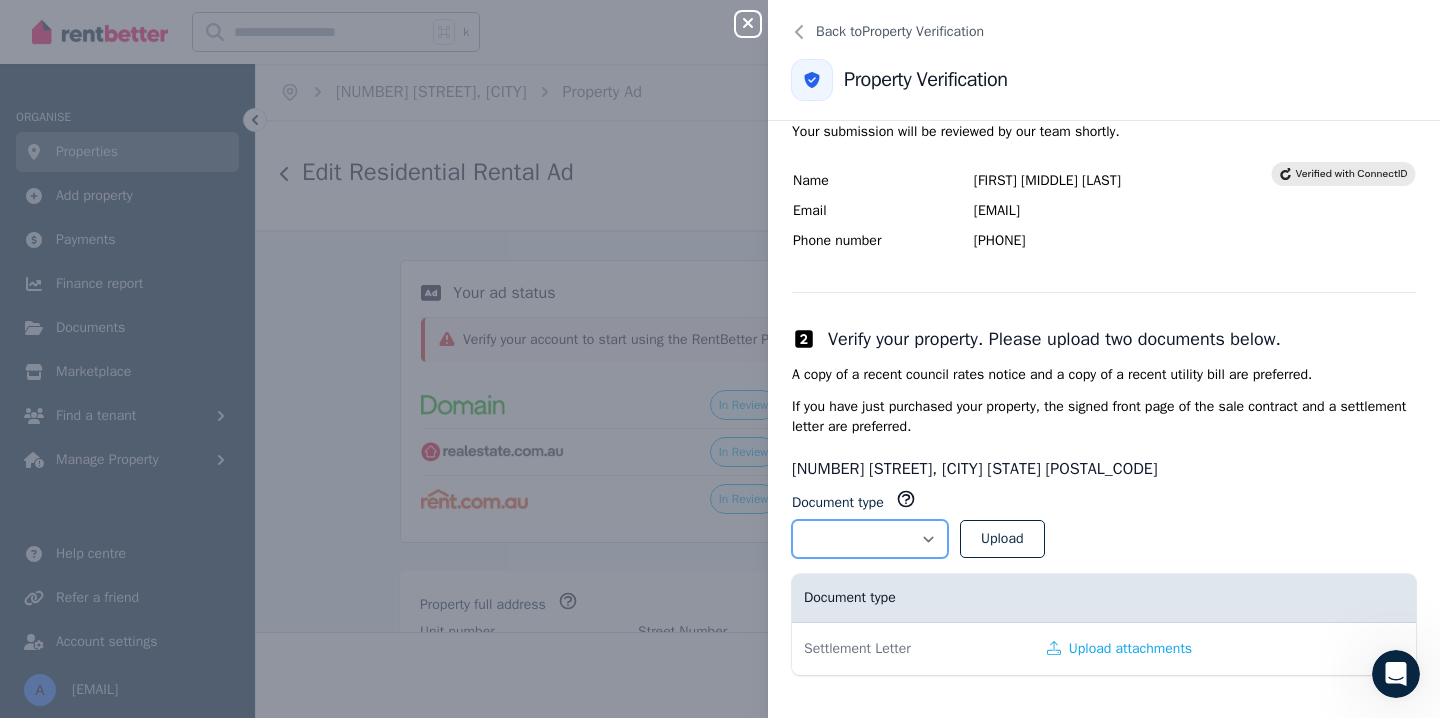 select on "**********" 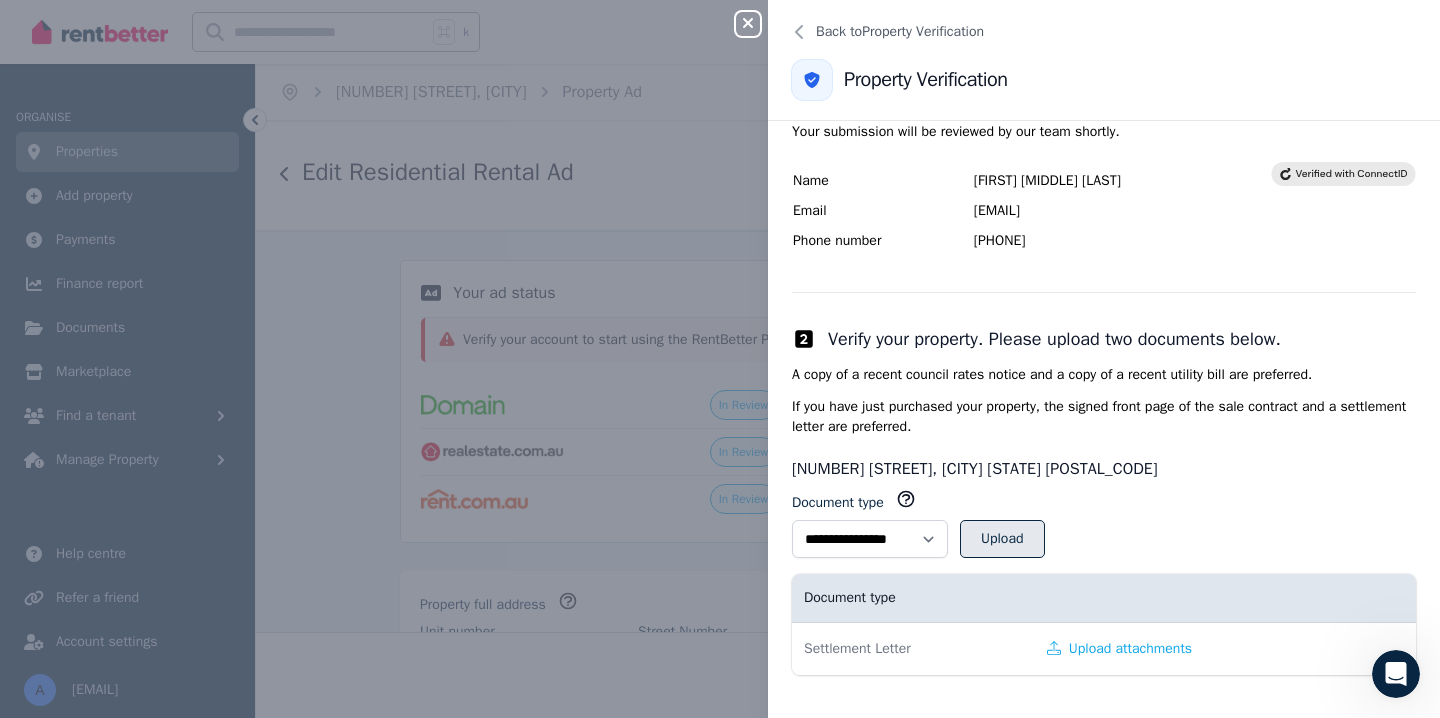 click on "Upload" at bounding box center [1002, 539] 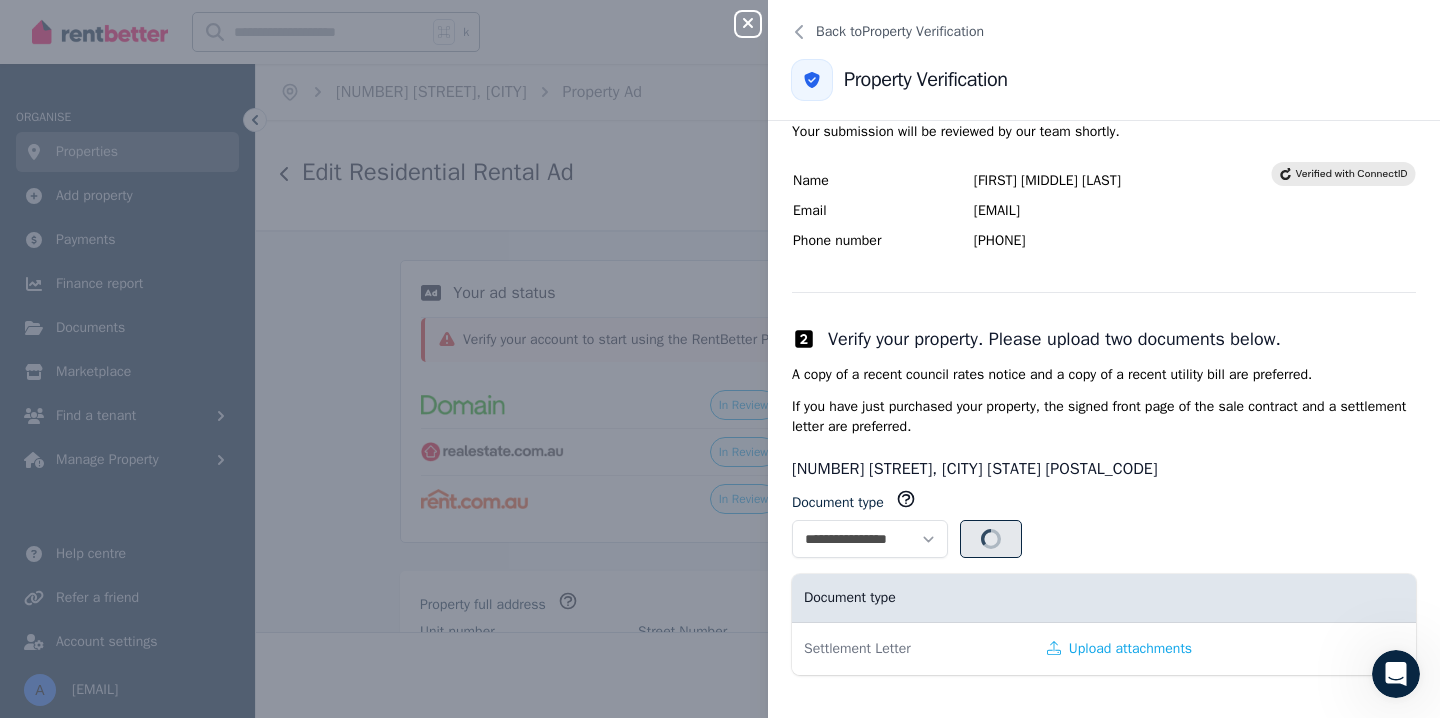 select 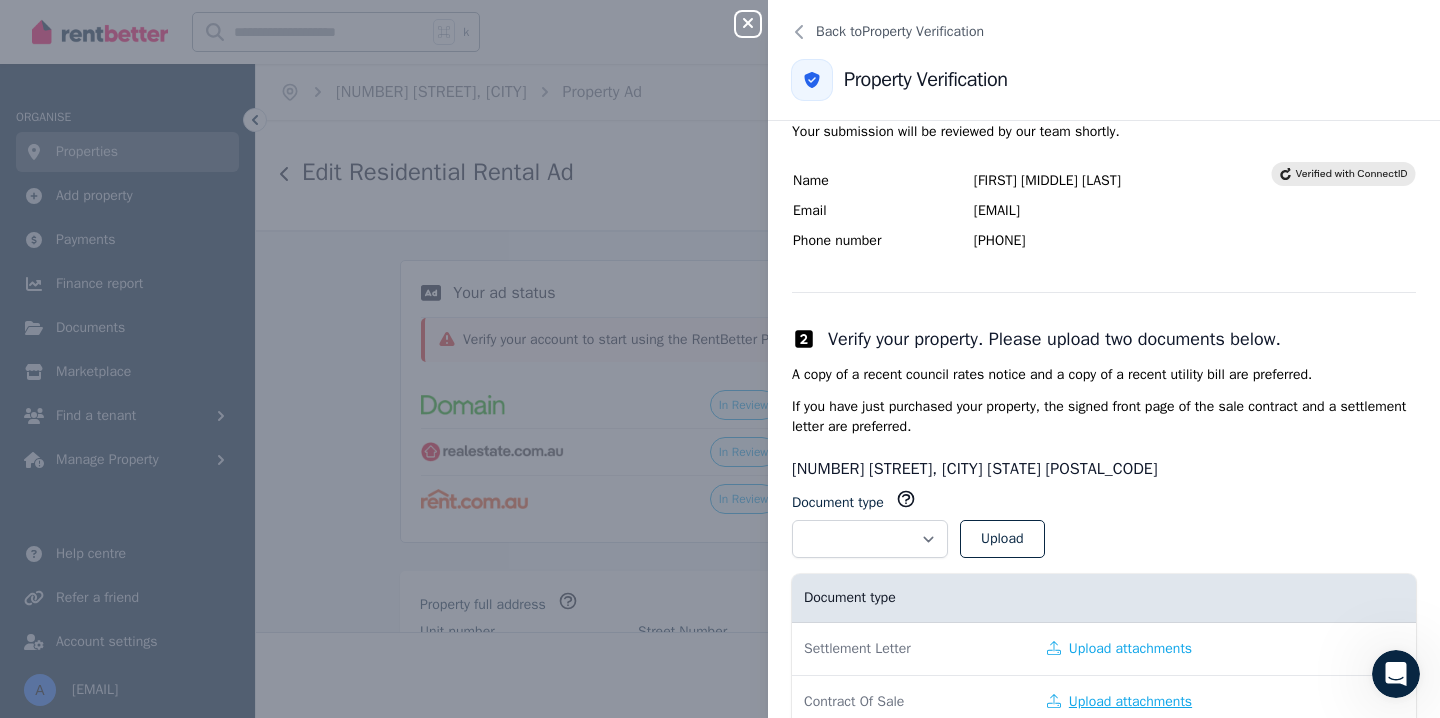 scroll, scrollTop: 136, scrollLeft: 0, axis: vertical 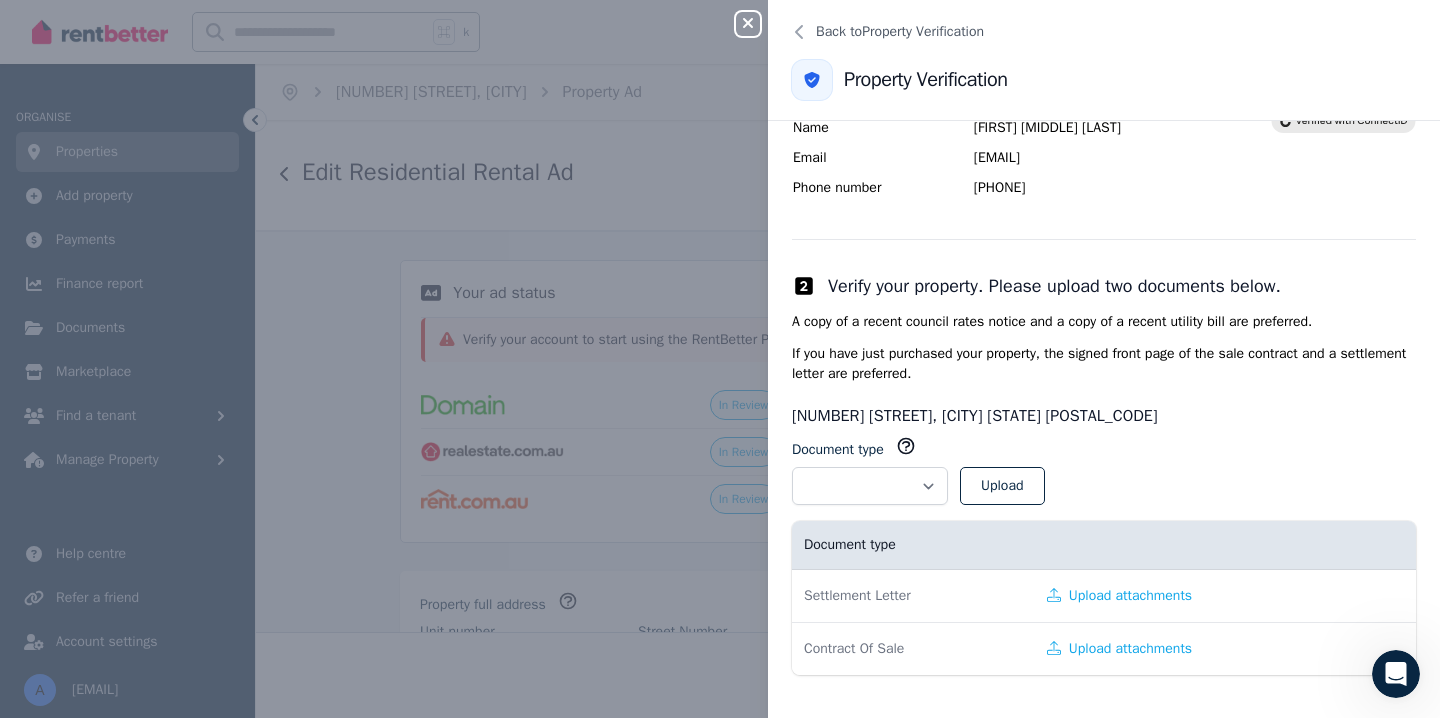 click on "Contract Of Sale" at bounding box center (913, 649) 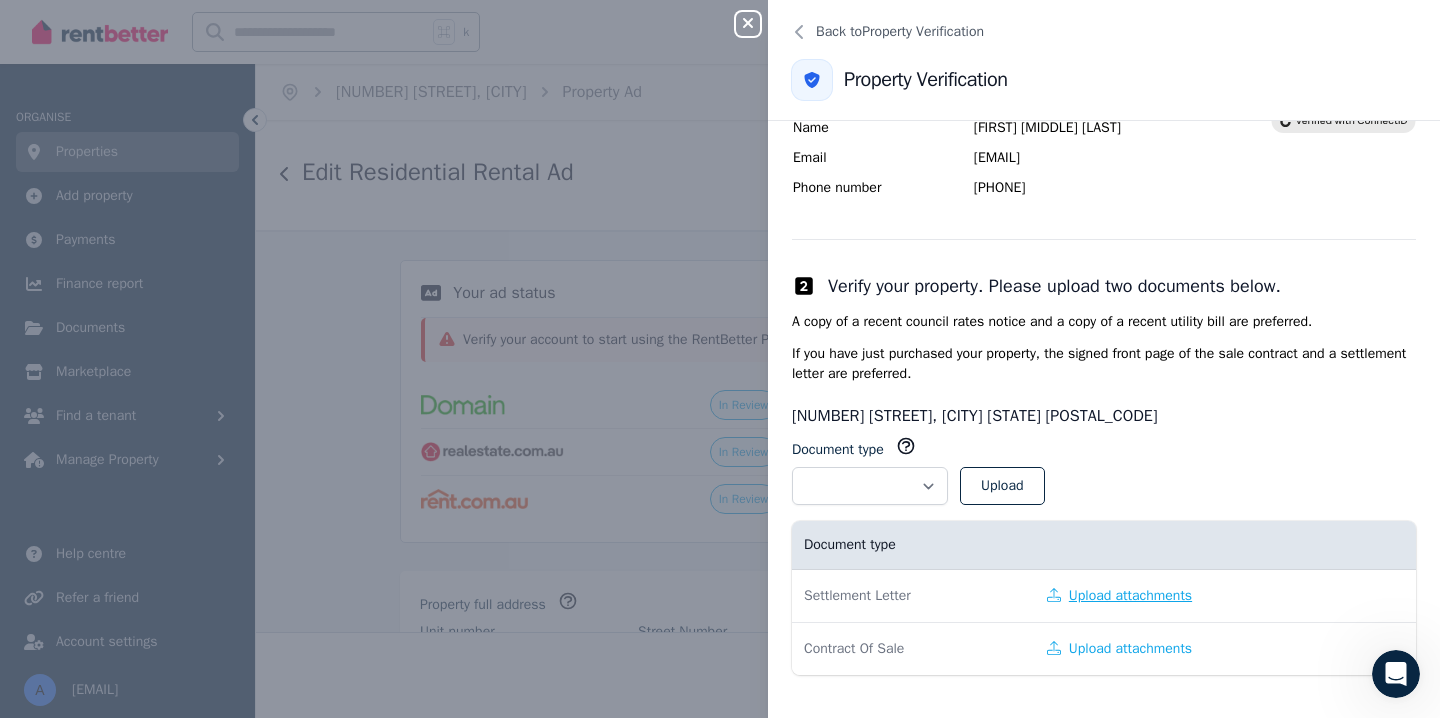 click on "Upload attachments" at bounding box center [1119, 596] 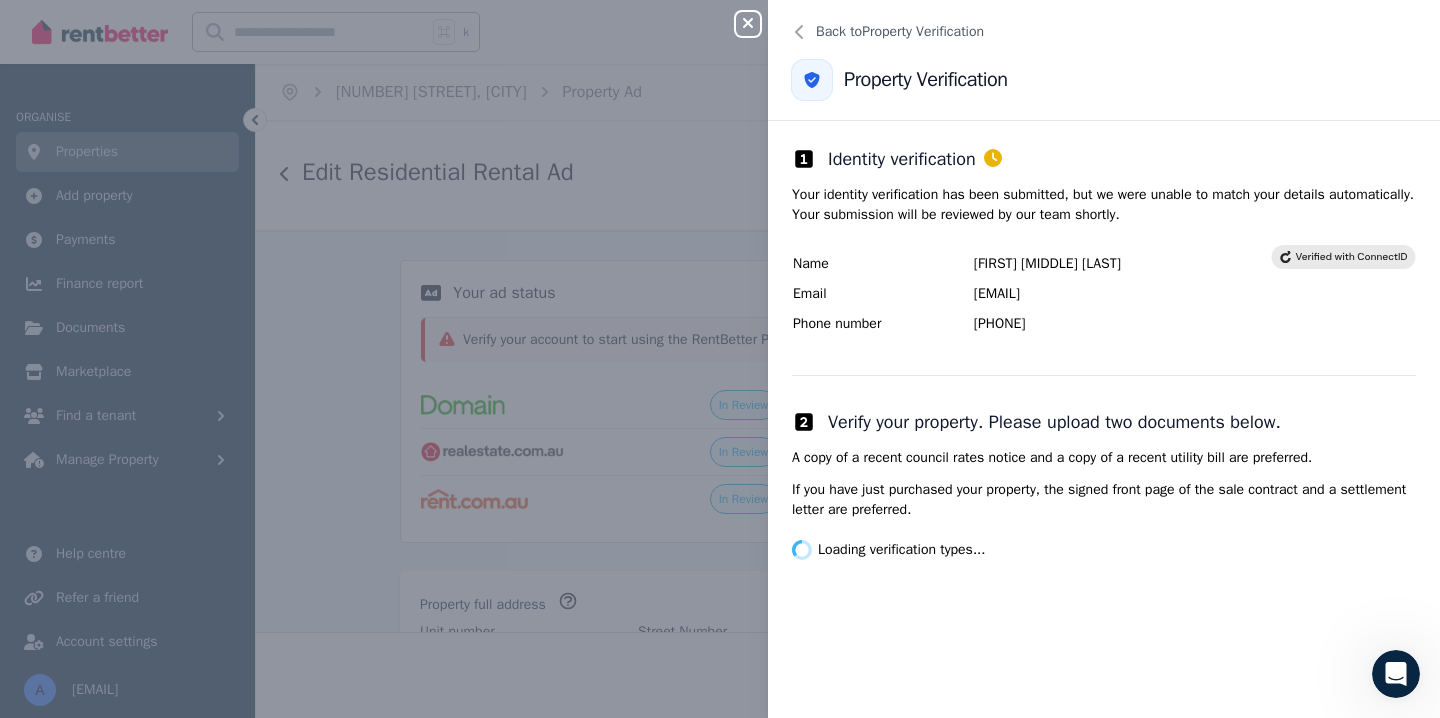 scroll, scrollTop: 0, scrollLeft: 0, axis: both 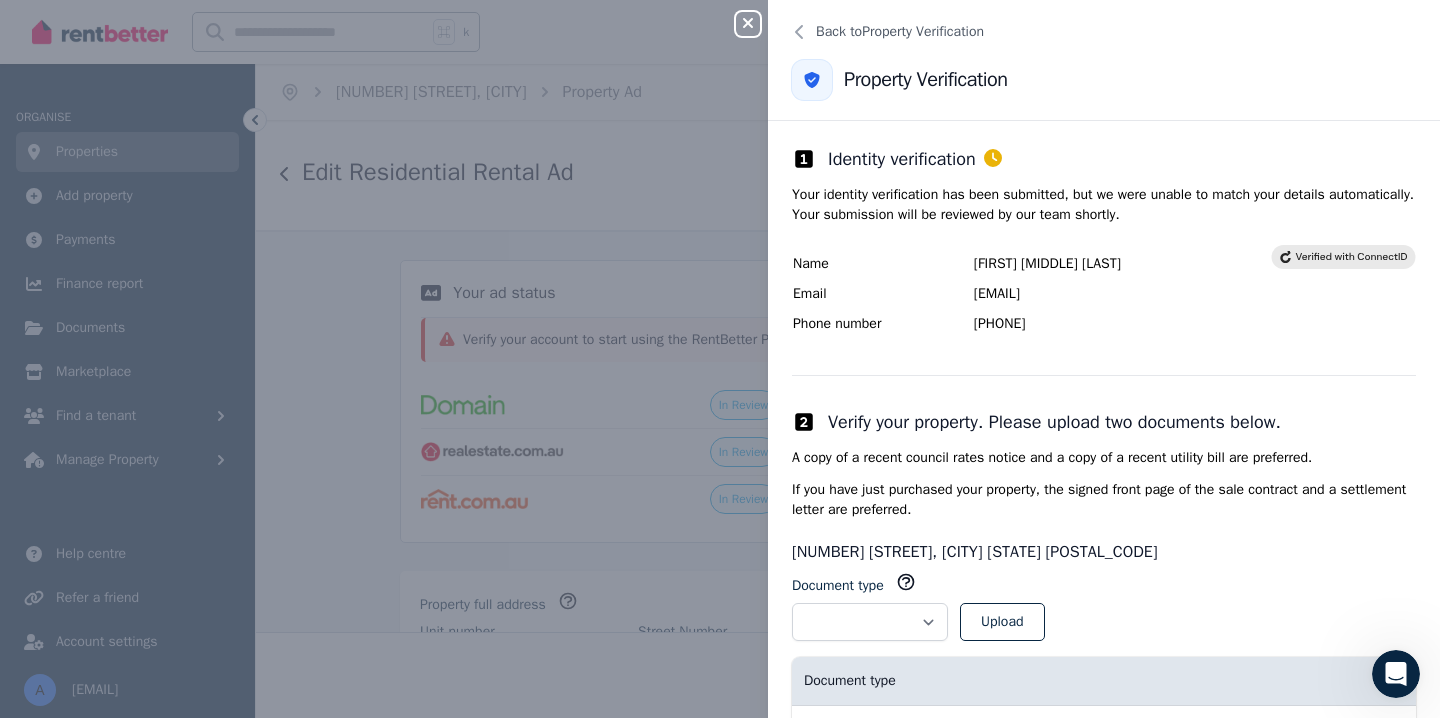 click on "**********" at bounding box center (720, 359) 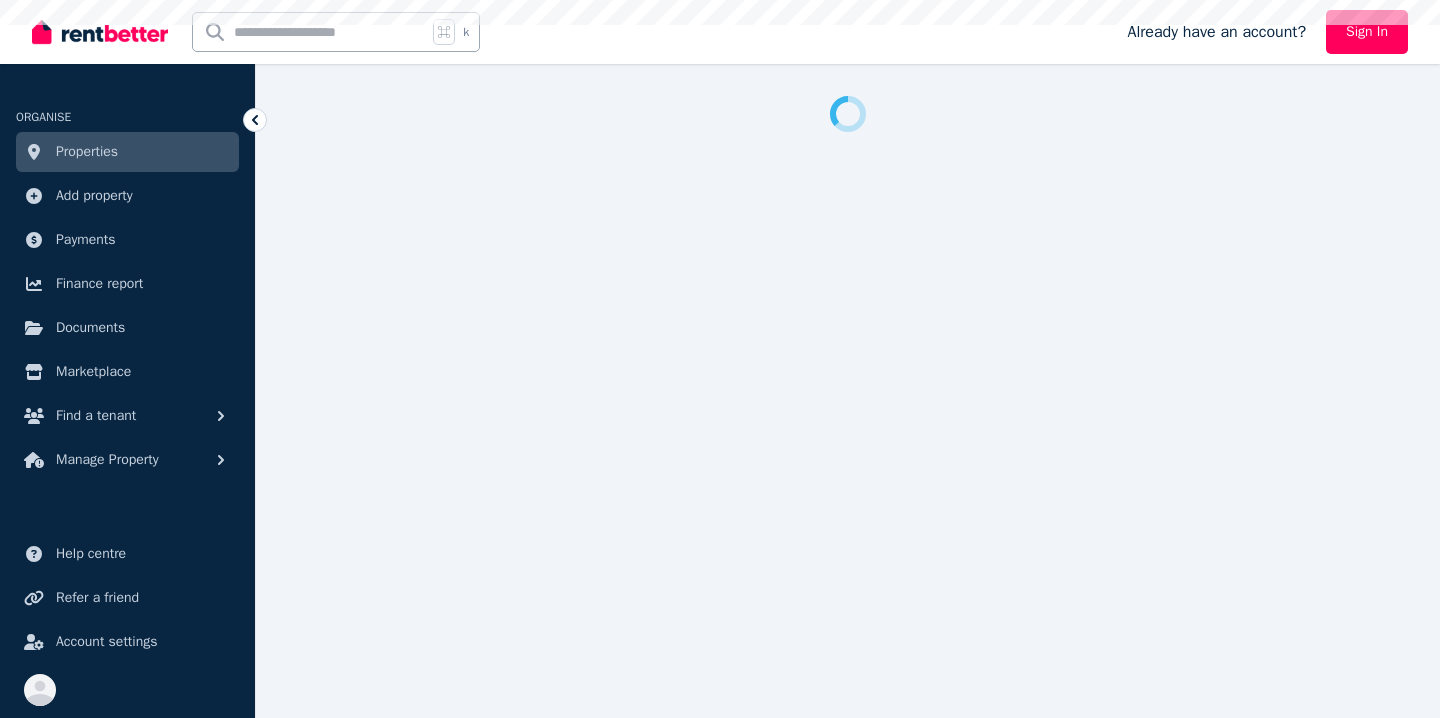 scroll, scrollTop: 0, scrollLeft: 0, axis: both 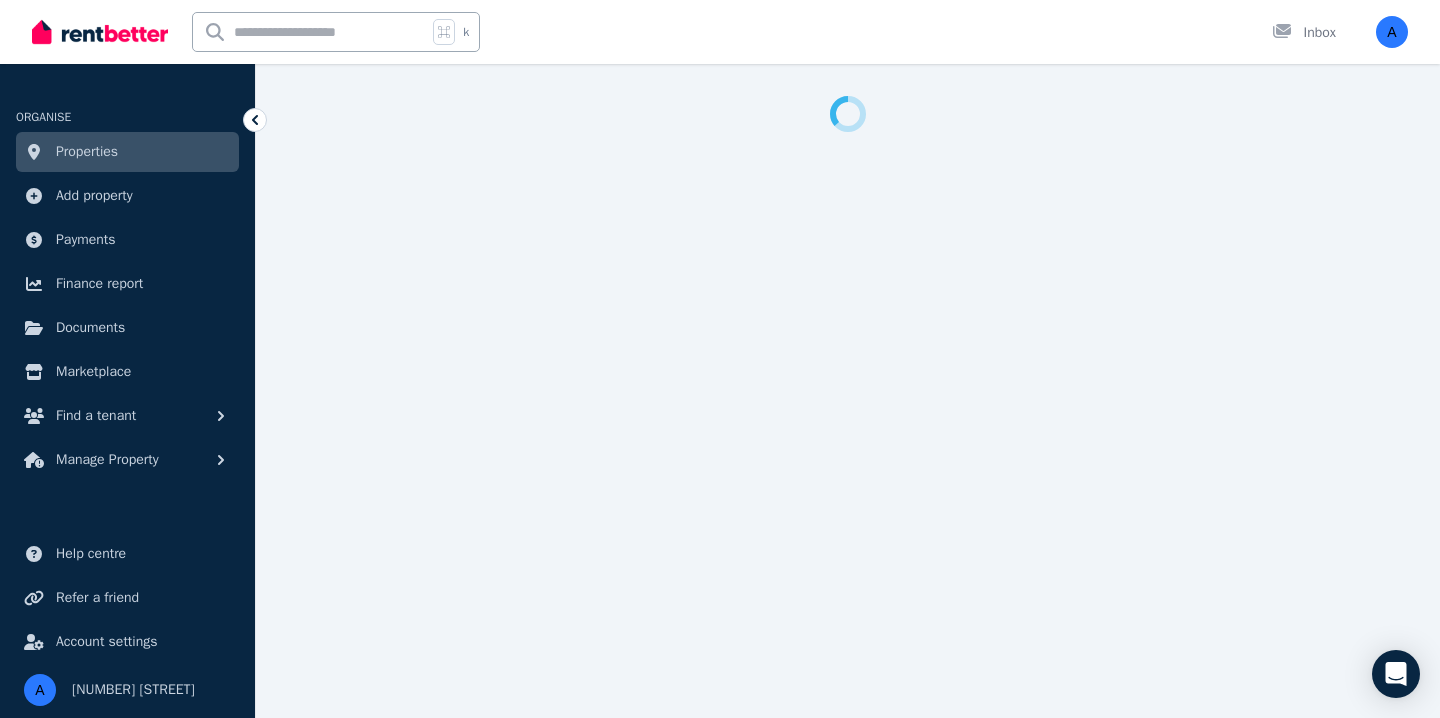 select on "**" 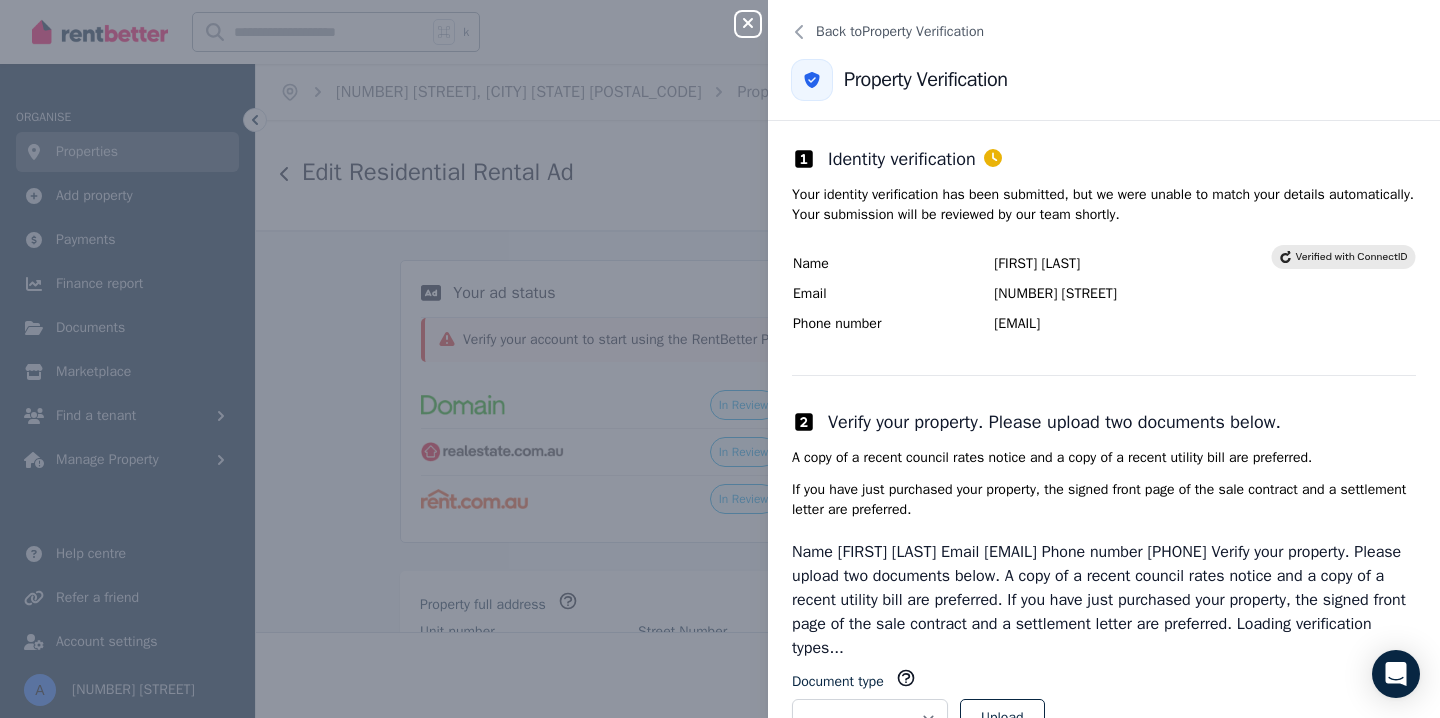 scroll, scrollTop: 136, scrollLeft: 0, axis: vertical 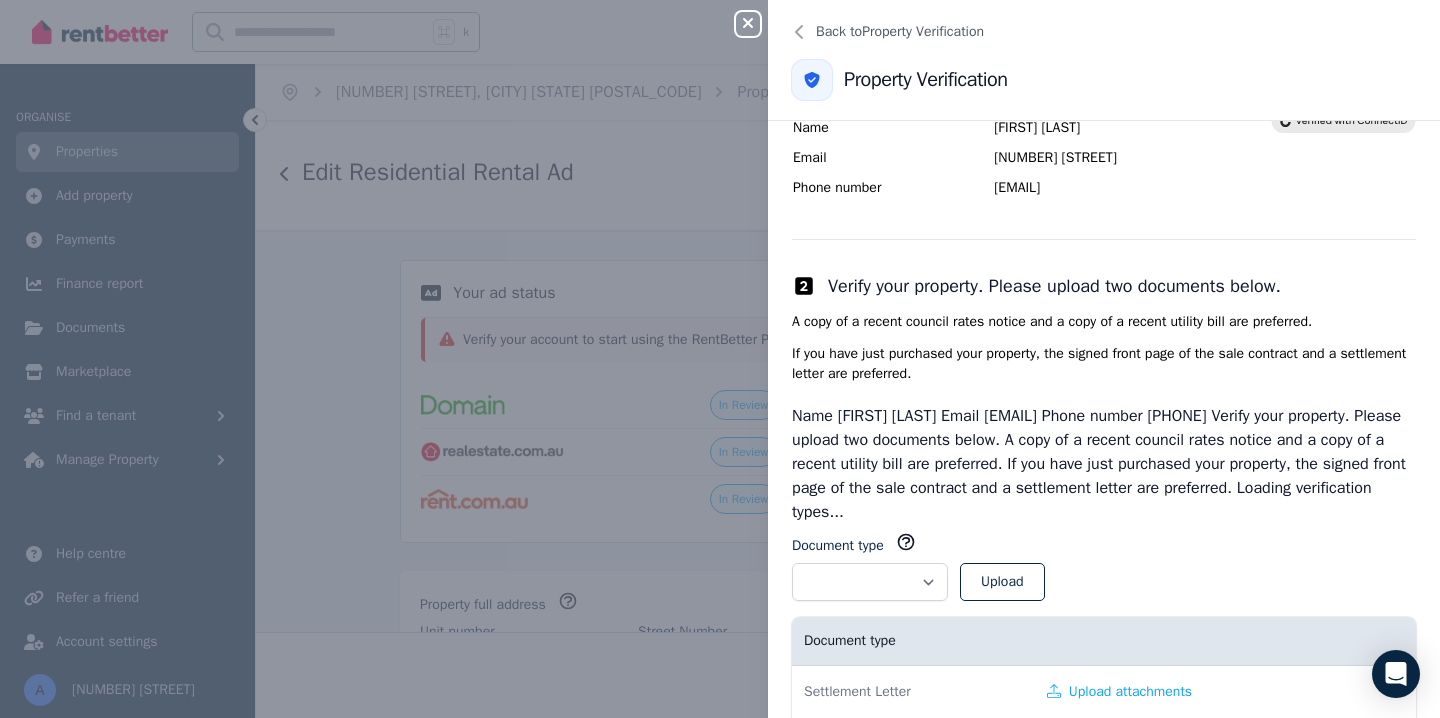 click on "Settlement Letter" at bounding box center (913, 692) 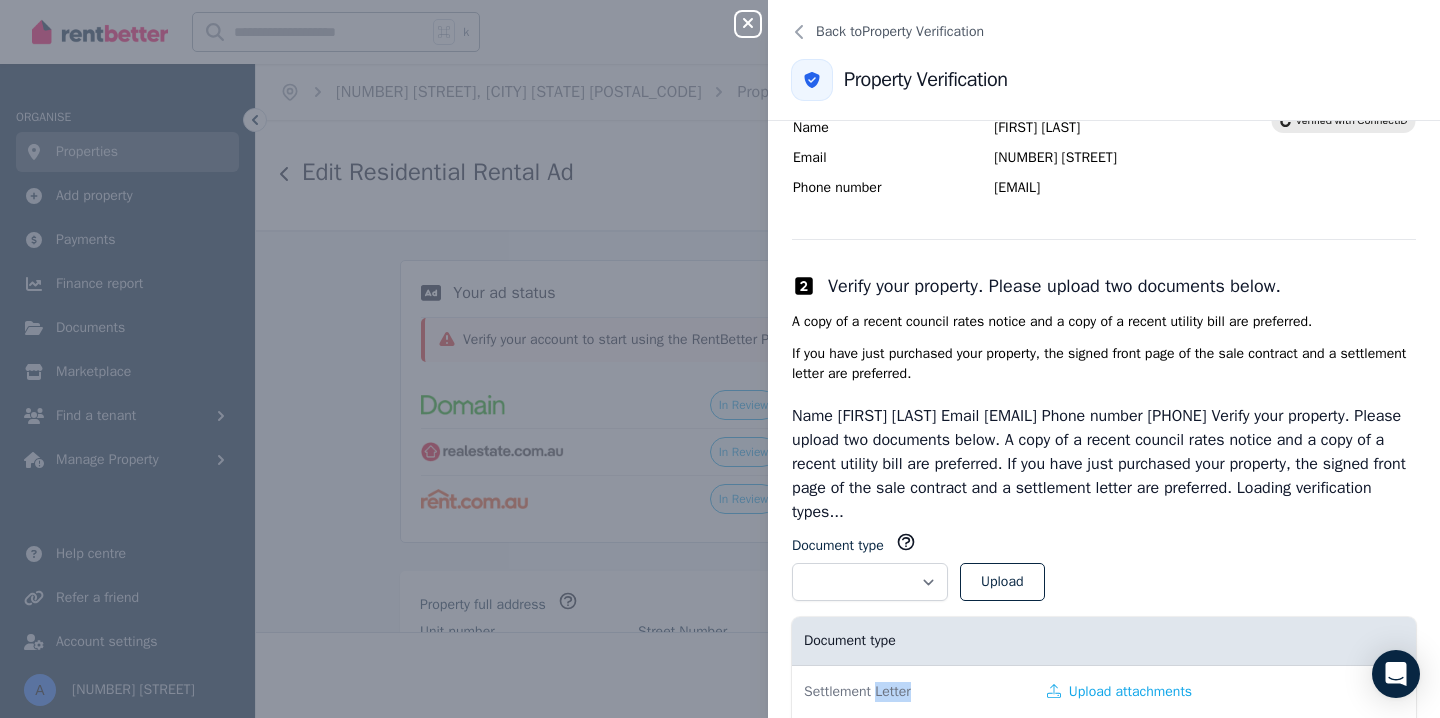 click on "Settlement Letter" at bounding box center [913, 692] 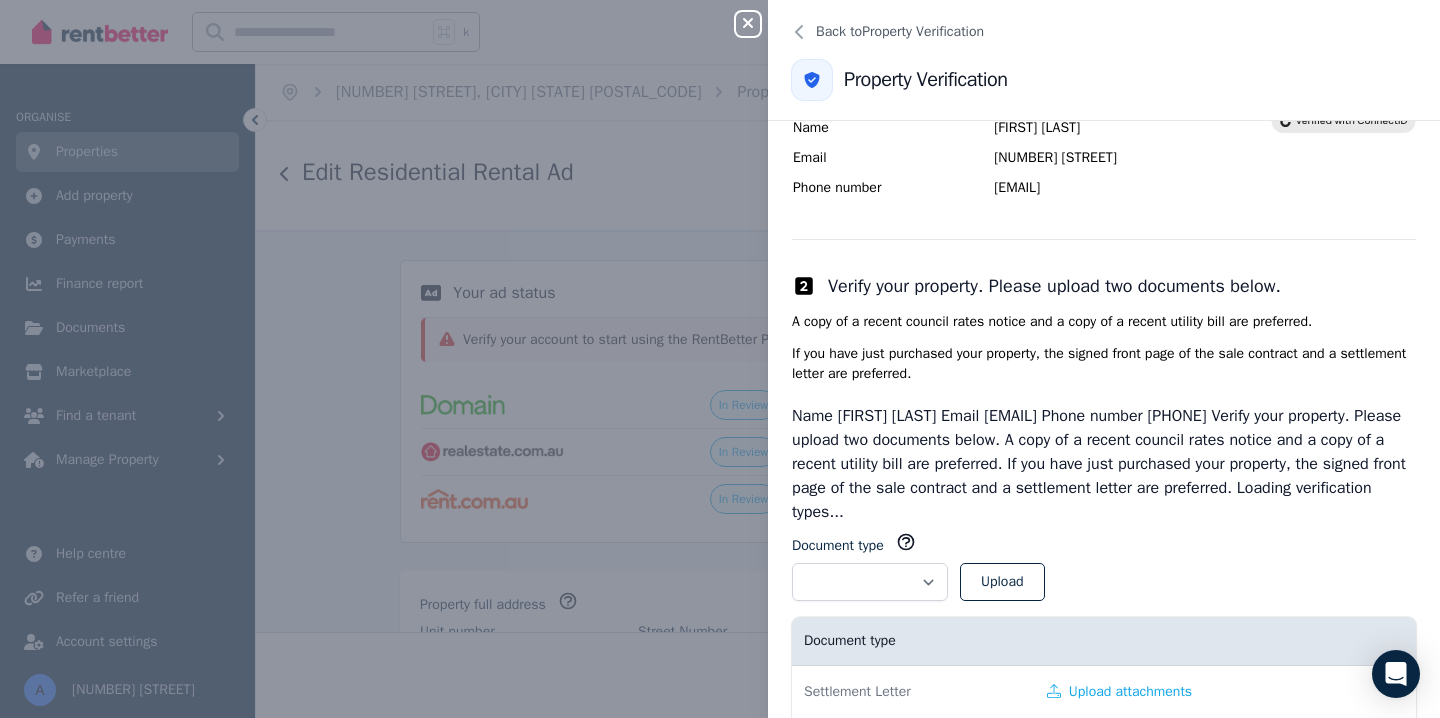 click on "Upload attachments" at bounding box center [1192, 692] 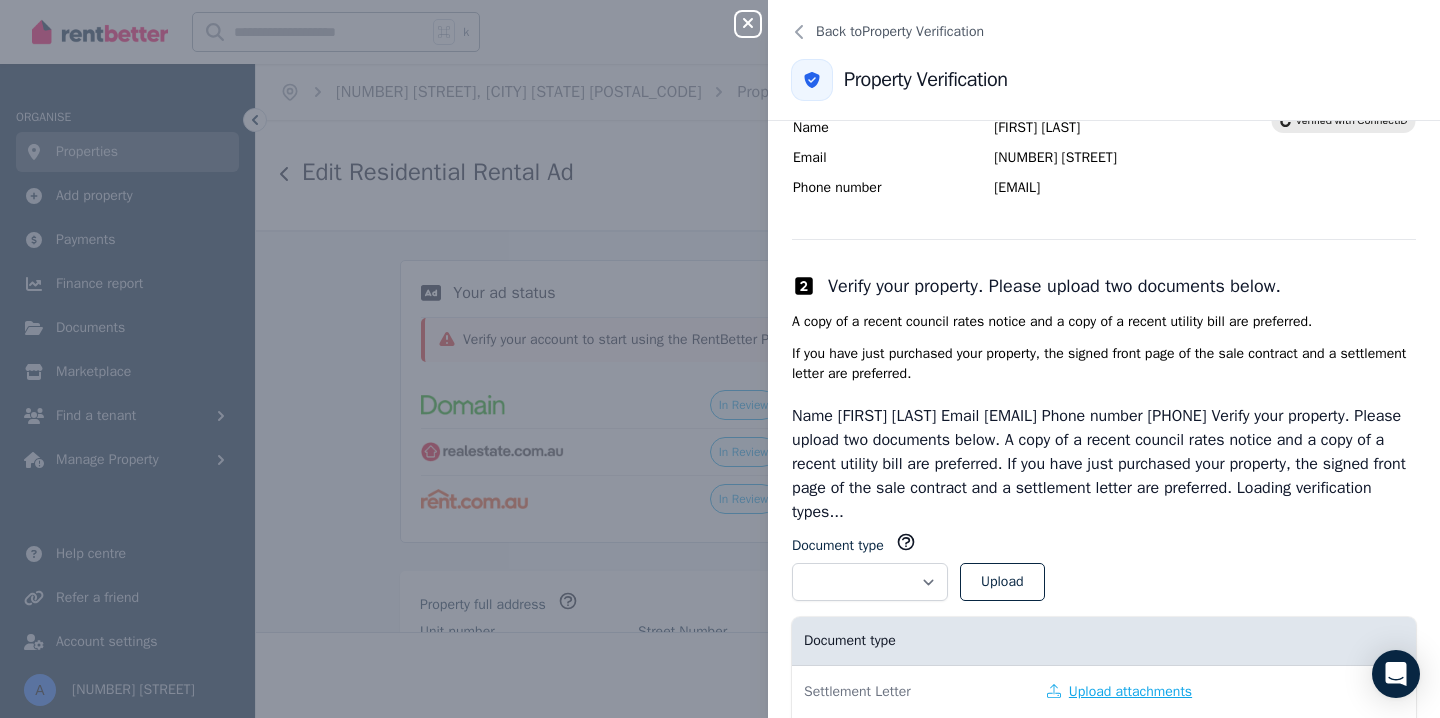 click on "Upload attachments" at bounding box center [1119, 692] 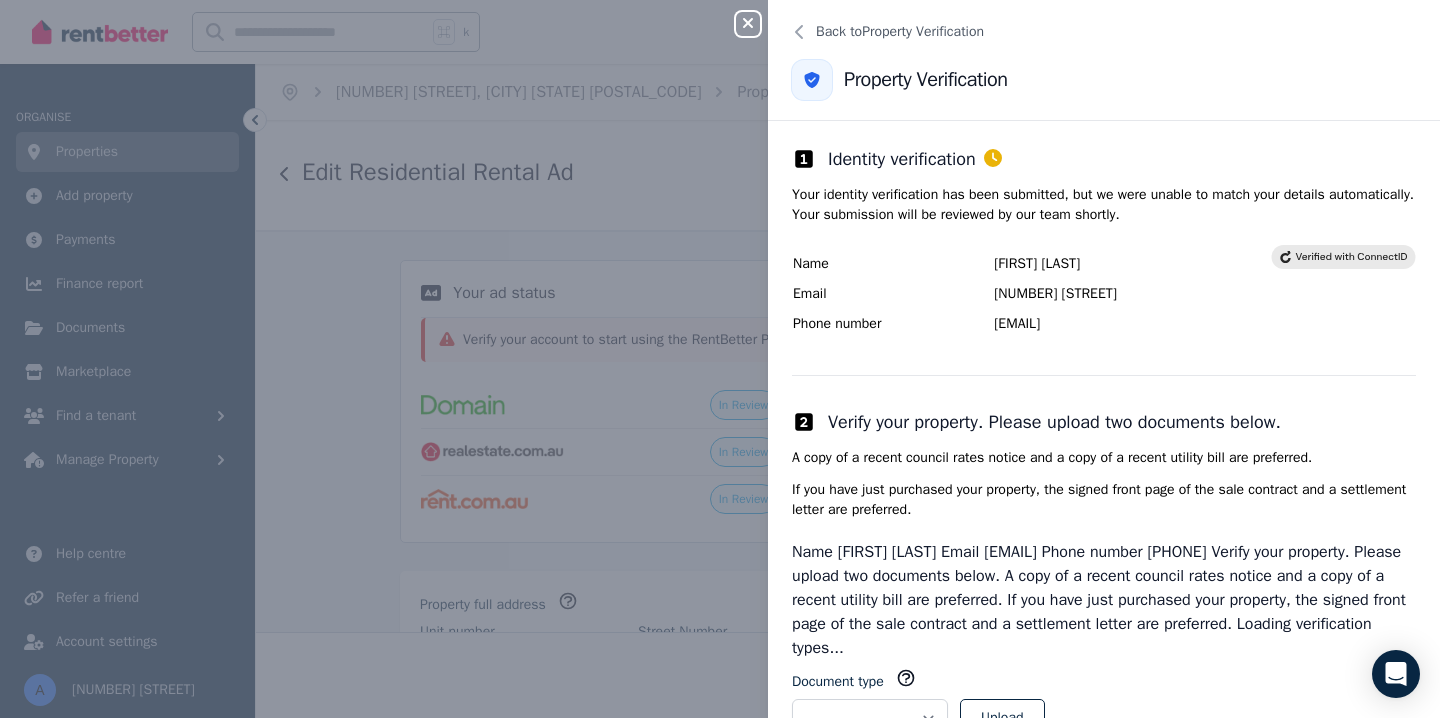 scroll, scrollTop: 136, scrollLeft: 0, axis: vertical 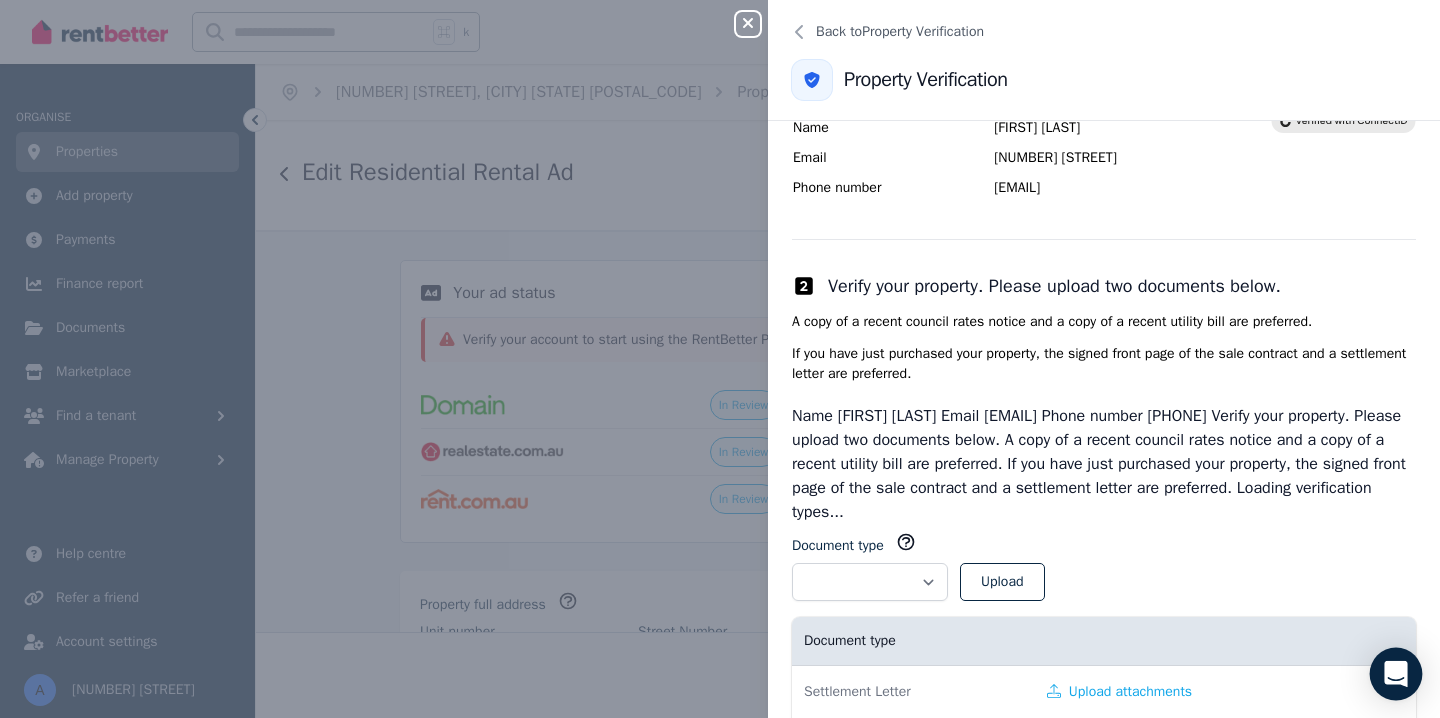 click at bounding box center (1396, 674) 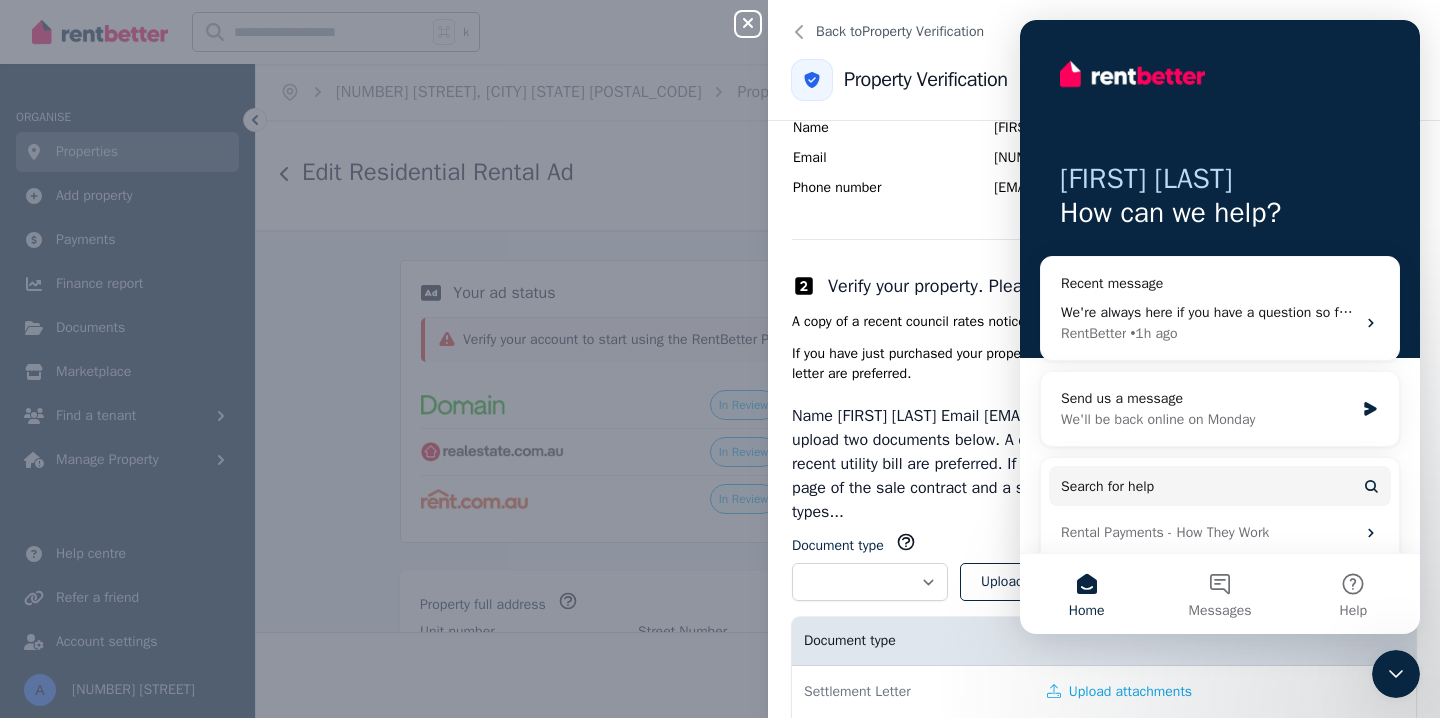 scroll, scrollTop: 0, scrollLeft: 0, axis: both 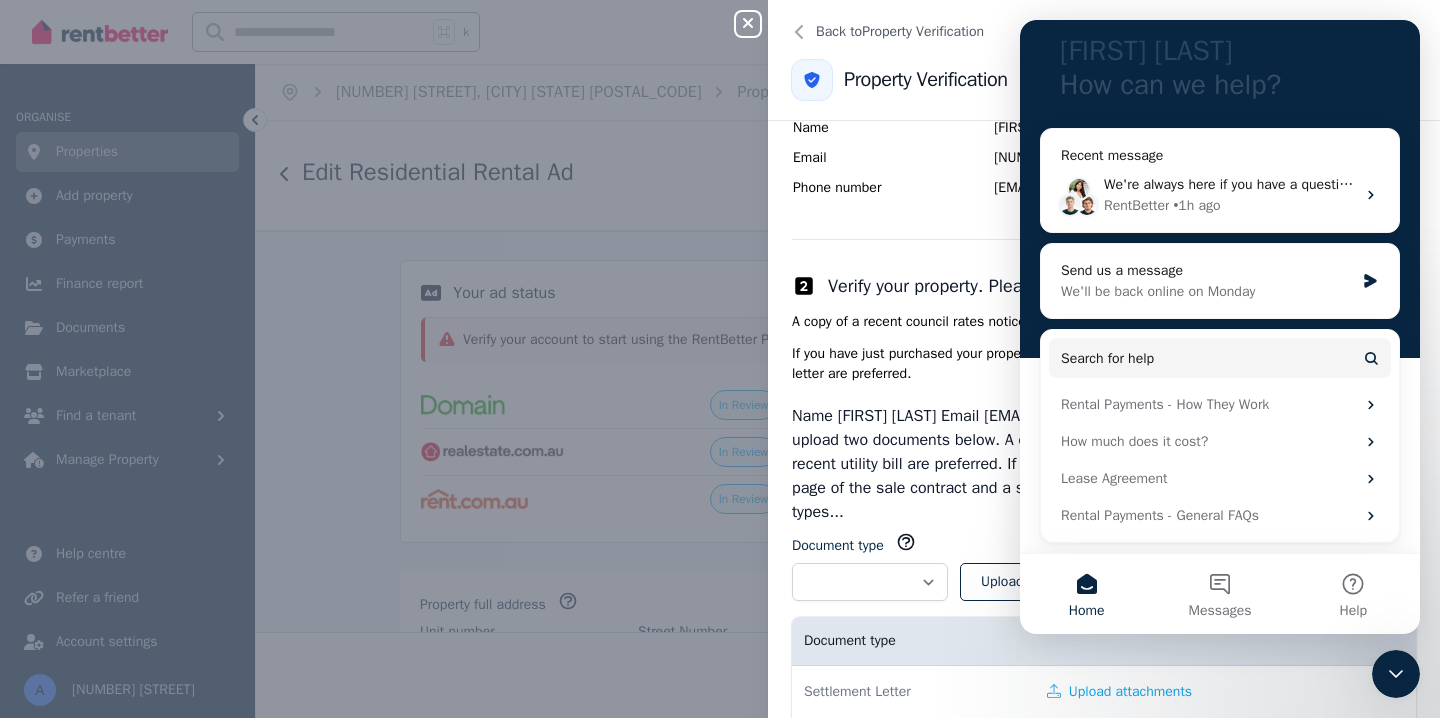 click on "[PHONE]" at bounding box center [720, 359] 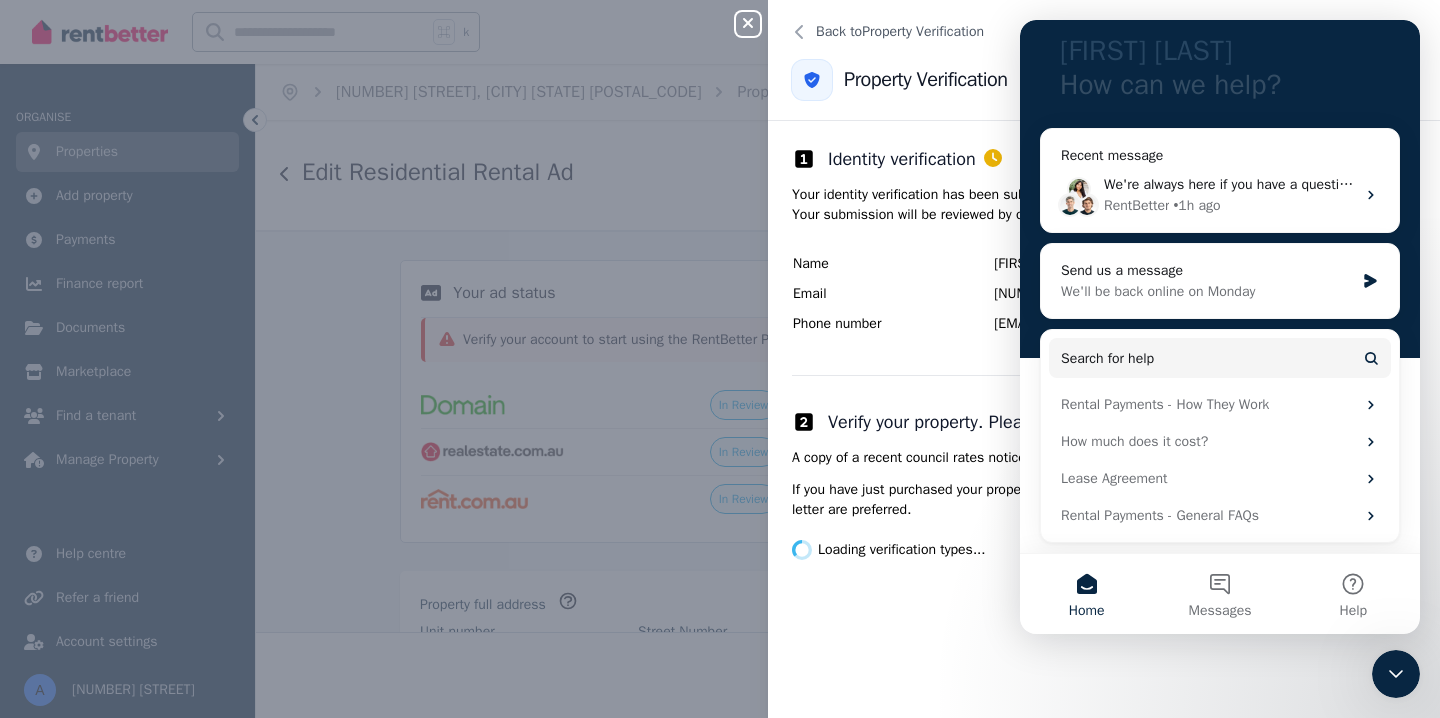 click on "[FIRST] [LAST]" at bounding box center (720, 359) 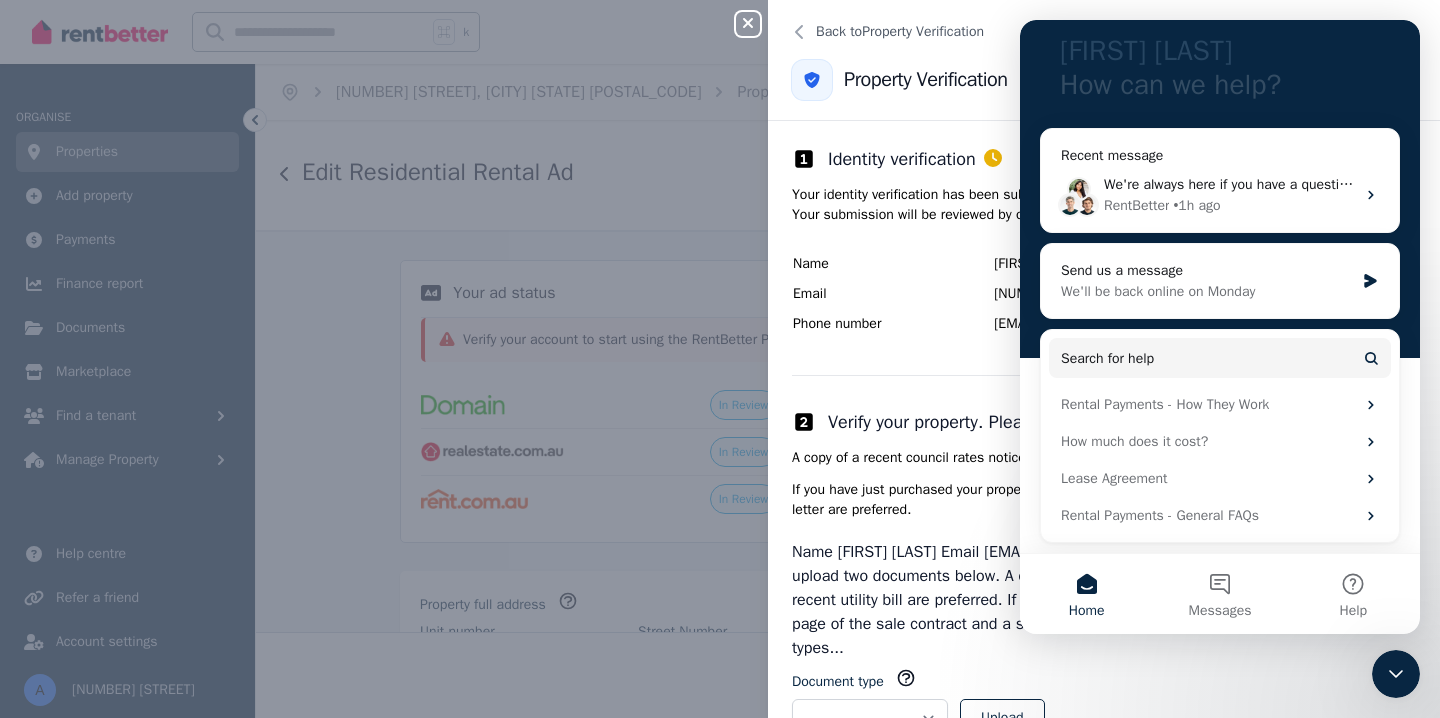 click 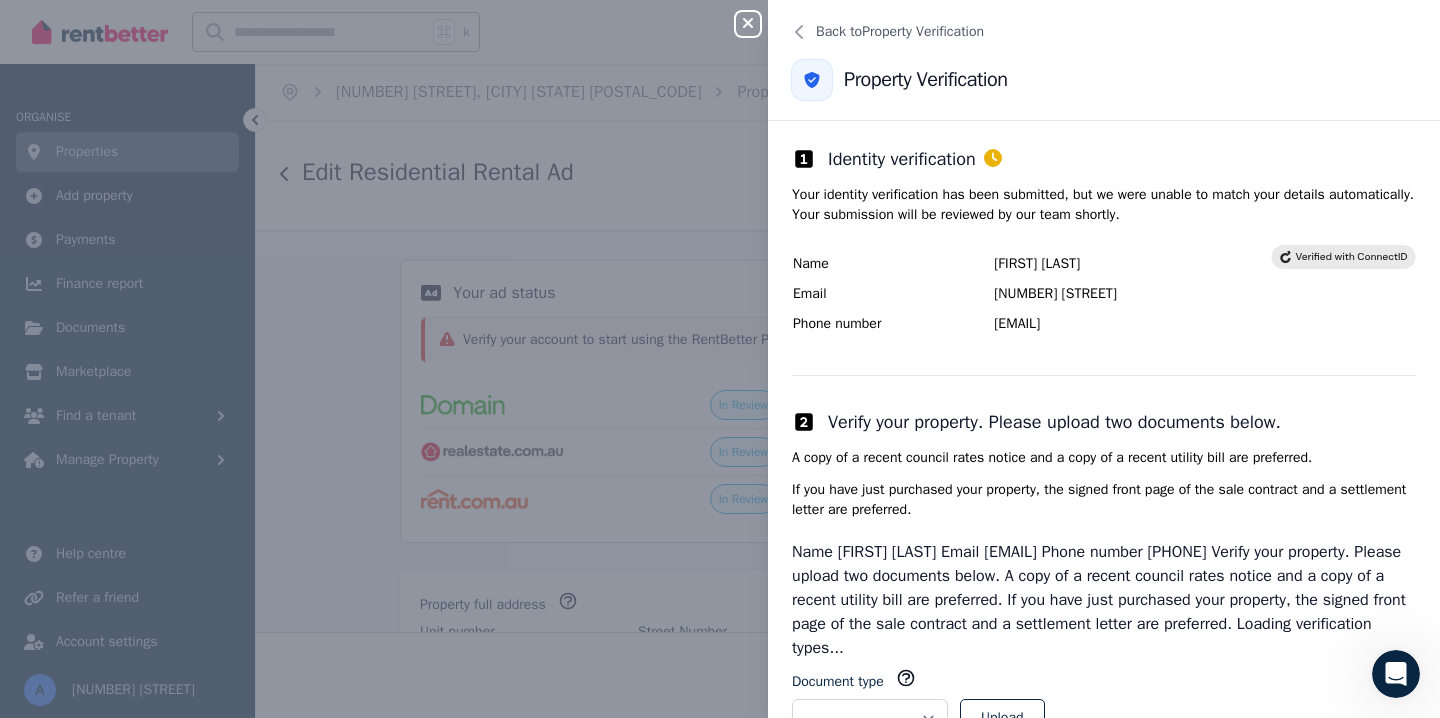 scroll, scrollTop: 0, scrollLeft: 0, axis: both 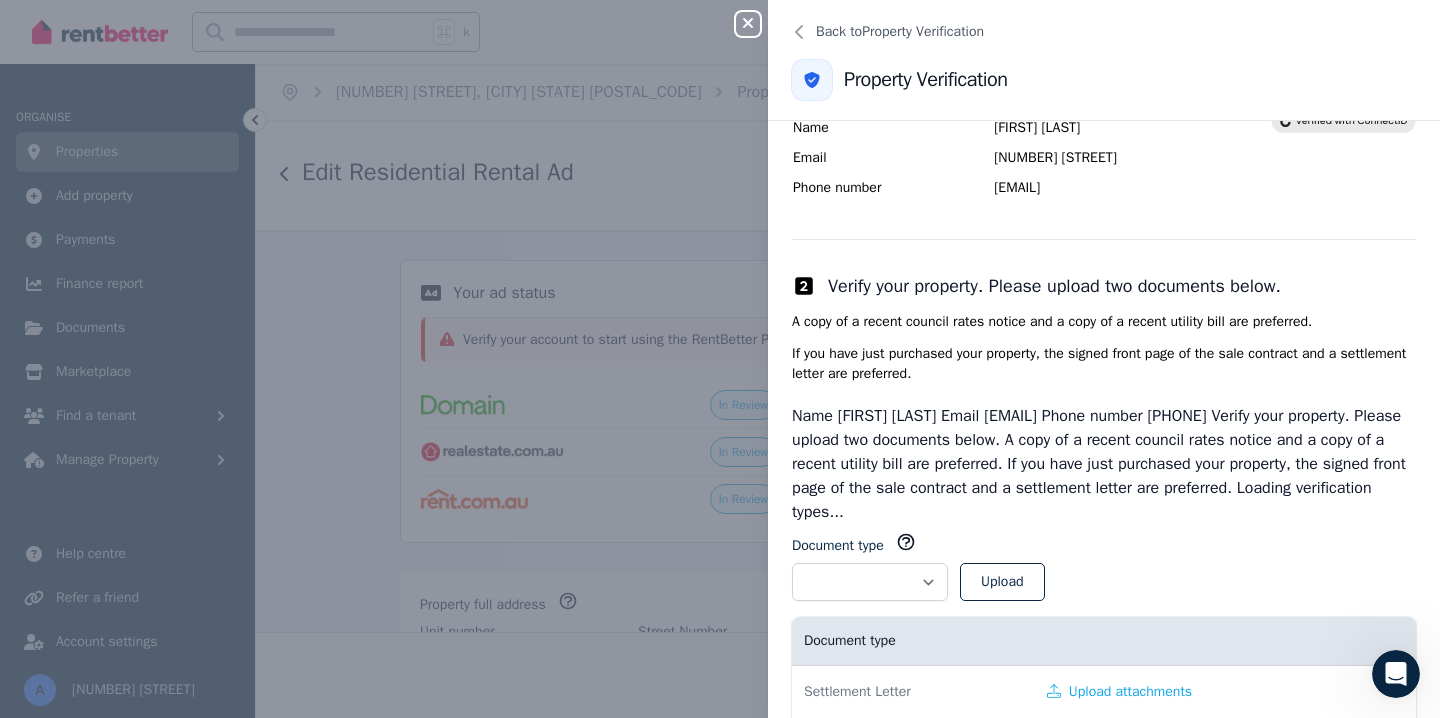 click on "[PHONE]" at bounding box center (720, 359) 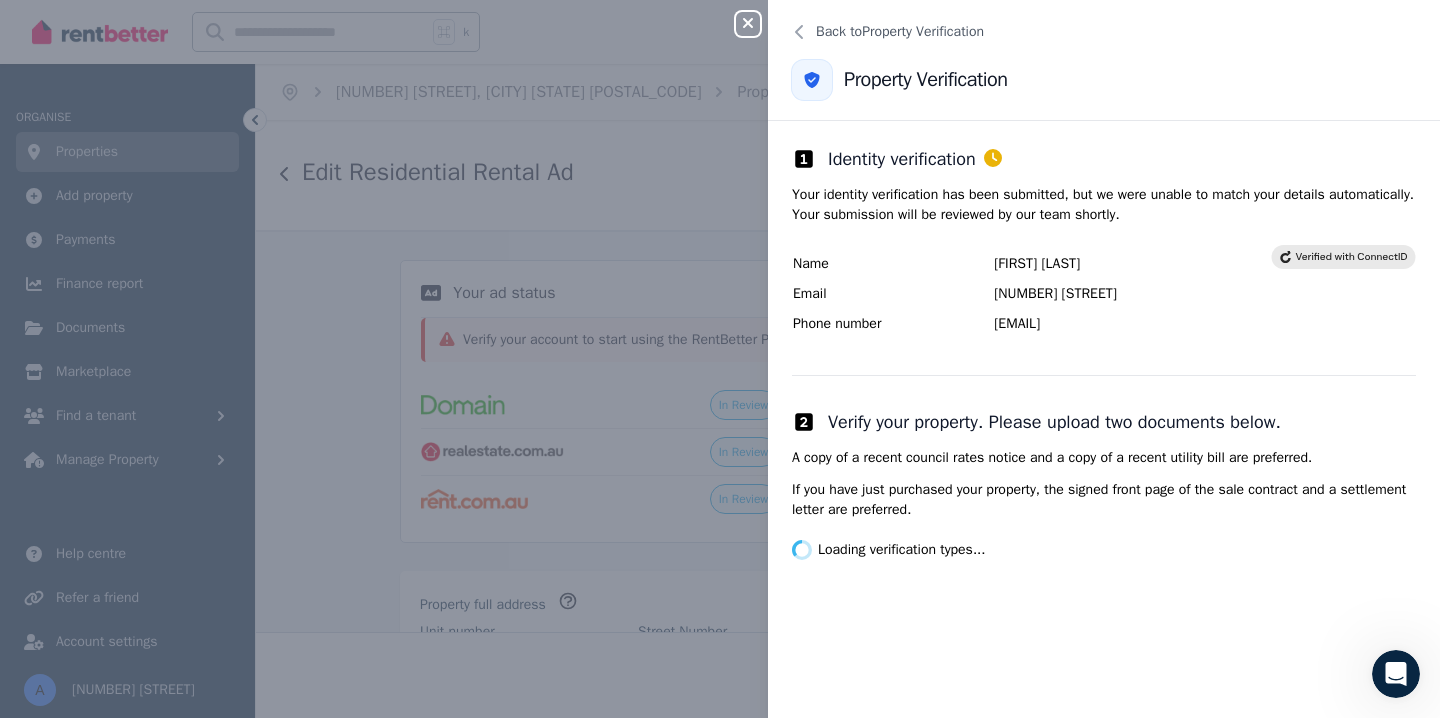 click 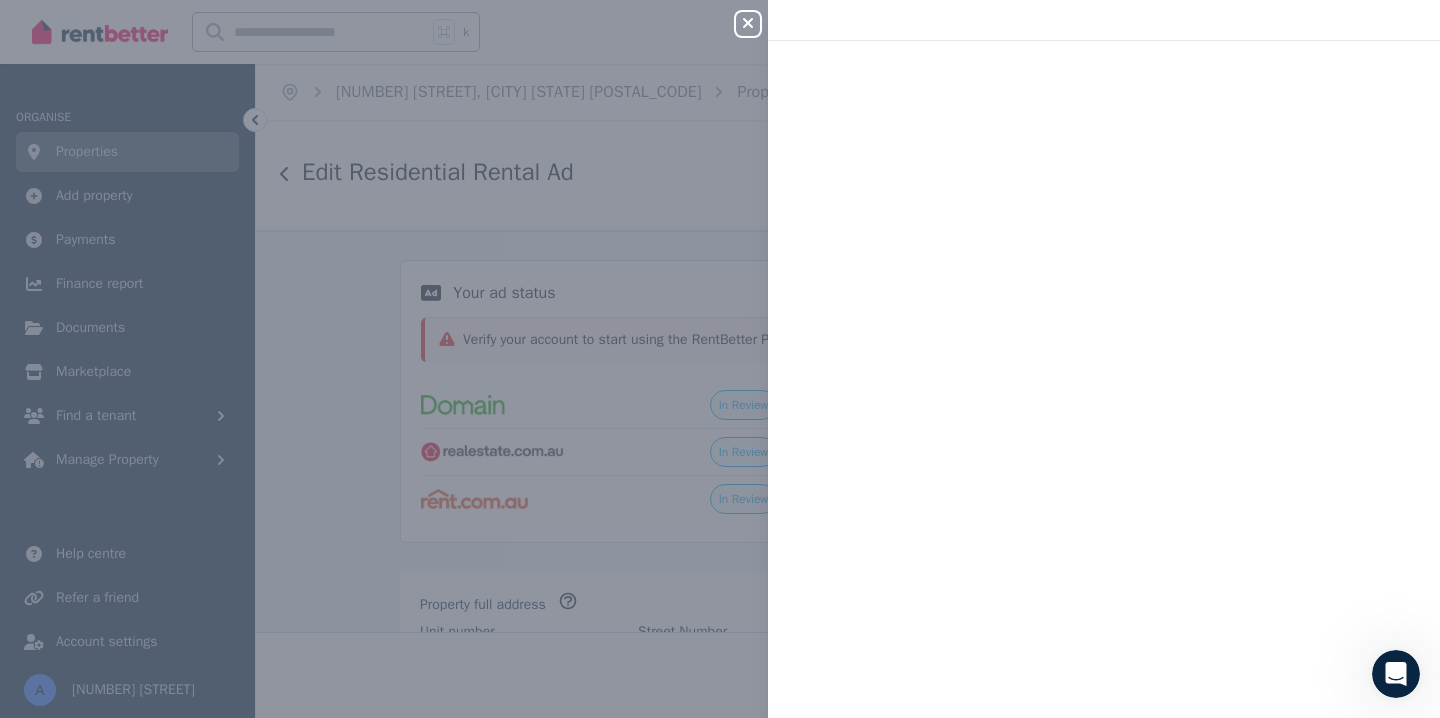 click 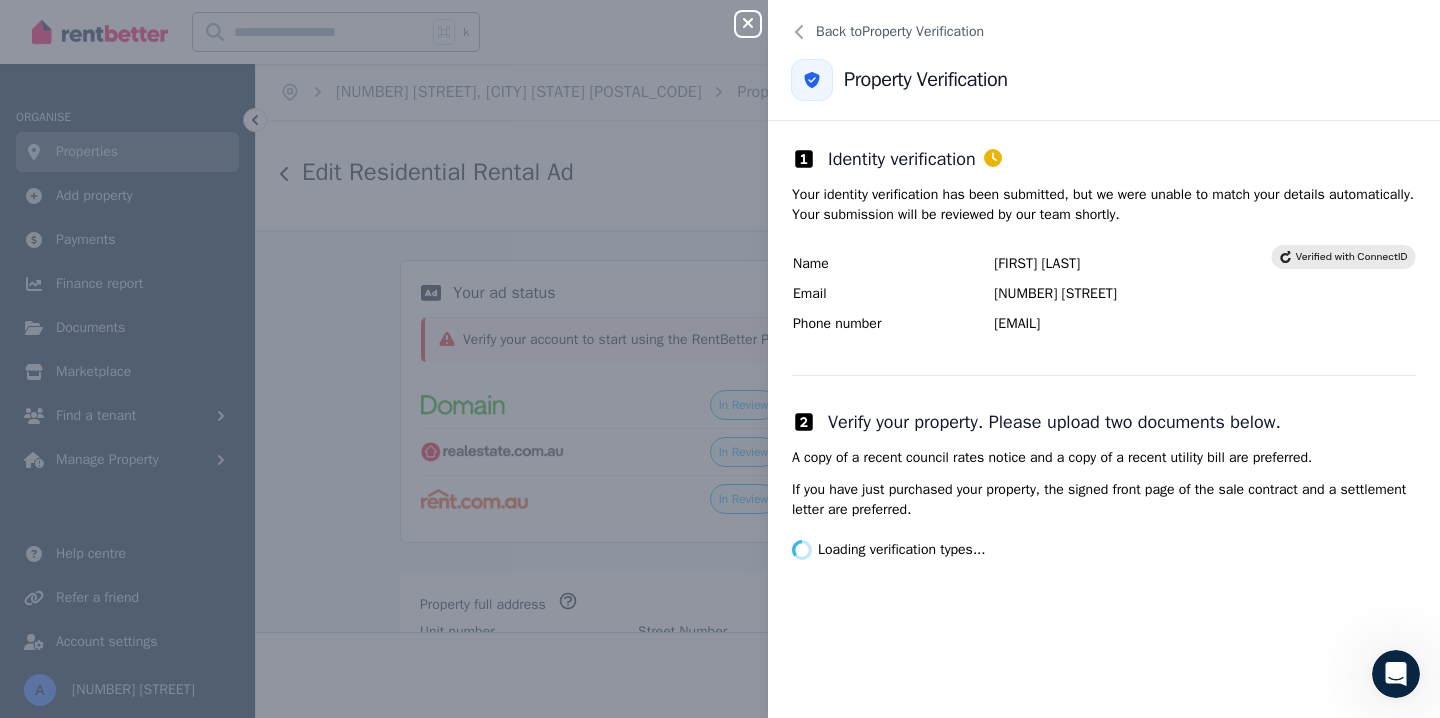 click 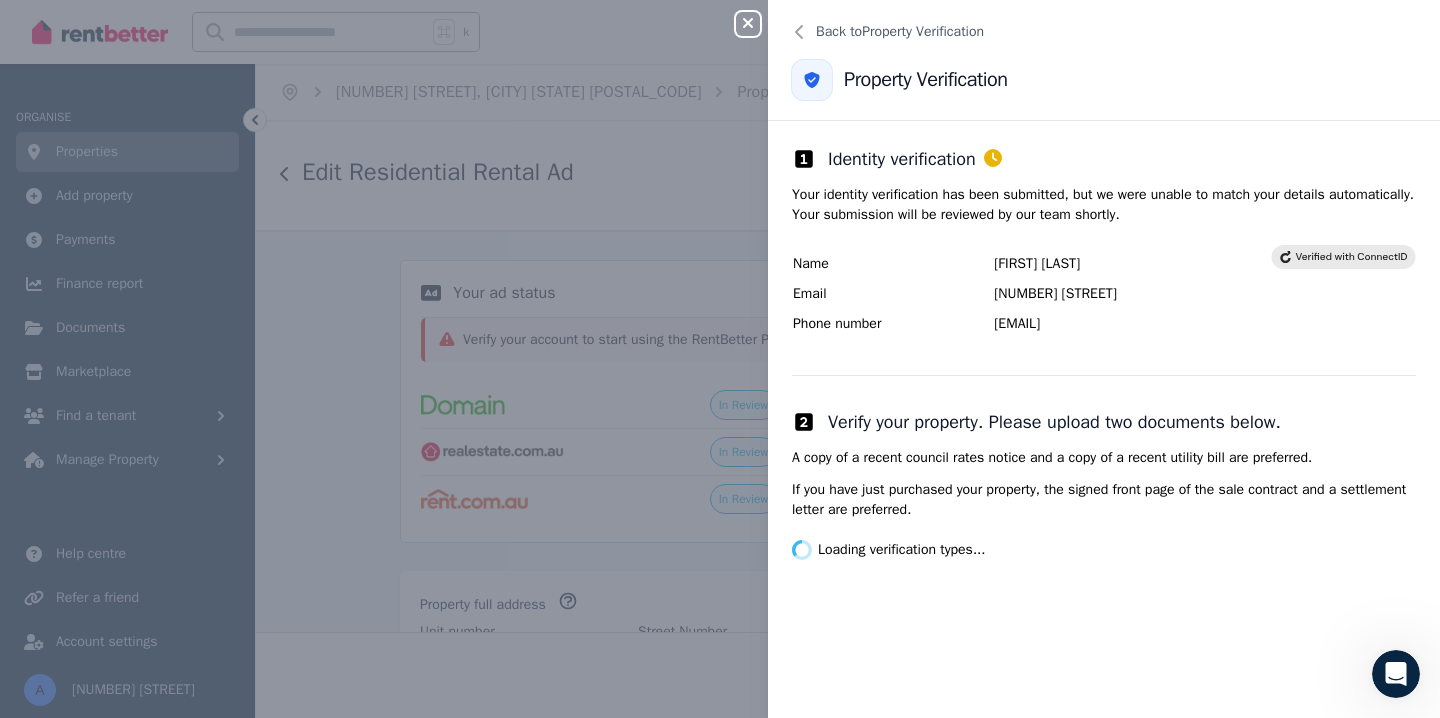 click 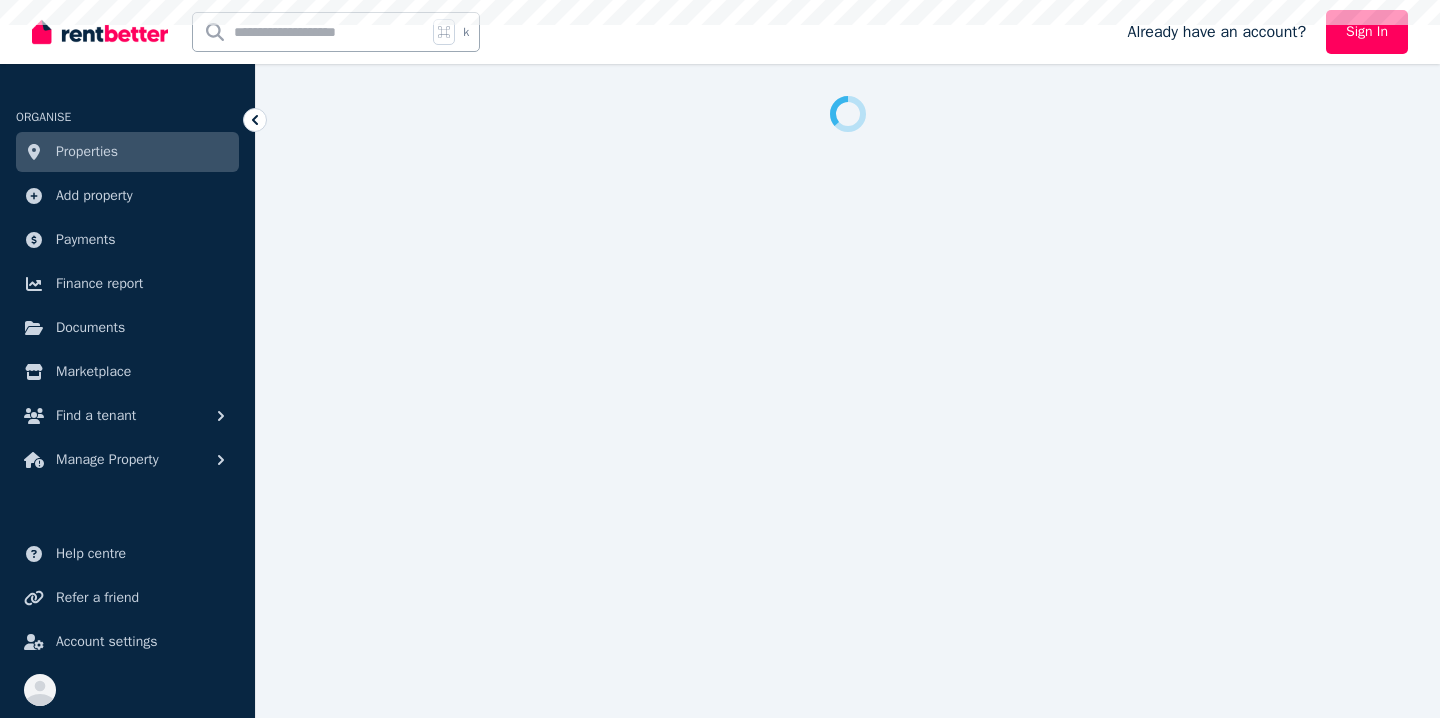 scroll, scrollTop: 0, scrollLeft: 0, axis: both 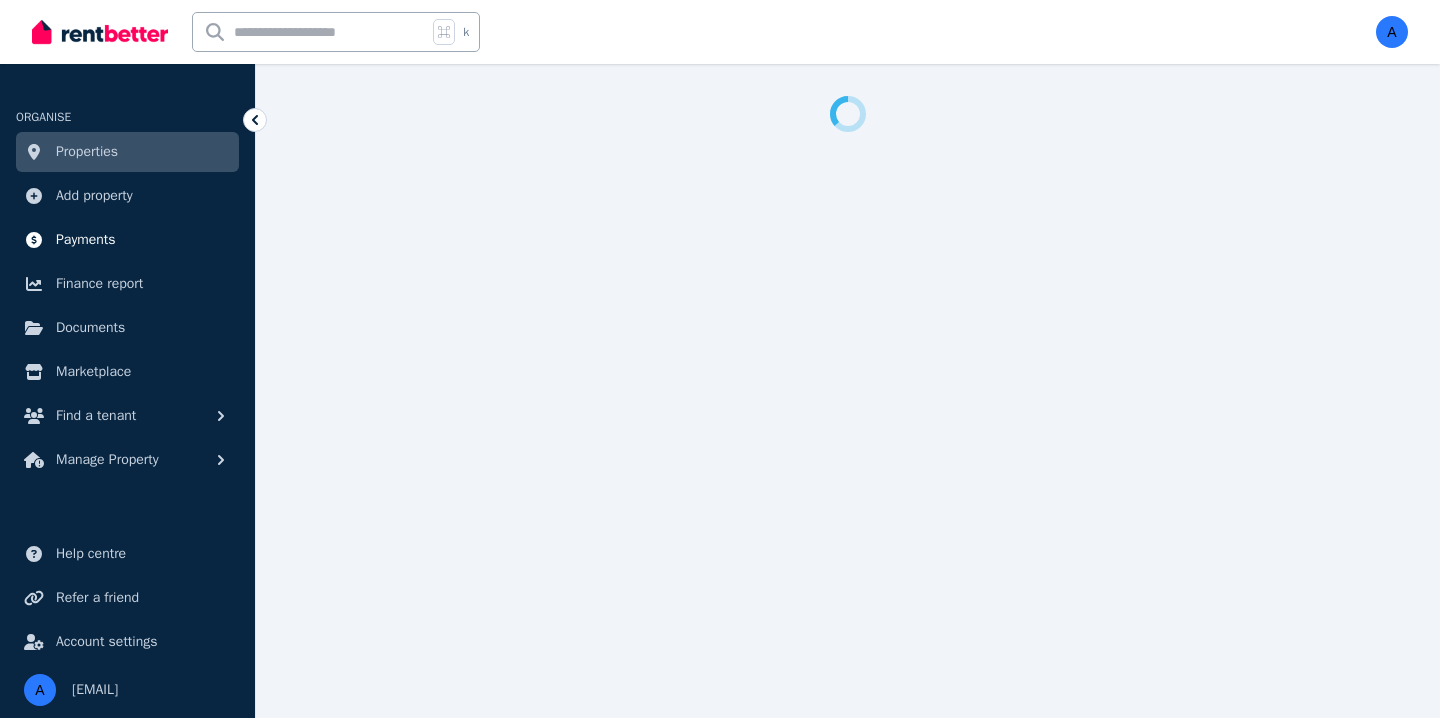 click on "Payments" at bounding box center (86, 240) 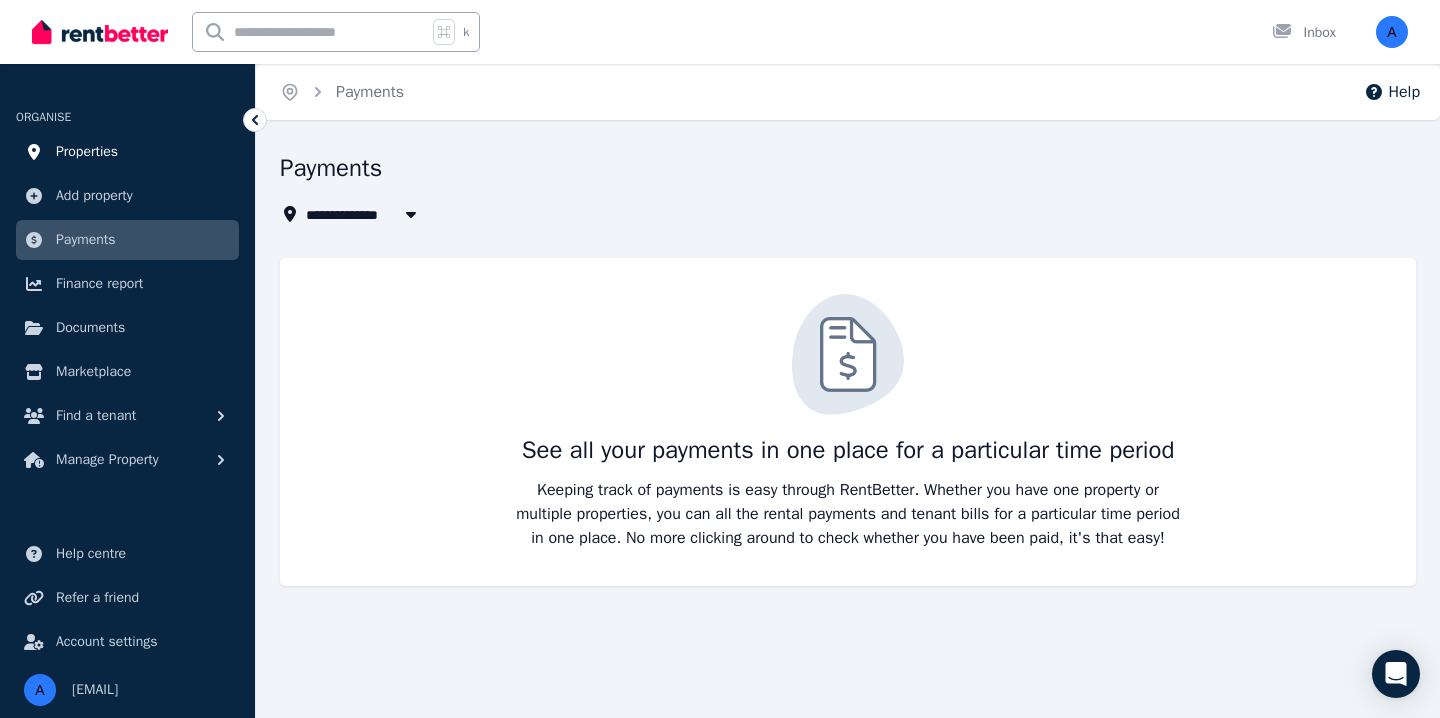 click on "Properties" at bounding box center (87, 152) 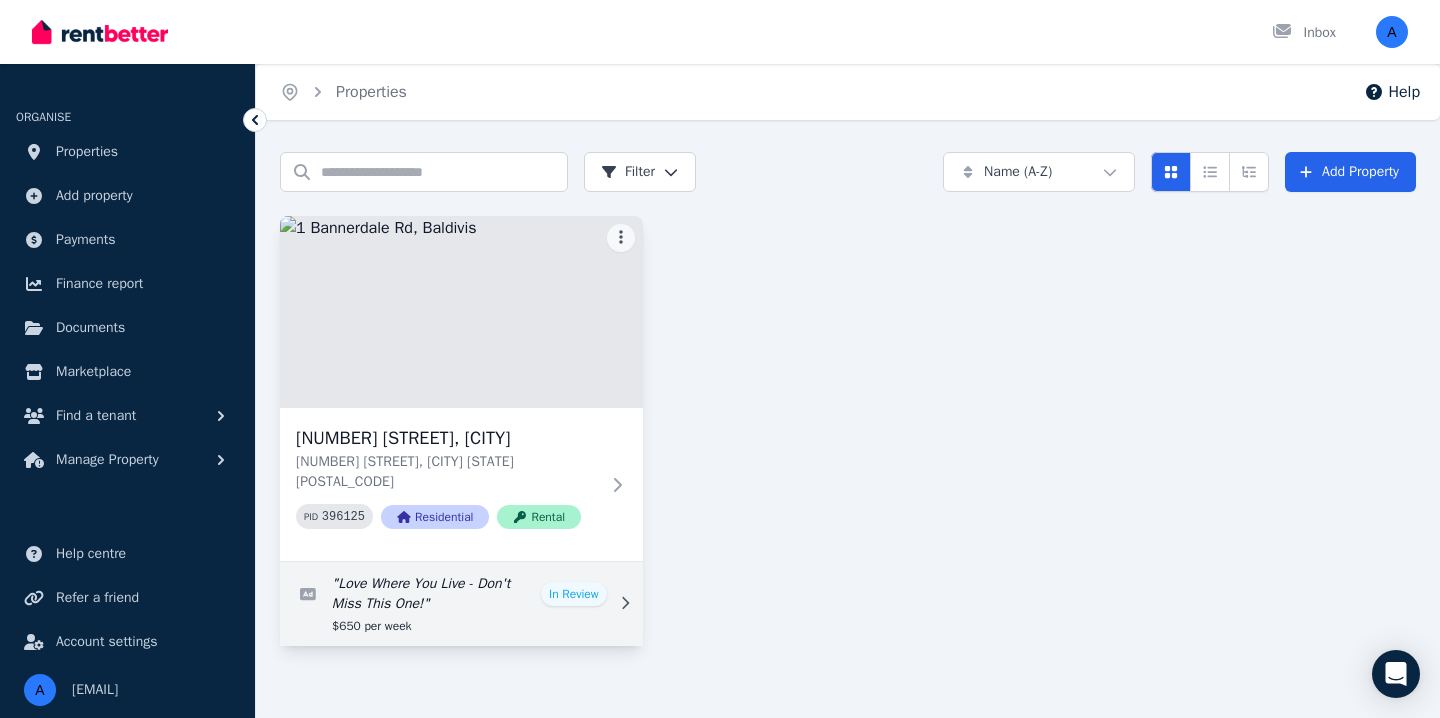 click at bounding box center [461, 604] 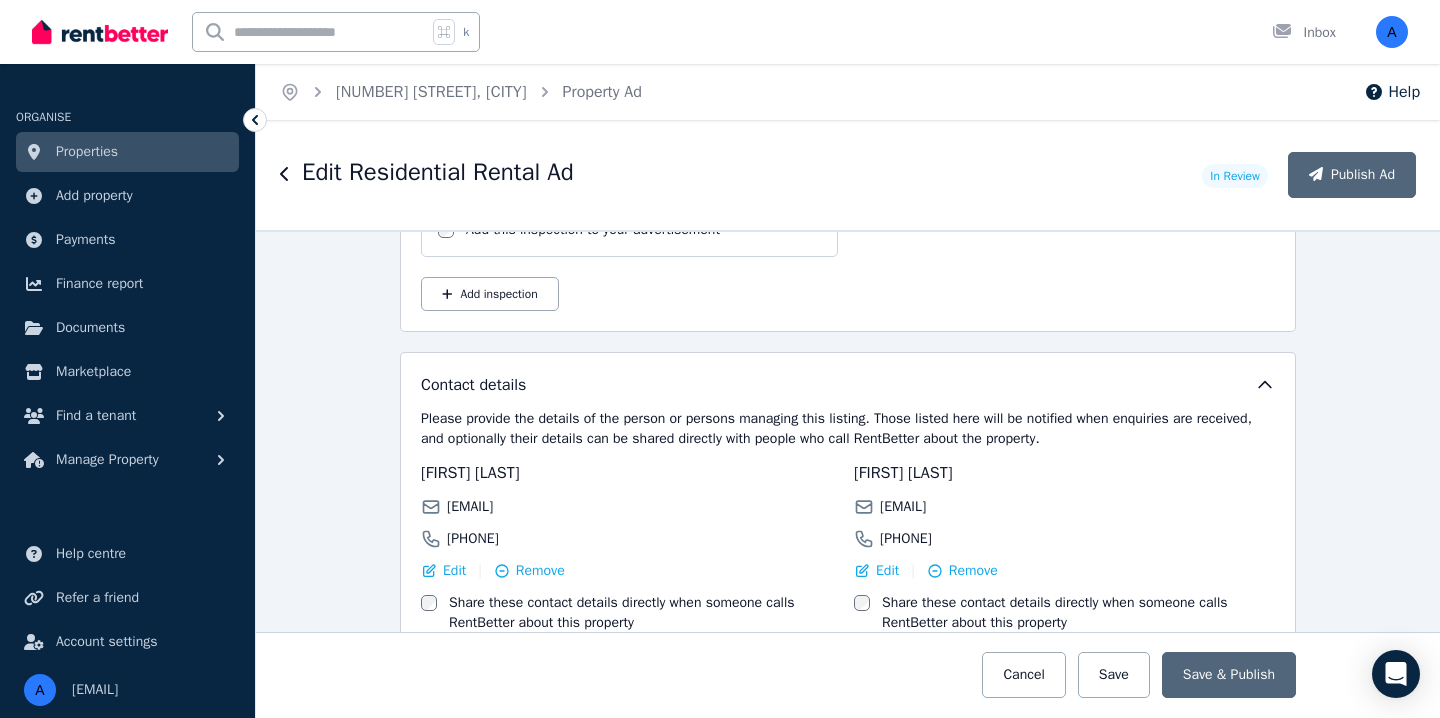 scroll, scrollTop: 3357, scrollLeft: 0, axis: vertical 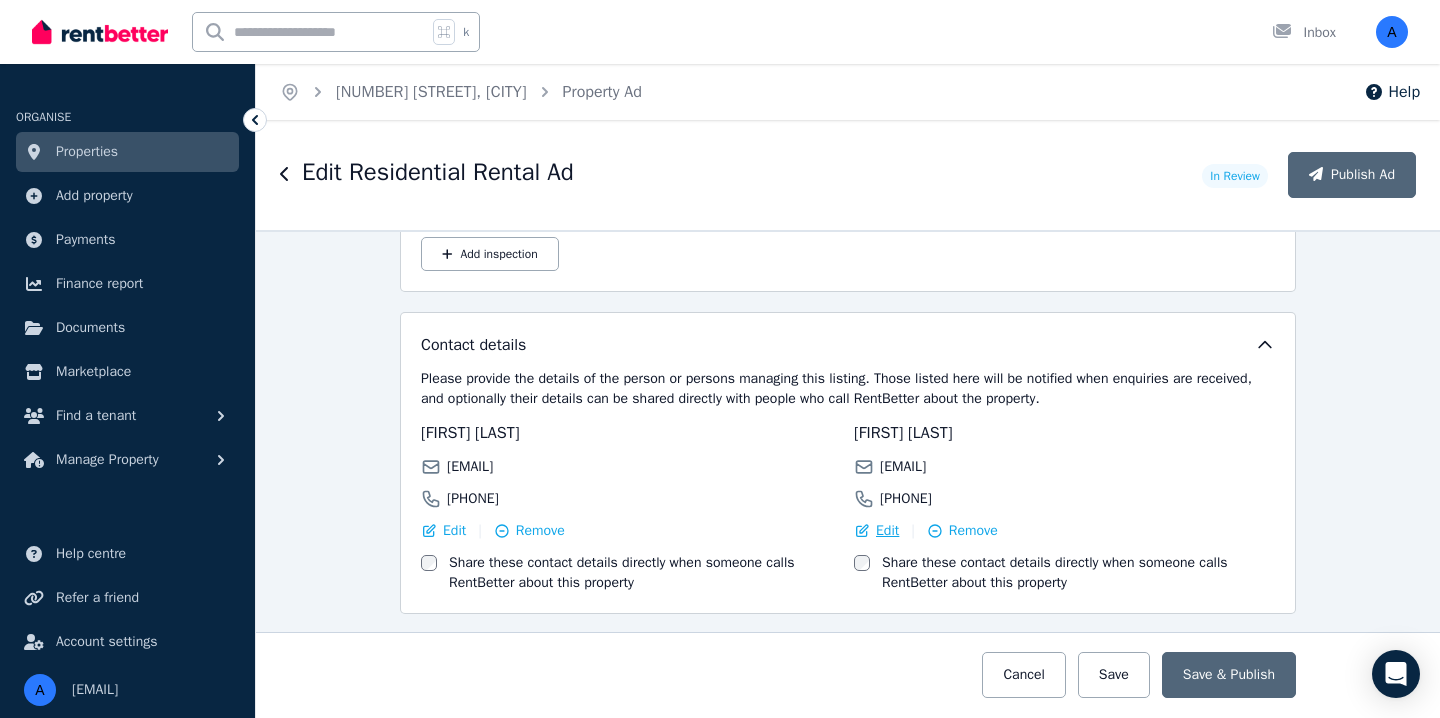 click on "Edit" at bounding box center (887, 531) 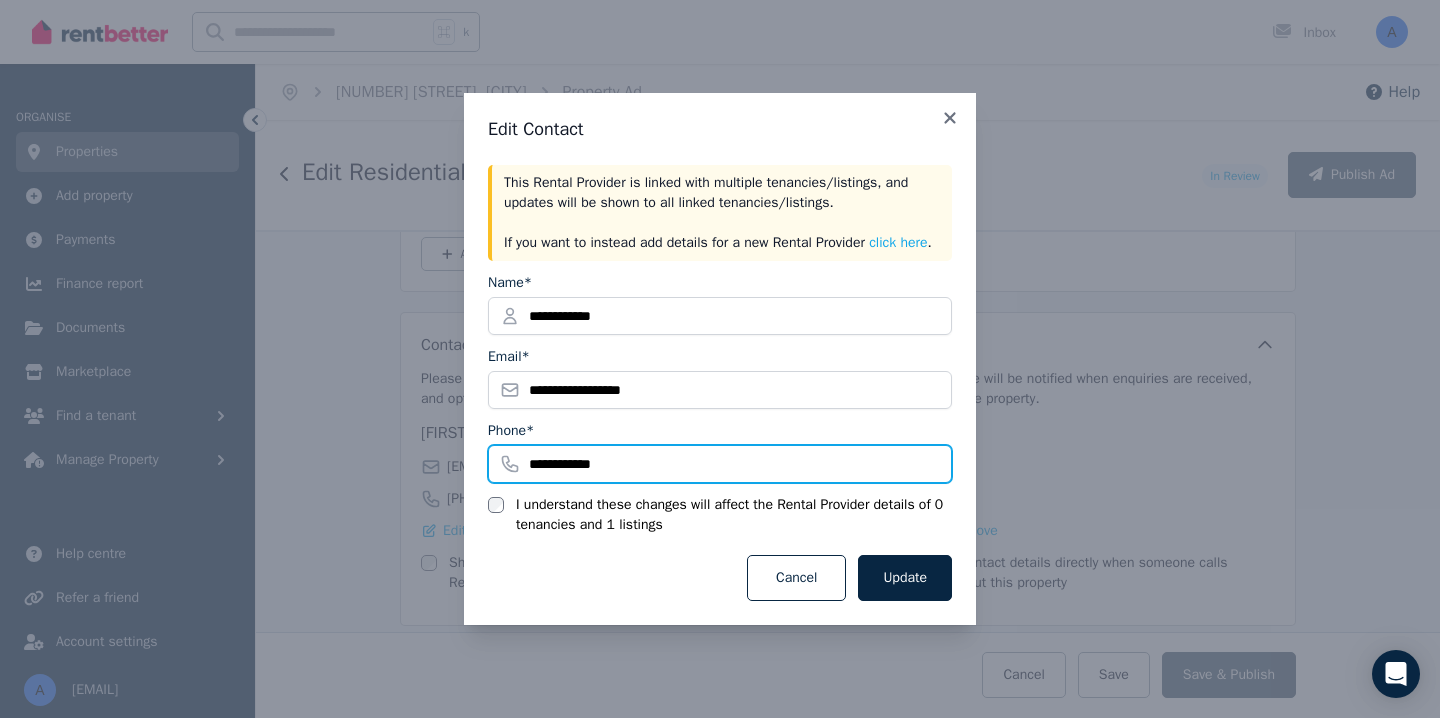 click on "**********" at bounding box center [720, 464] 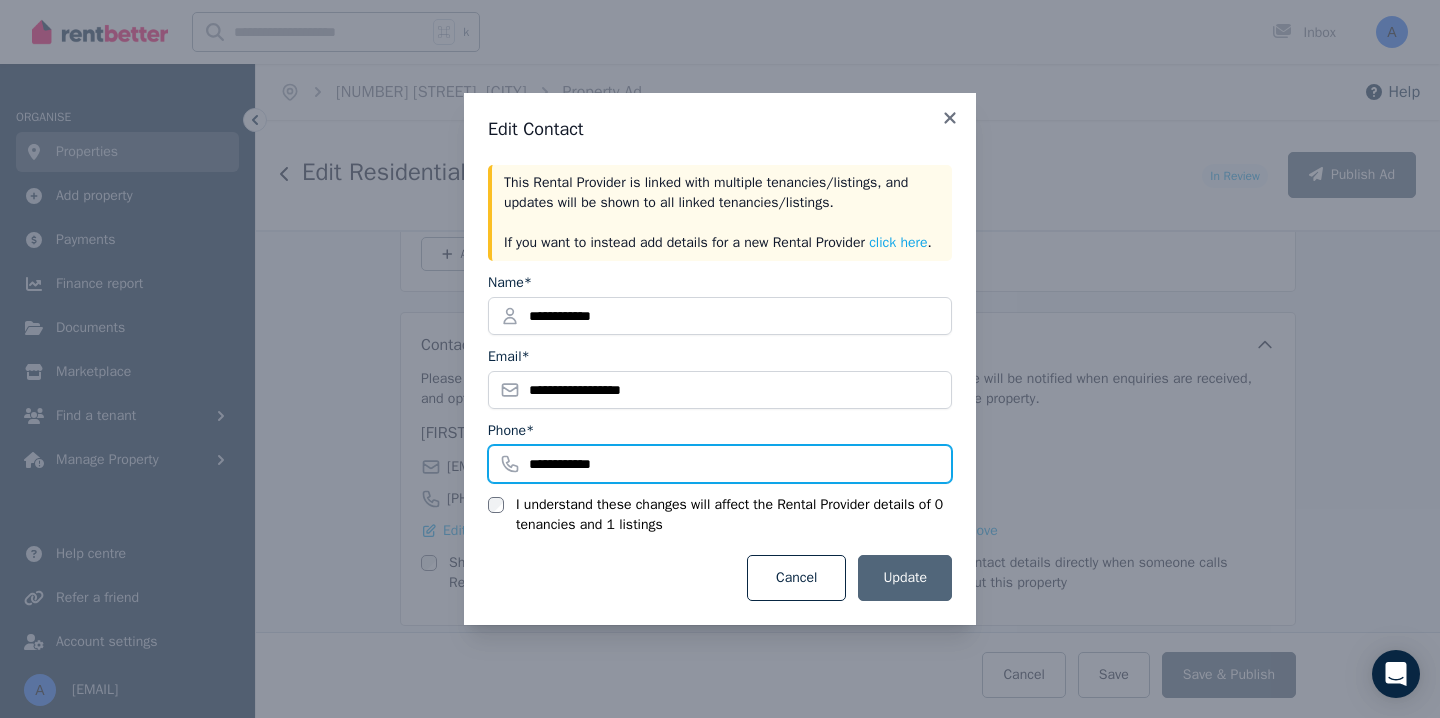 type on "**********" 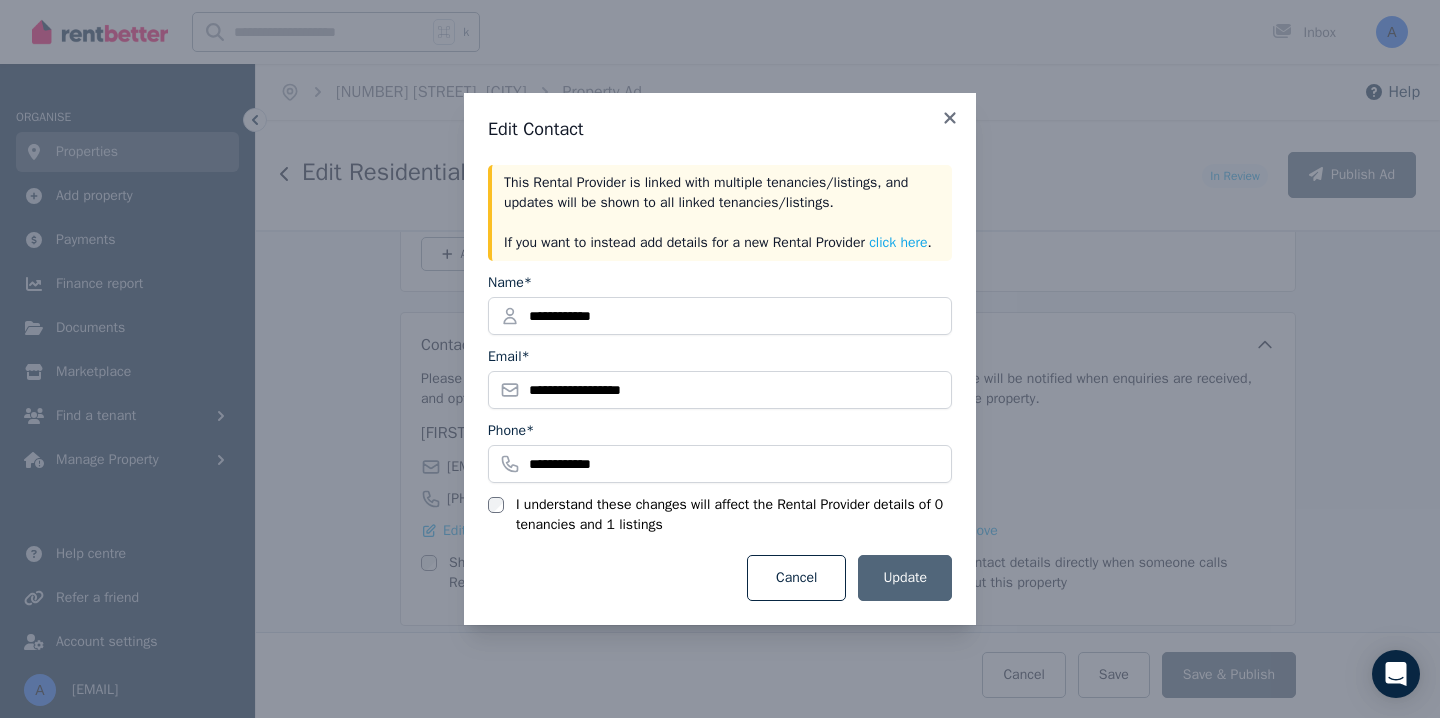 click on "Update" at bounding box center [905, 578] 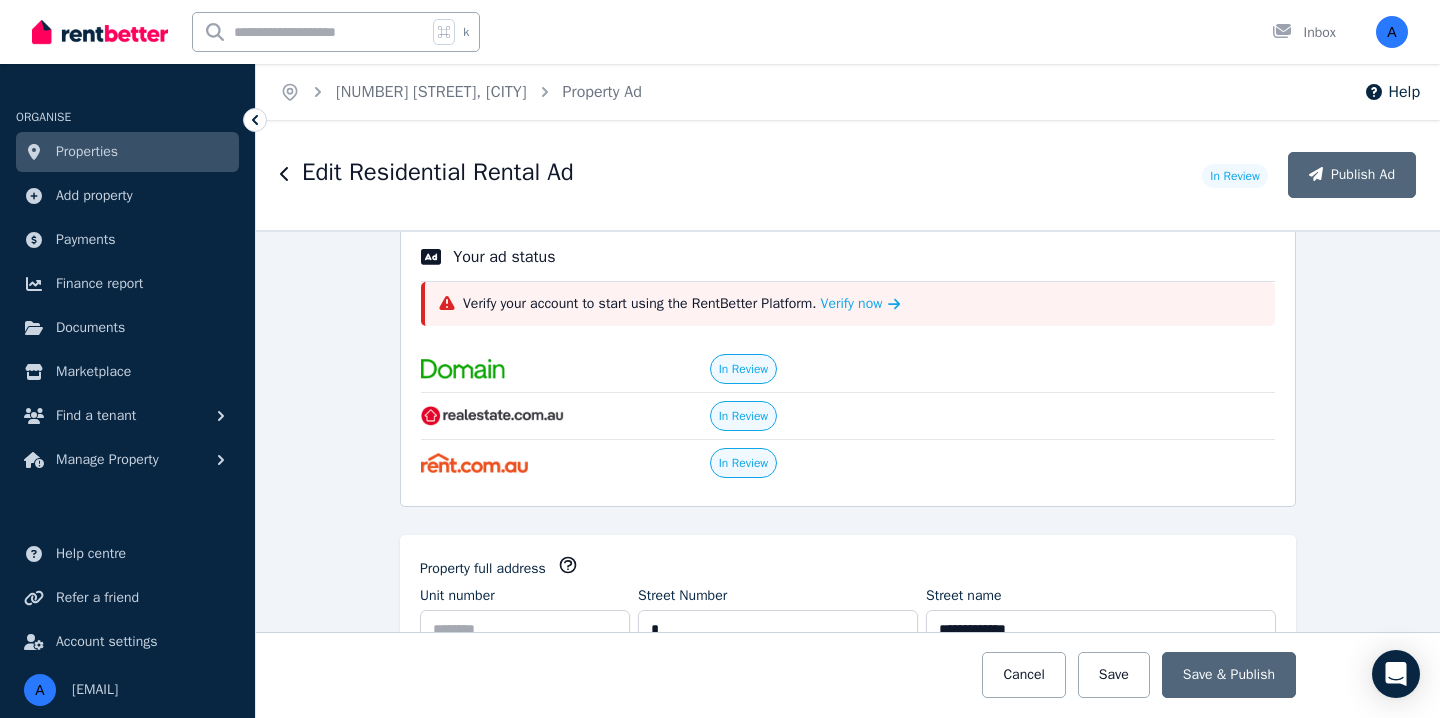 scroll, scrollTop: 0, scrollLeft: 0, axis: both 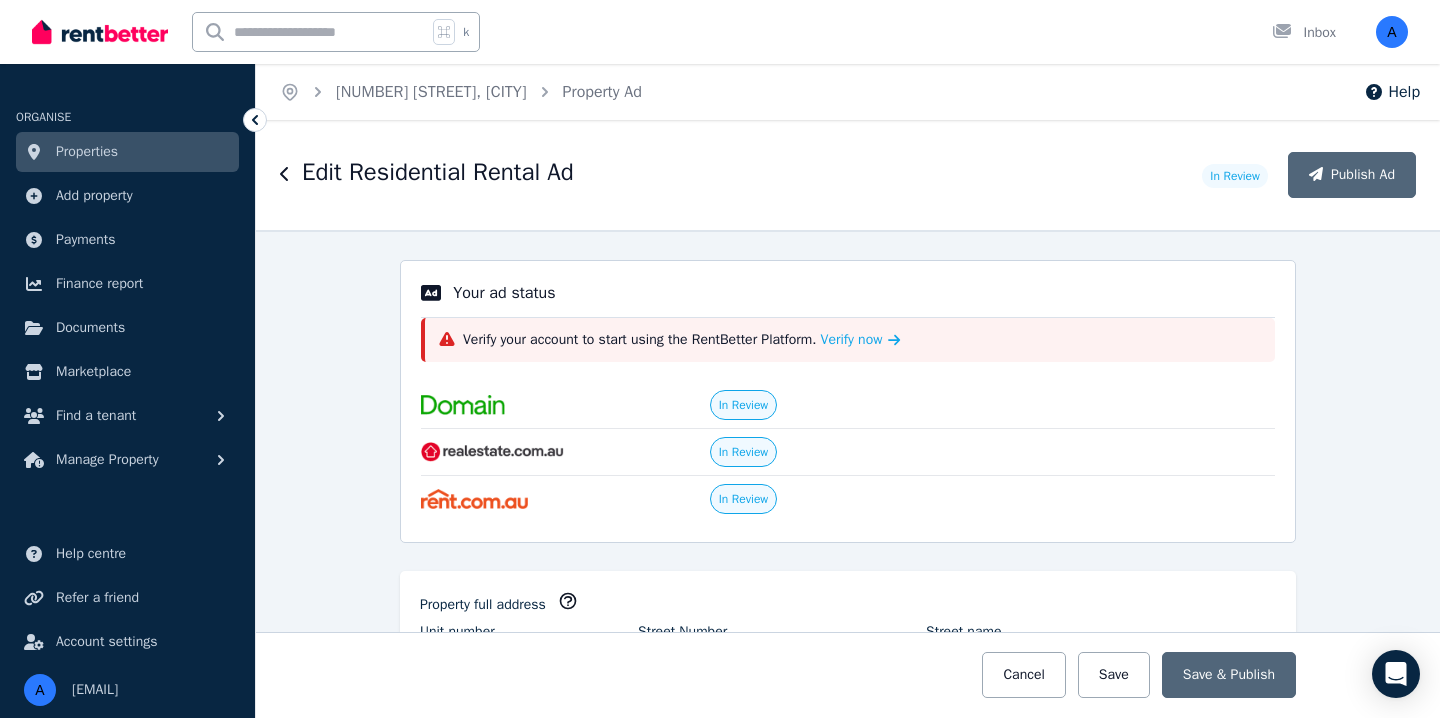 click on "Properties" at bounding box center [87, 152] 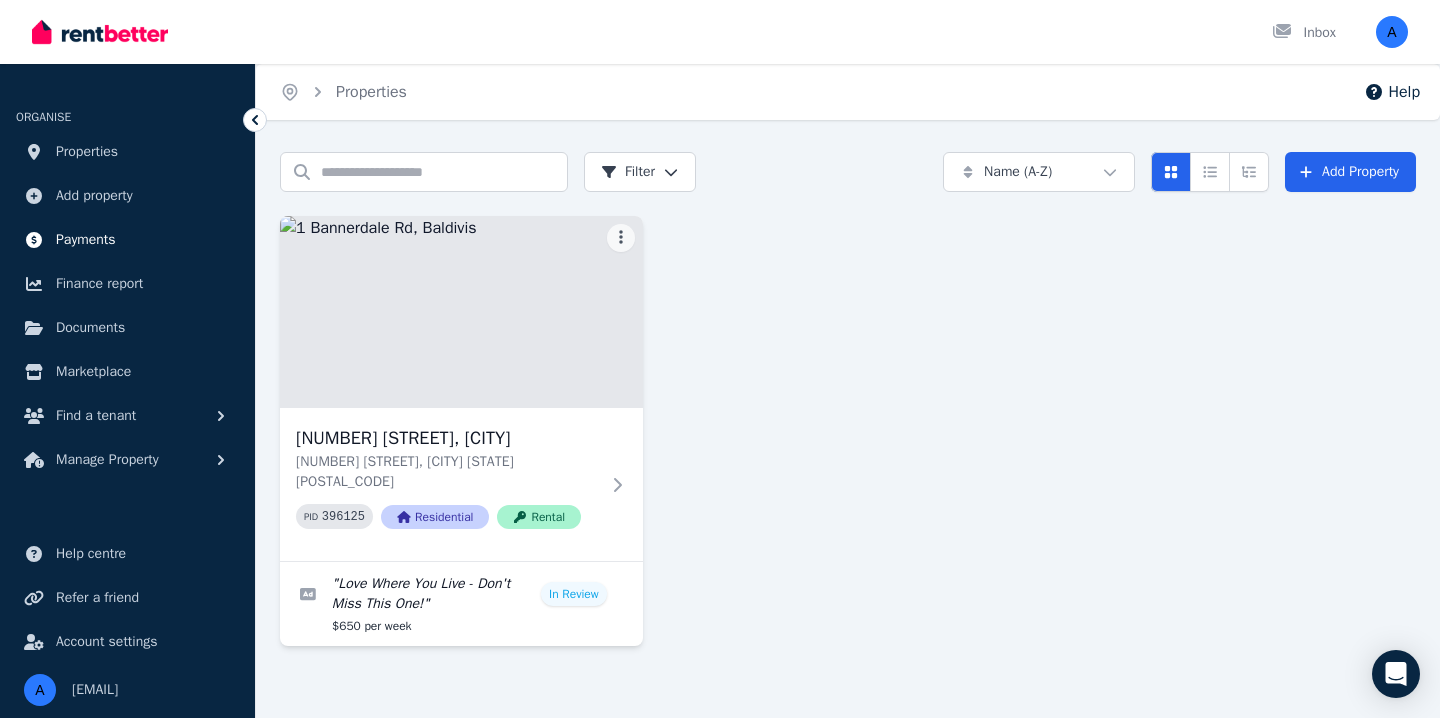 click on "Payments" at bounding box center (86, 240) 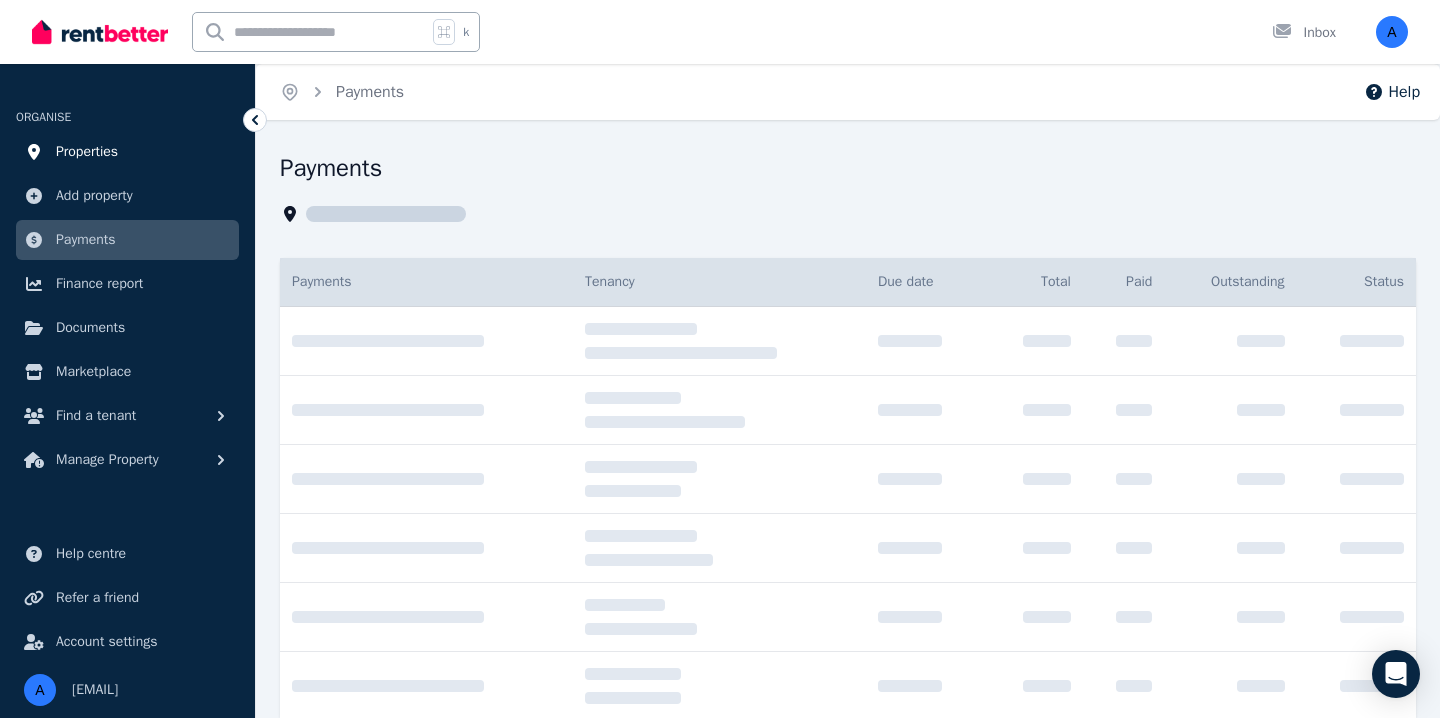 click on "Properties" at bounding box center [87, 152] 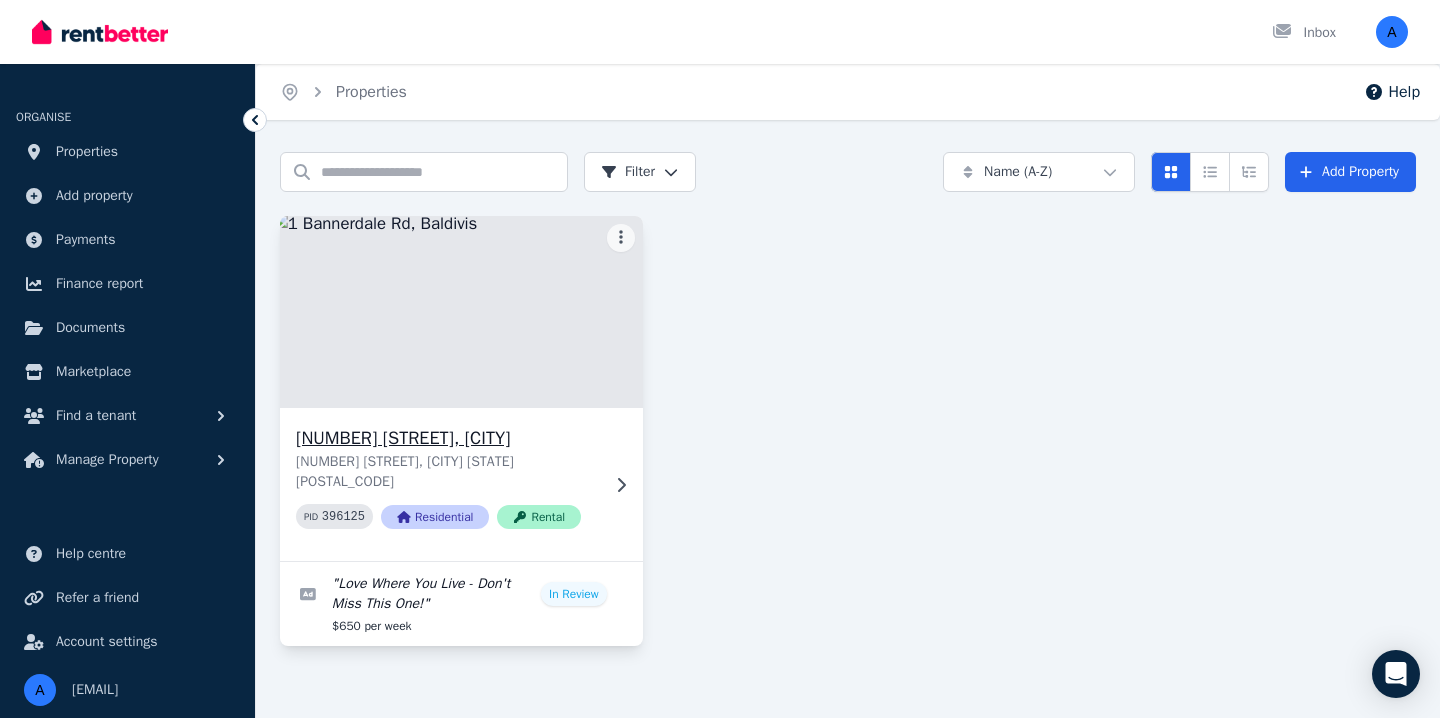 click at bounding box center [461, 312] 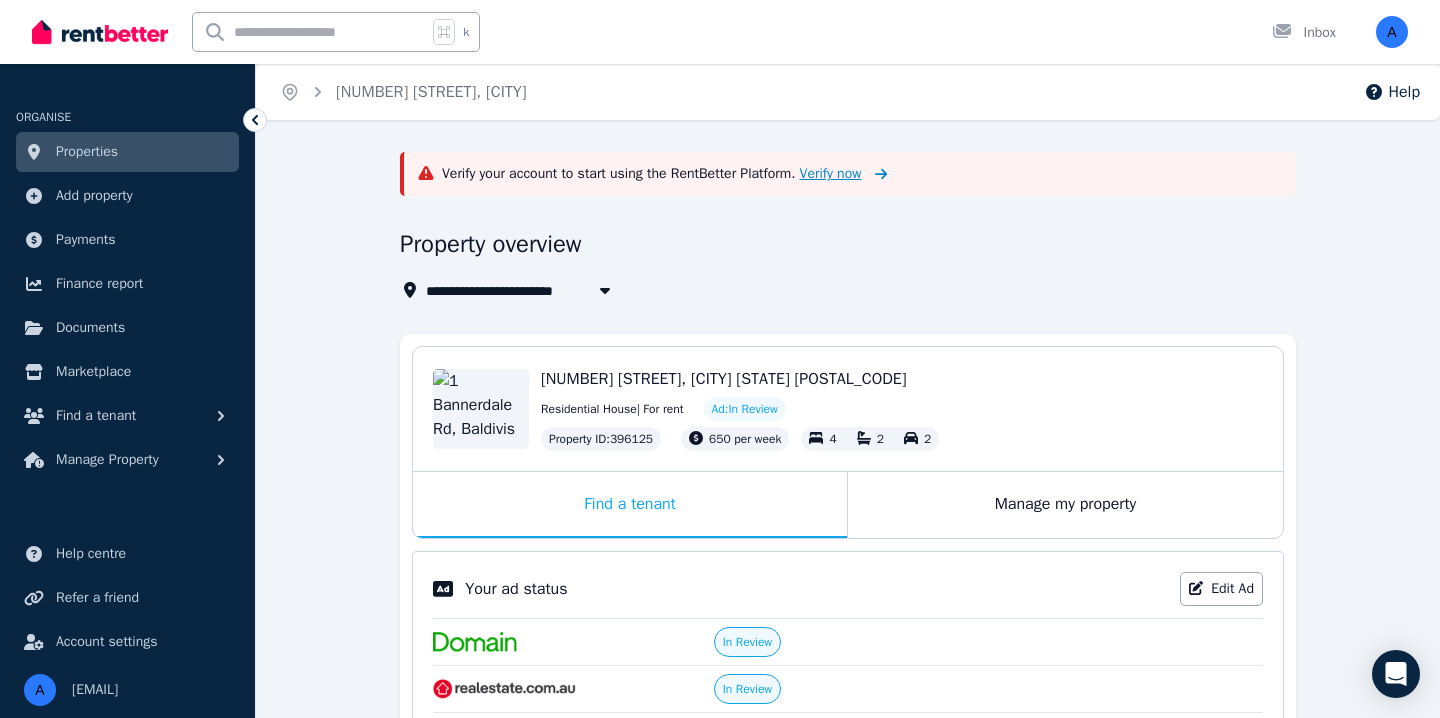 click on "Verify now" at bounding box center (831, 174) 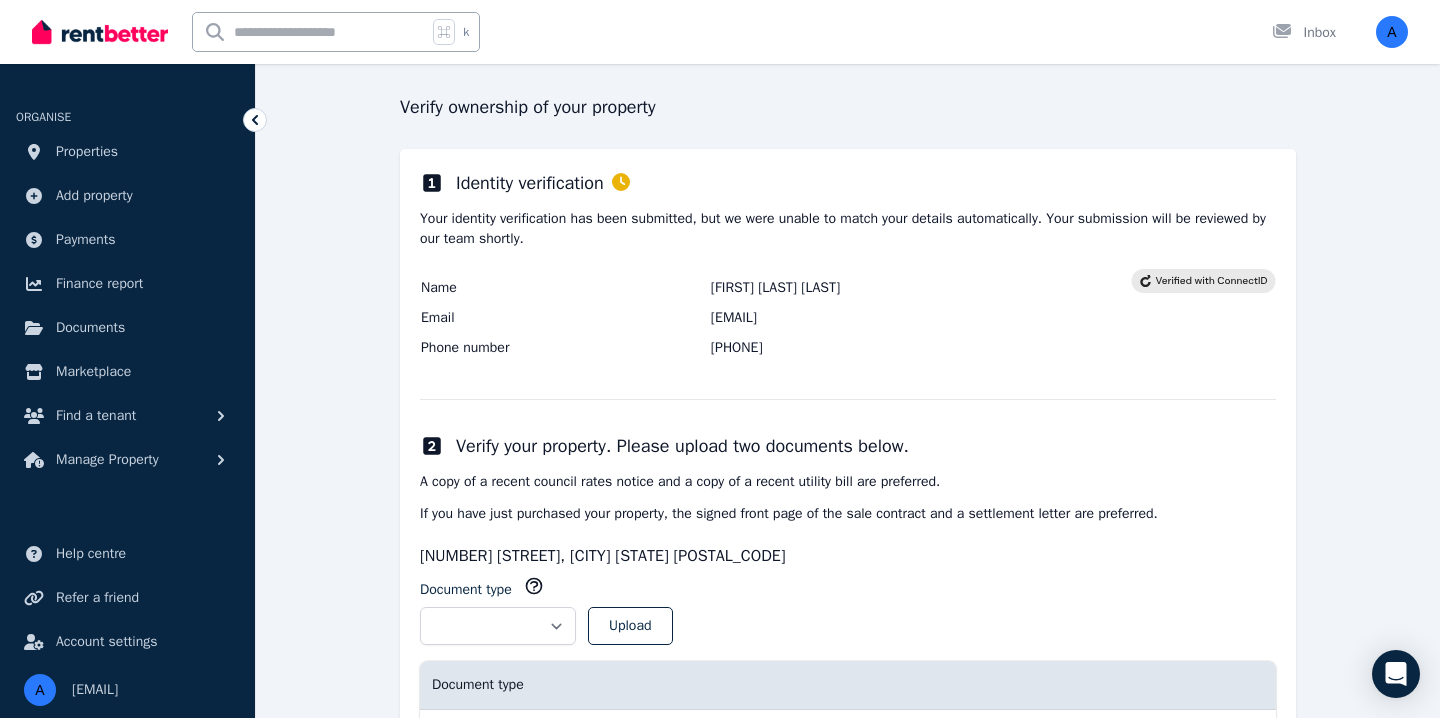 scroll, scrollTop: 361, scrollLeft: 0, axis: vertical 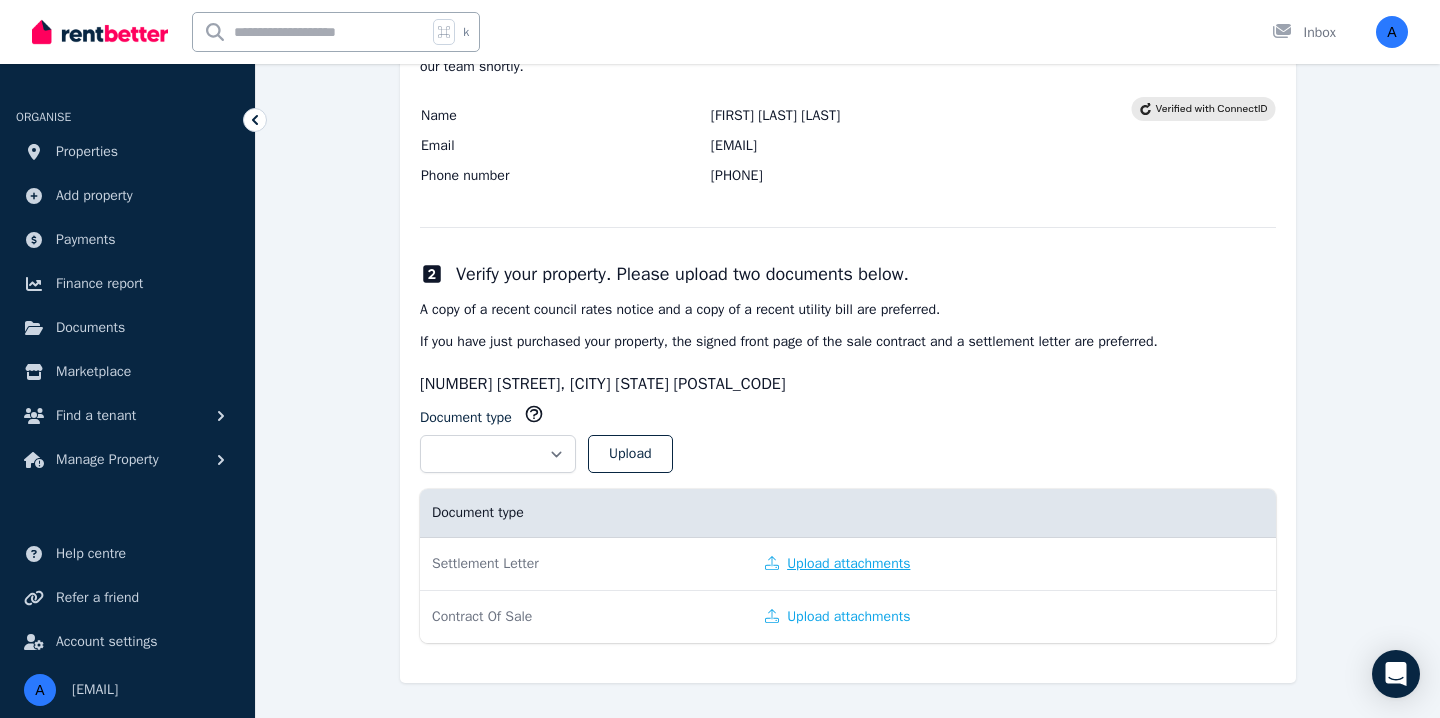 click on "Upload attachments" at bounding box center (837, 564) 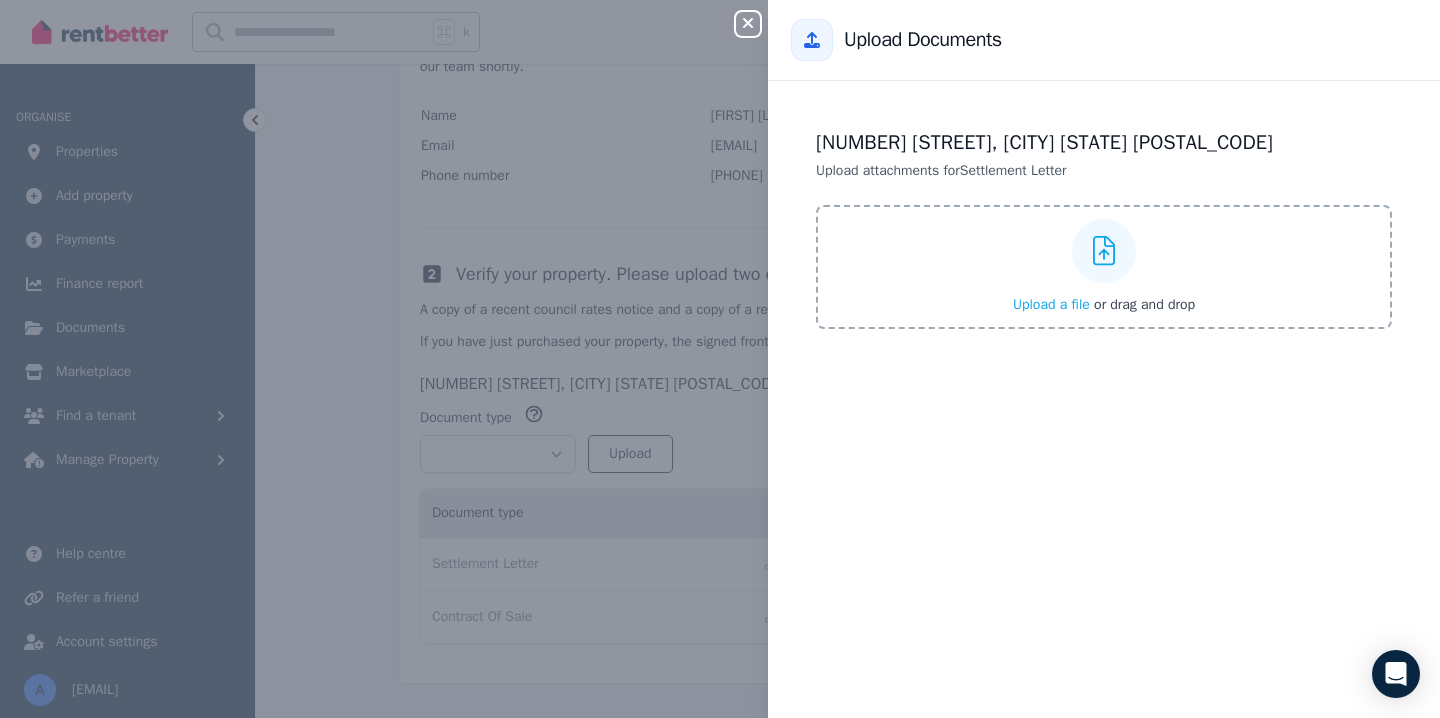 click on "Upload a file" at bounding box center [1051, 304] 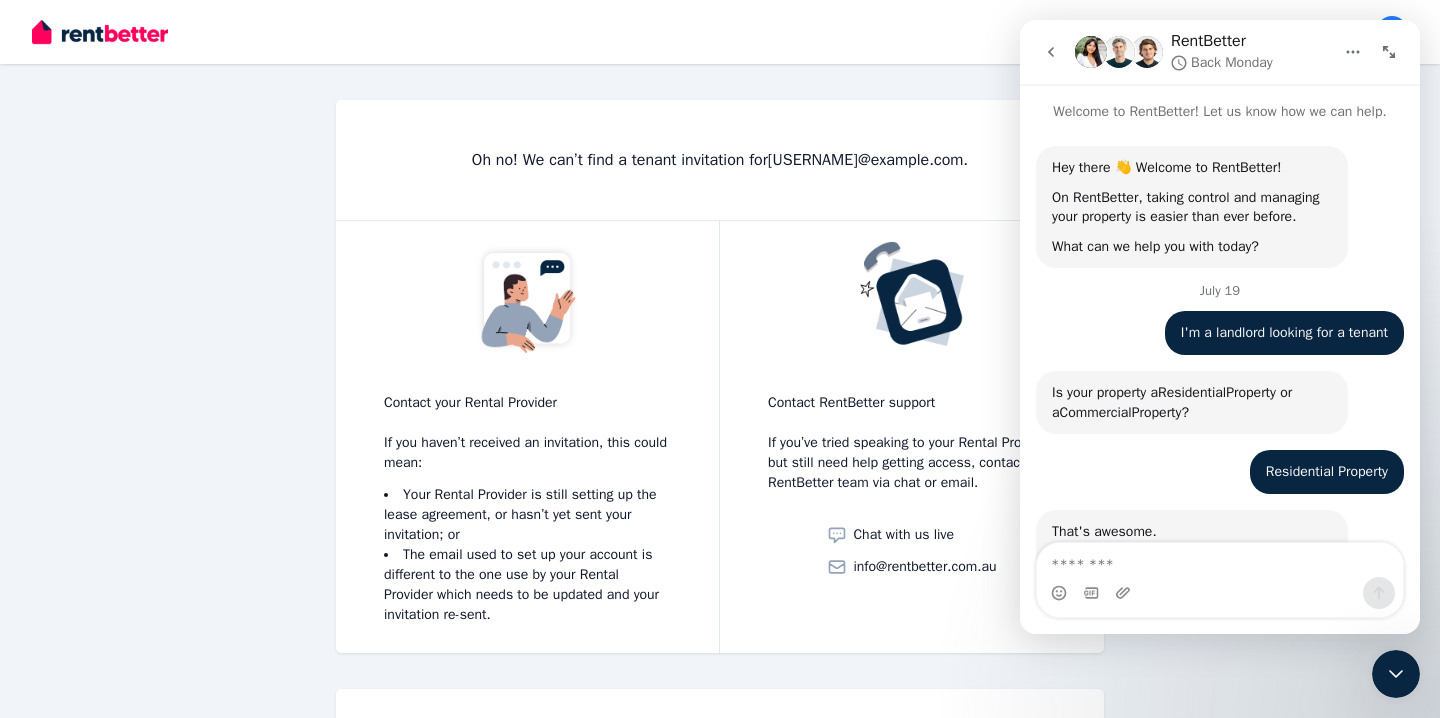 scroll, scrollTop: 0, scrollLeft: 0, axis: both 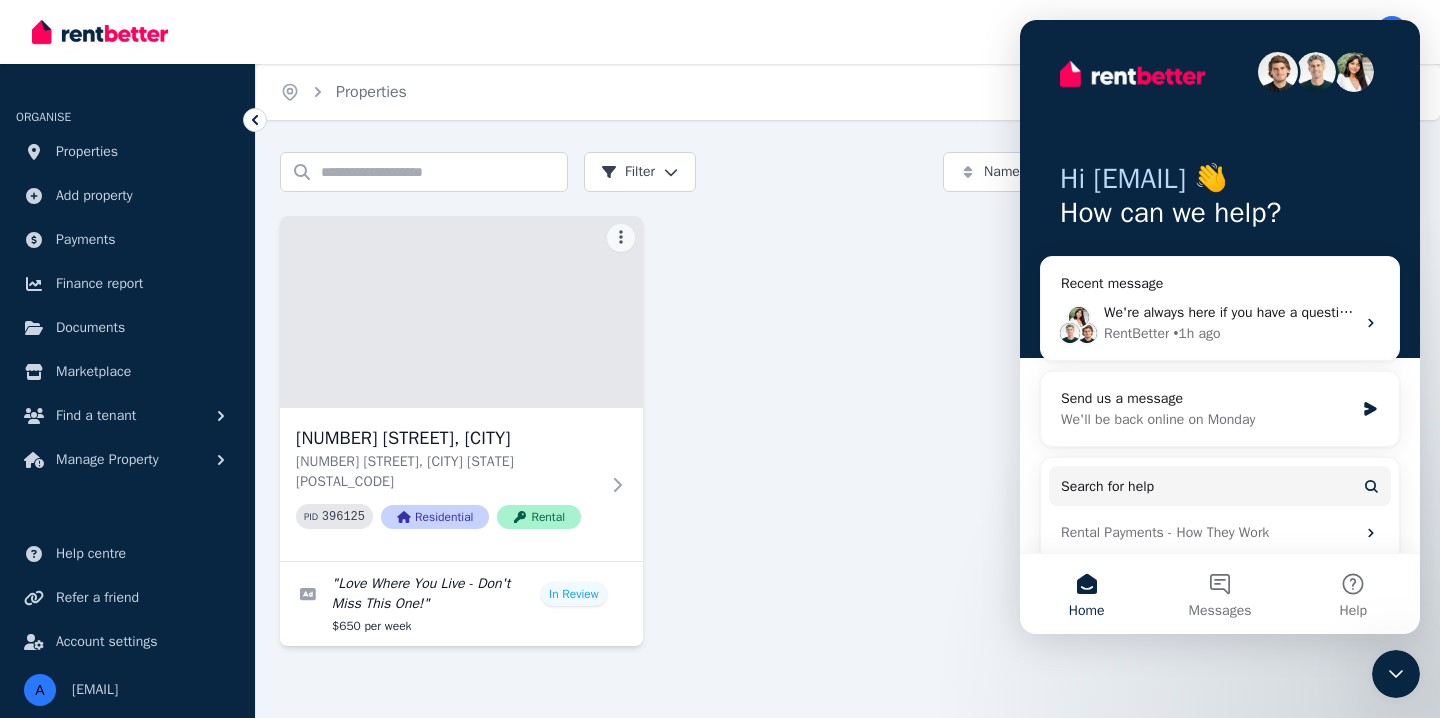 click 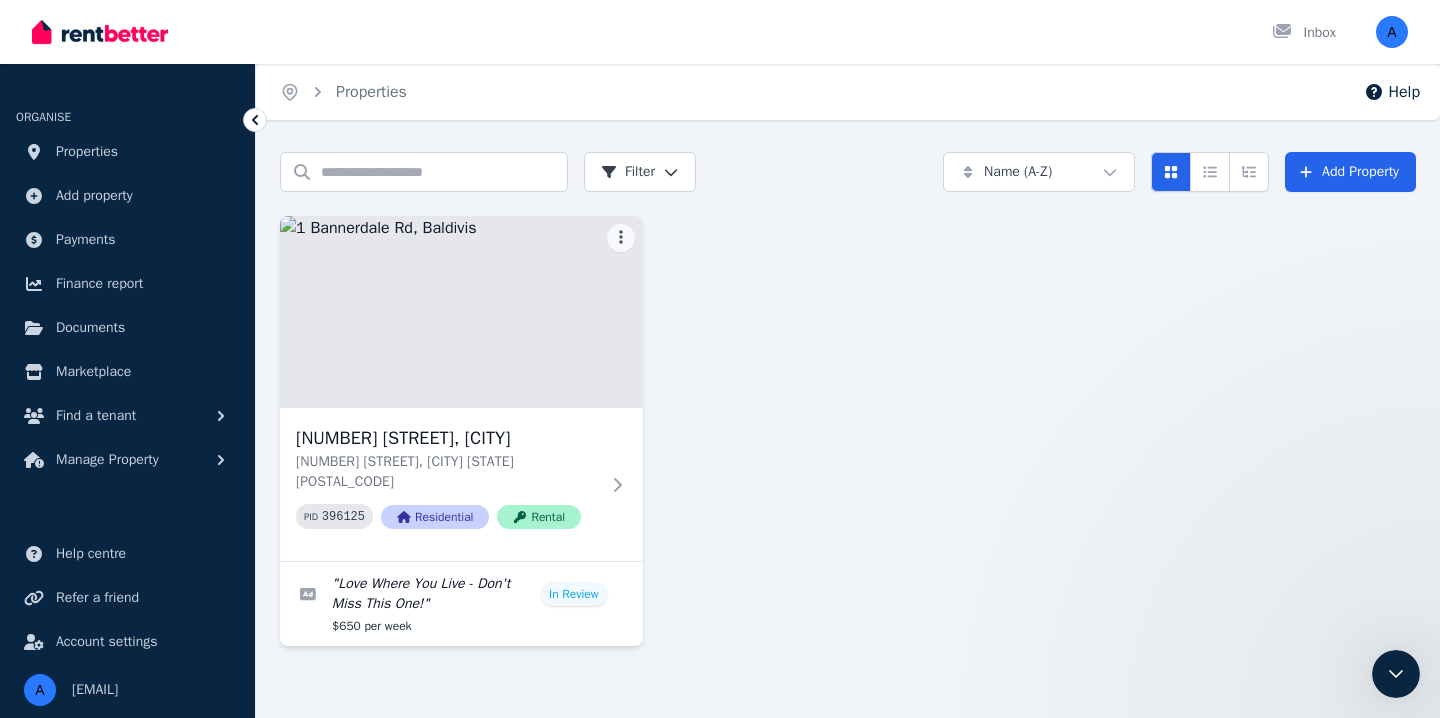 scroll, scrollTop: 0, scrollLeft: 0, axis: both 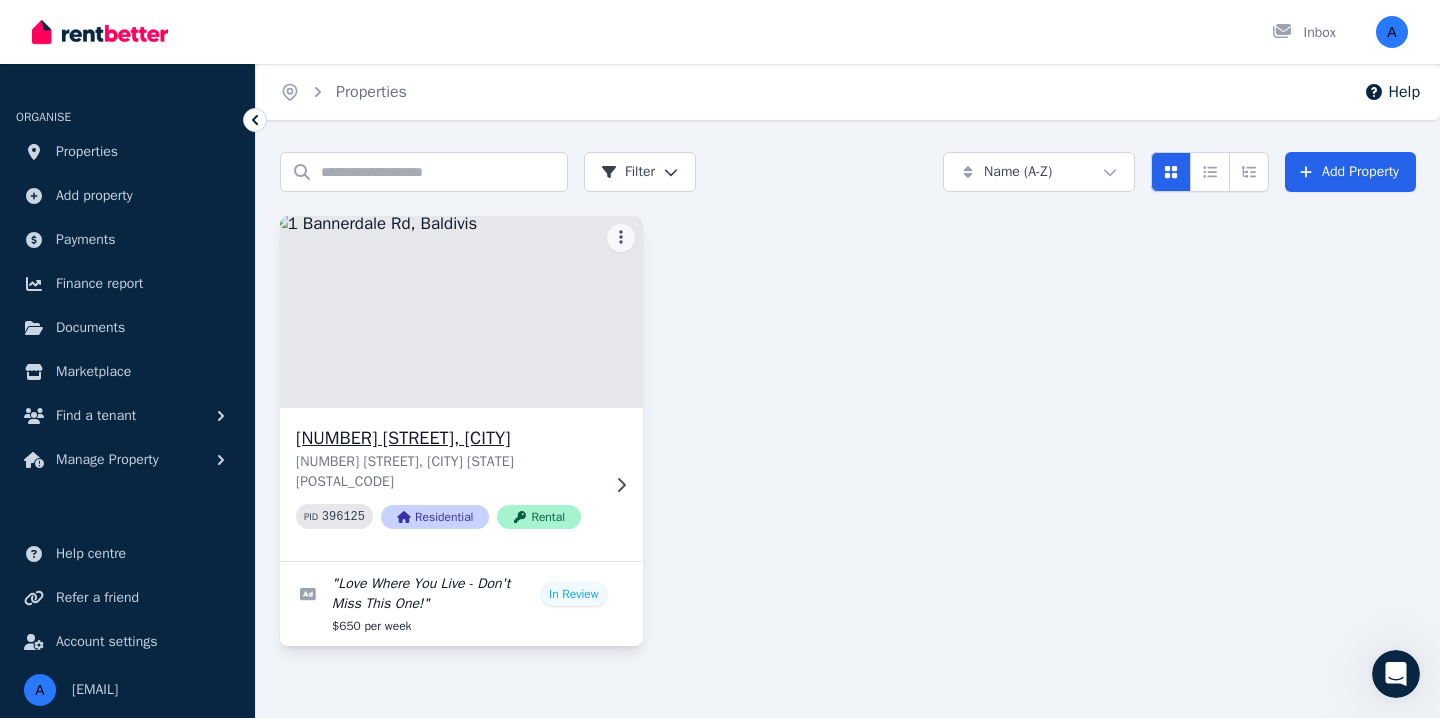 click at bounding box center (461, 312) 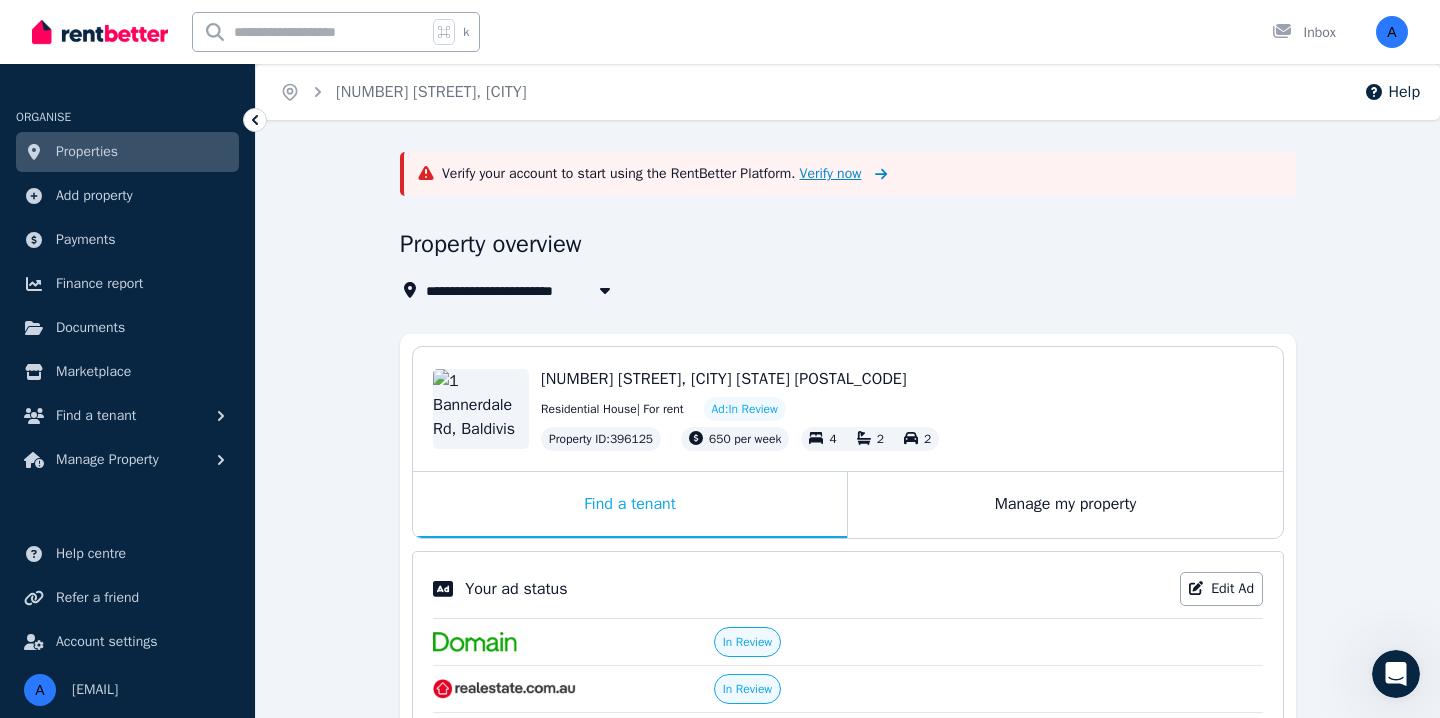 click on "Verify now" at bounding box center [831, 174] 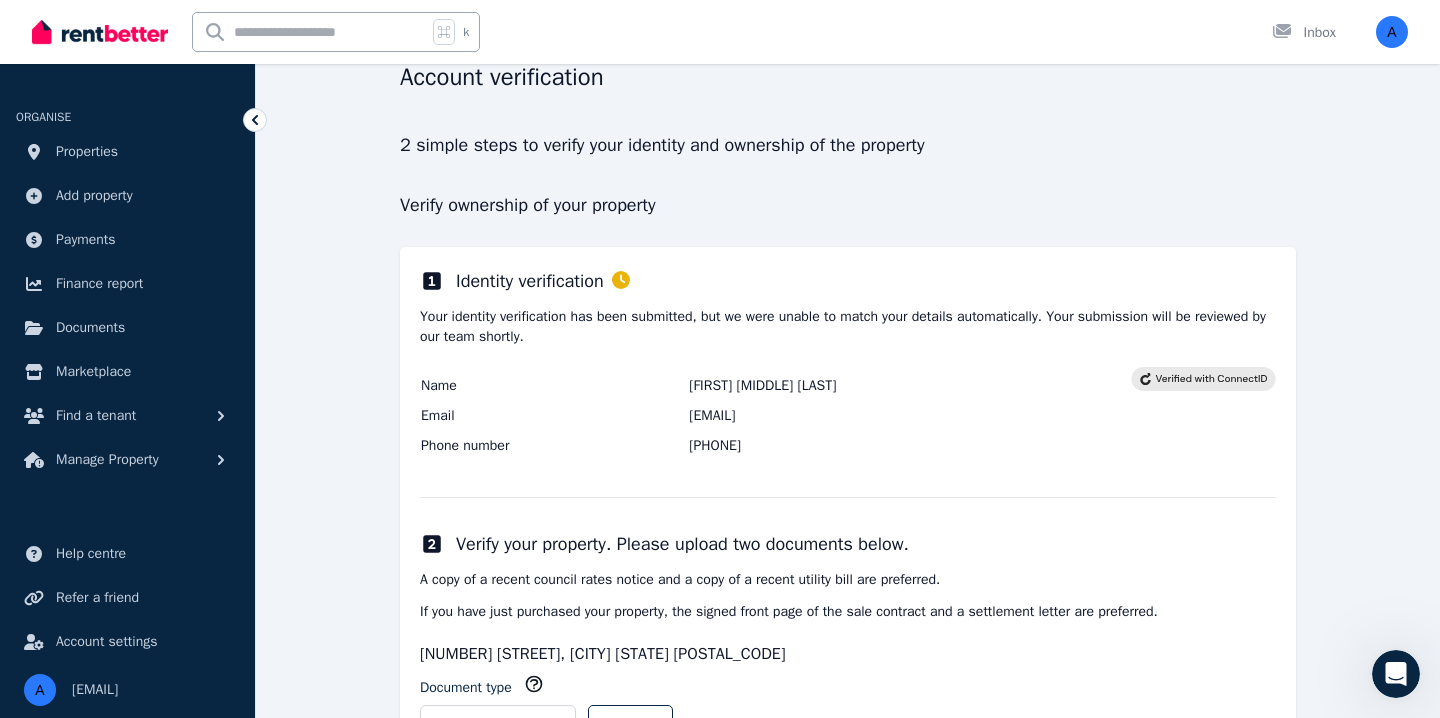 scroll, scrollTop: 413, scrollLeft: 0, axis: vertical 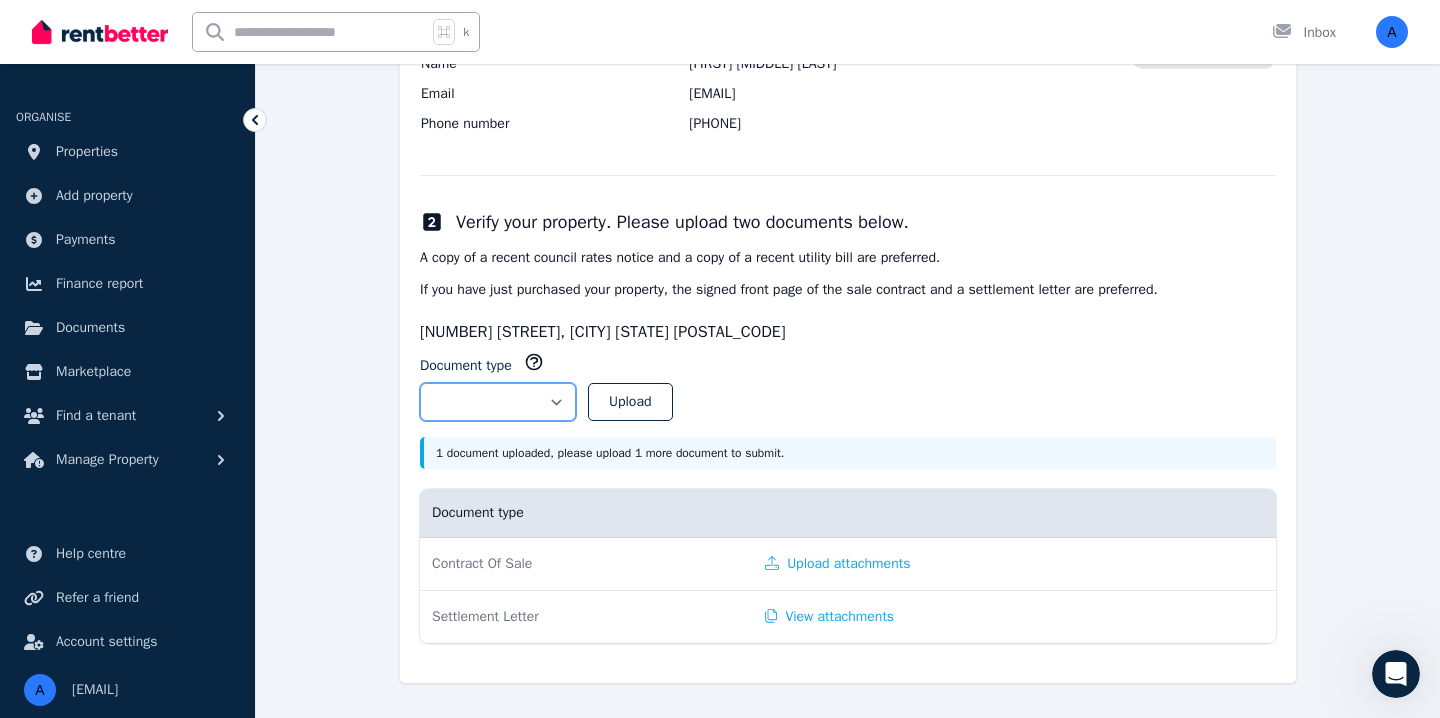 click on "**********" at bounding box center [498, 402] 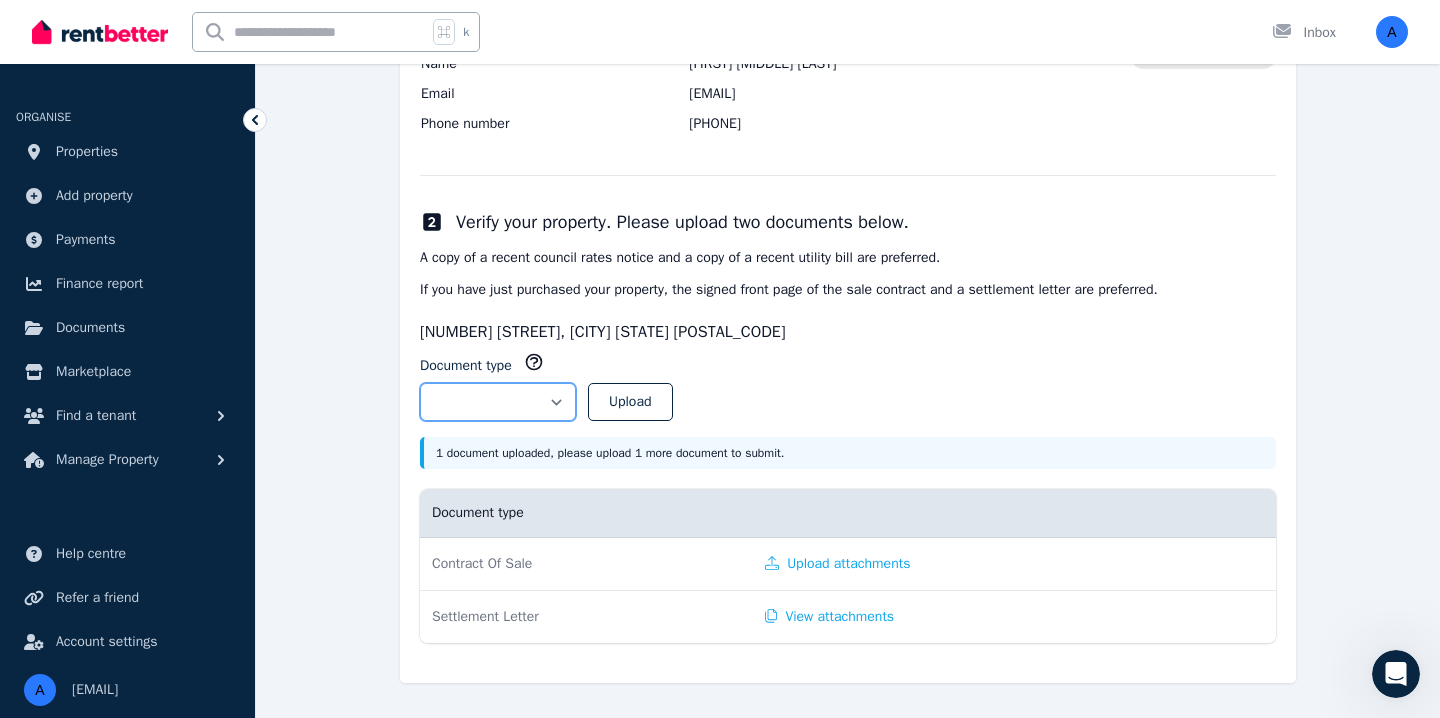 click on "**********" at bounding box center (498, 402) 